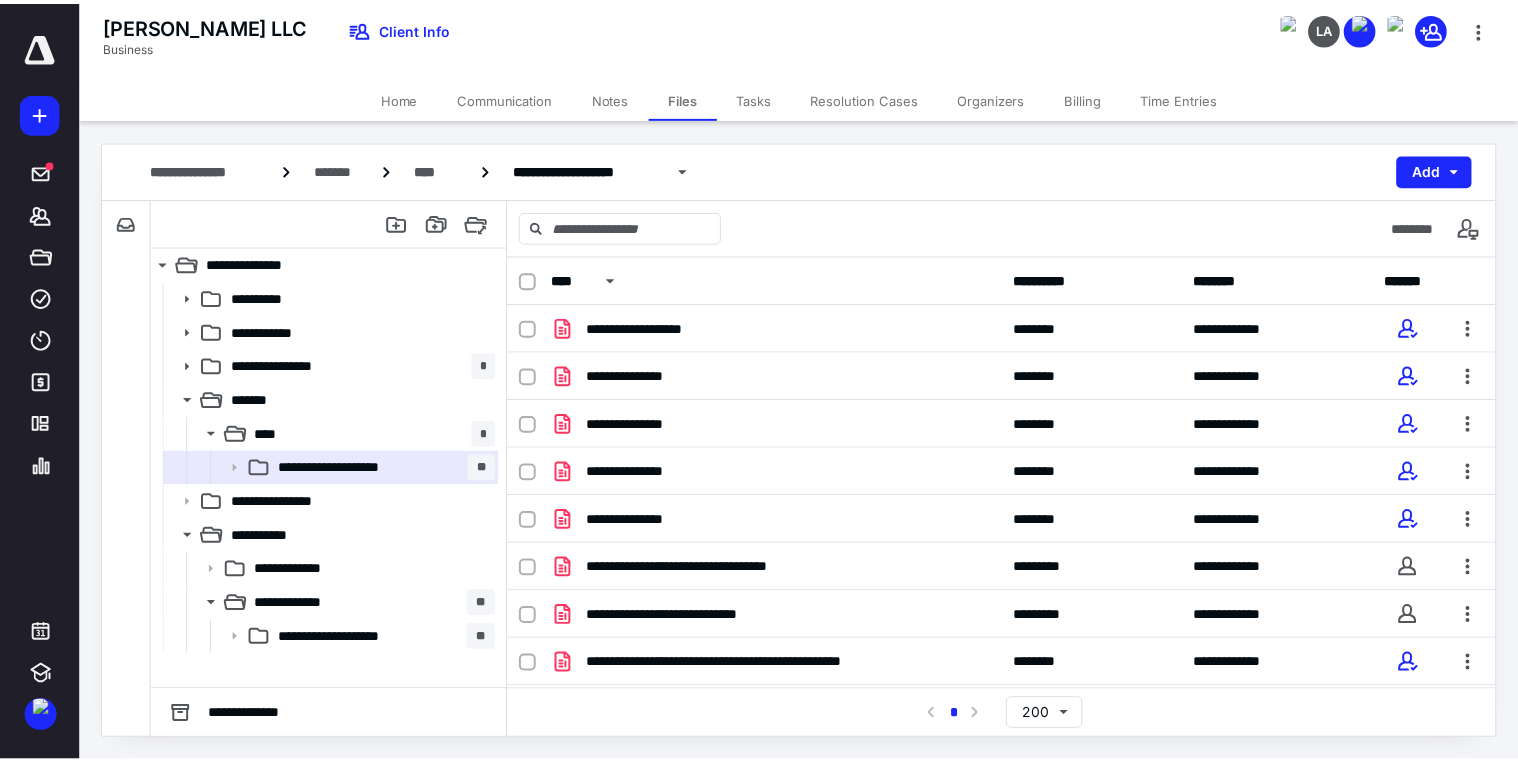 scroll, scrollTop: 0, scrollLeft: 0, axis: both 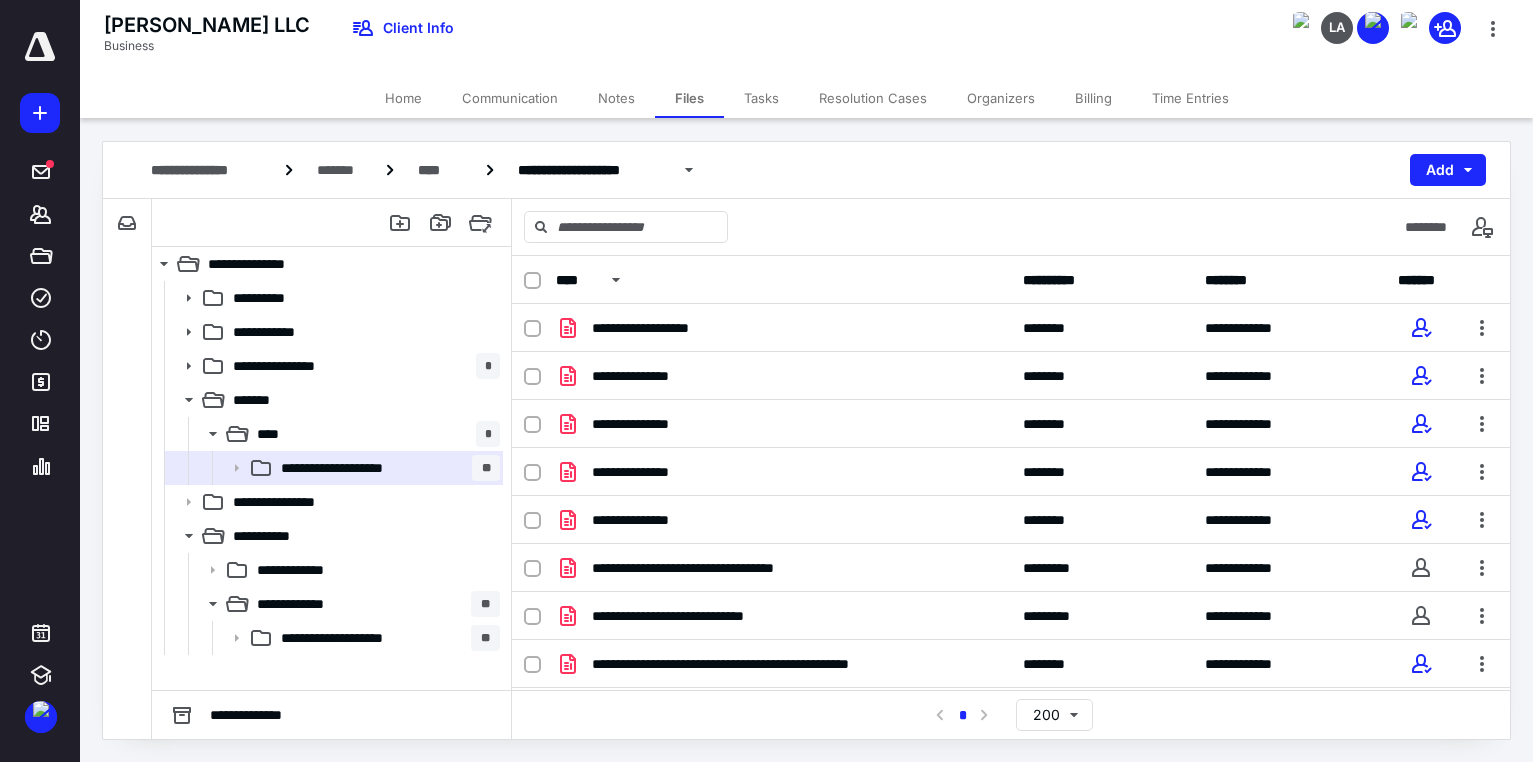click on "Tasks" at bounding box center [761, 98] 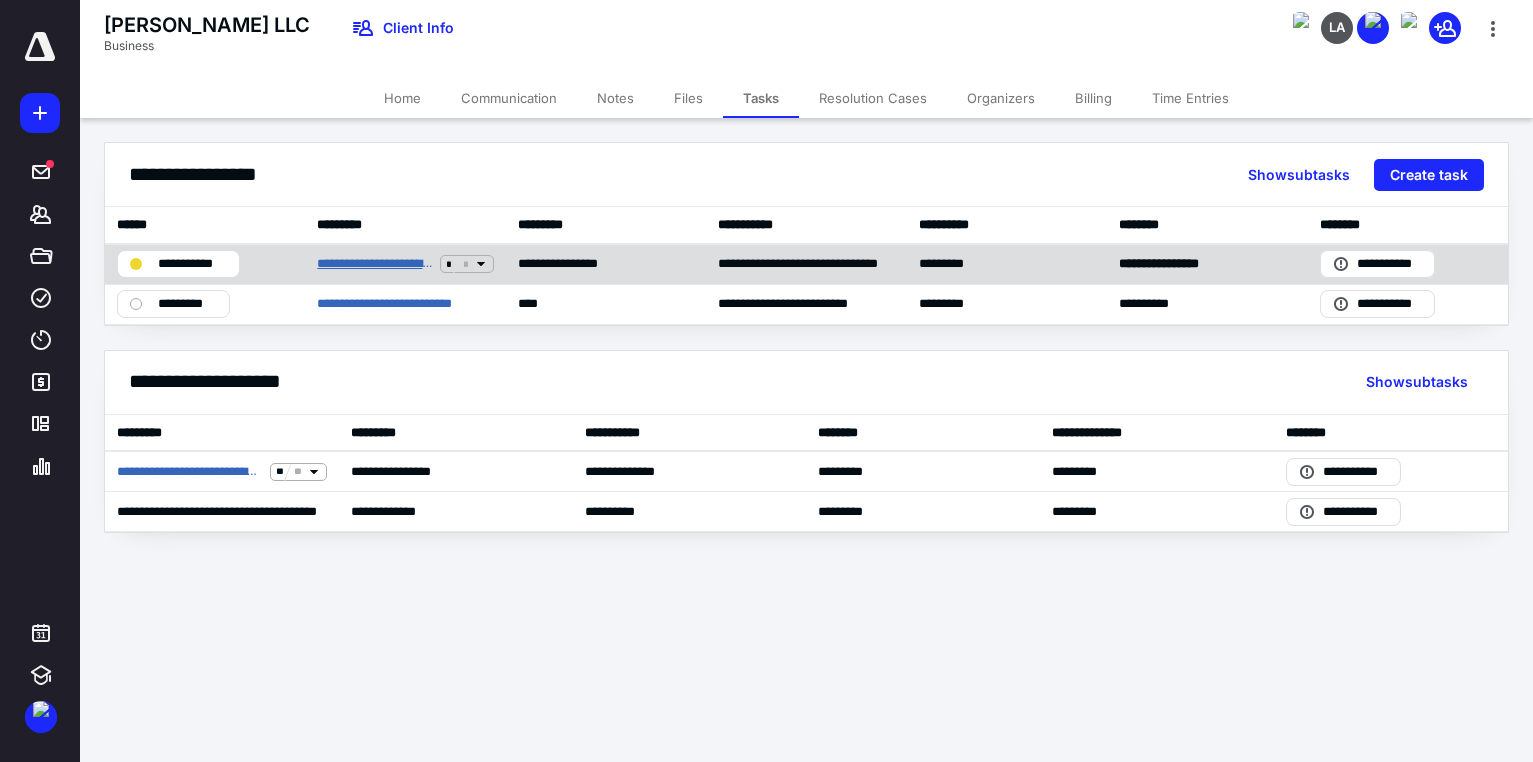click on "**********" at bounding box center [374, 264] 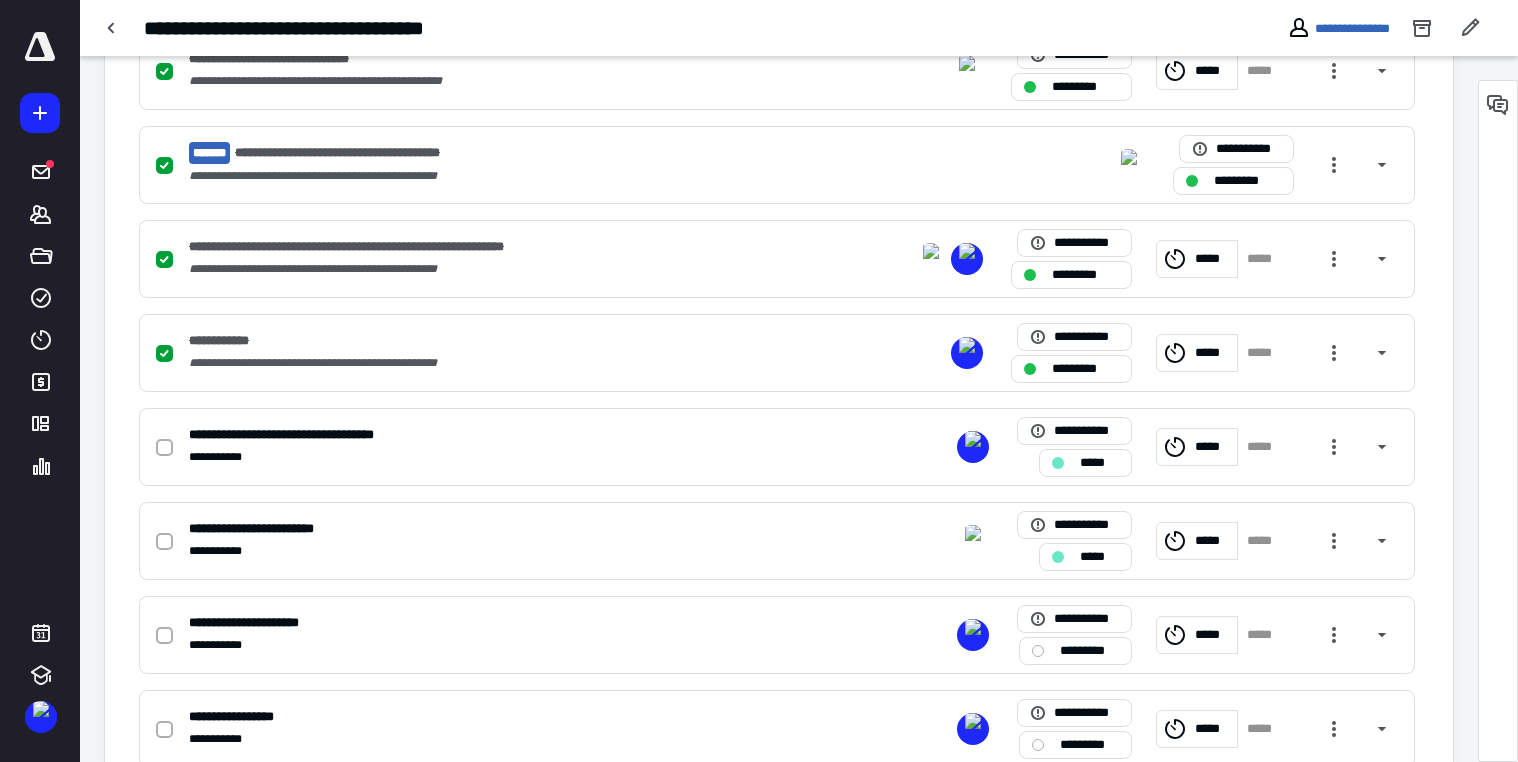 scroll, scrollTop: 600, scrollLeft: 0, axis: vertical 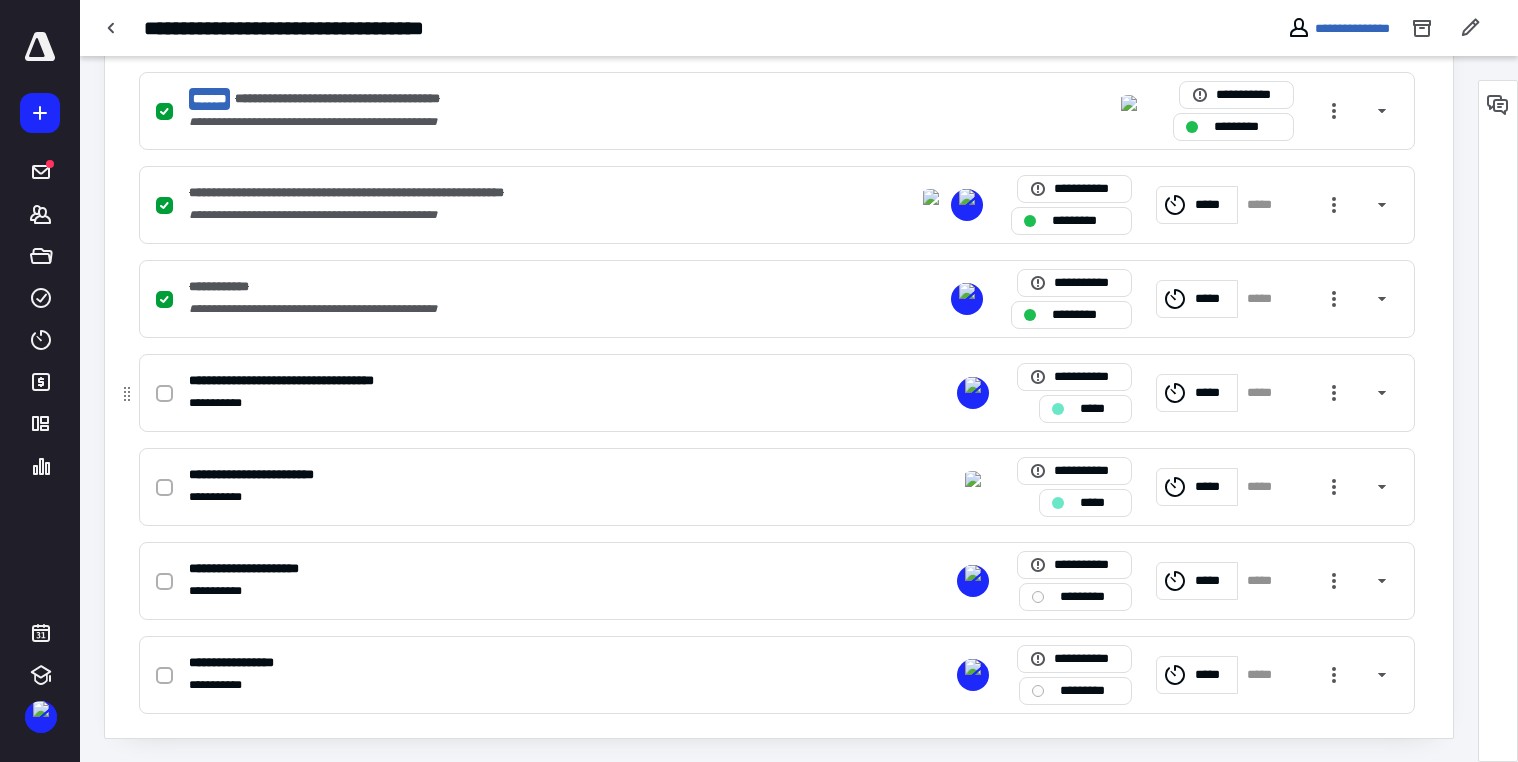 click 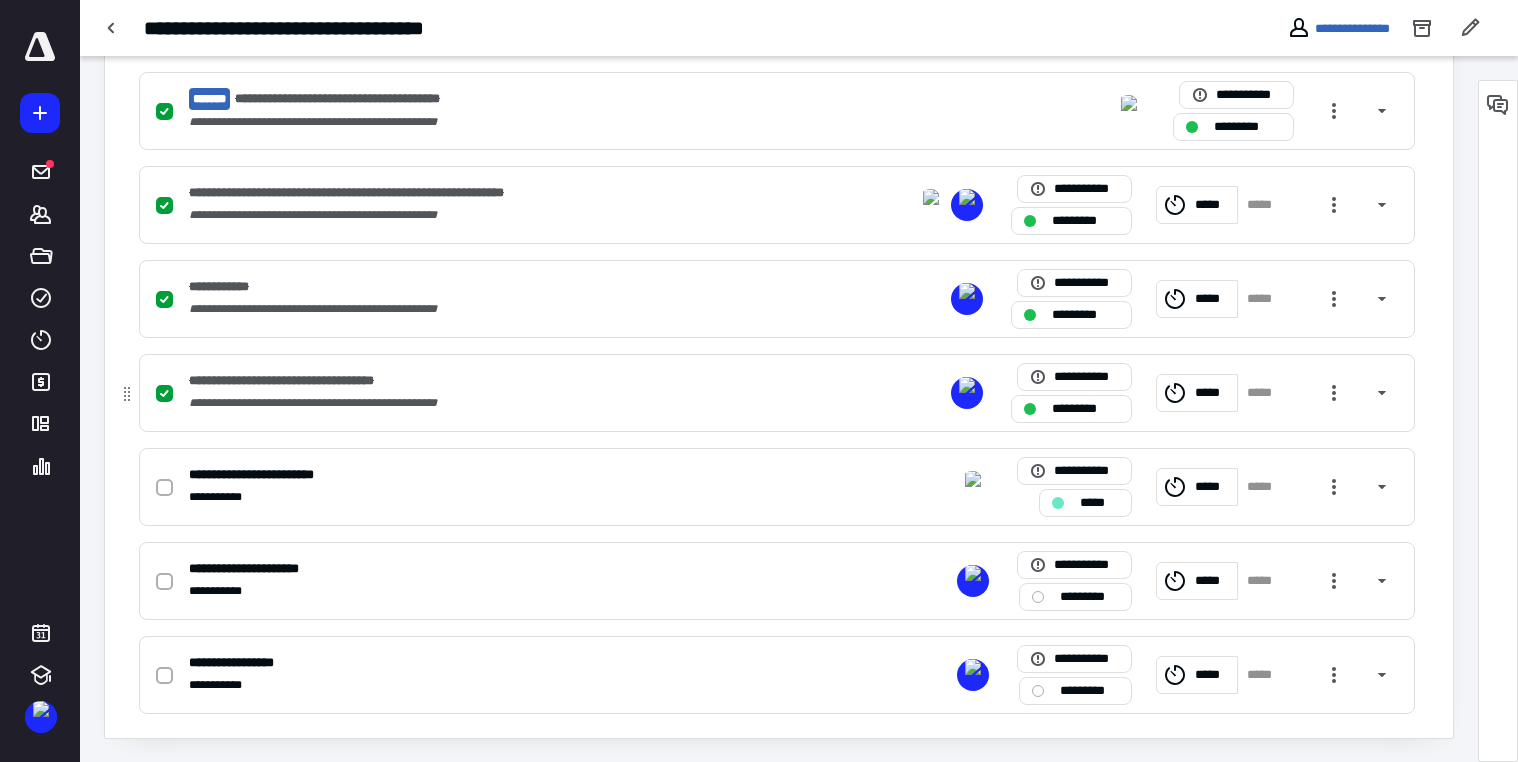 click on "*****" at bounding box center (1213, 393) 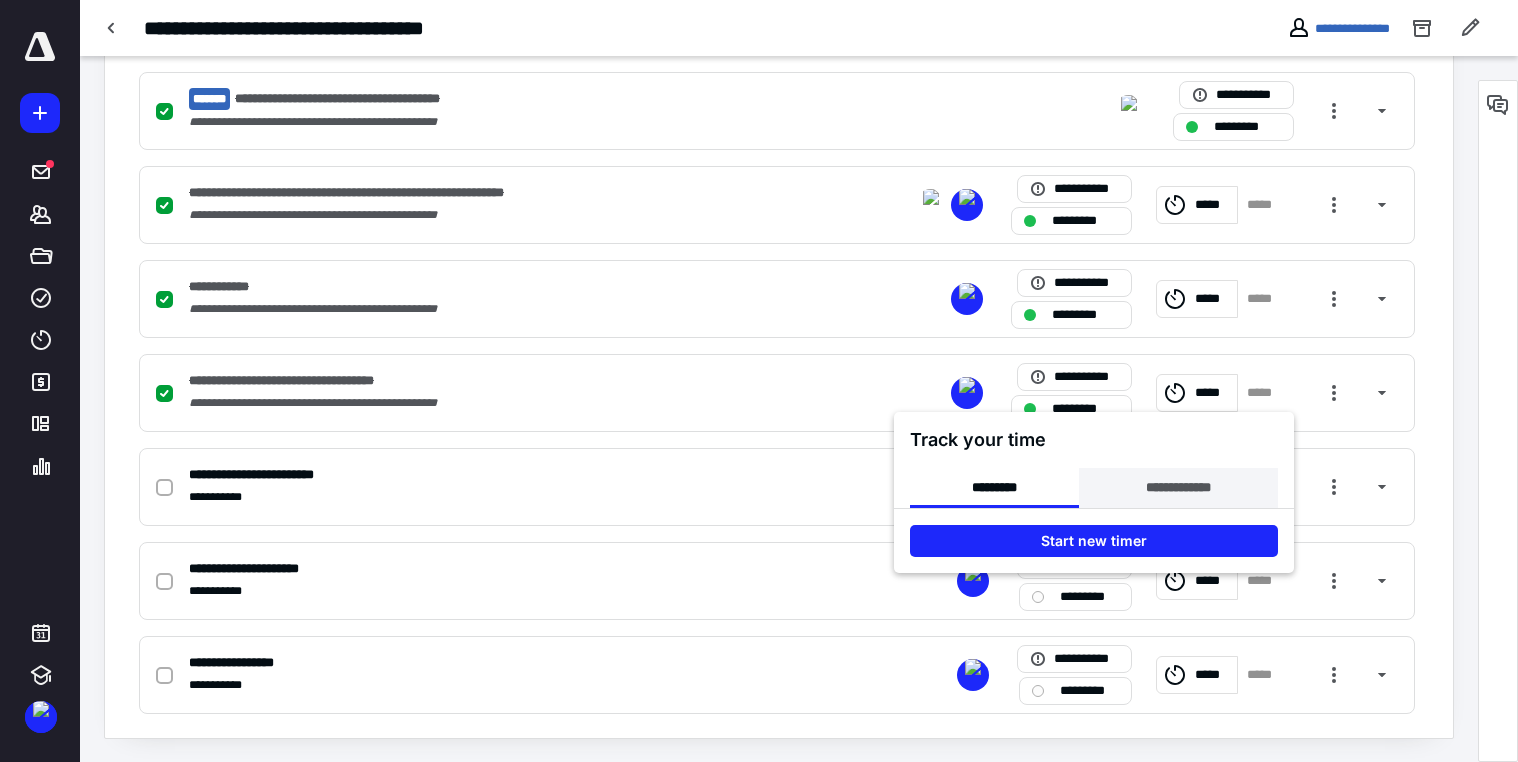 click on "**********" at bounding box center (1178, 488) 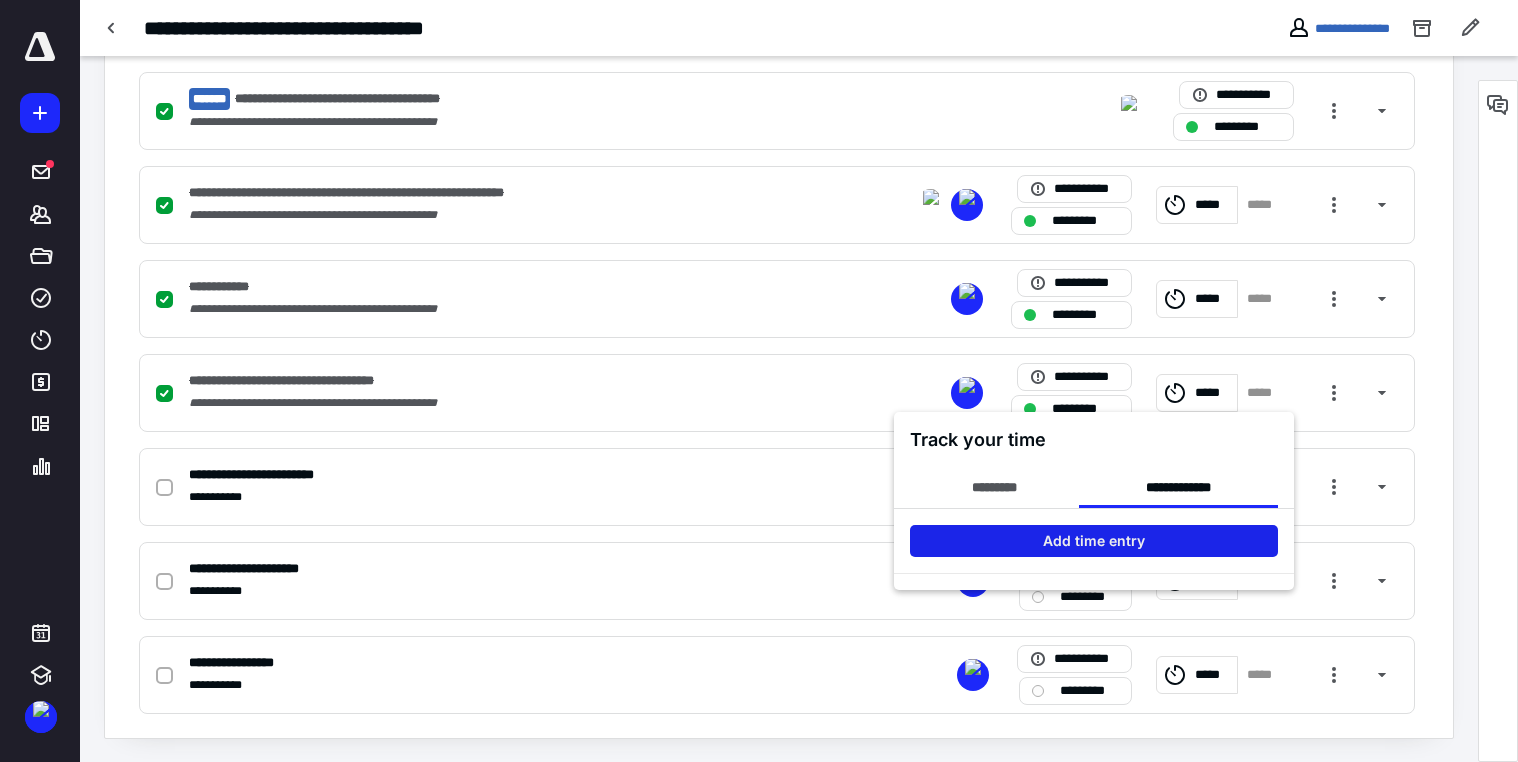 click on "Add time entry" at bounding box center [1094, 541] 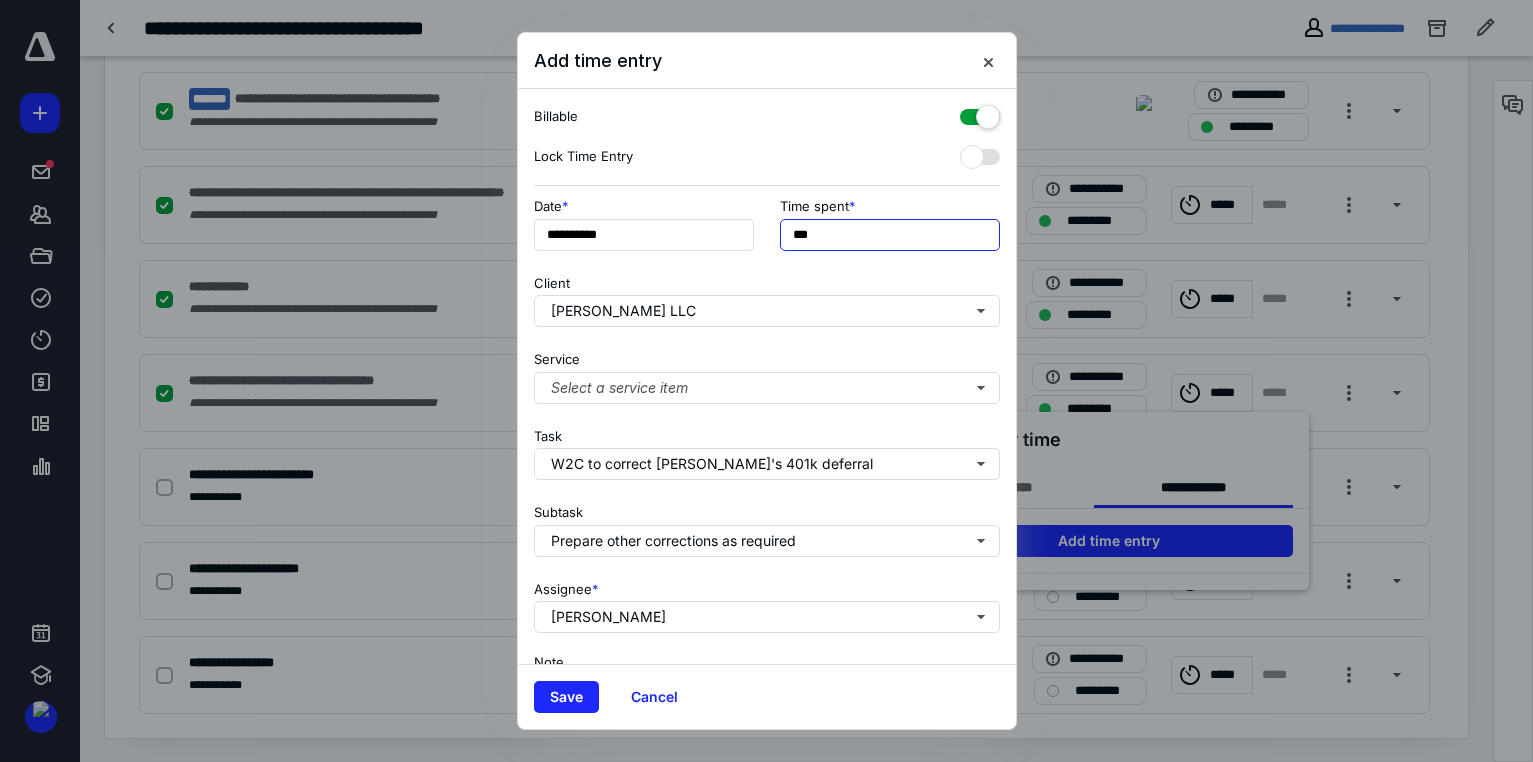 click on "***" at bounding box center (890, 235) 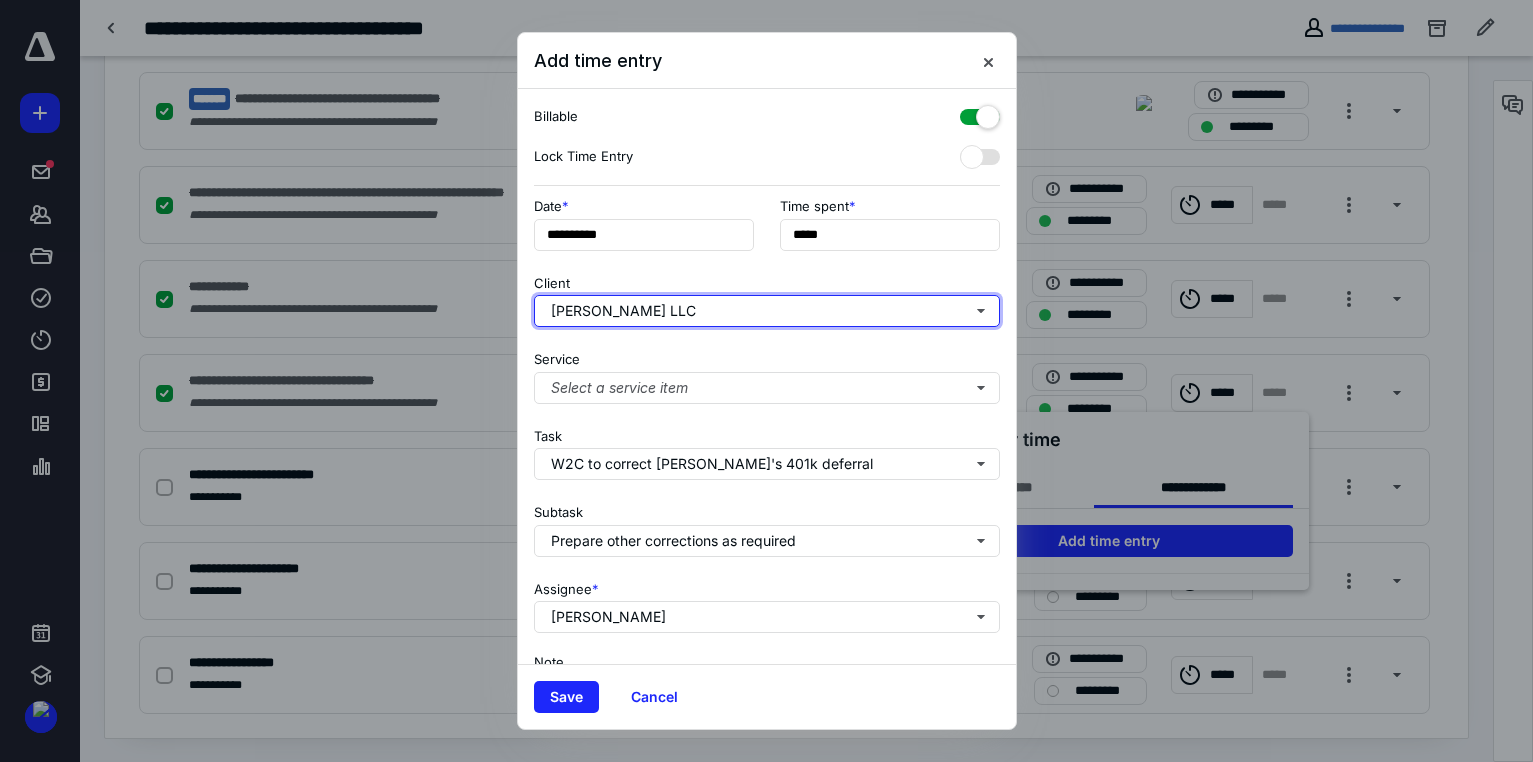 type on "******" 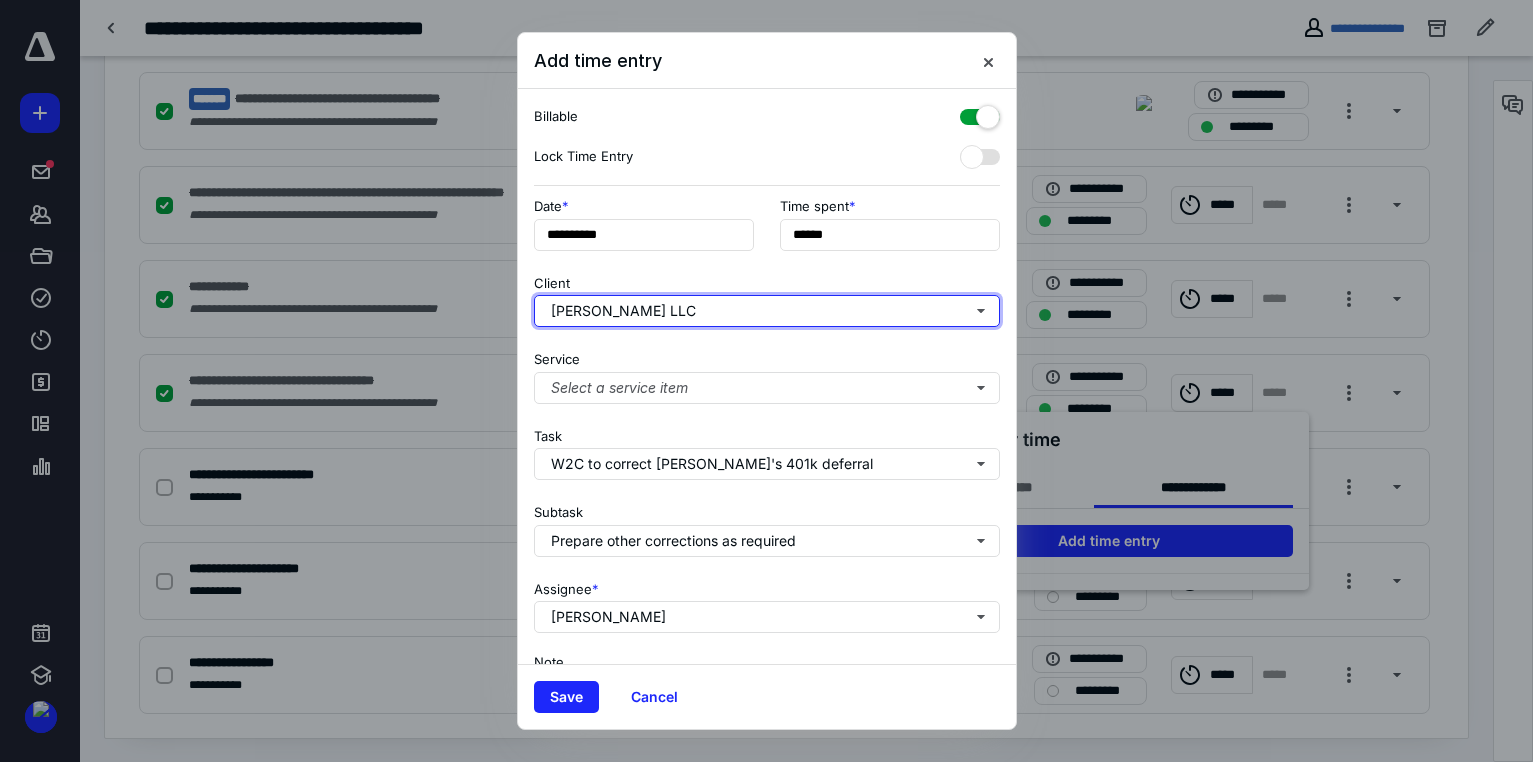 type 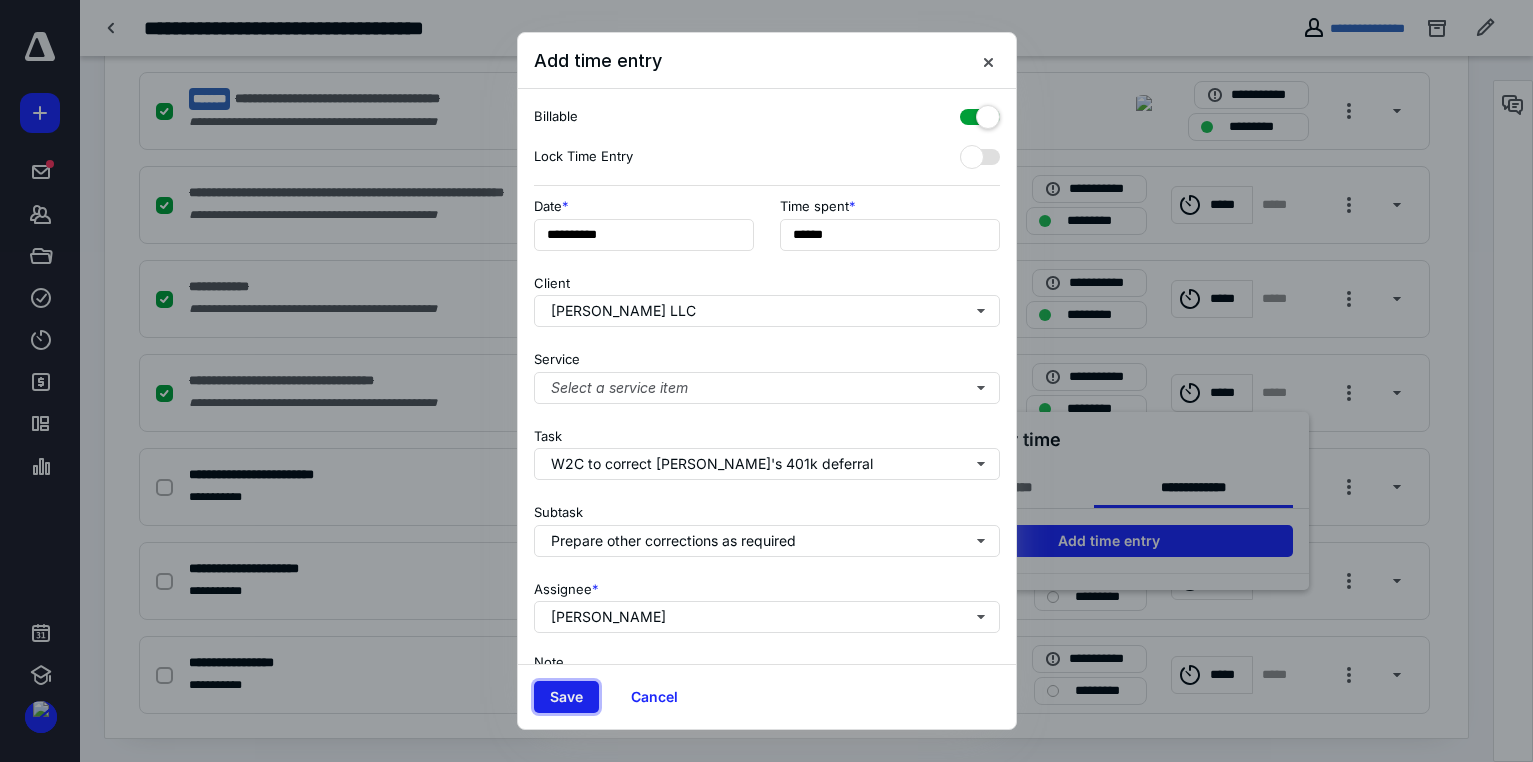 click on "Save" at bounding box center [566, 697] 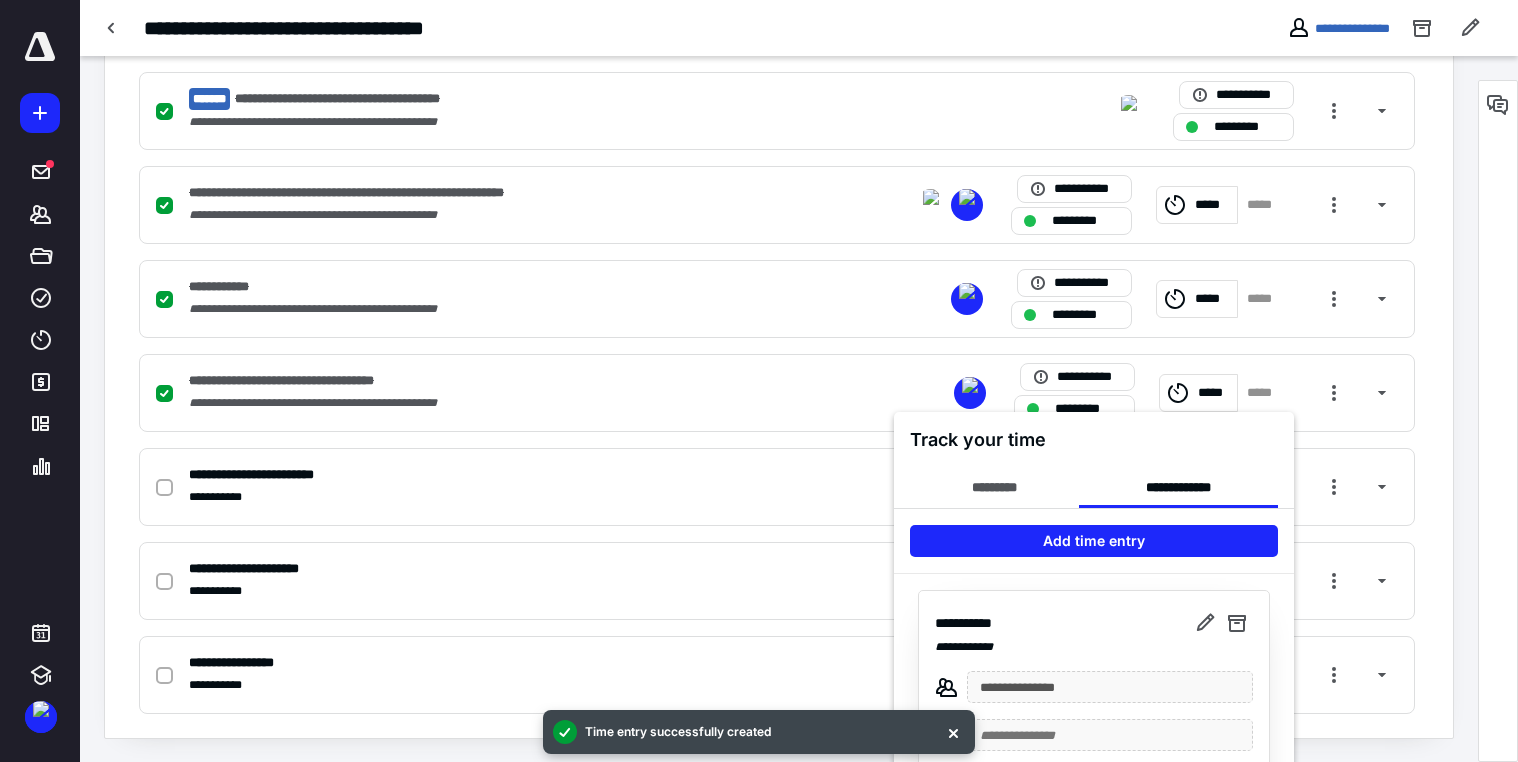 click at bounding box center [759, 381] 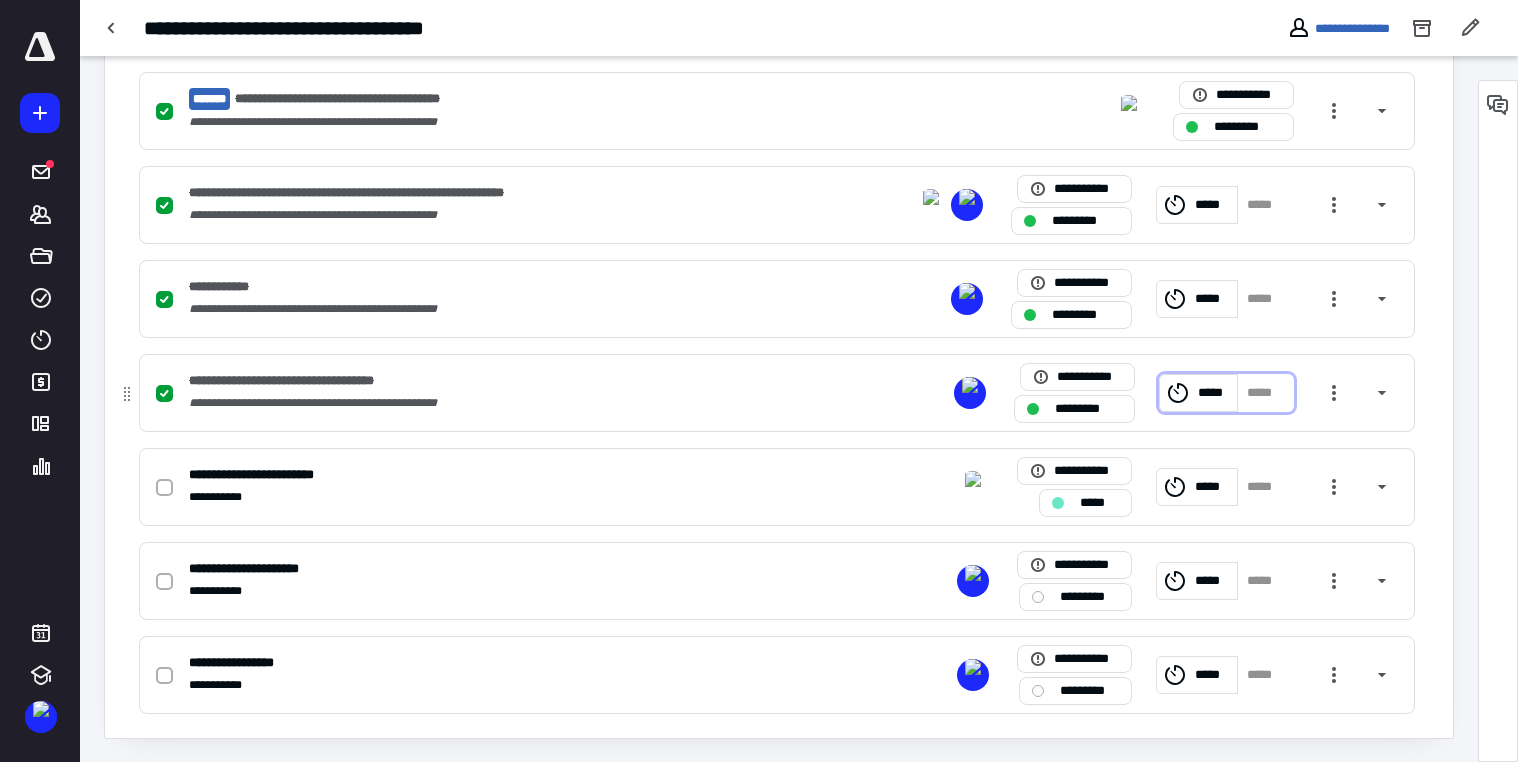 click on "*****" at bounding box center [1214, 393] 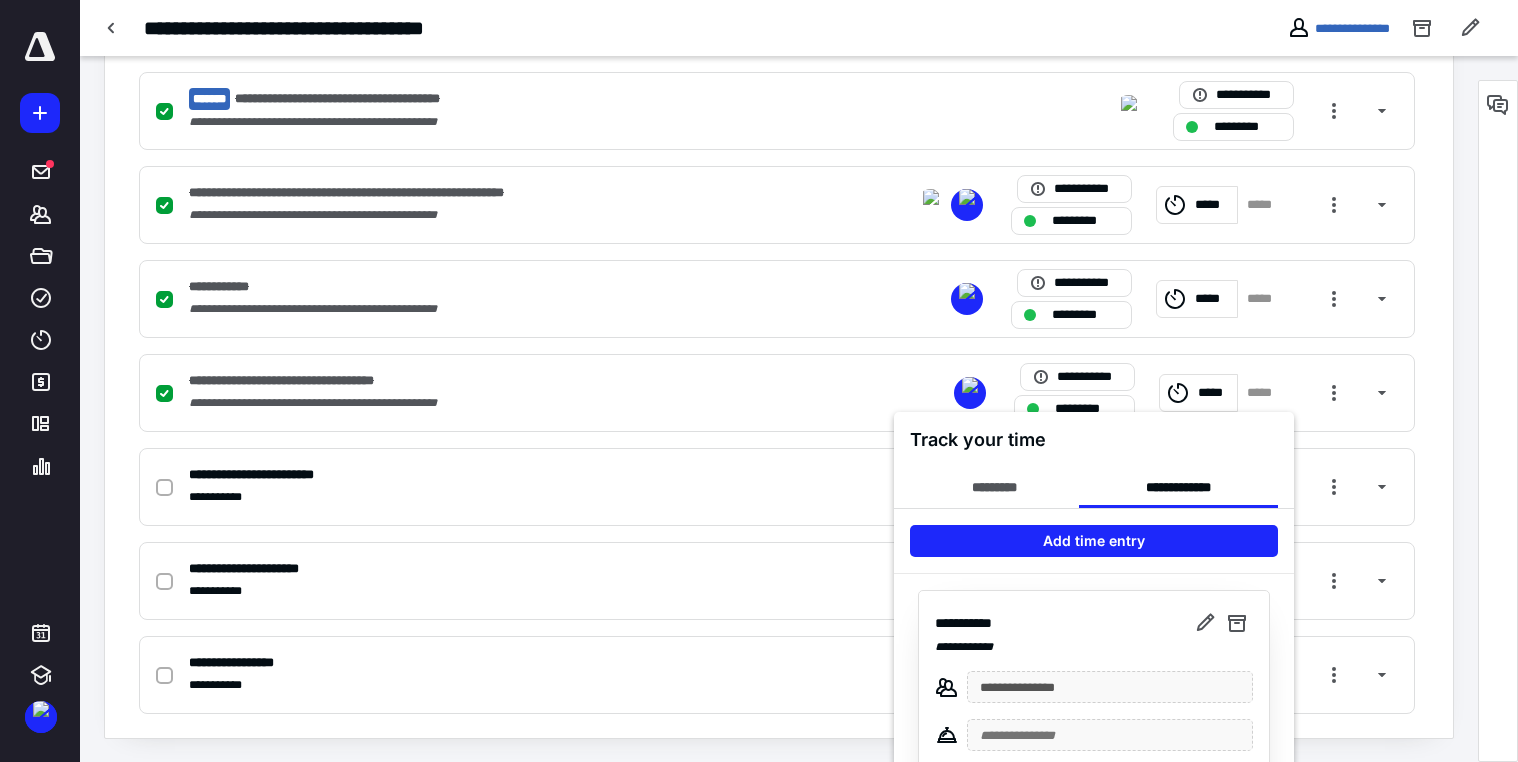 click at bounding box center (759, 381) 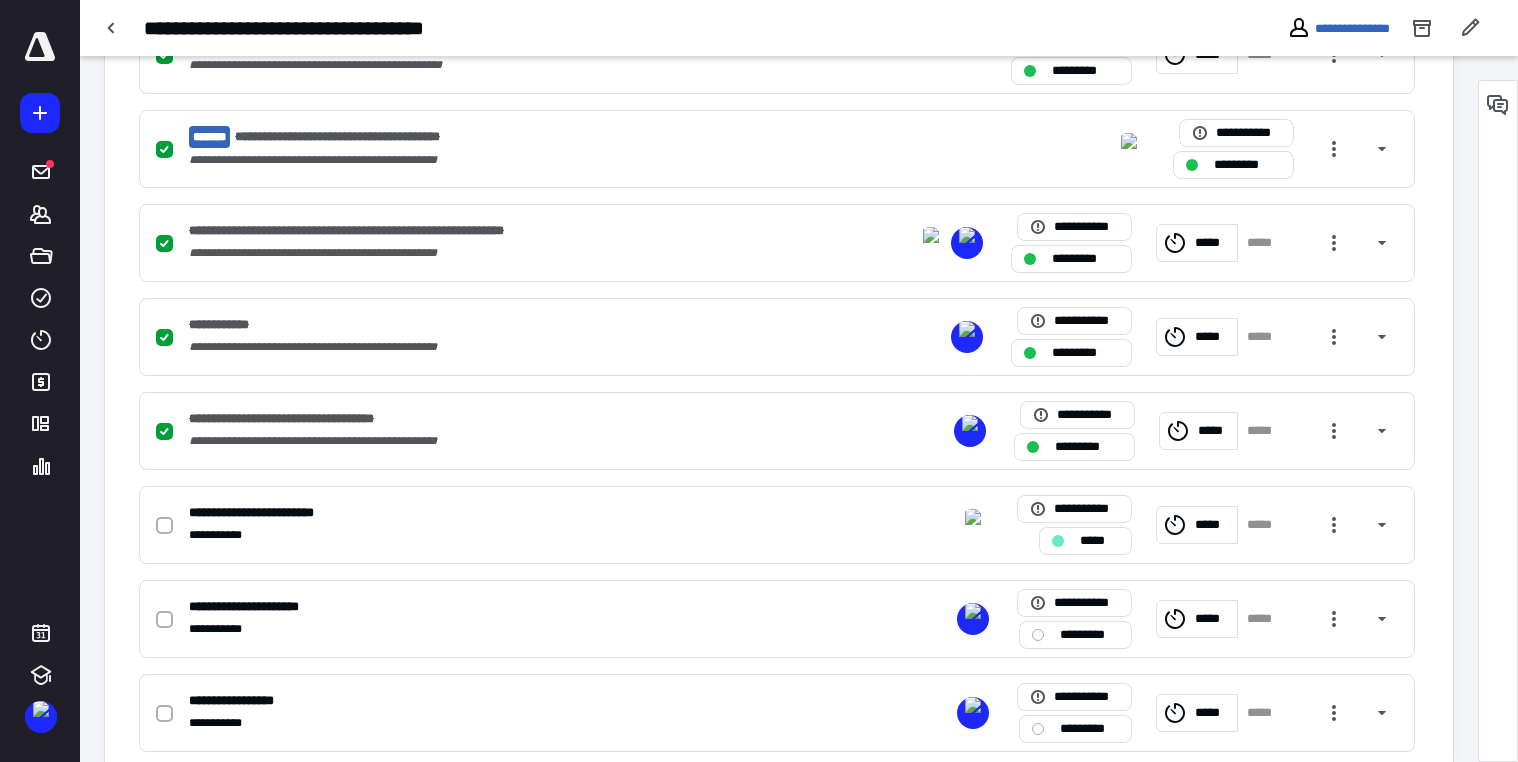 scroll, scrollTop: 601, scrollLeft: 0, axis: vertical 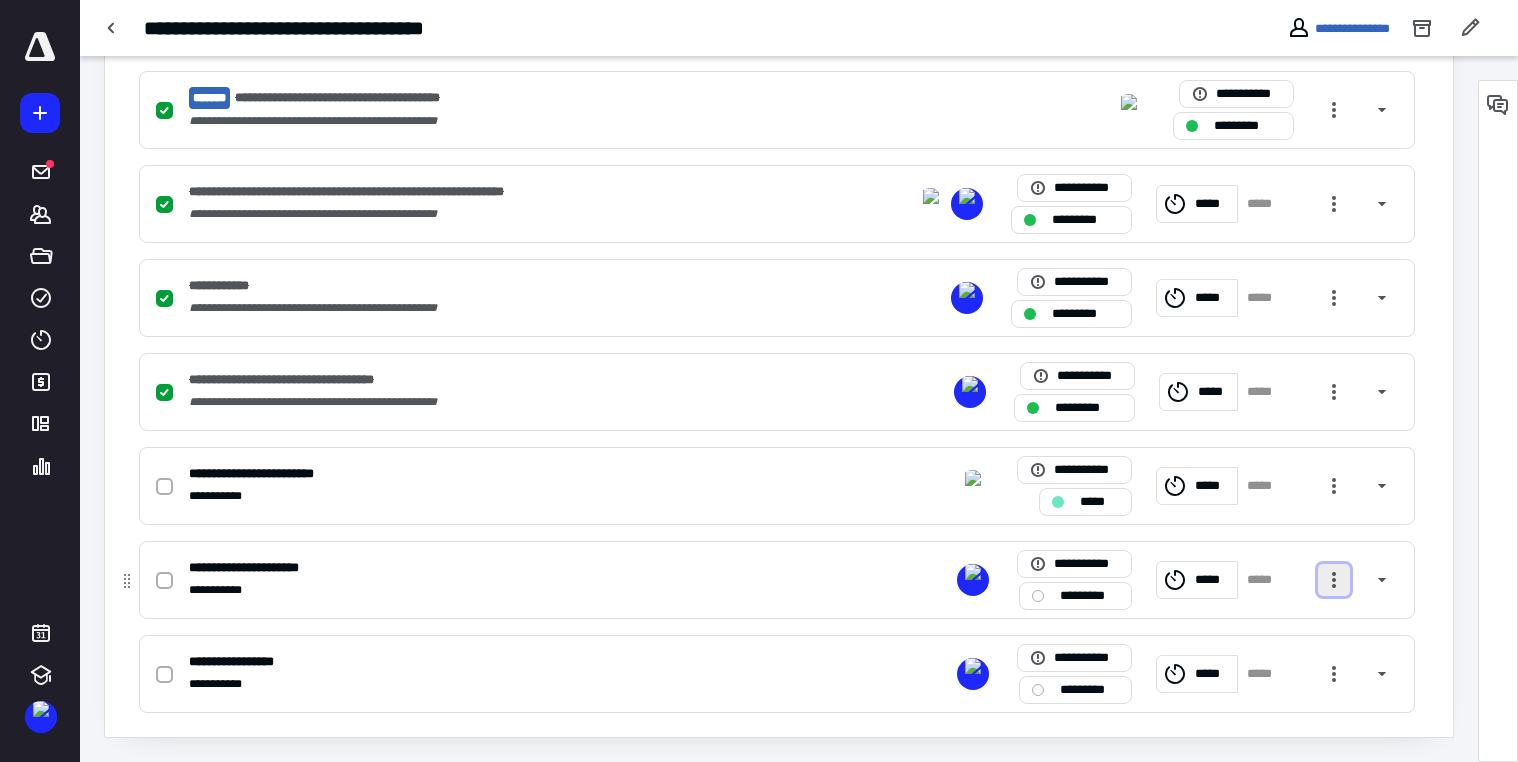 click at bounding box center [1334, 580] 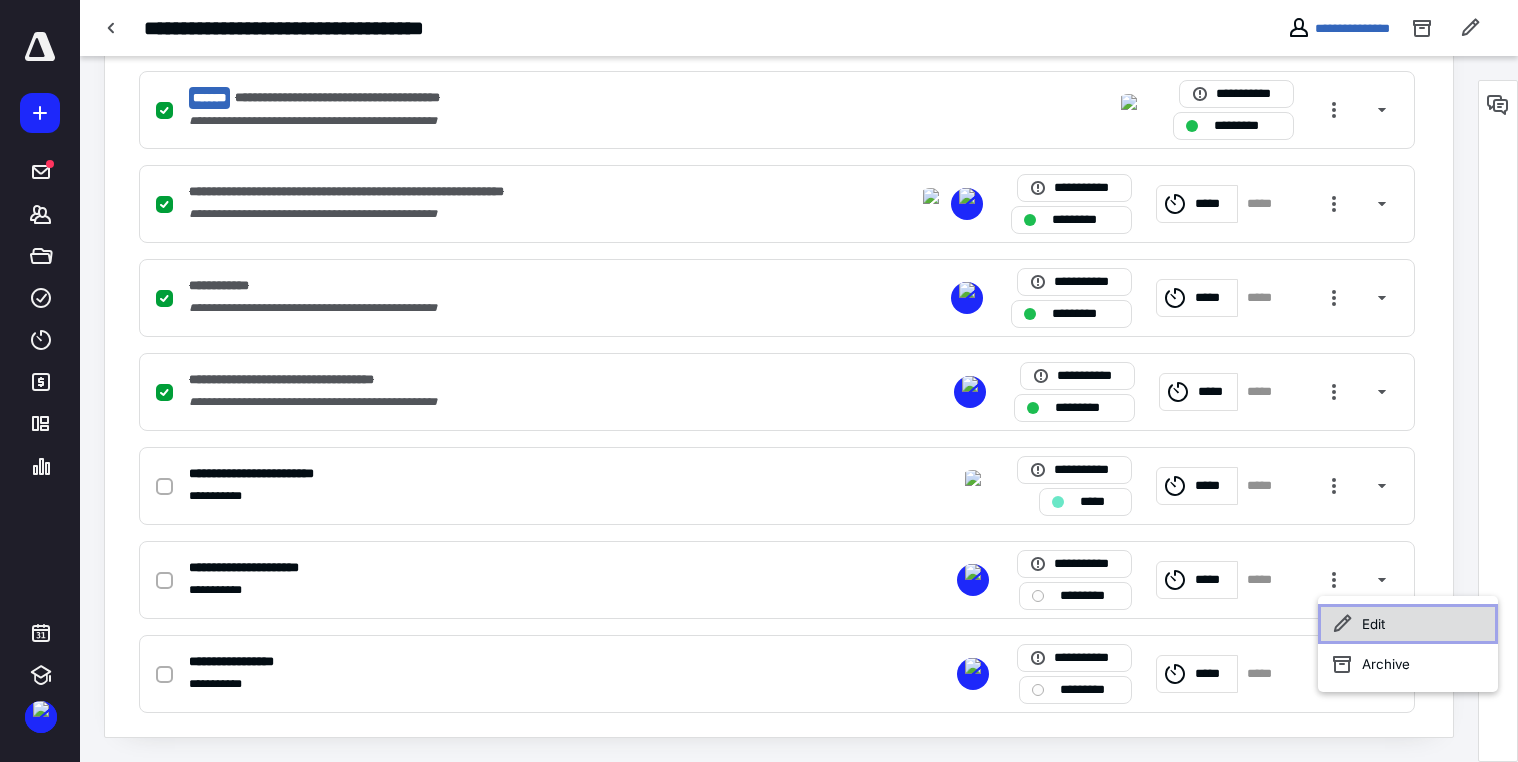 click on "Edit" at bounding box center (1408, 624) 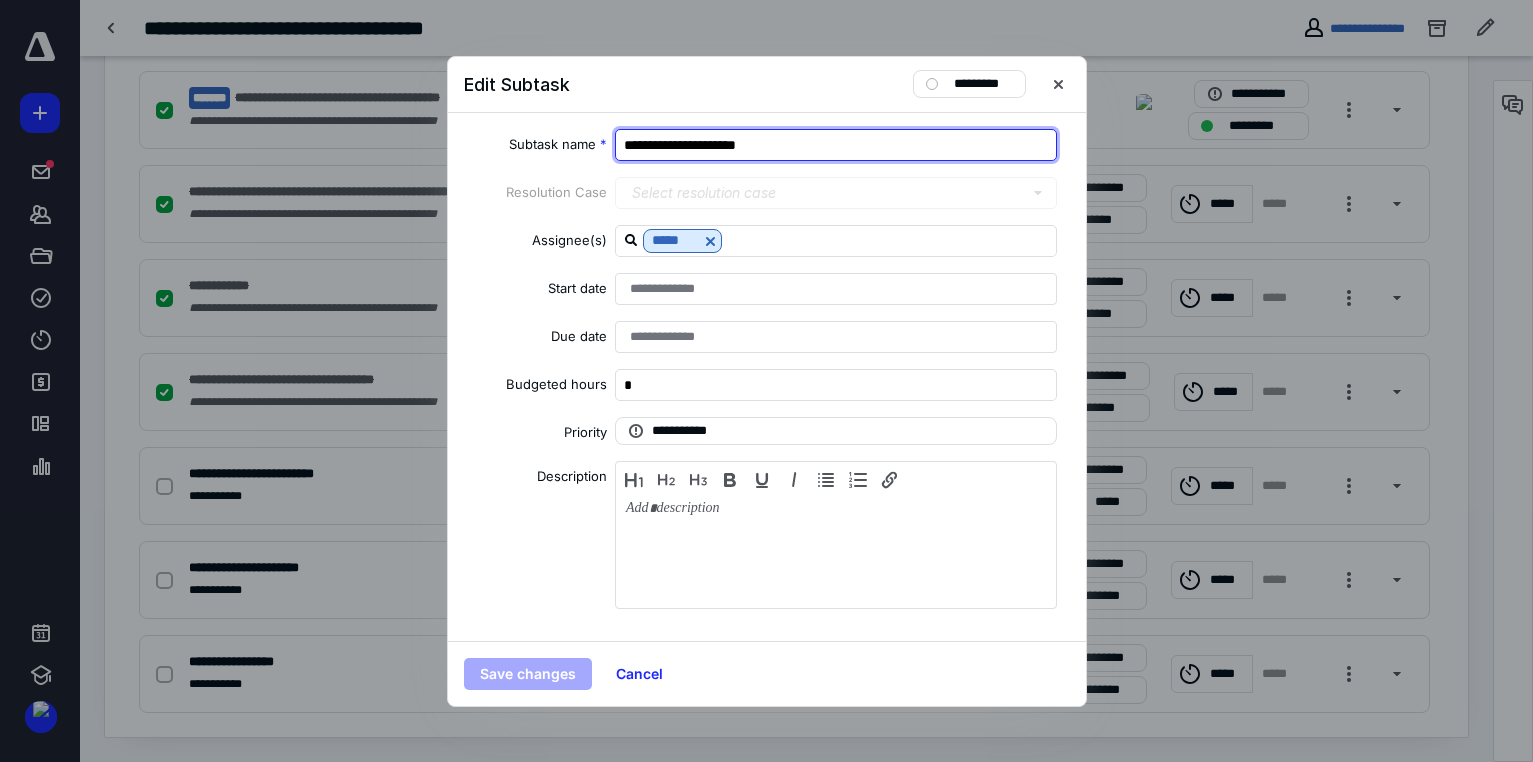 click on "**********" at bounding box center (836, 145) 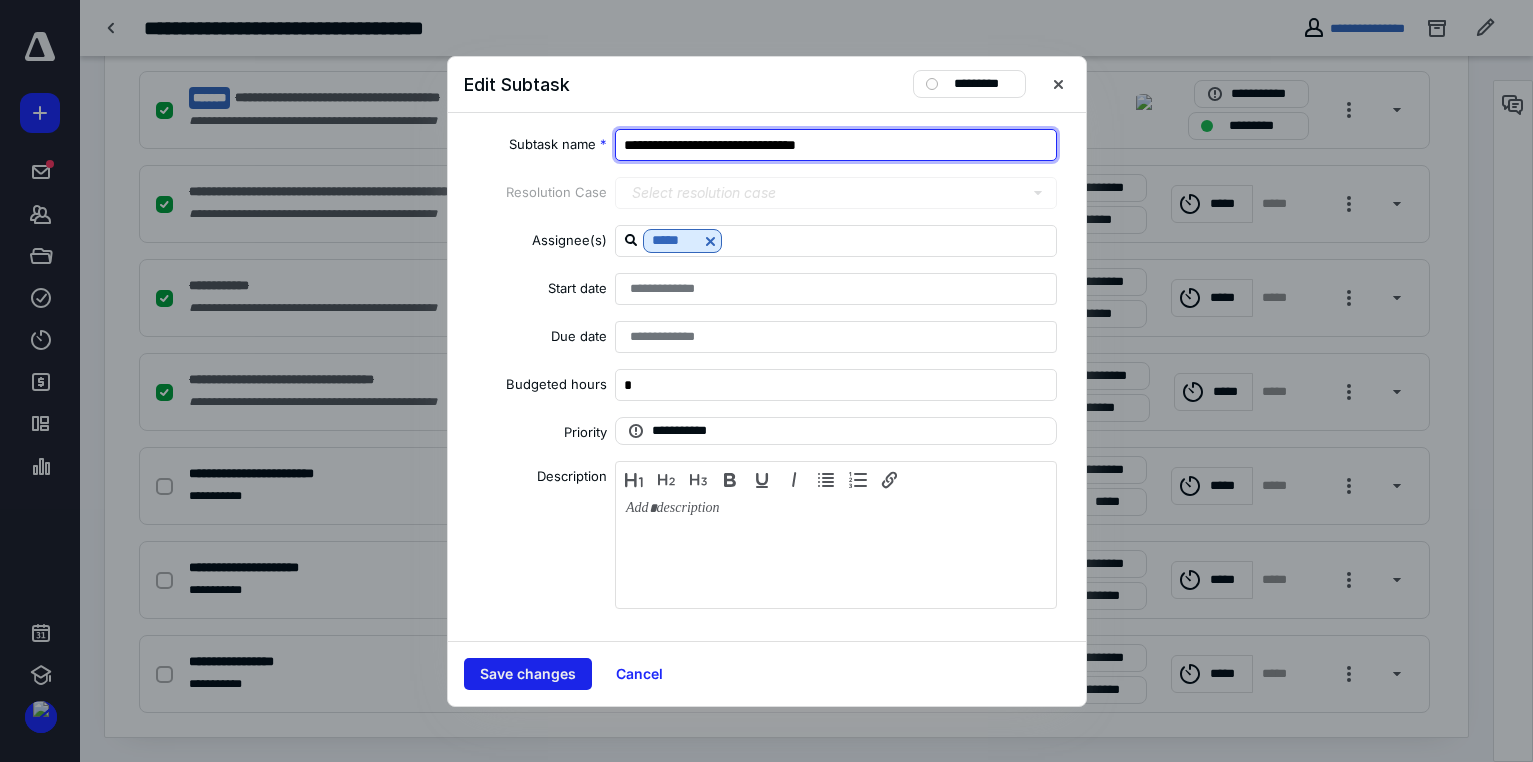 type on "**********" 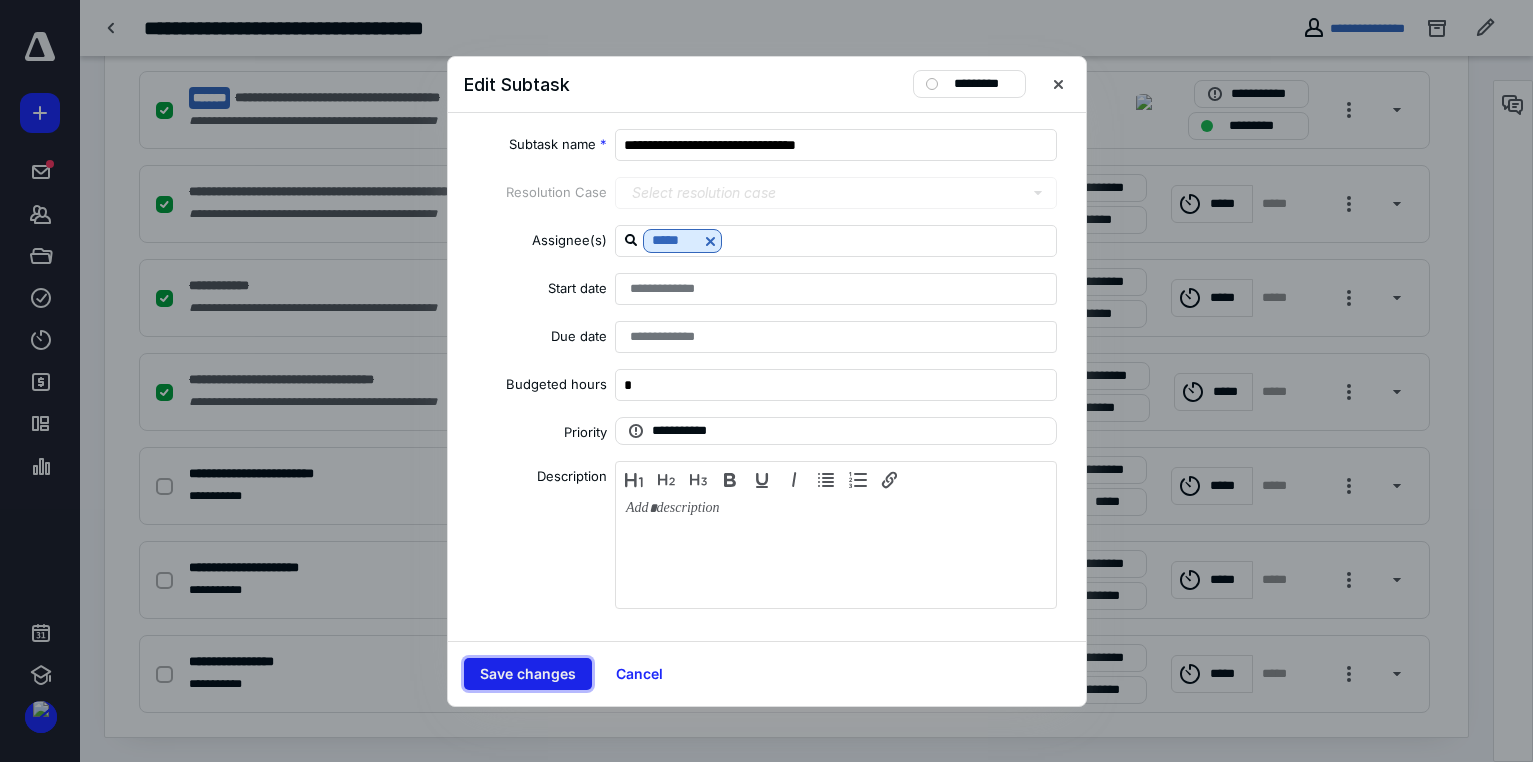 click on "Save changes" at bounding box center [528, 674] 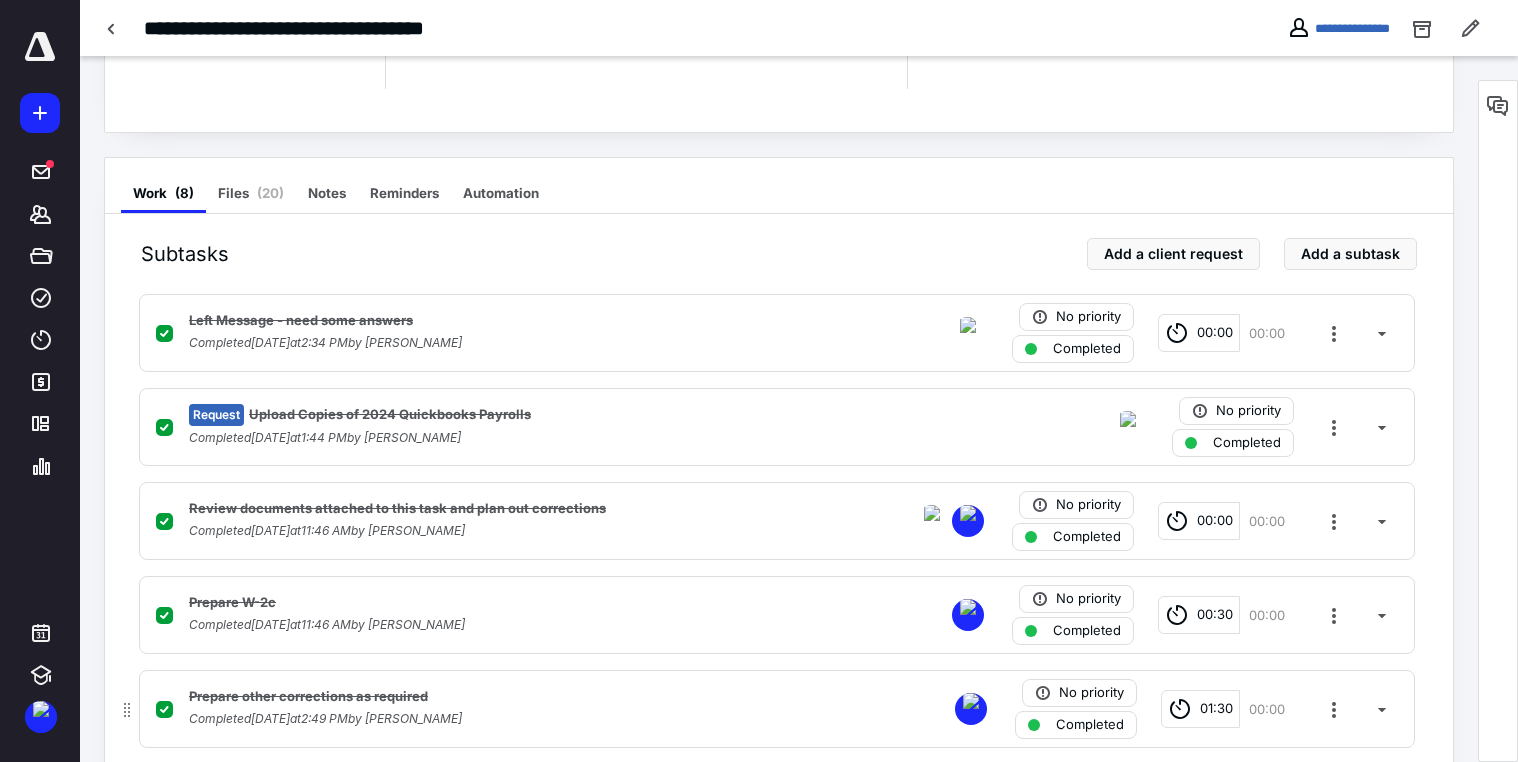 scroll, scrollTop: 0, scrollLeft: 0, axis: both 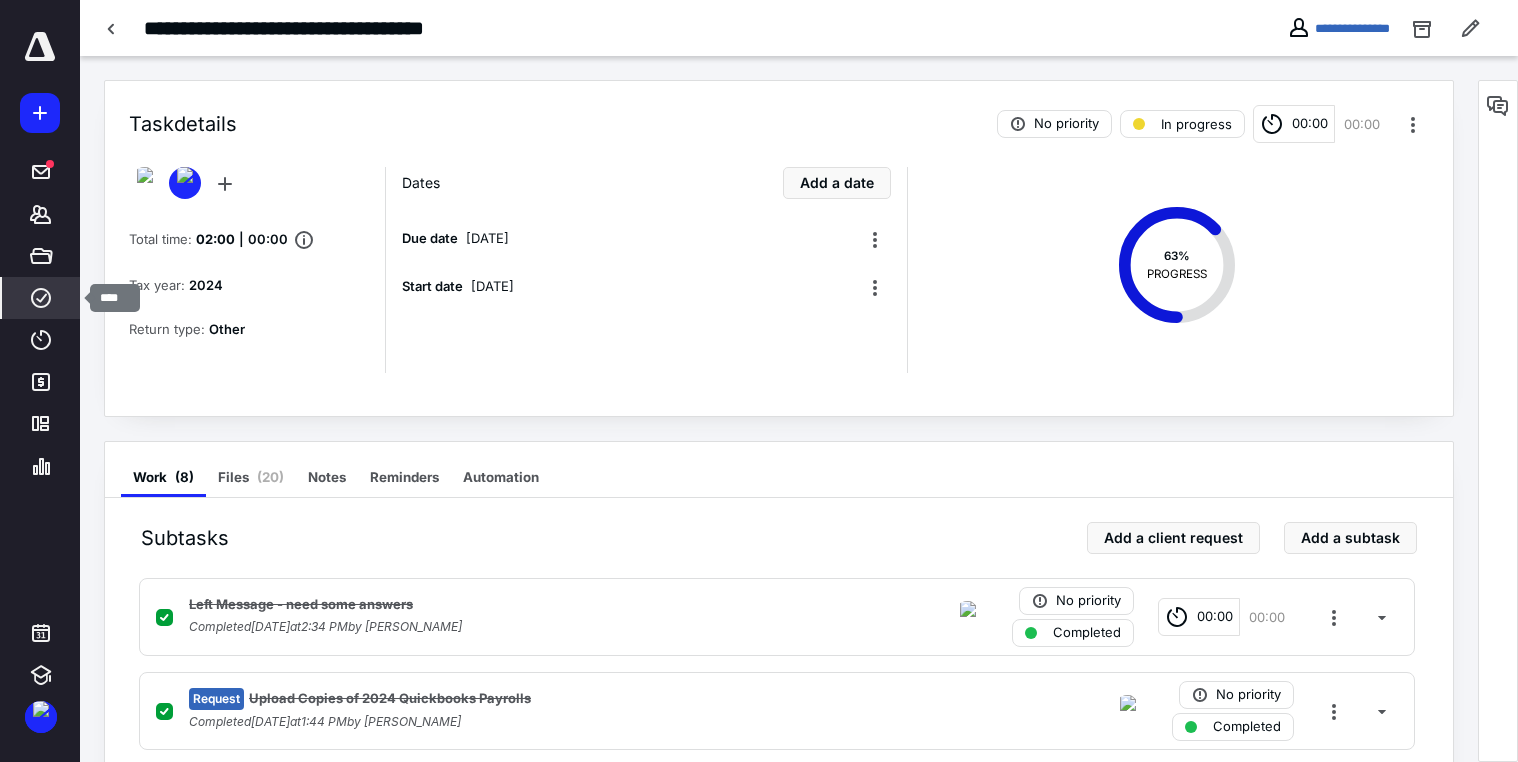 click 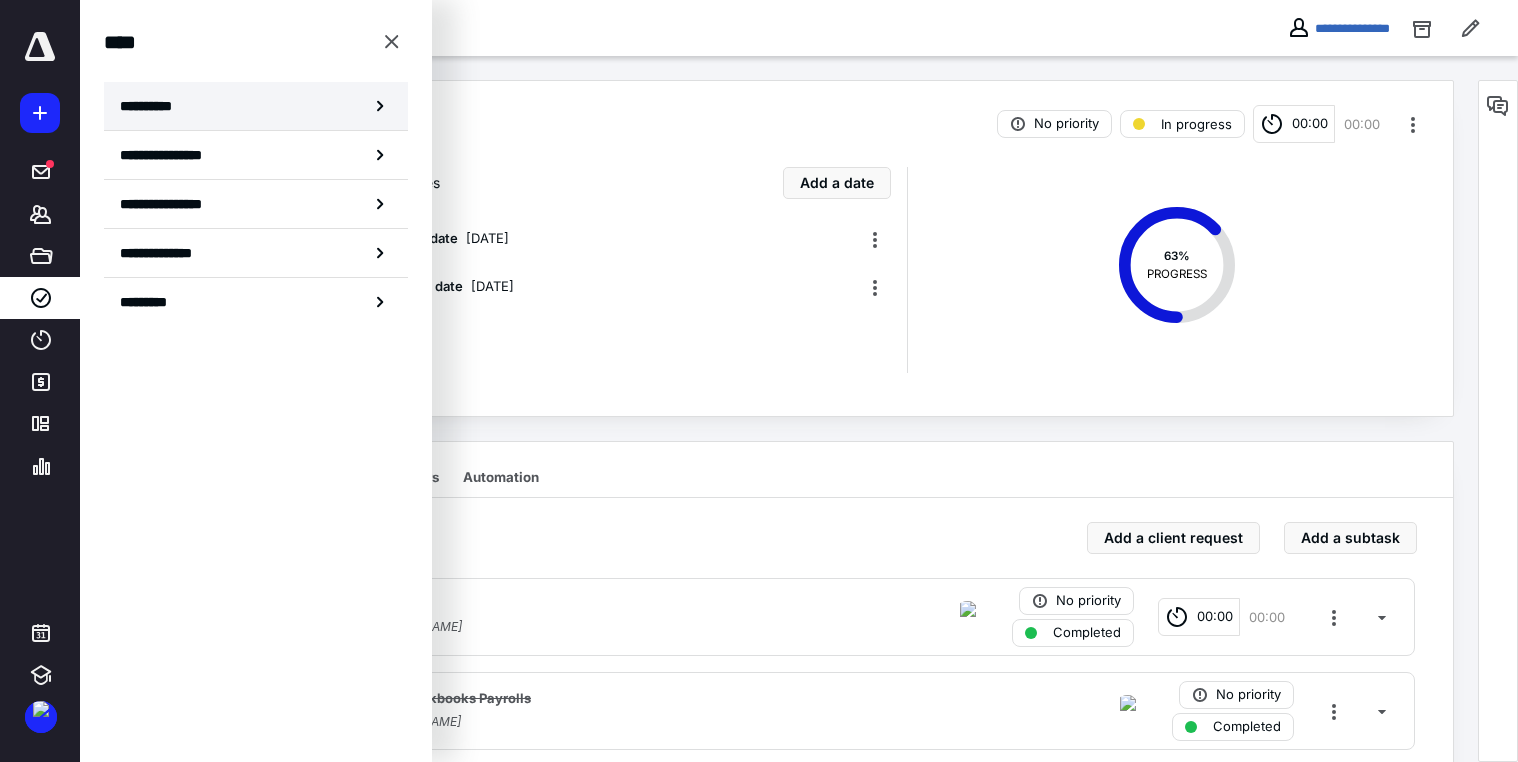 click on "**********" at bounding box center [153, 106] 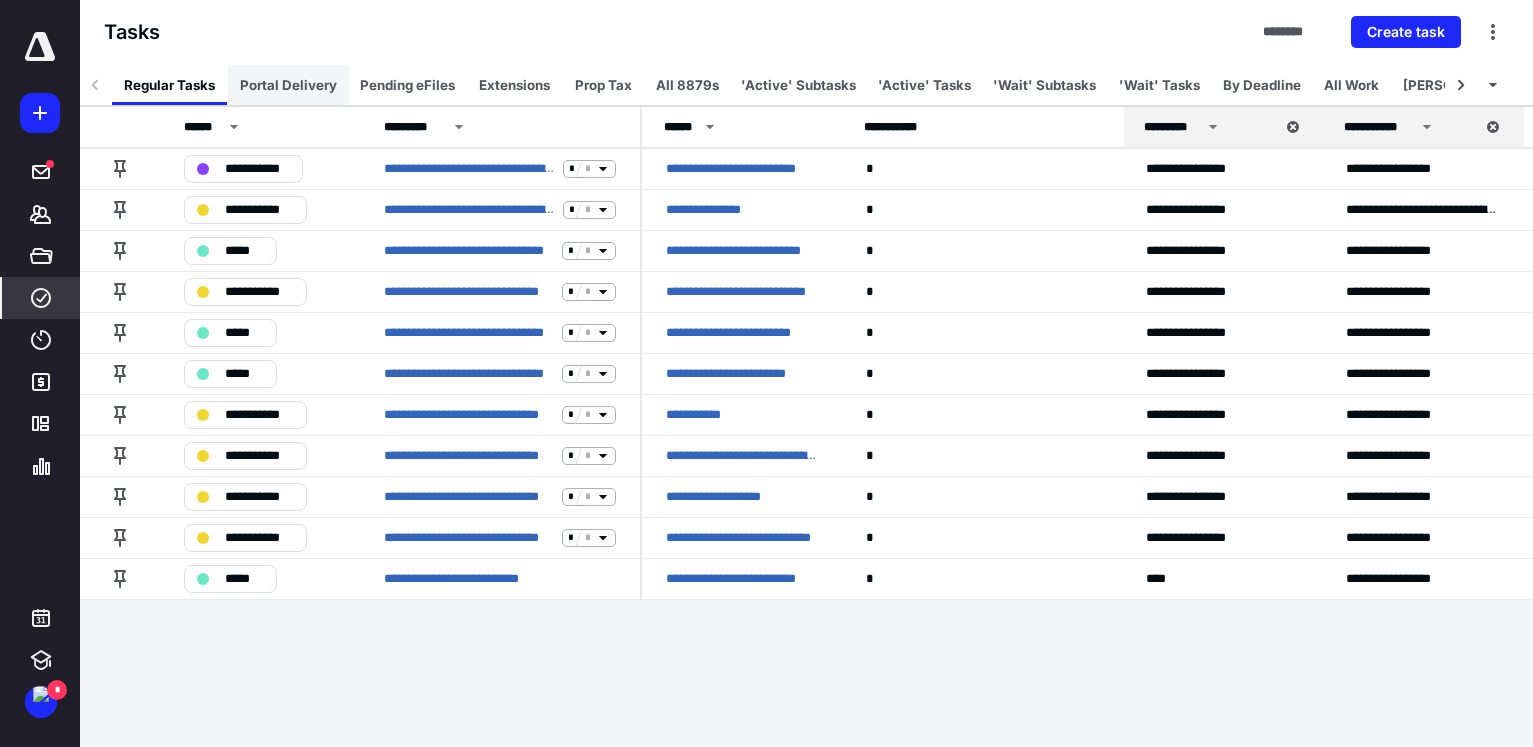 click on "Portal Delivery" at bounding box center [288, 85] 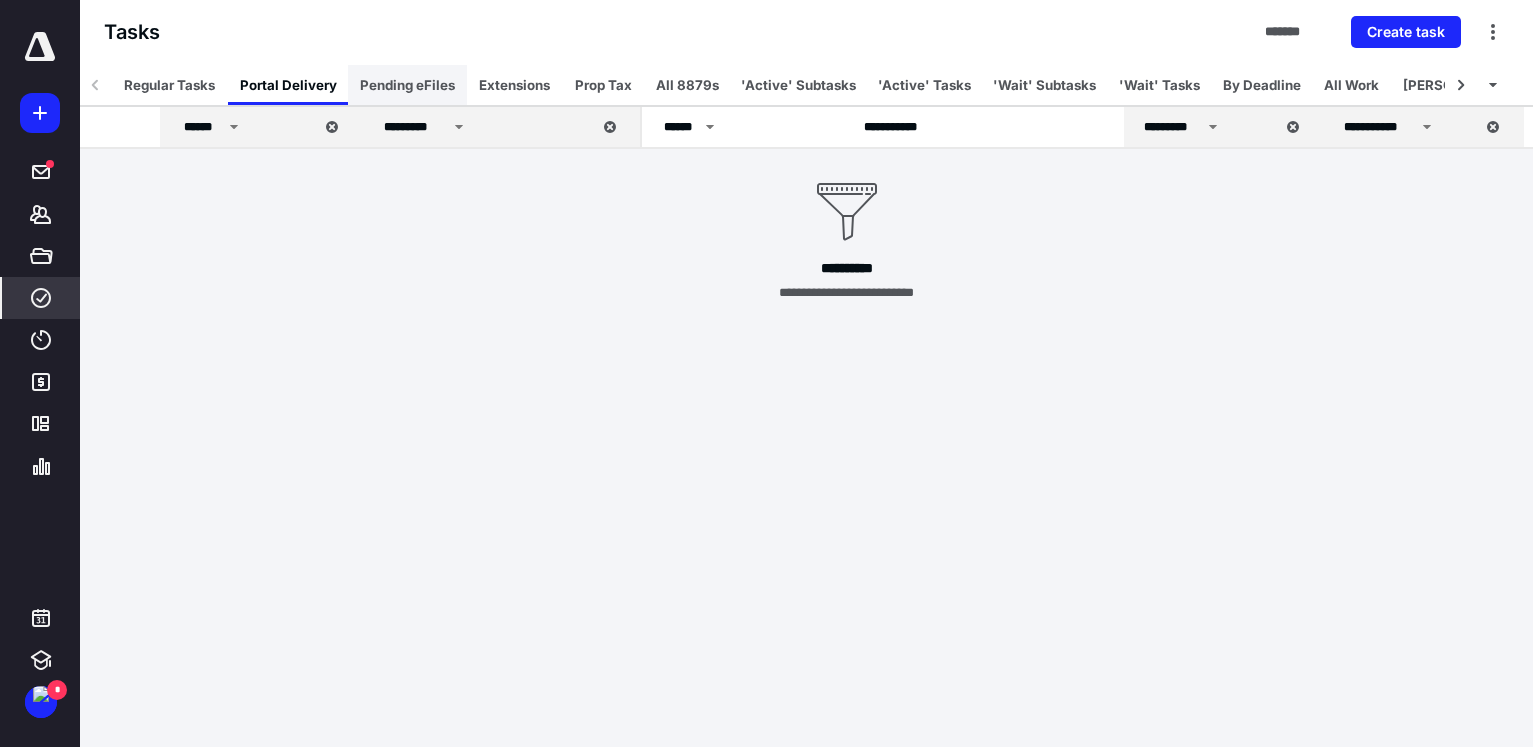 click on "Pending eFiles" at bounding box center [407, 85] 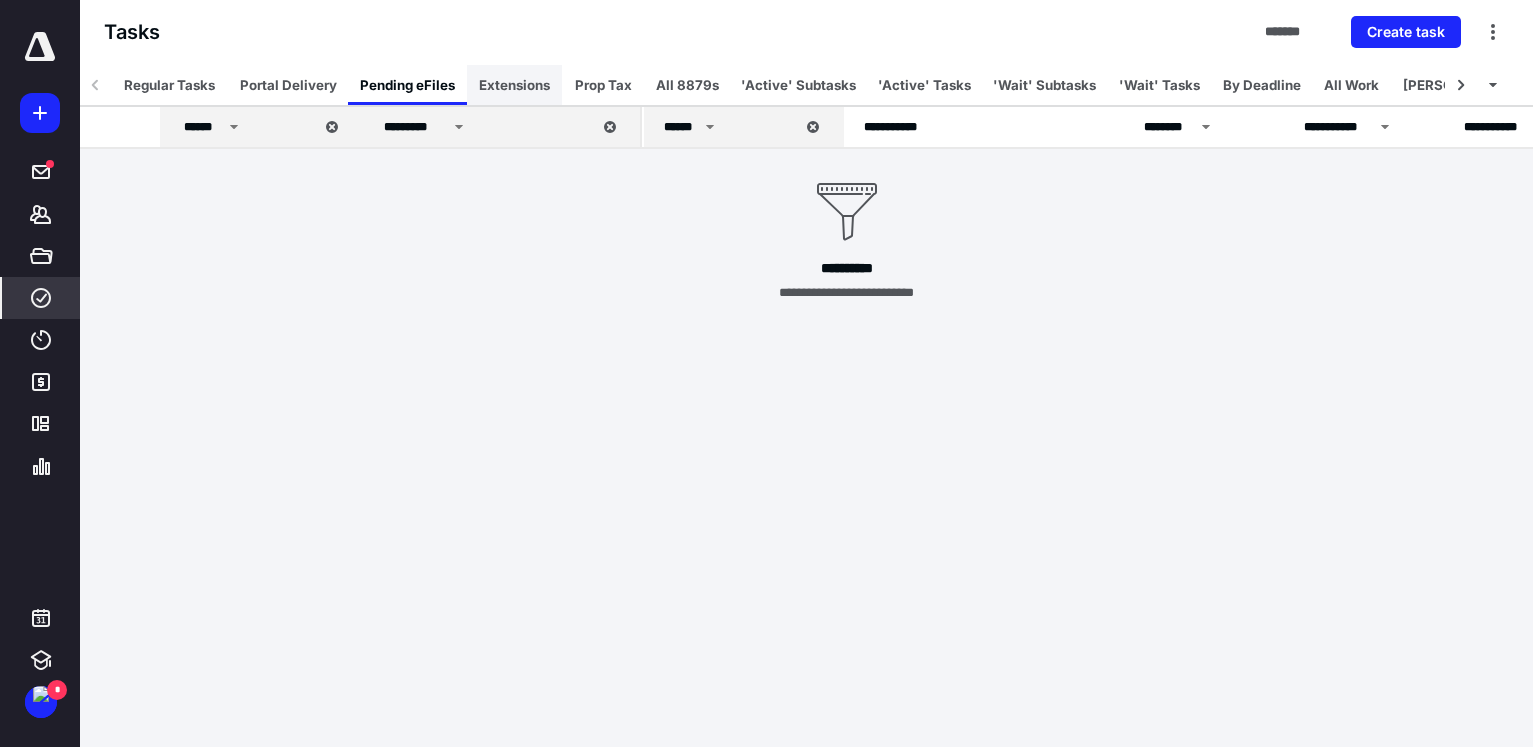 click on "Extensions" at bounding box center (514, 85) 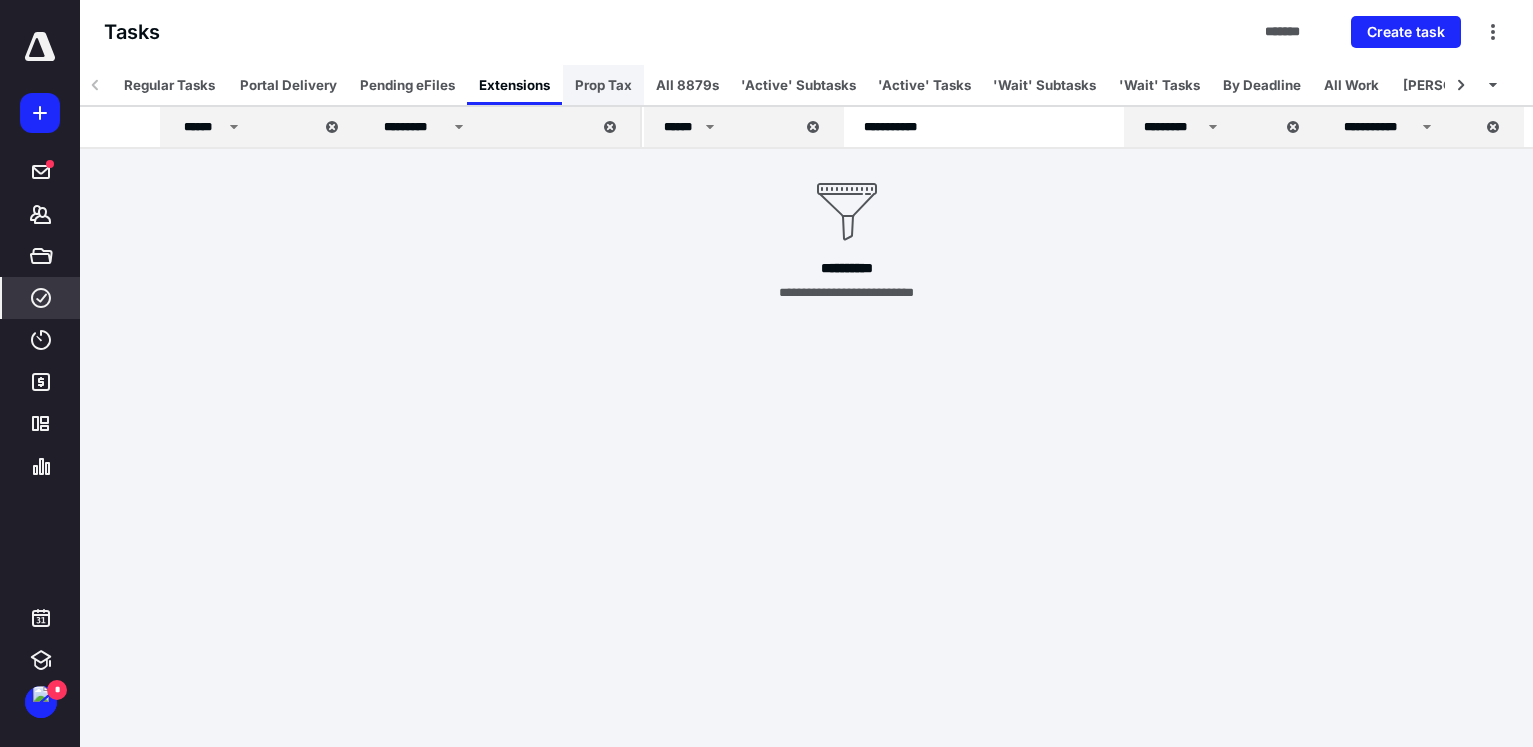 click on "Prop Tax" at bounding box center [603, 85] 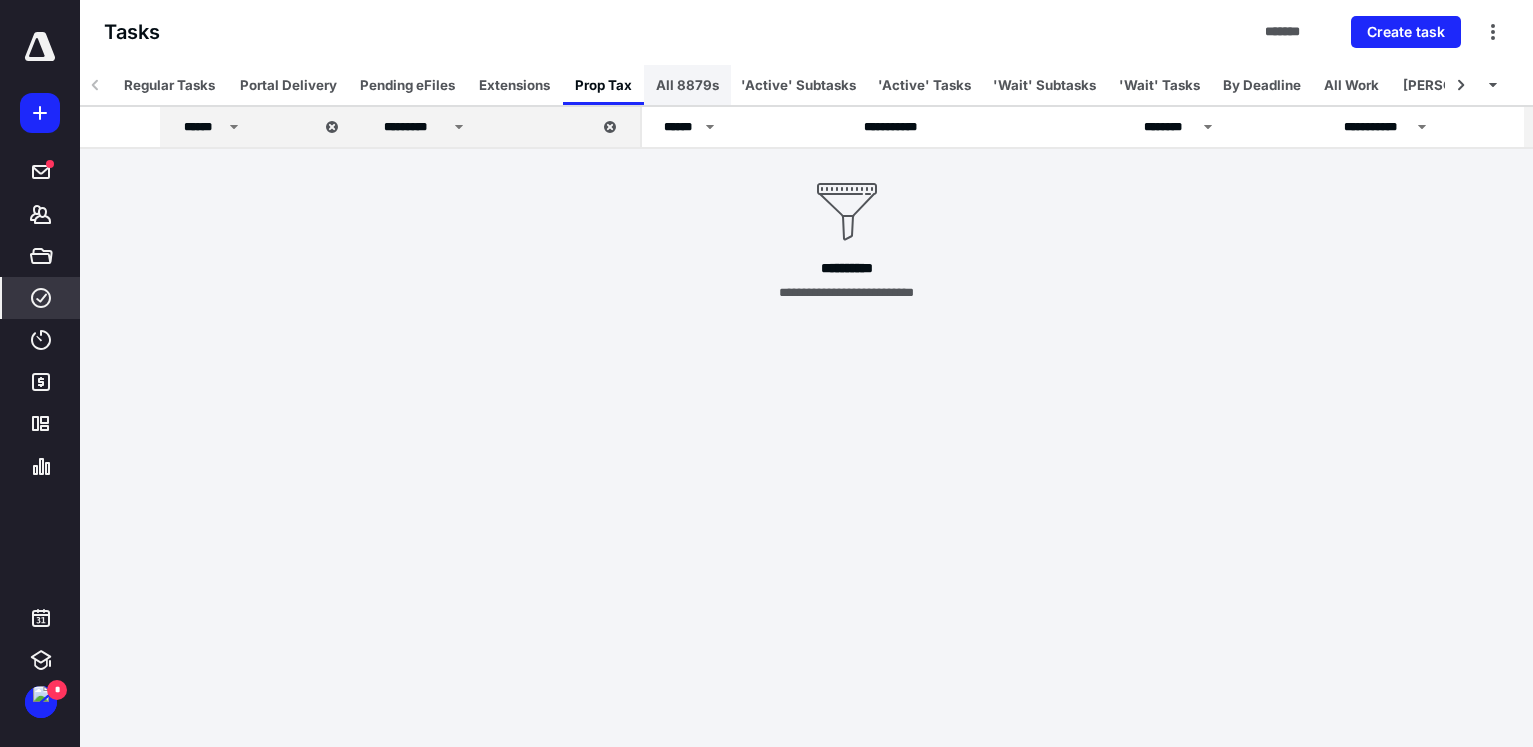 click on "All 8879s" at bounding box center (687, 85) 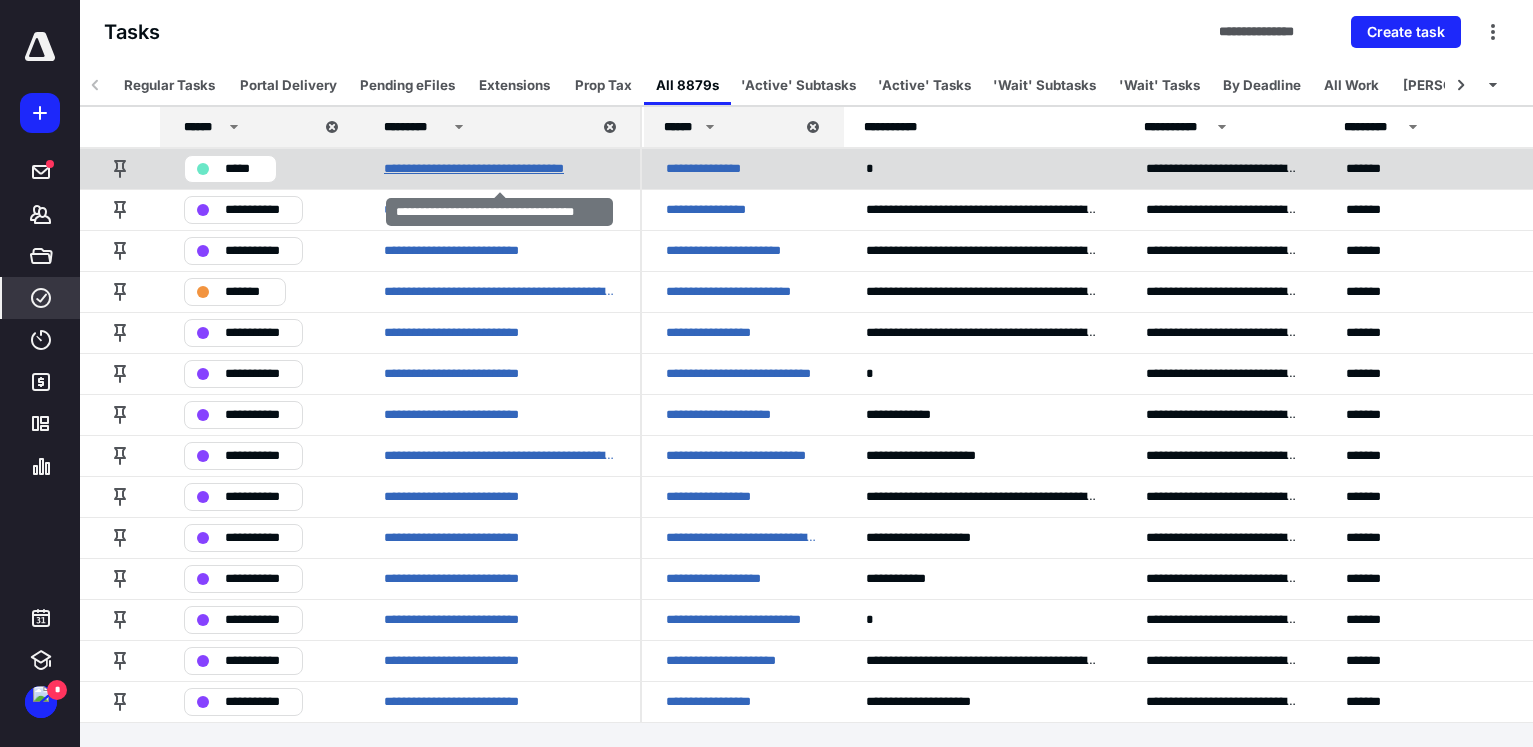 click on "**********" at bounding box center [494, 169] 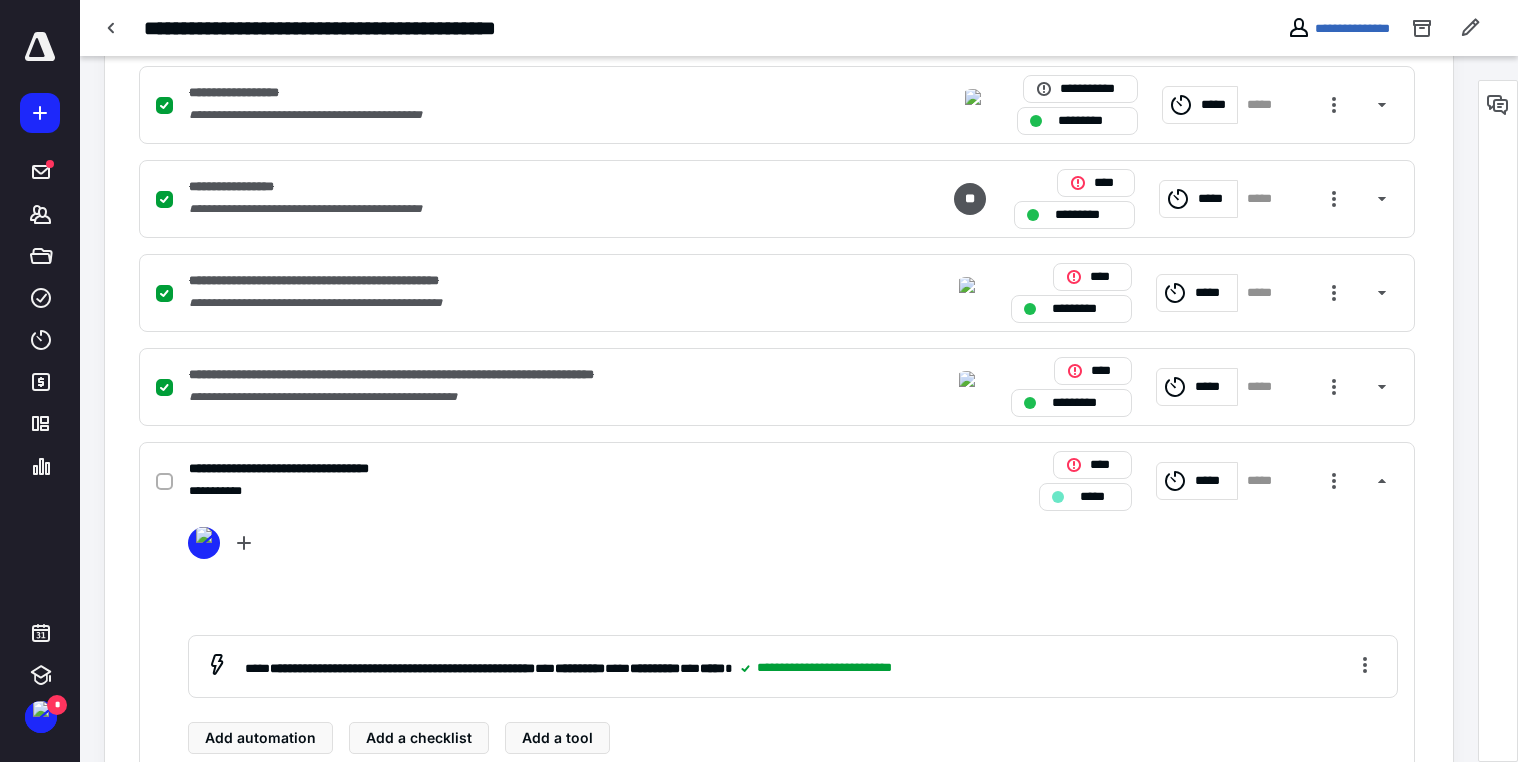 scroll, scrollTop: 800, scrollLeft: 0, axis: vertical 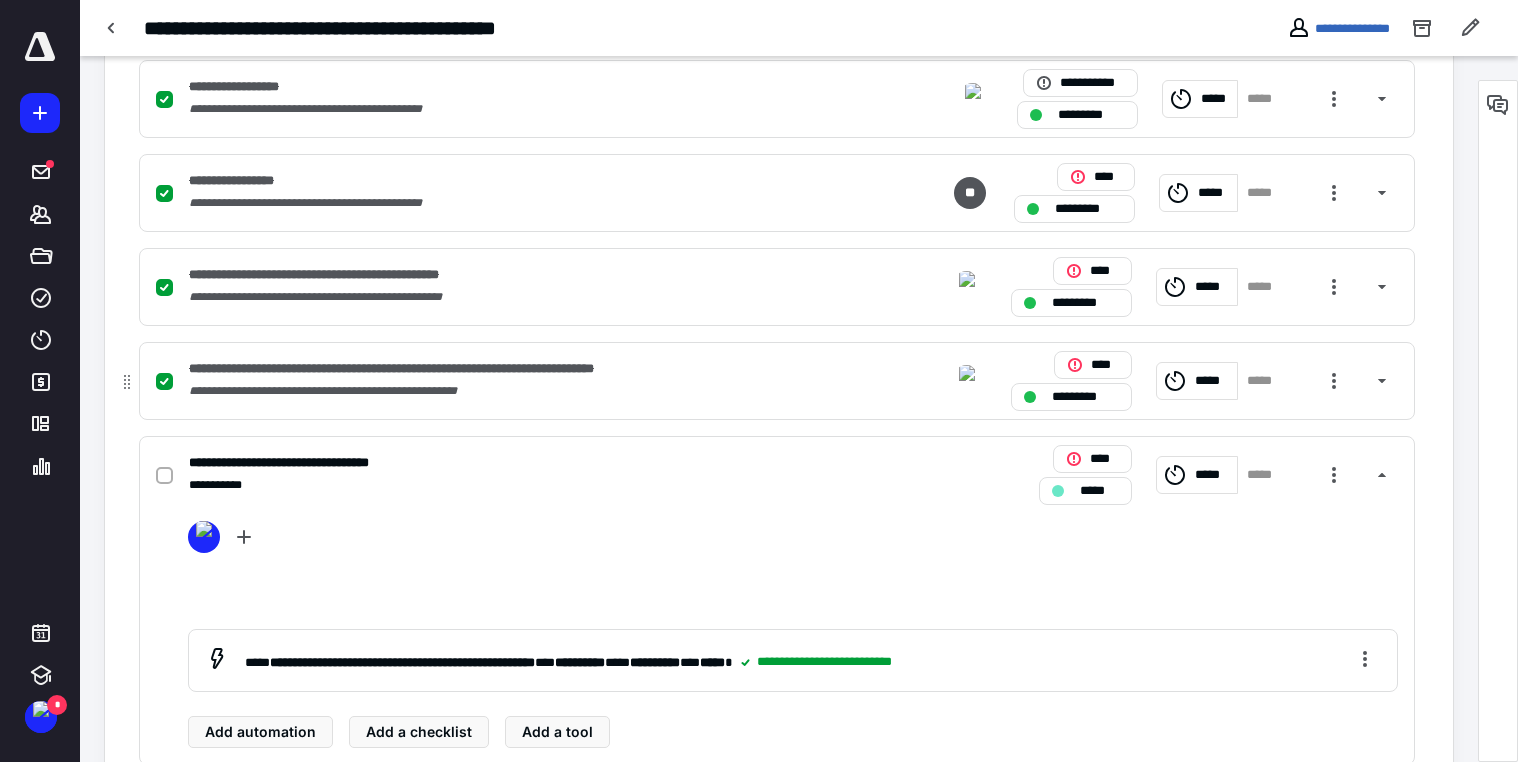 click on "**********" at bounding box center [514, 391] 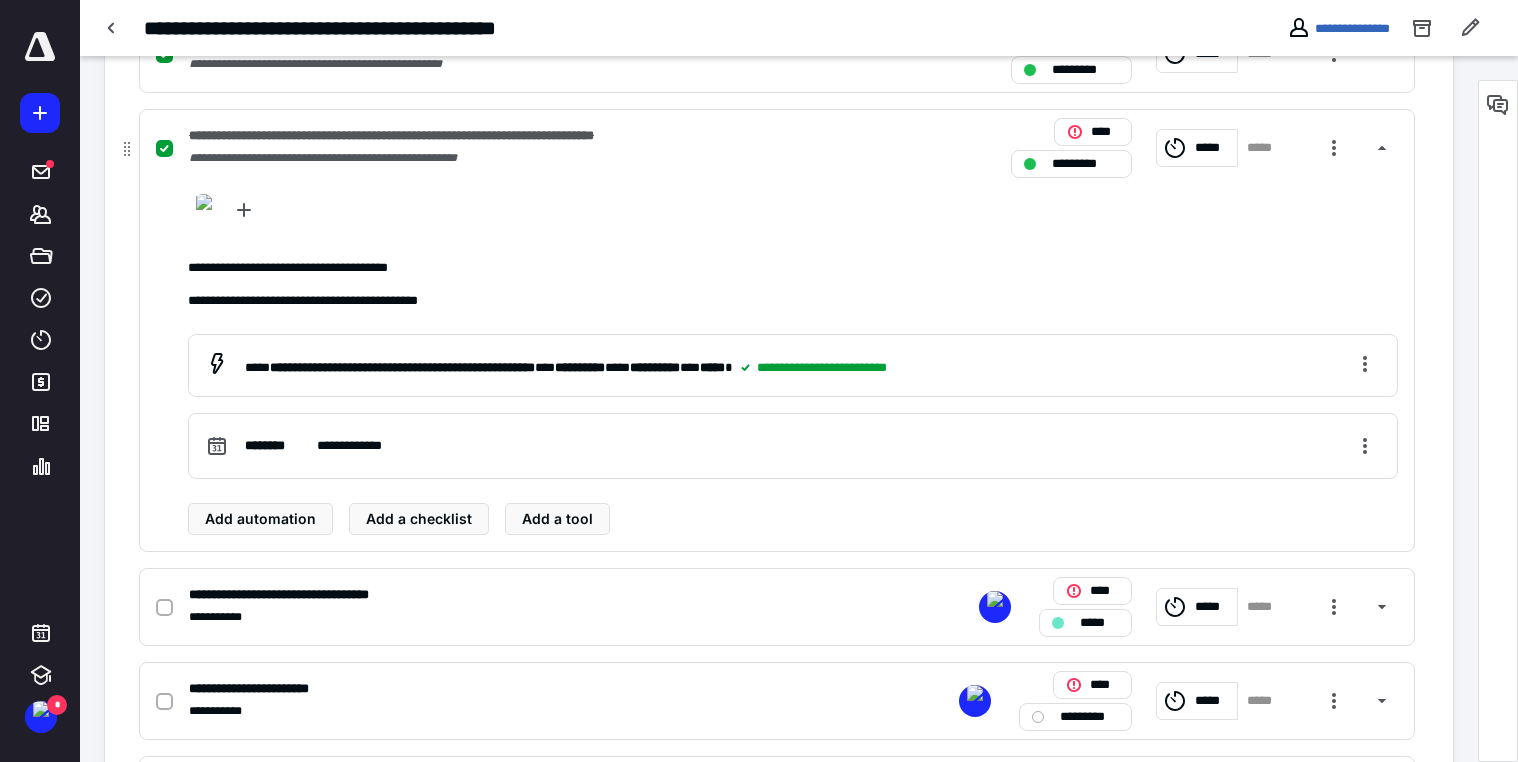 scroll, scrollTop: 1100, scrollLeft: 0, axis: vertical 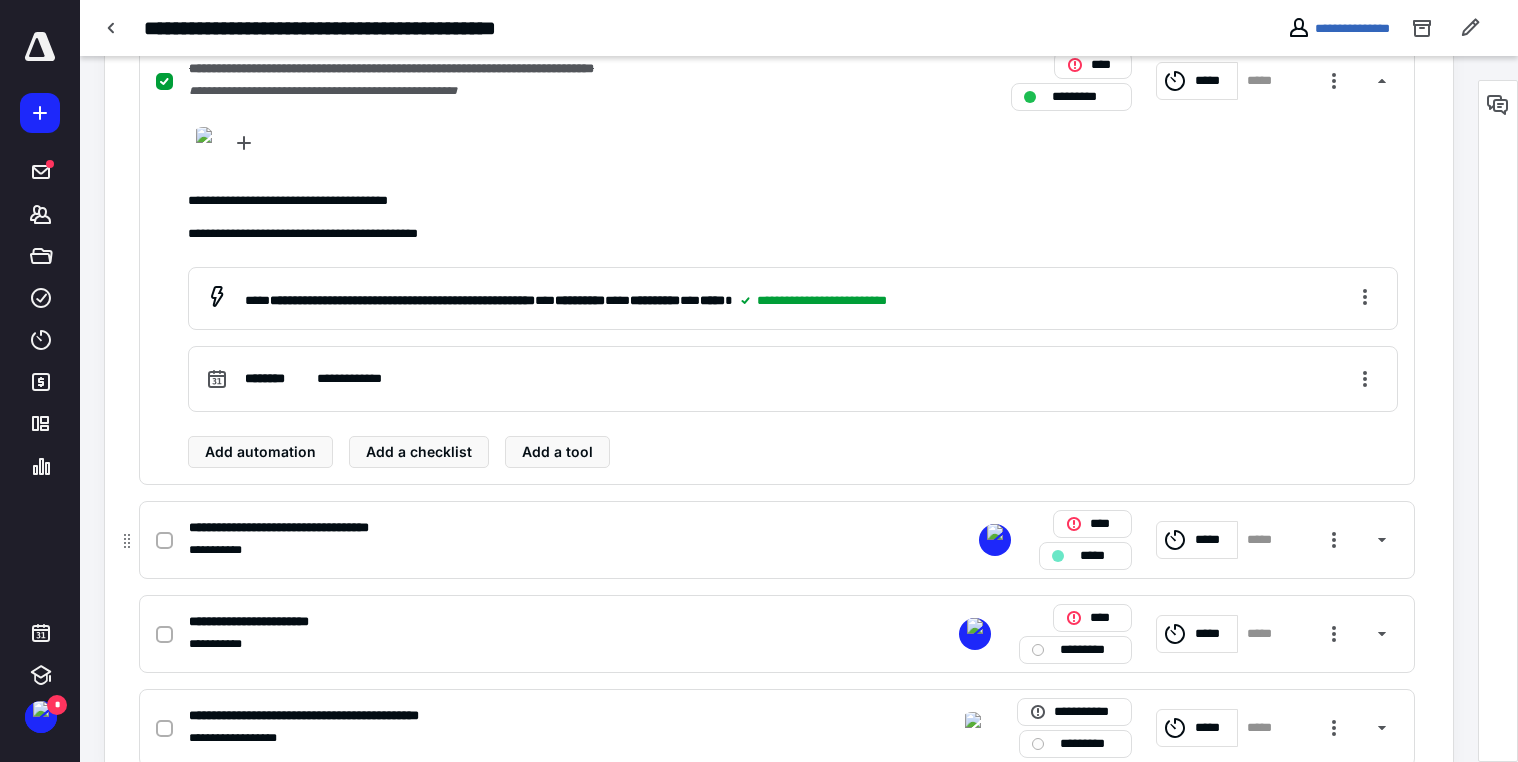 click on "*****" at bounding box center (1099, 556) 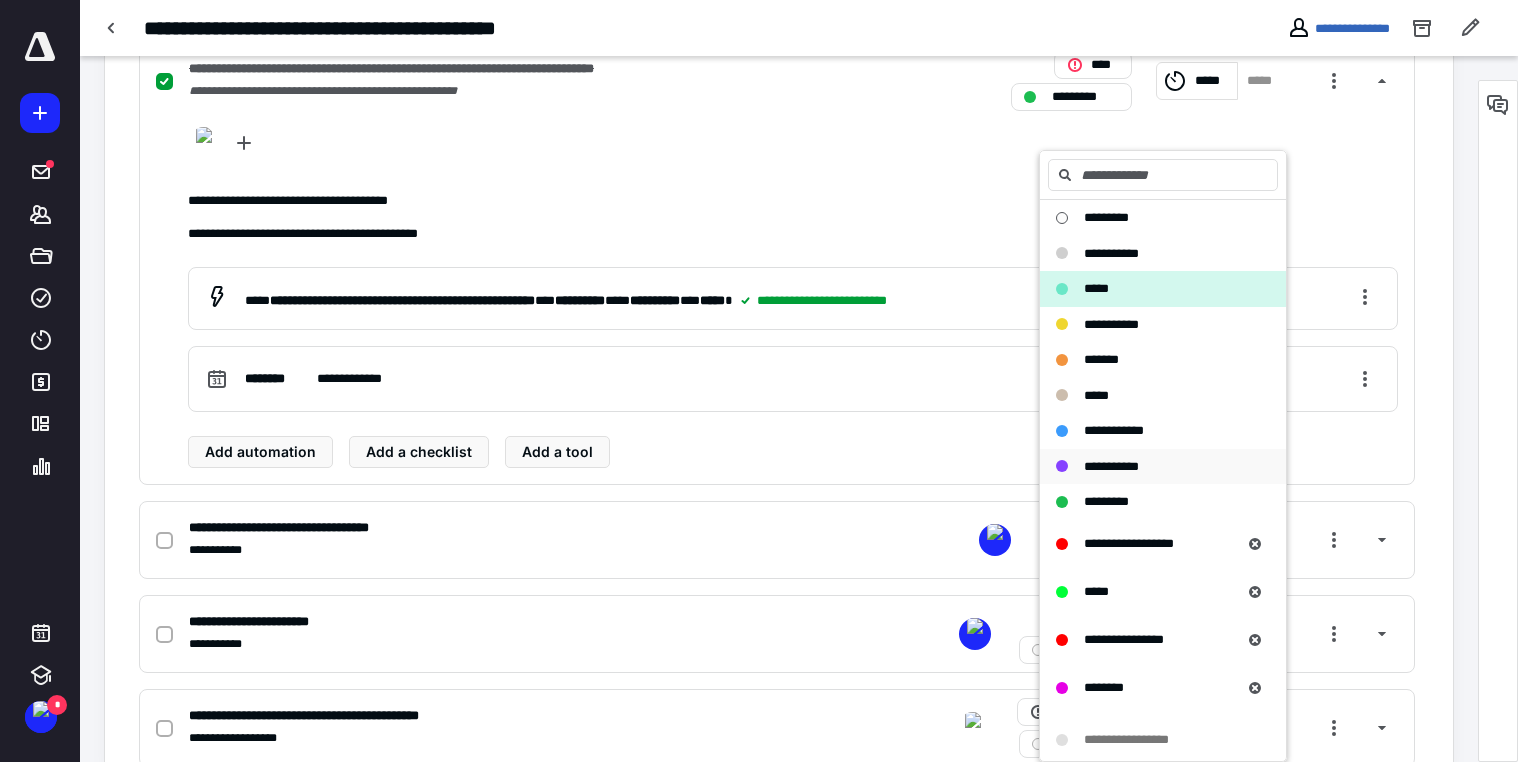 click on "**********" at bounding box center [1111, 466] 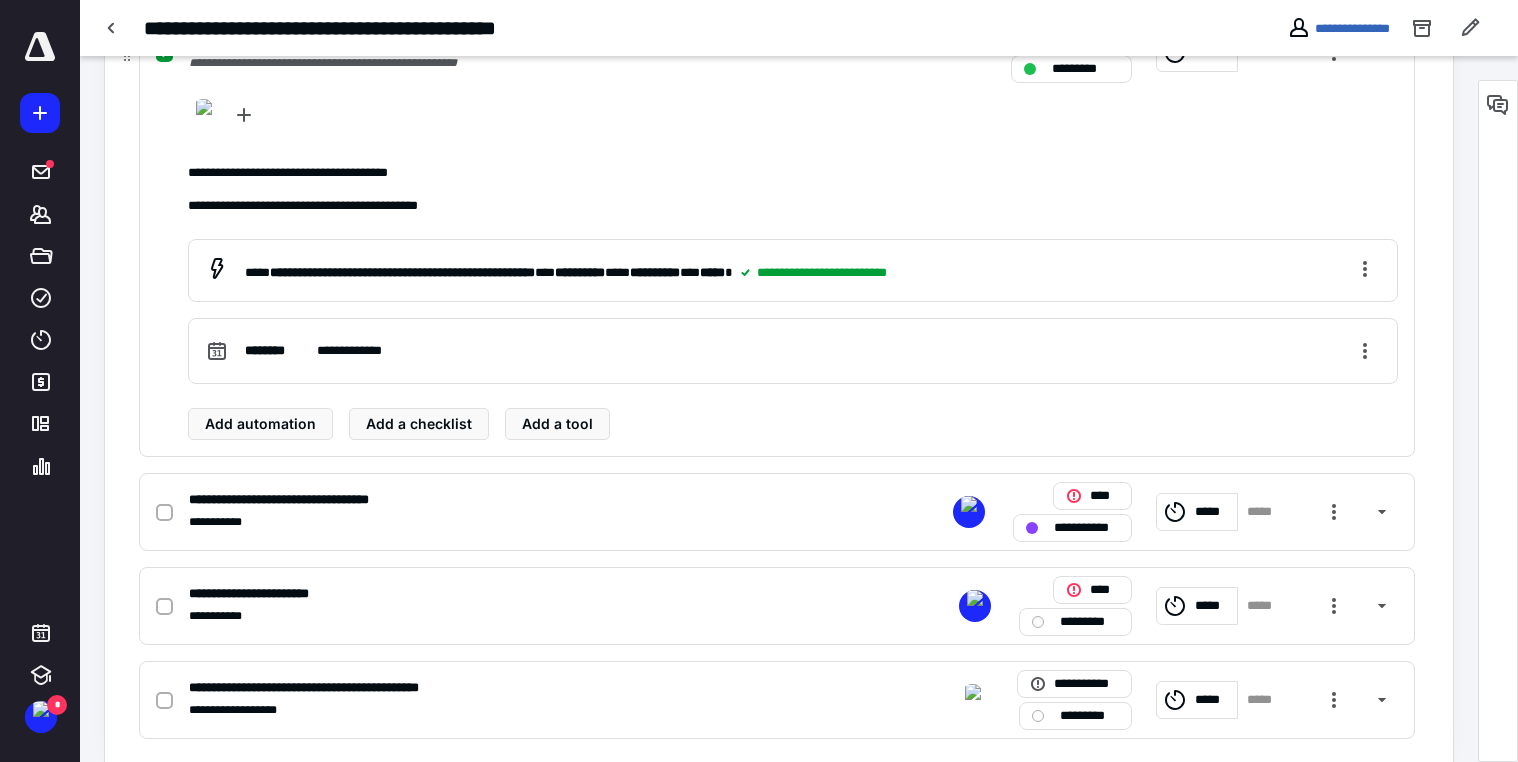scroll, scrollTop: 1154, scrollLeft: 0, axis: vertical 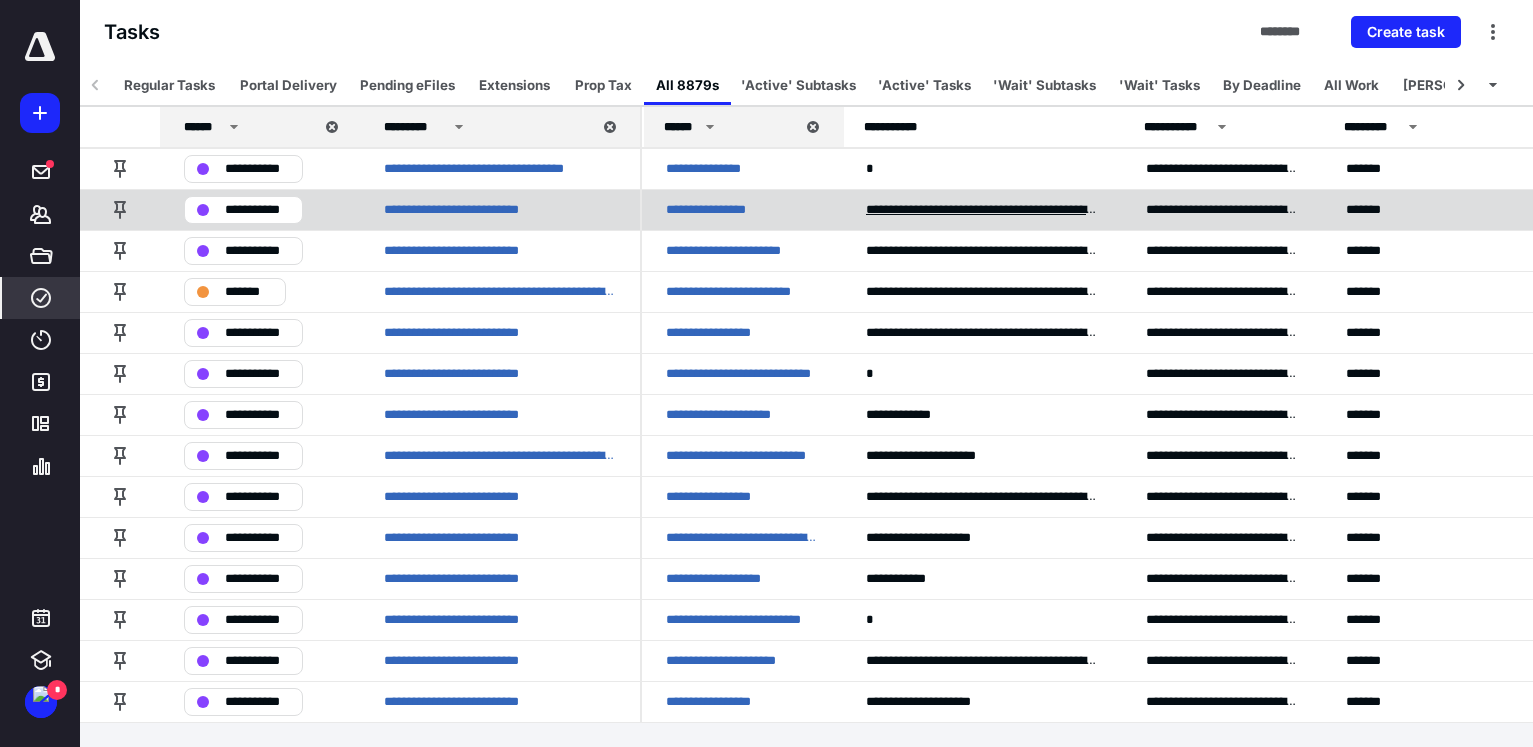 click on "**********" at bounding box center [982, 210] 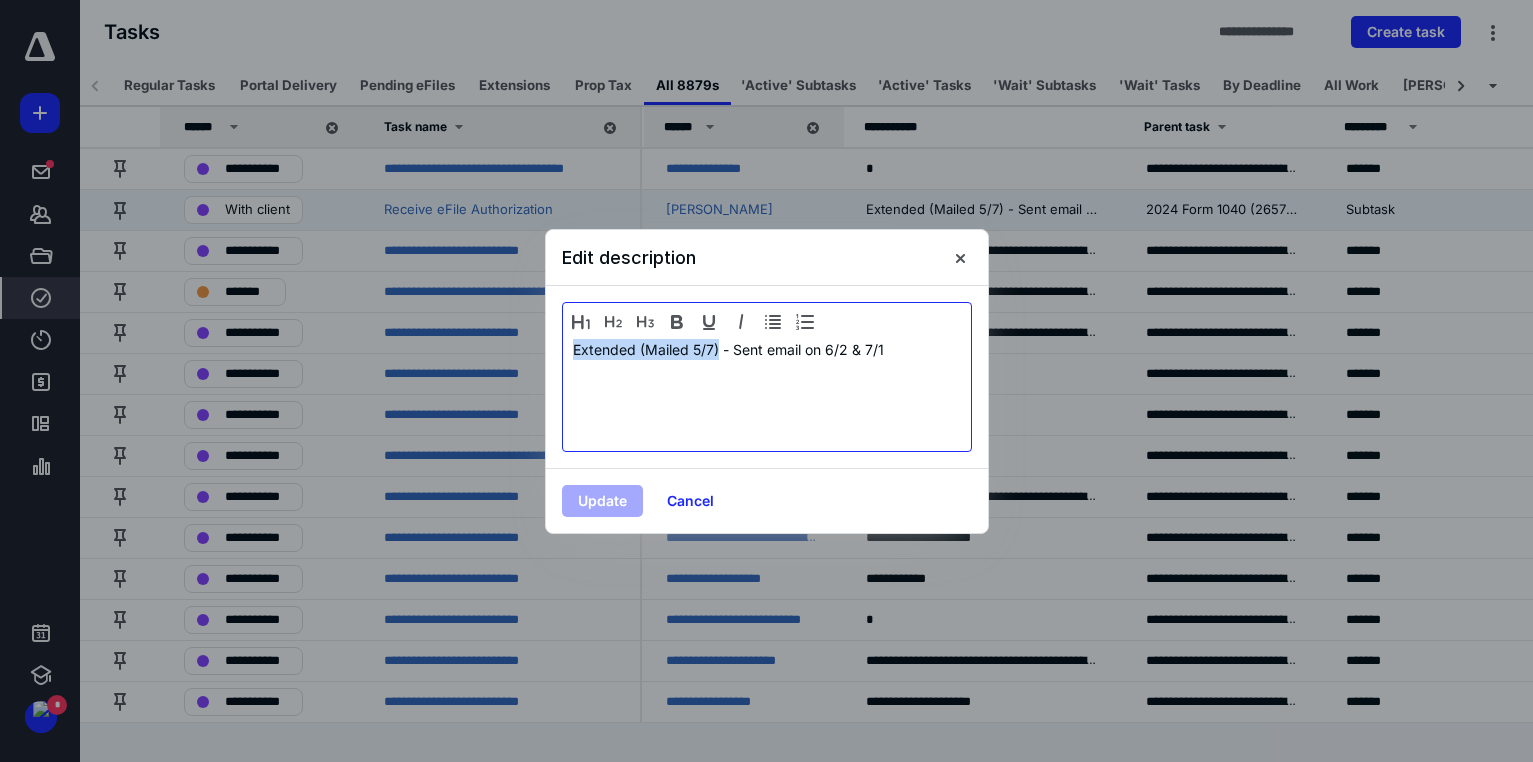 drag, startPoint x: 719, startPoint y: 348, endPoint x: 554, endPoint y: 340, distance: 165.19383 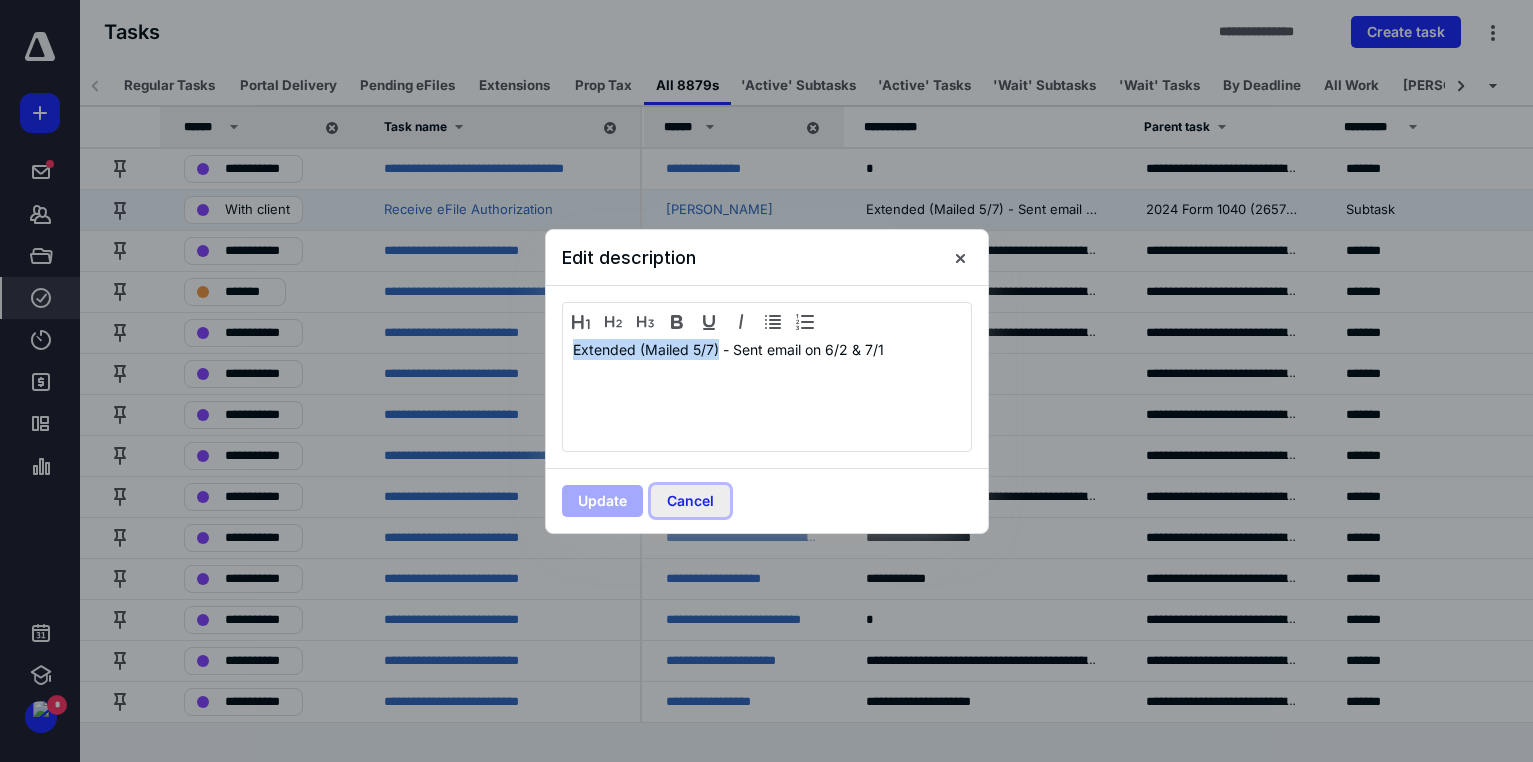 click on "Cancel" at bounding box center [690, 501] 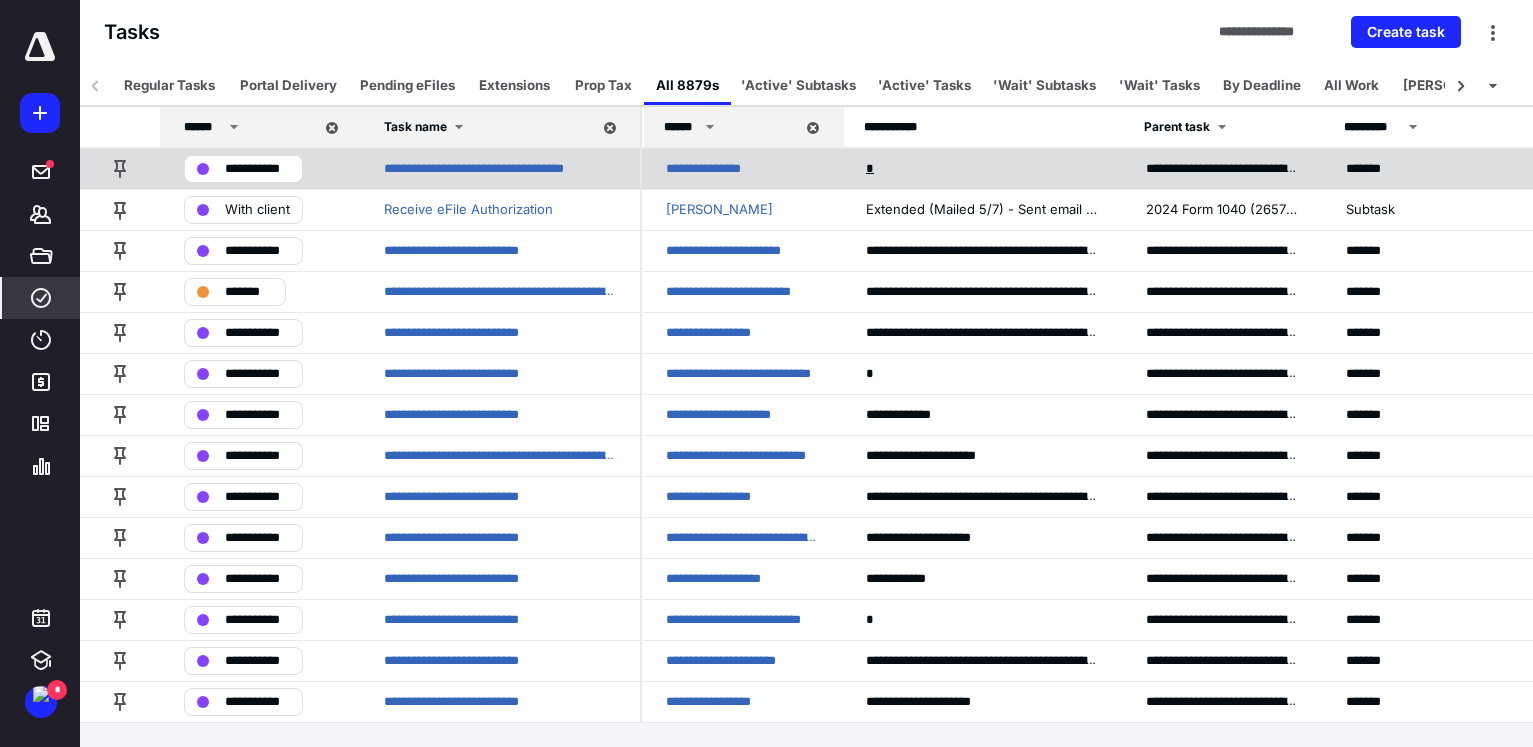 click on "*" at bounding box center [872, 169] 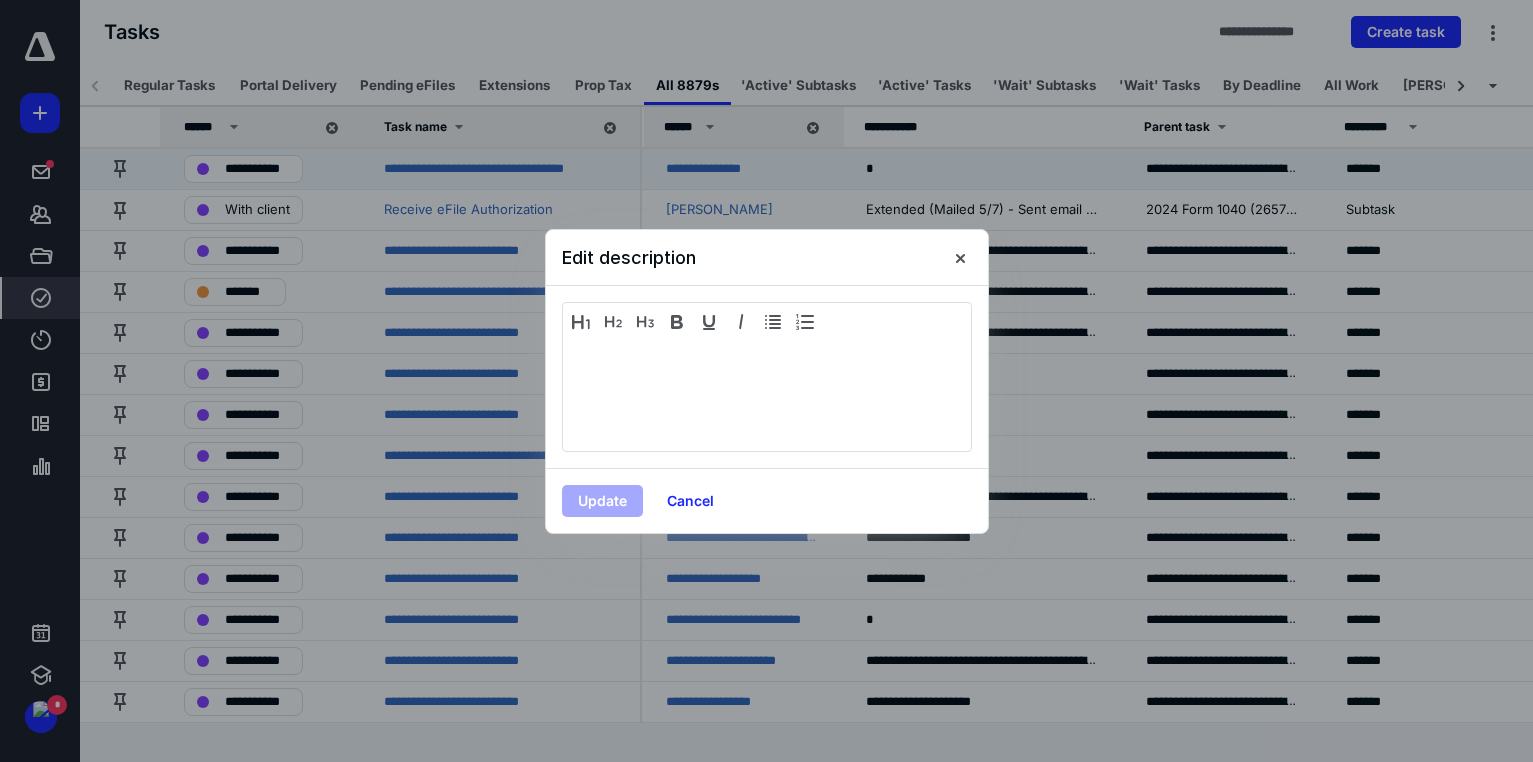 type 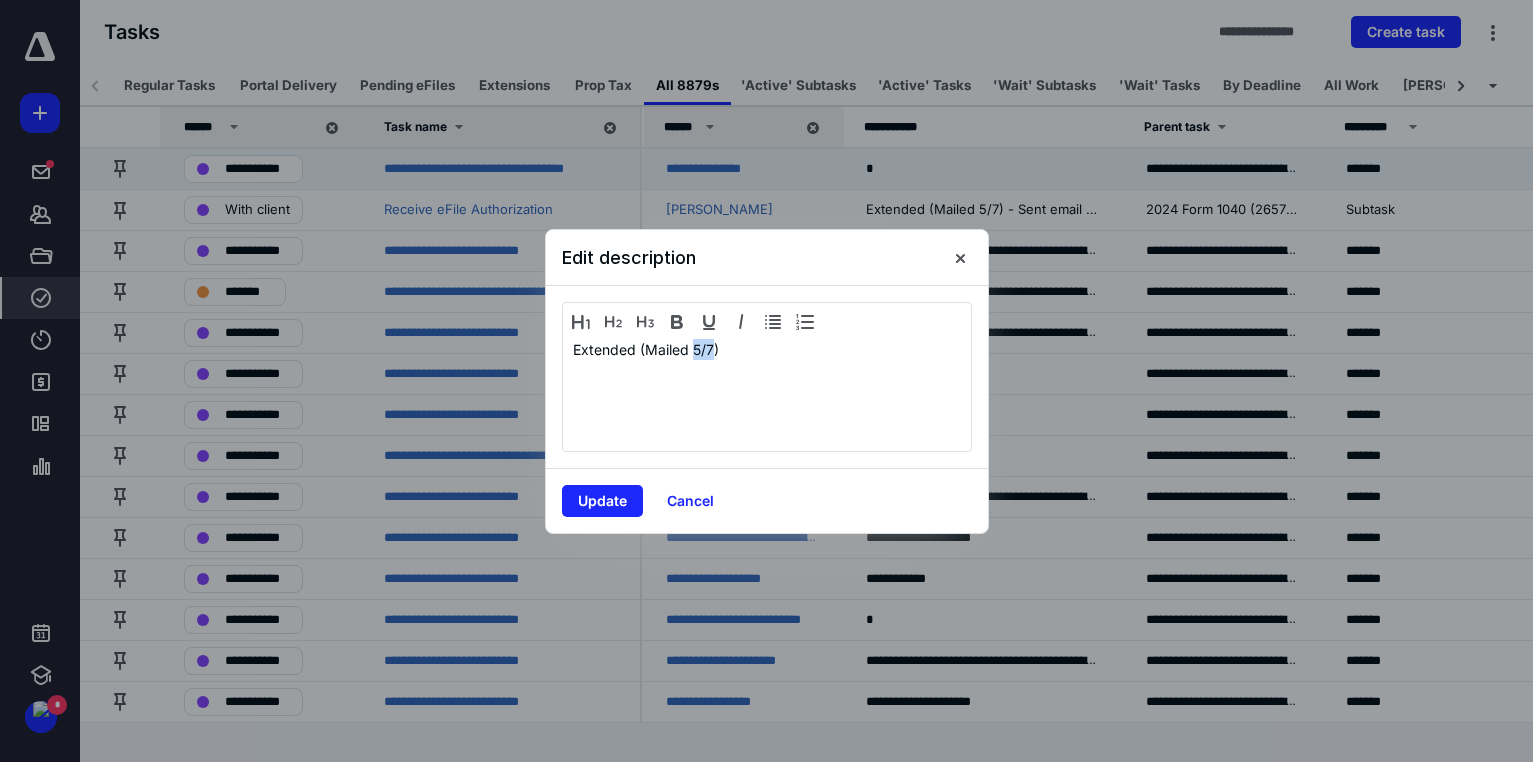 drag, startPoint x: 692, startPoint y: 349, endPoint x: 711, endPoint y: 348, distance: 19.026299 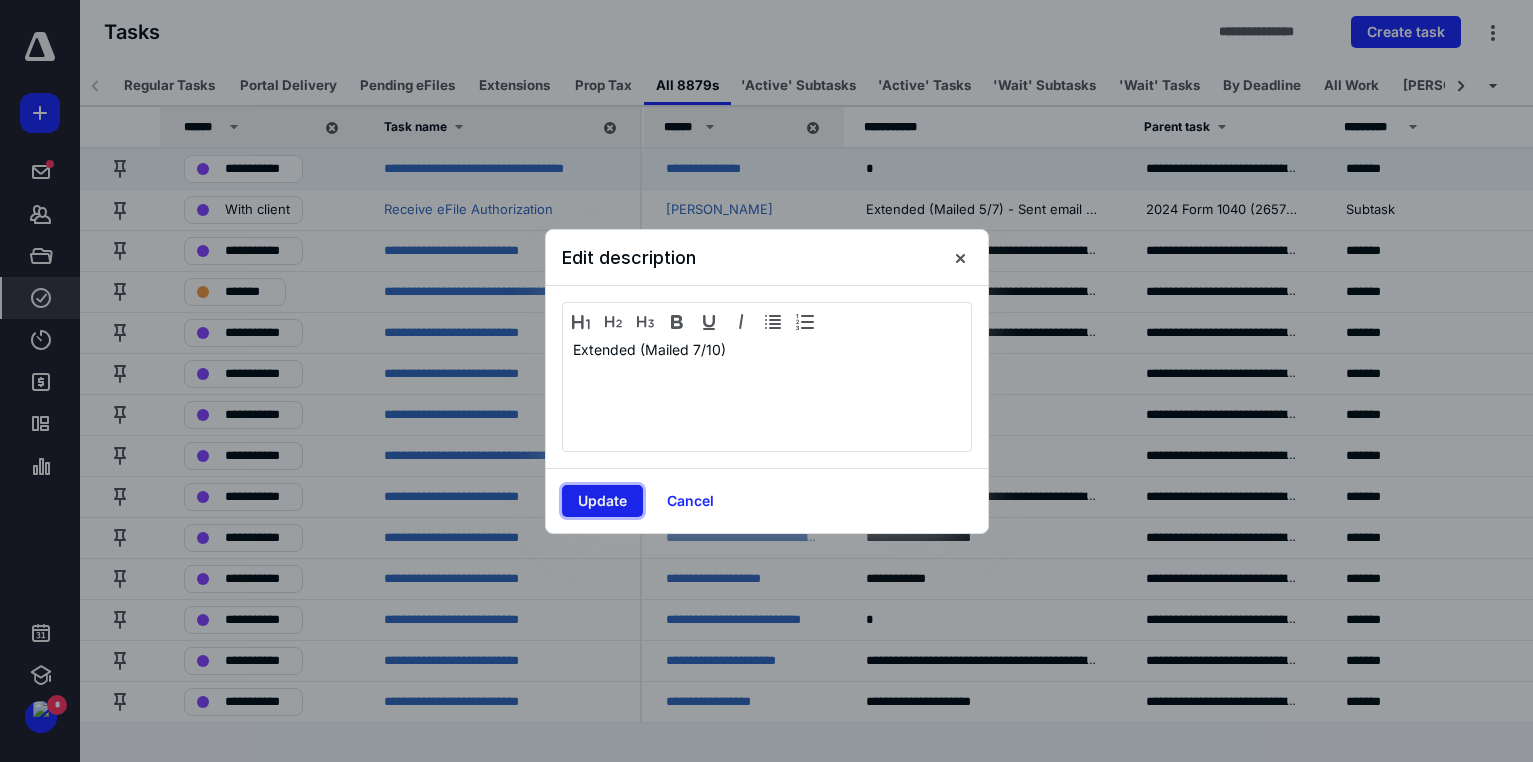 click on "Update" at bounding box center [602, 501] 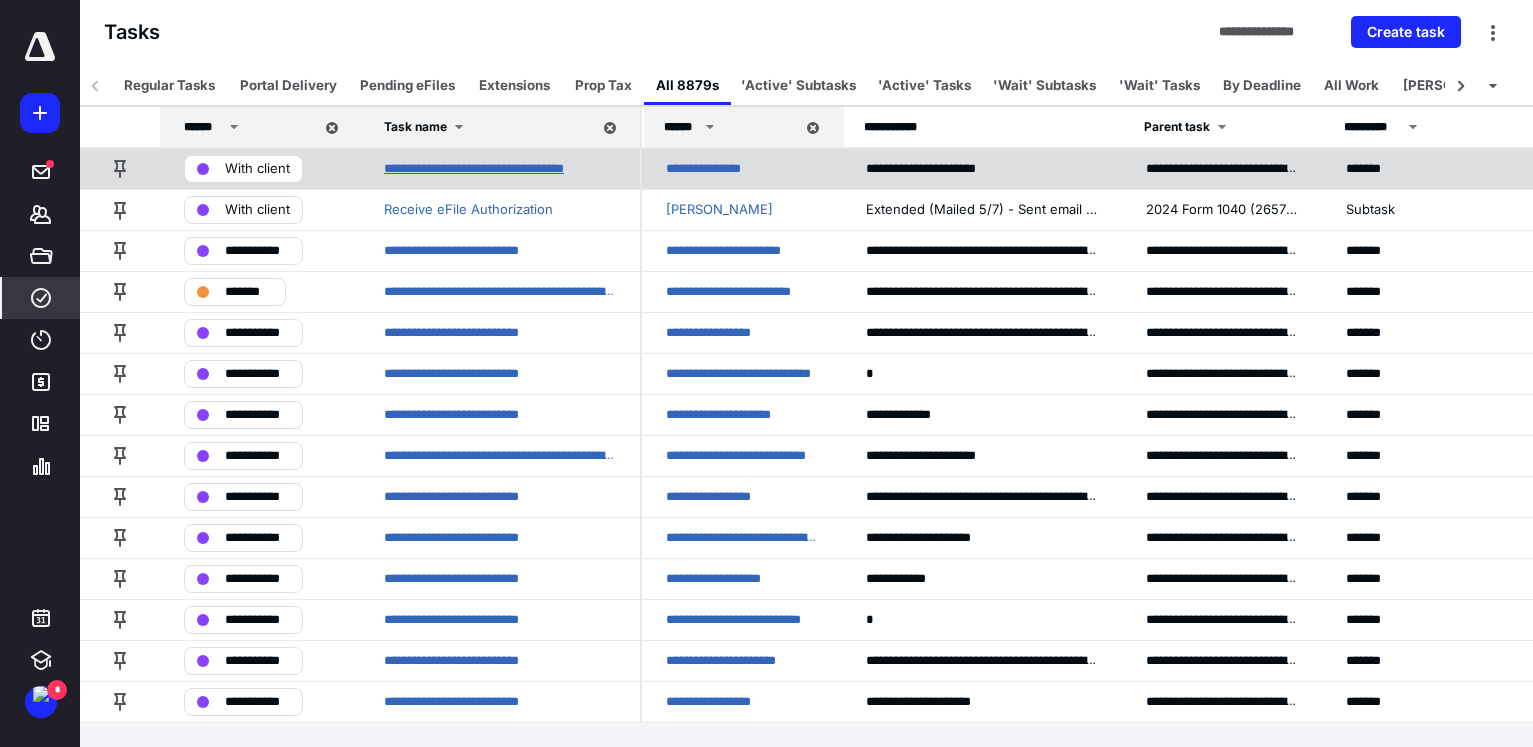 click on "**********" at bounding box center (494, 169) 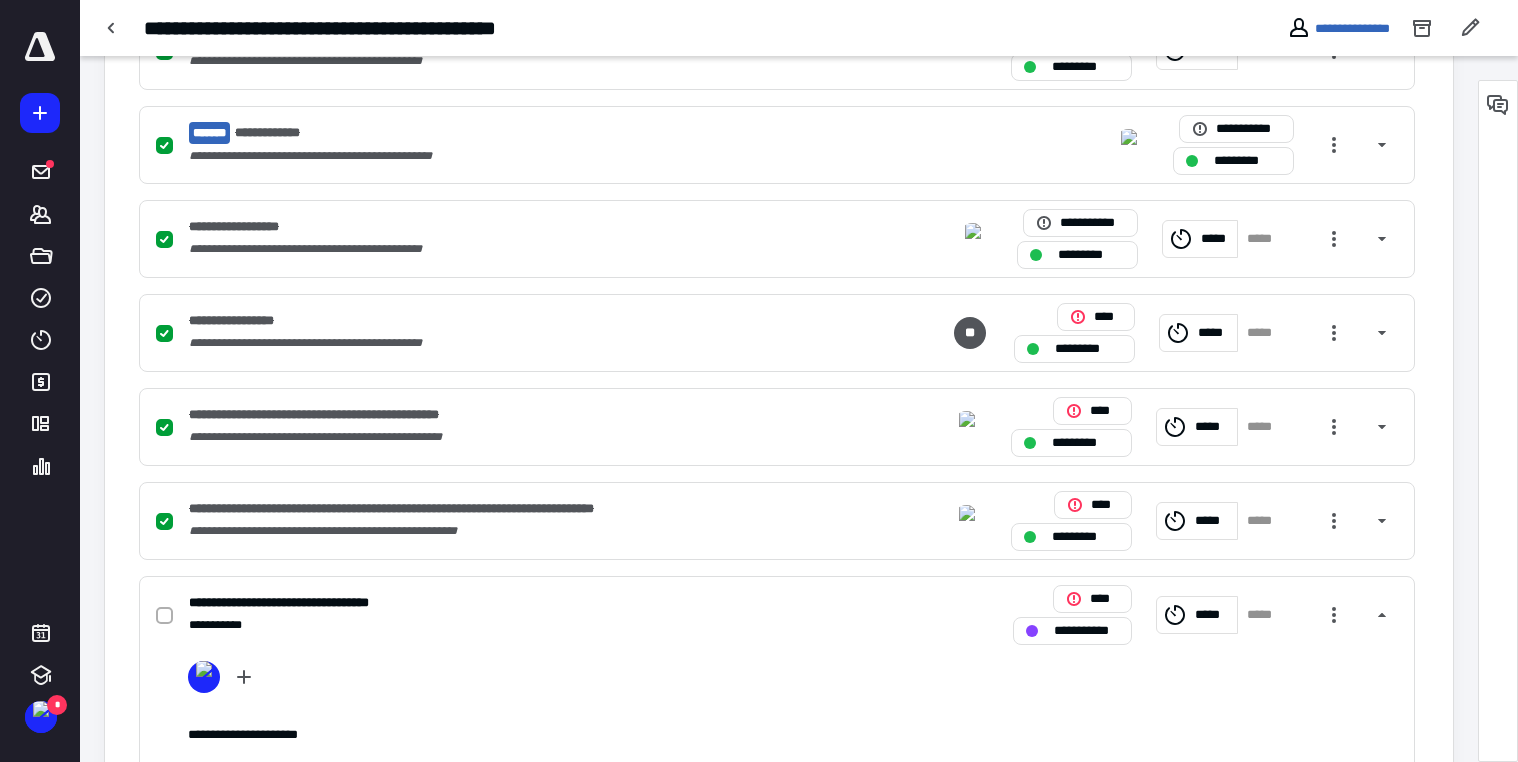 scroll, scrollTop: 700, scrollLeft: 0, axis: vertical 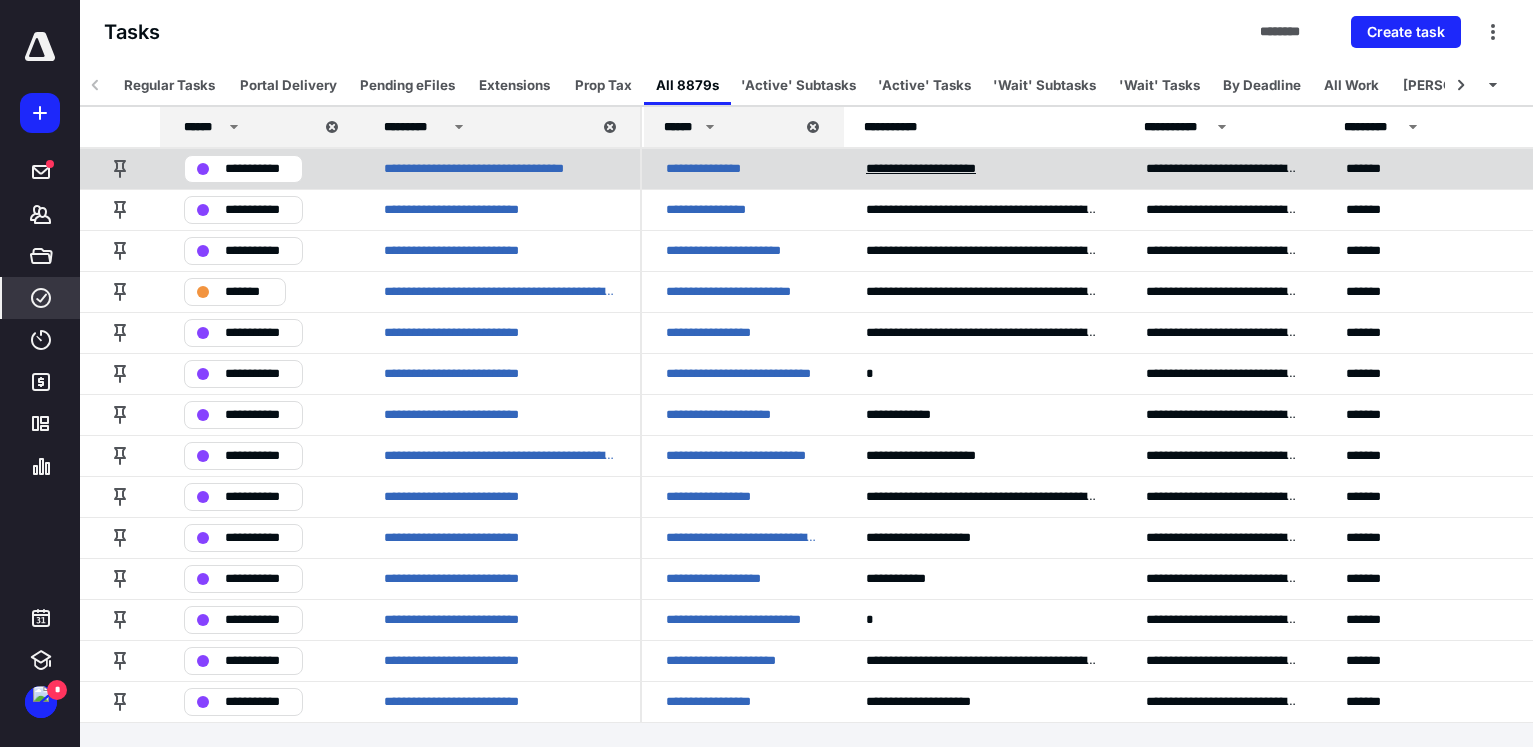 click on "**********" at bounding box center [936, 169] 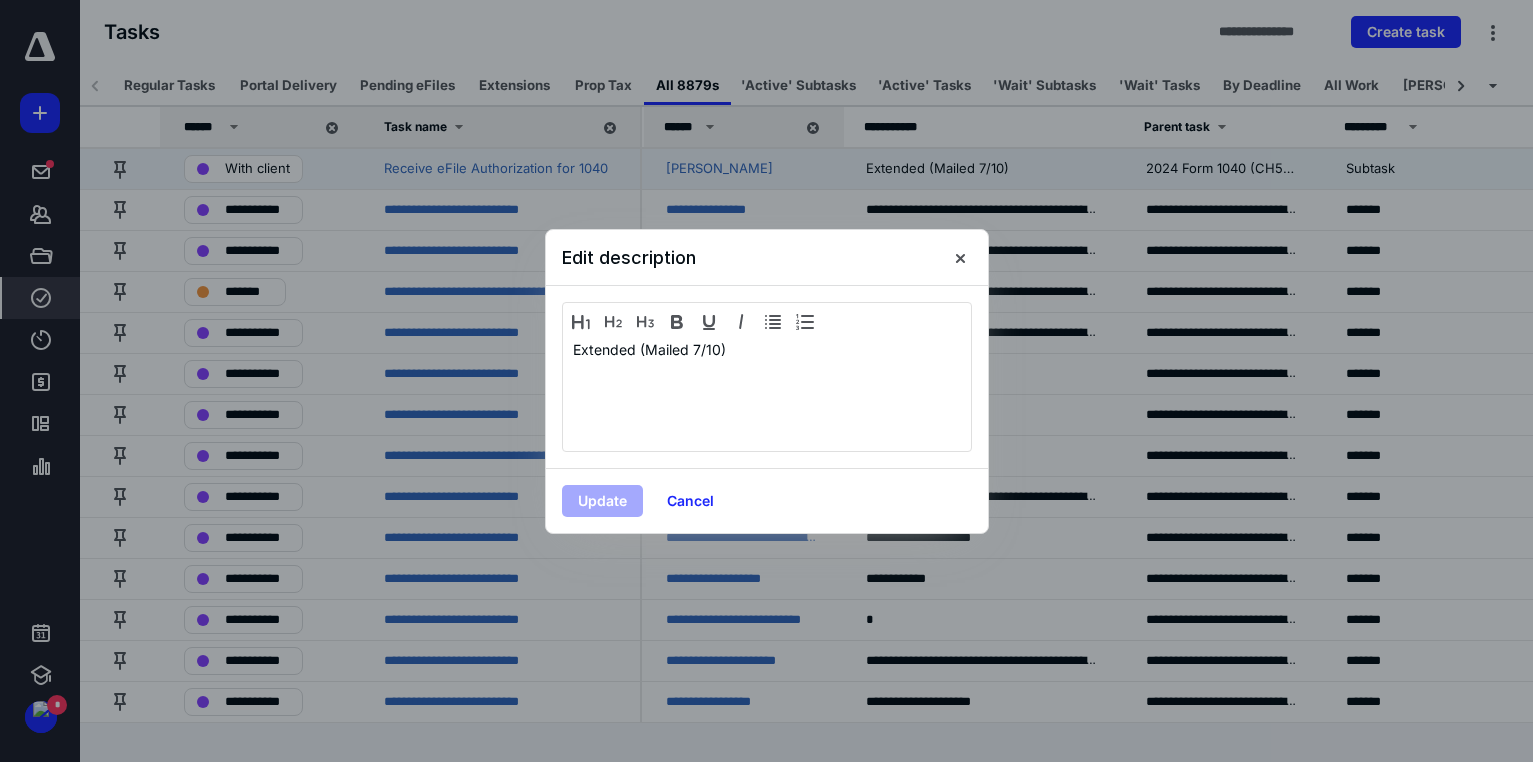 drag, startPoint x: 732, startPoint y: 347, endPoint x: 491, endPoint y: 345, distance: 241.0083 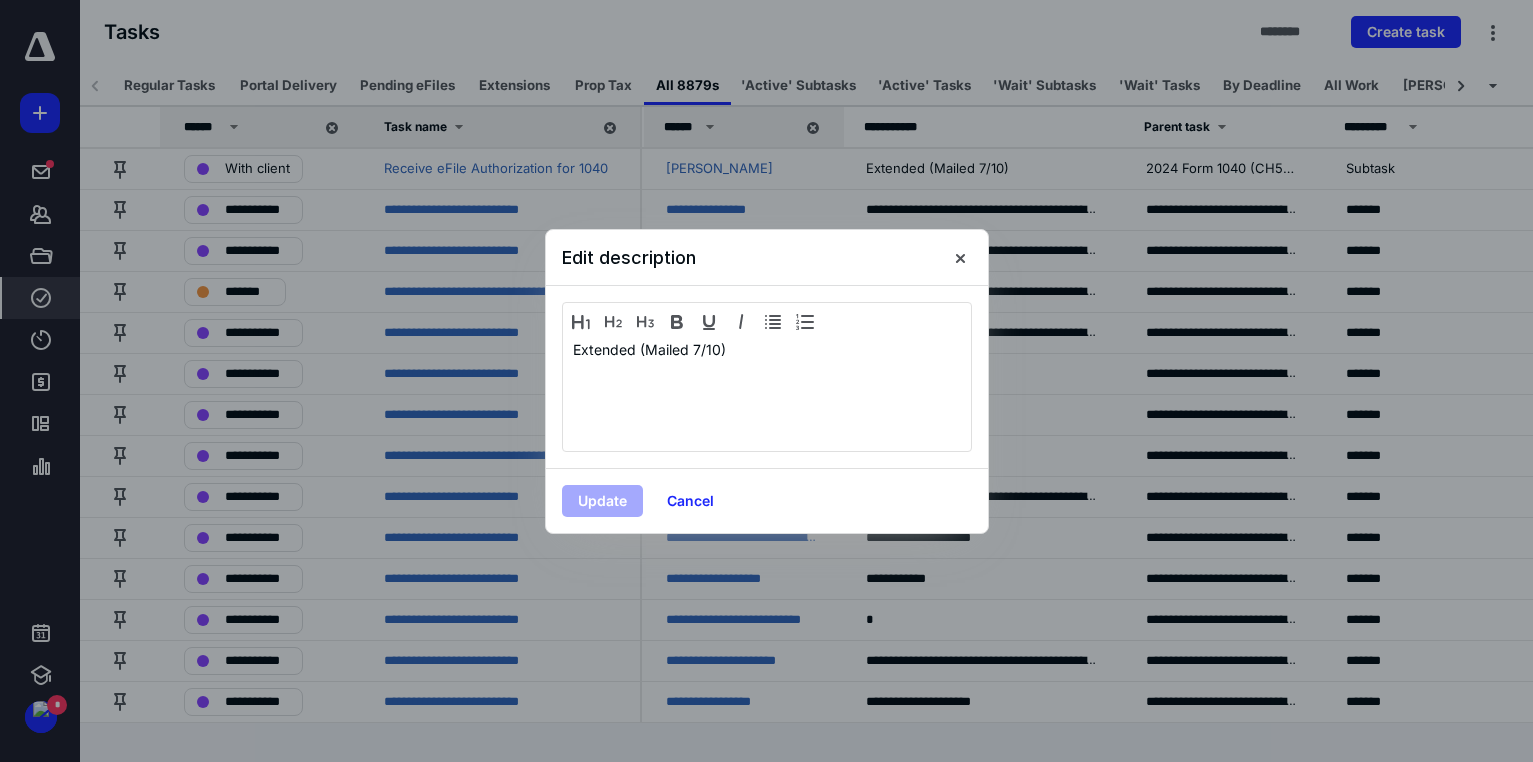 copy on "Extended (Mailed 7/10)" 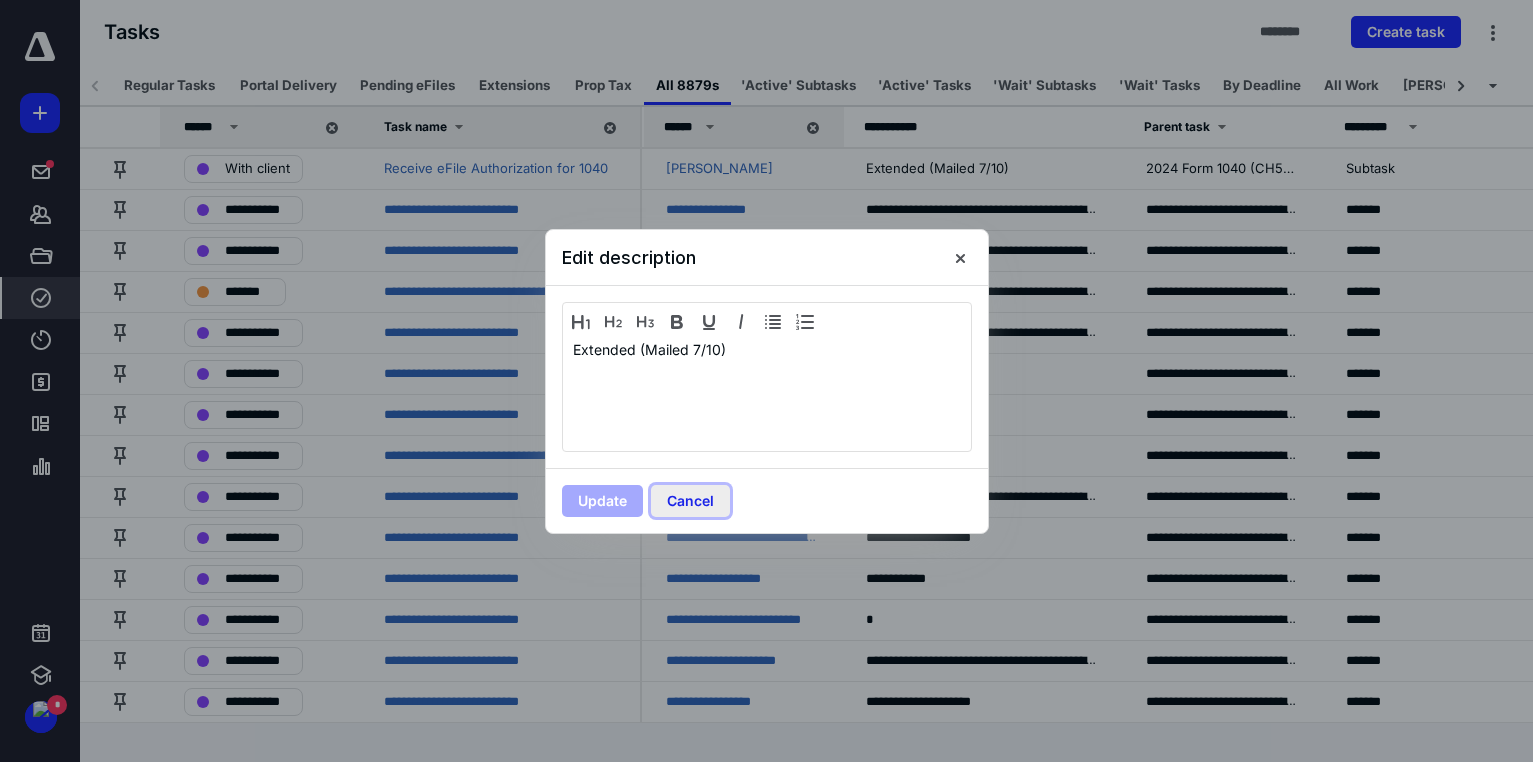 click on "Cancel" at bounding box center (690, 501) 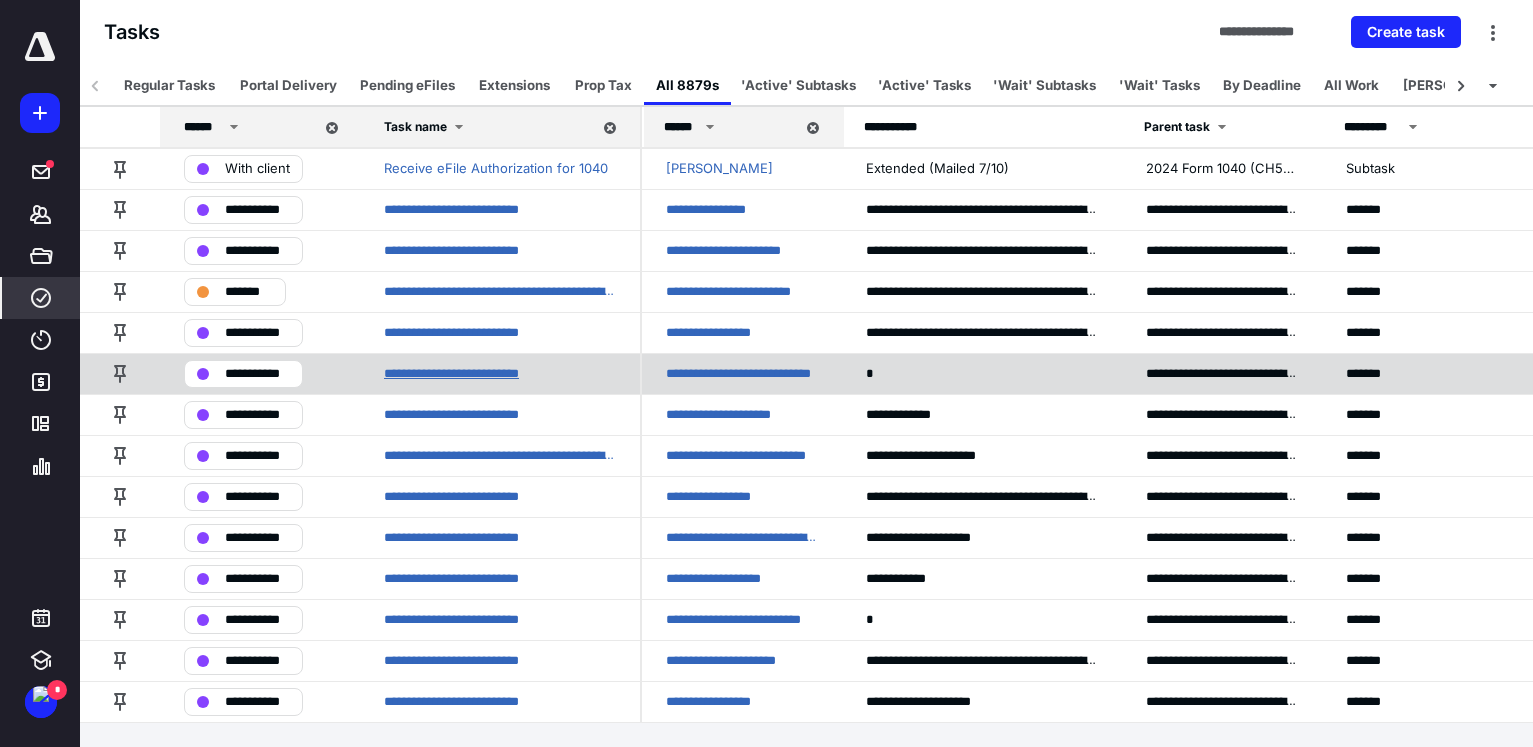 click on "**********" at bounding box center (467, 374) 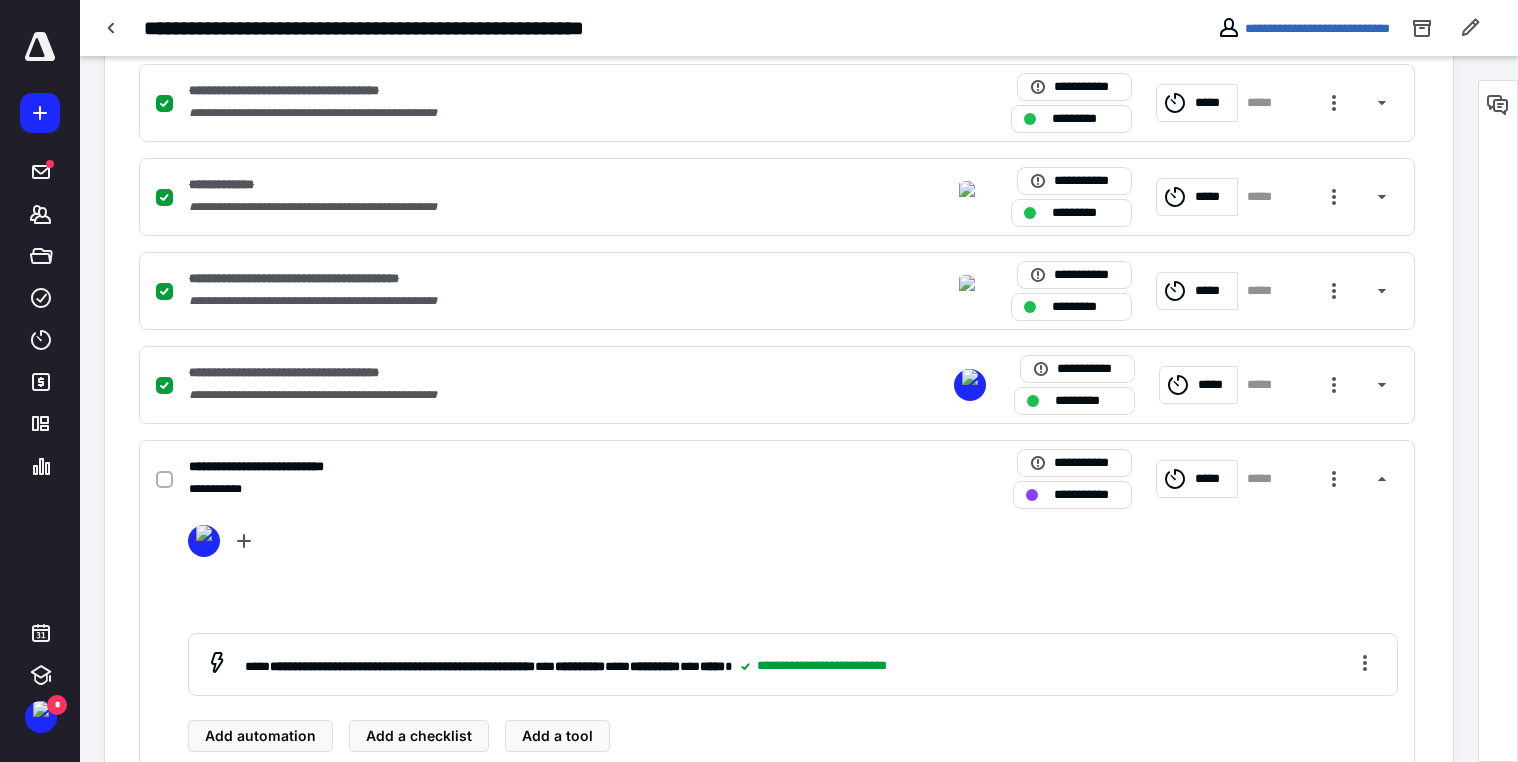 scroll, scrollTop: 800, scrollLeft: 0, axis: vertical 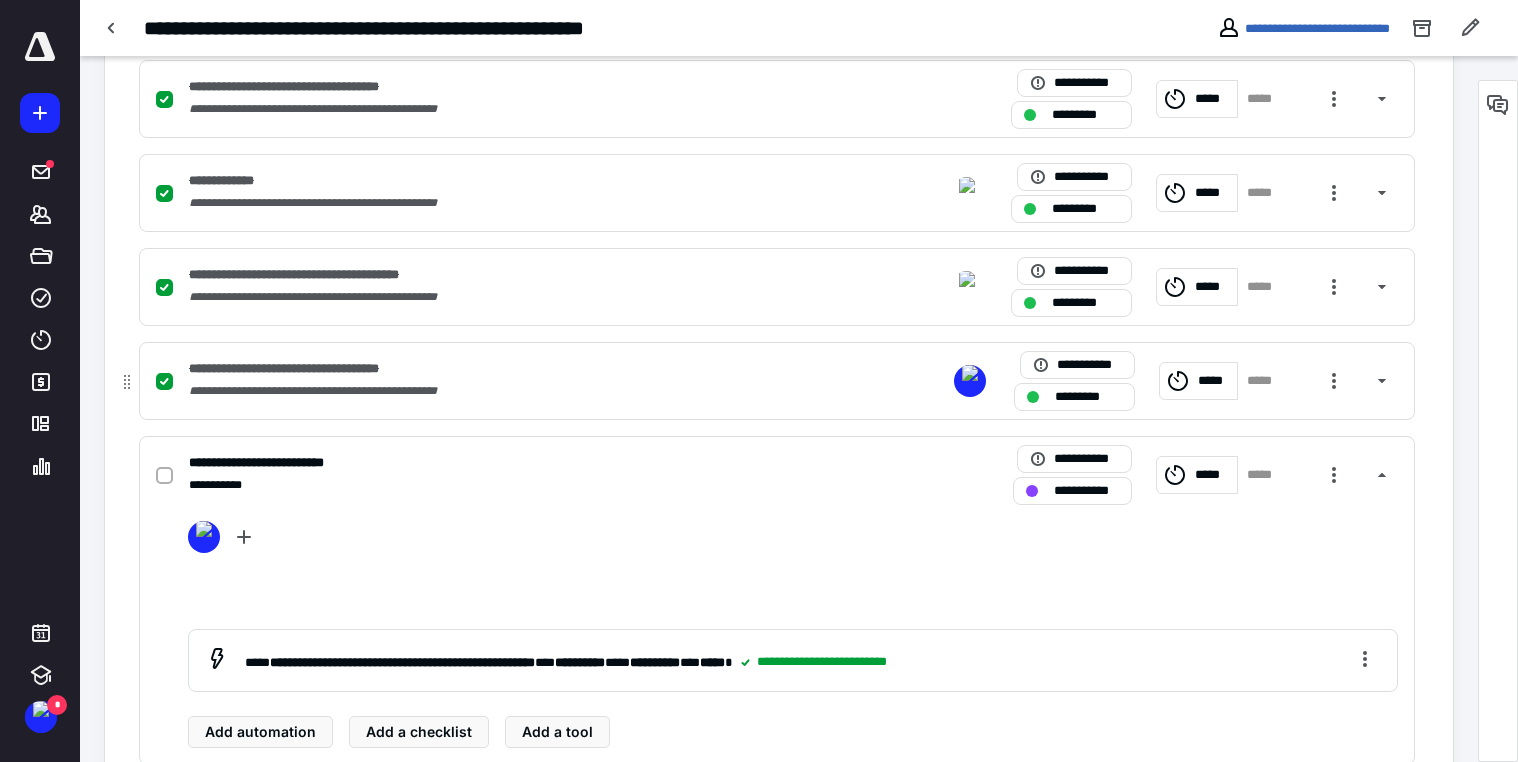 click on "**********" at bounding box center (514, 391) 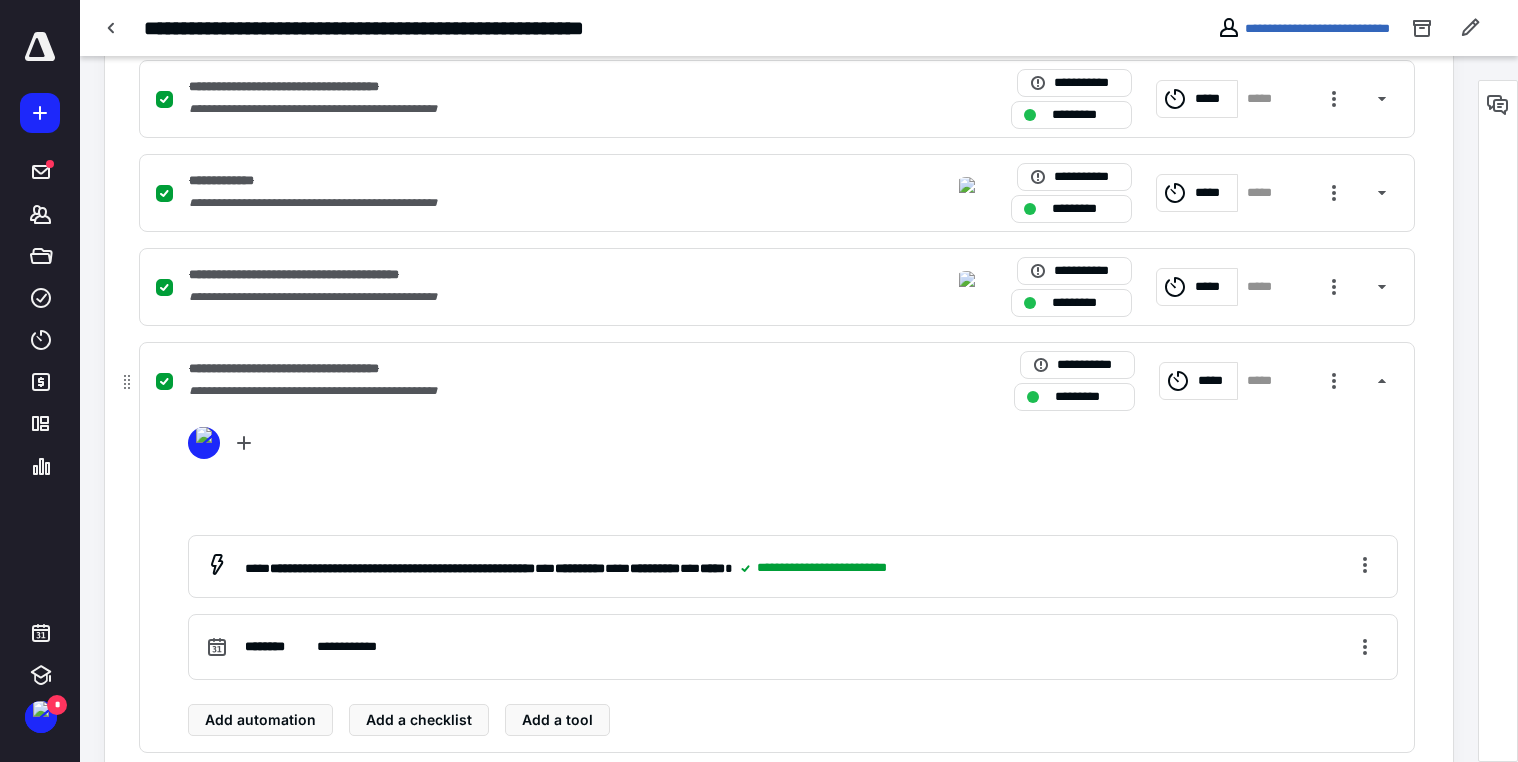 click on "**********" at bounding box center [514, 391] 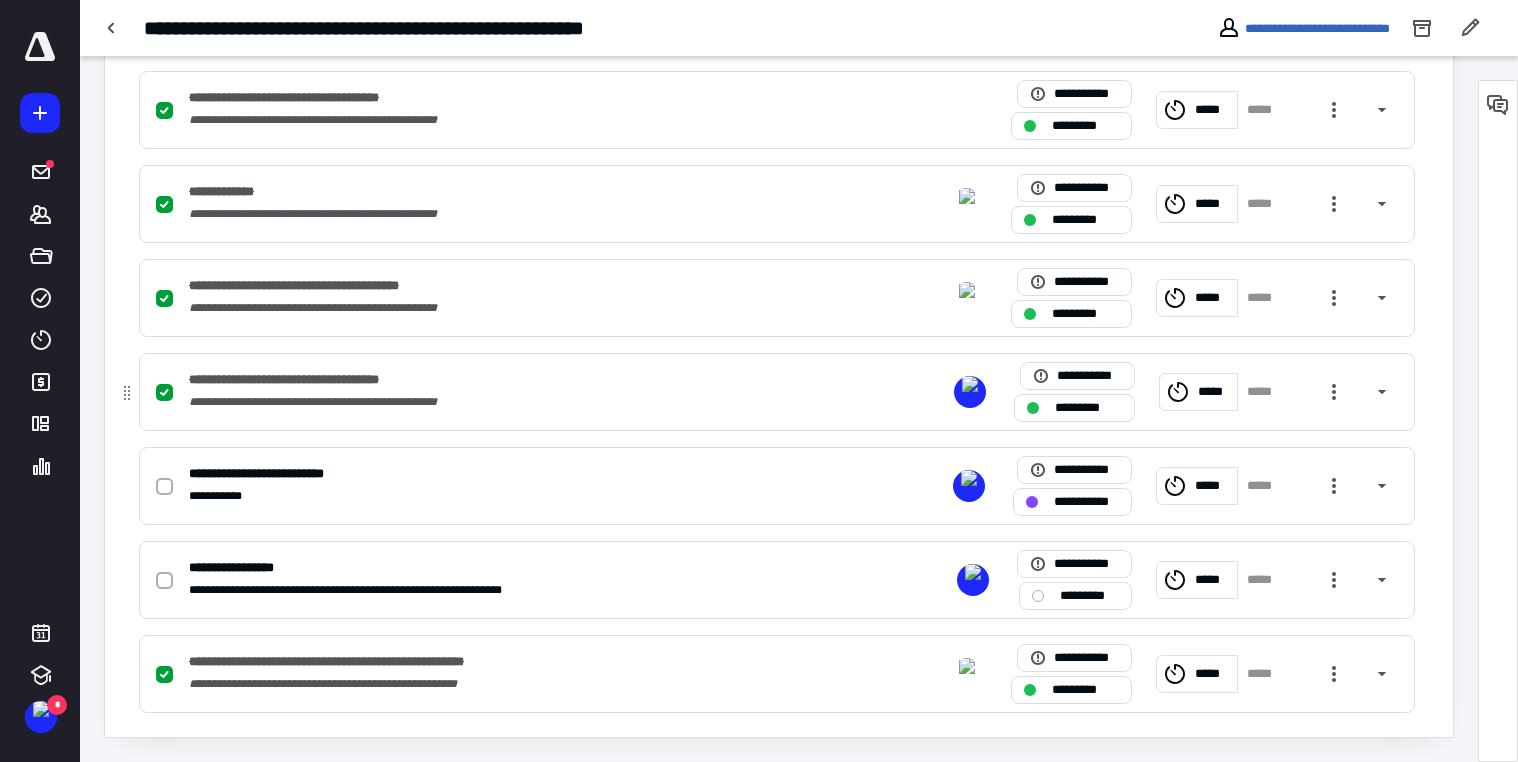 scroll, scrollTop: 789, scrollLeft: 0, axis: vertical 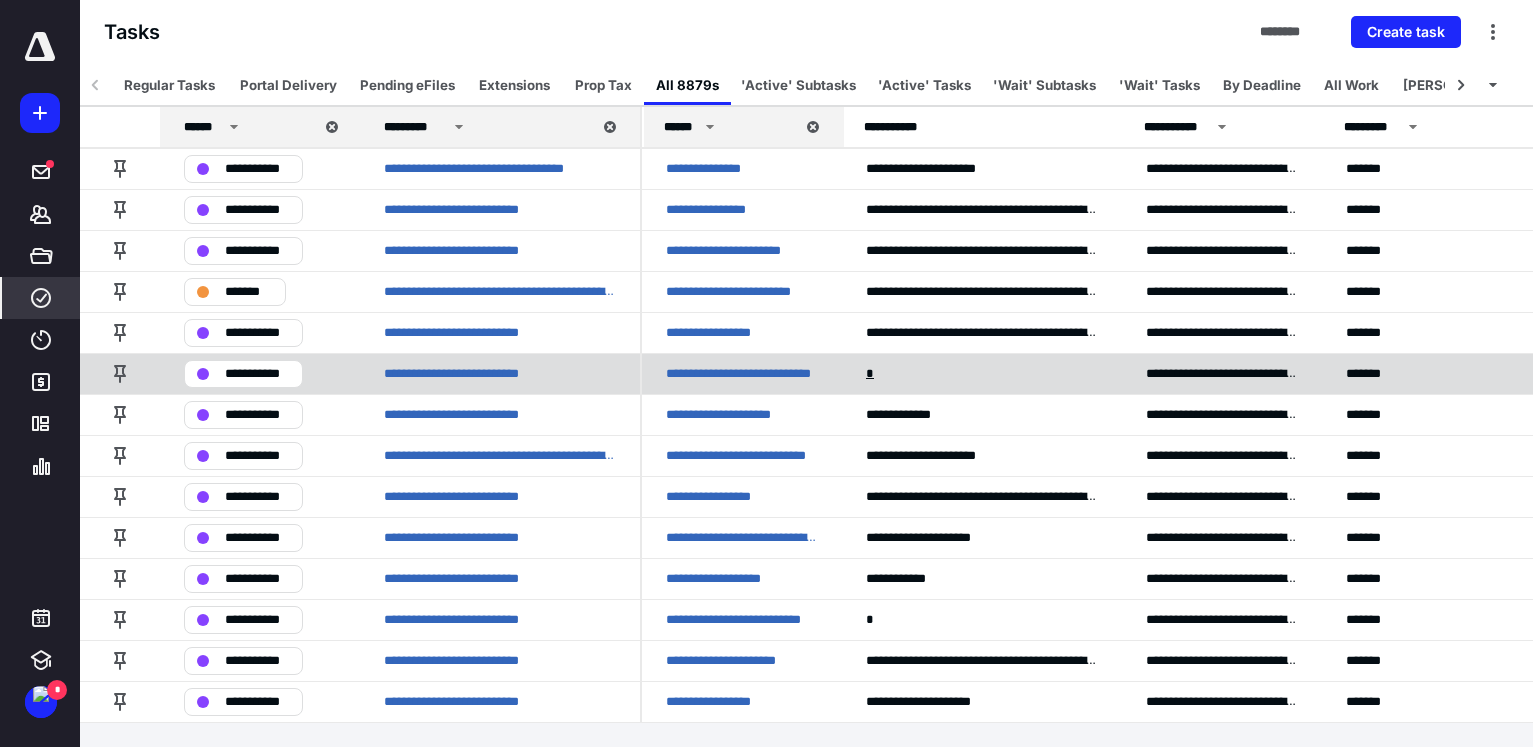 click on "*" at bounding box center (872, 374) 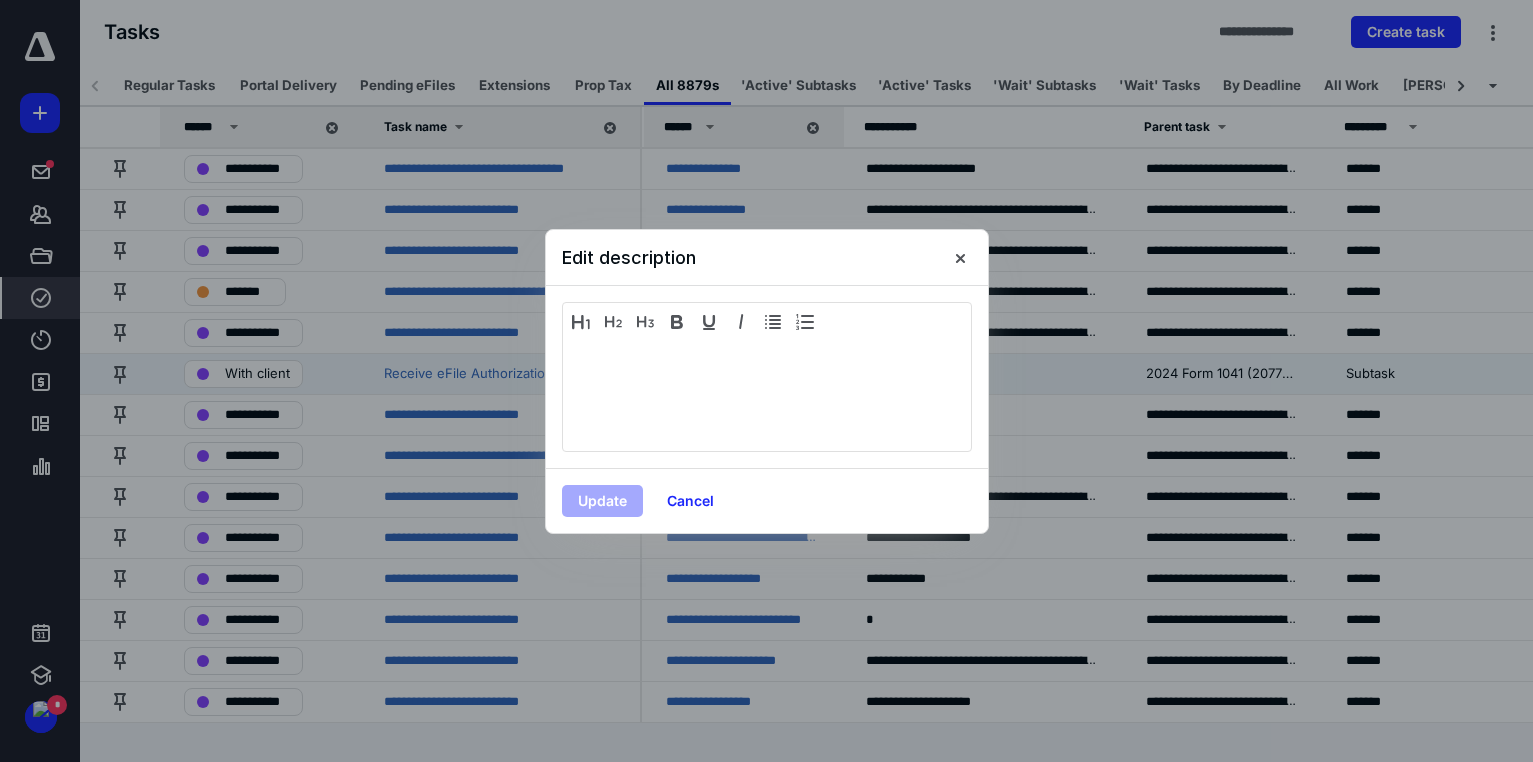 click at bounding box center [767, 392] 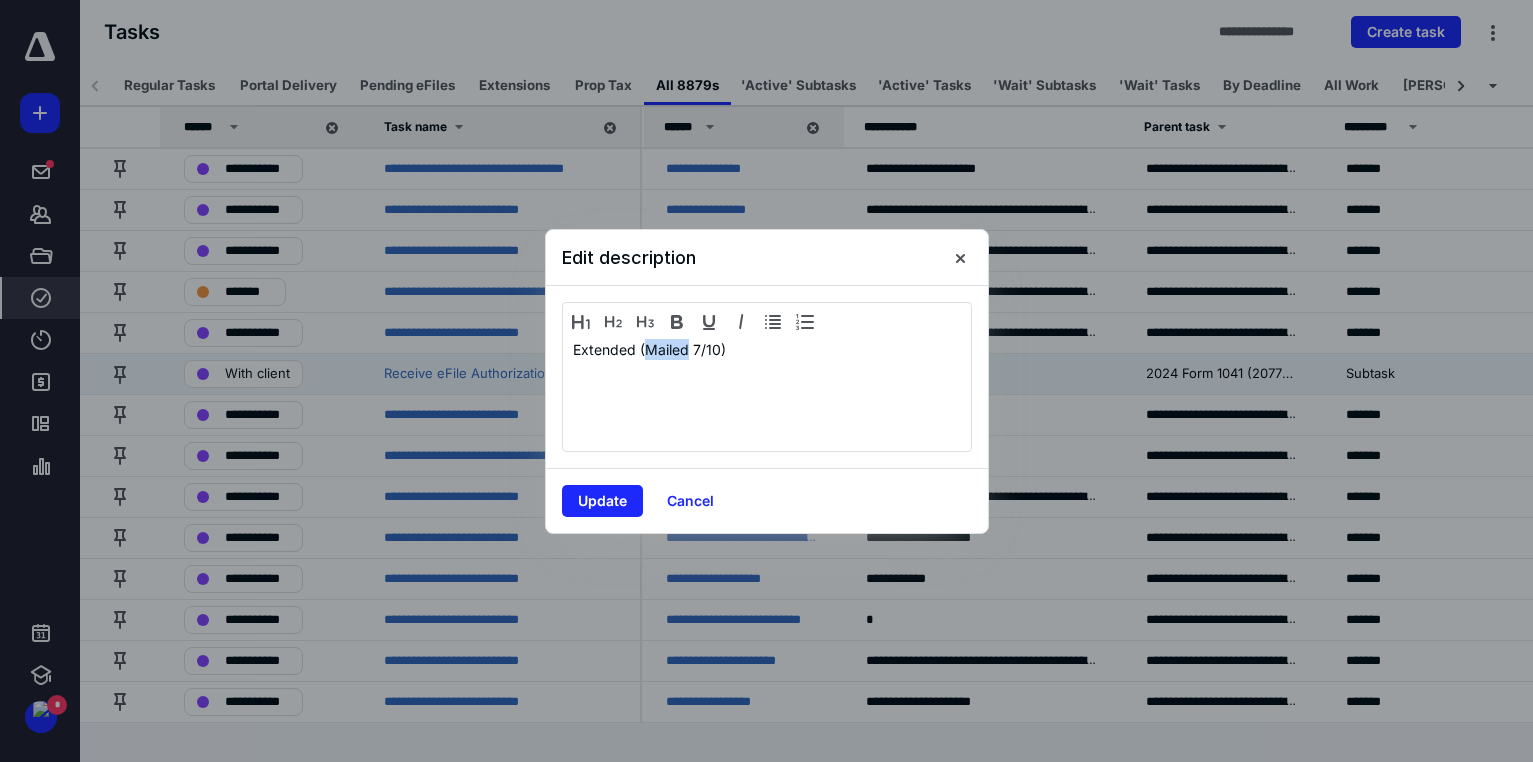 drag, startPoint x: 645, startPoint y: 350, endPoint x: 687, endPoint y: 348, distance: 42.047592 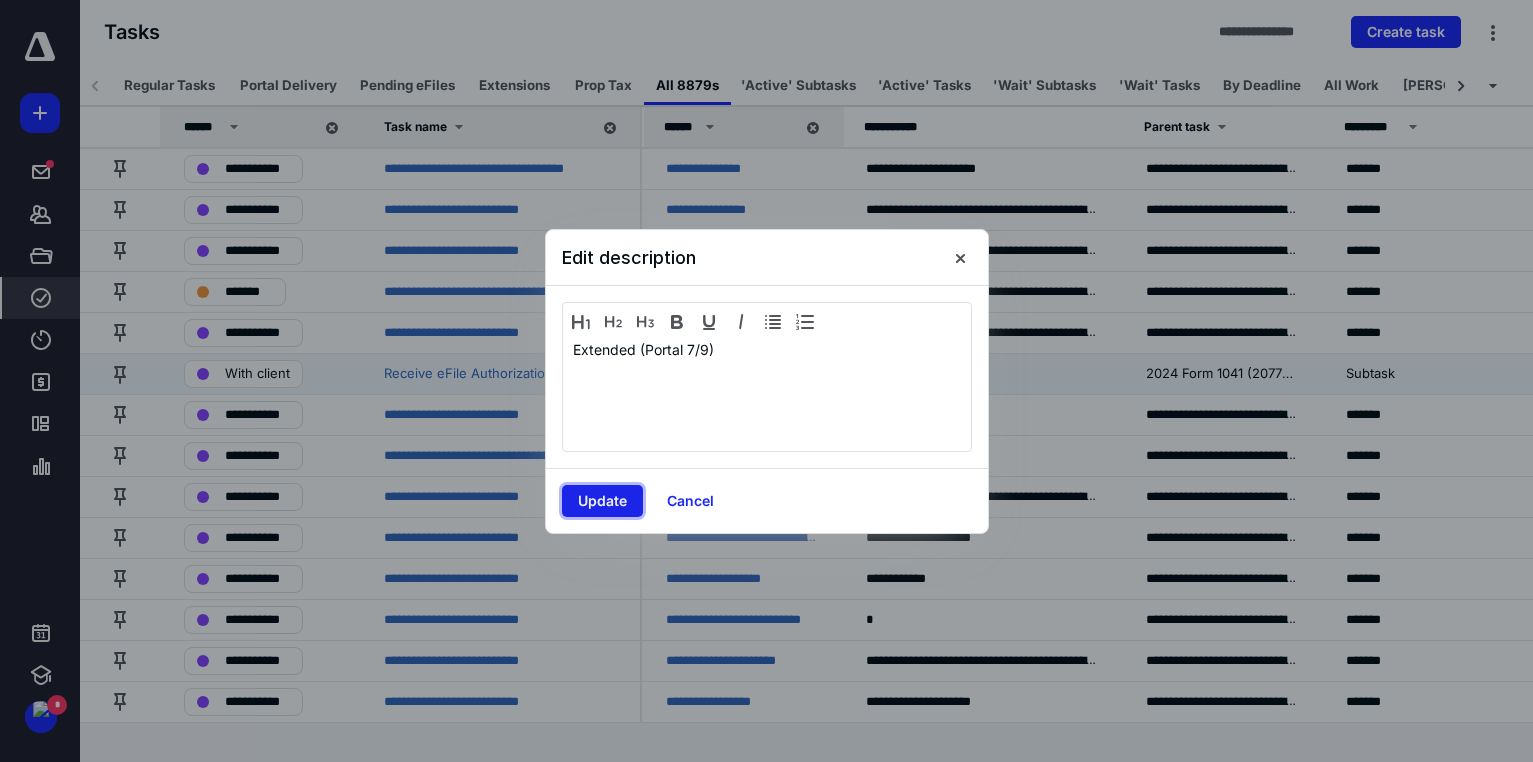 click on "Update" at bounding box center (602, 501) 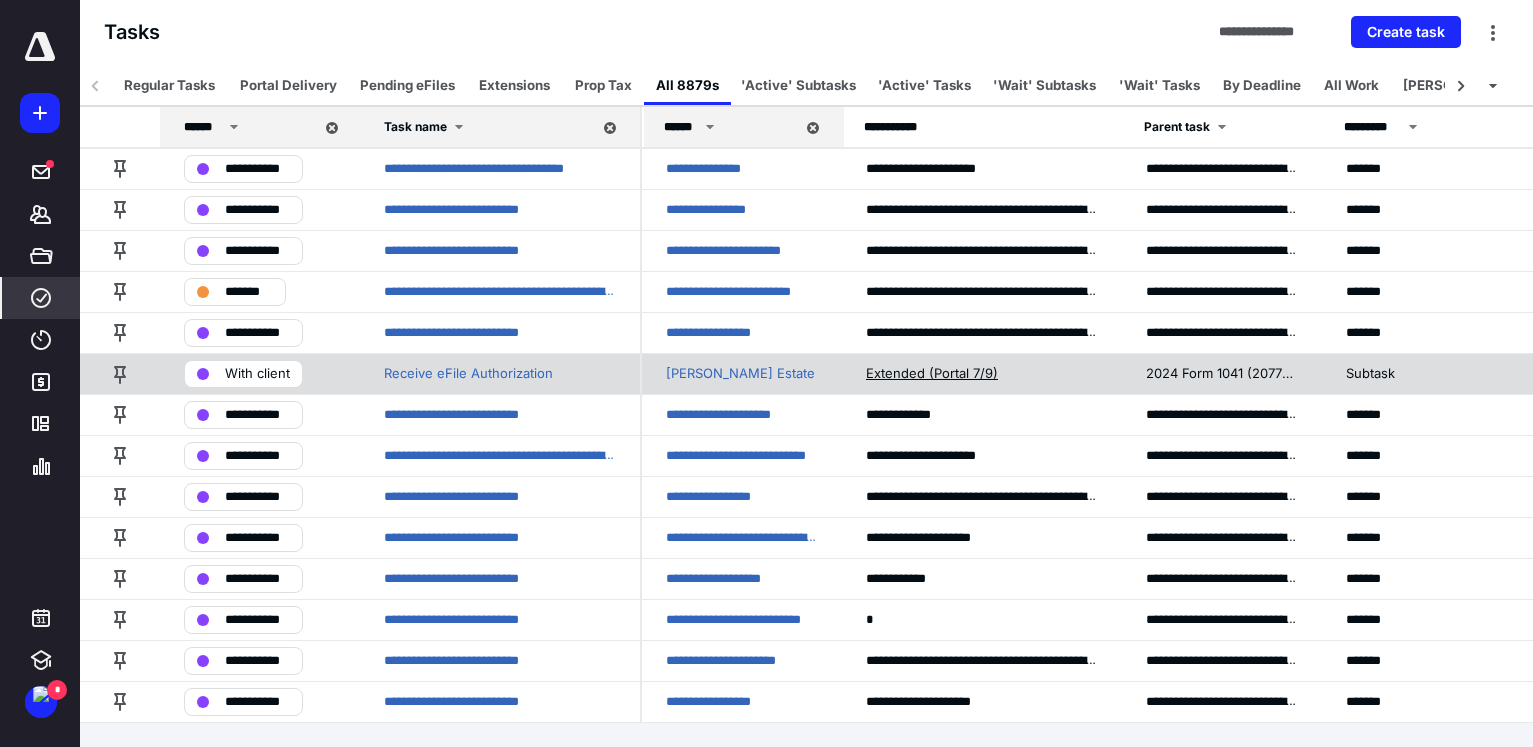 click on "Extended (Portal 7/9)" at bounding box center (932, 374) 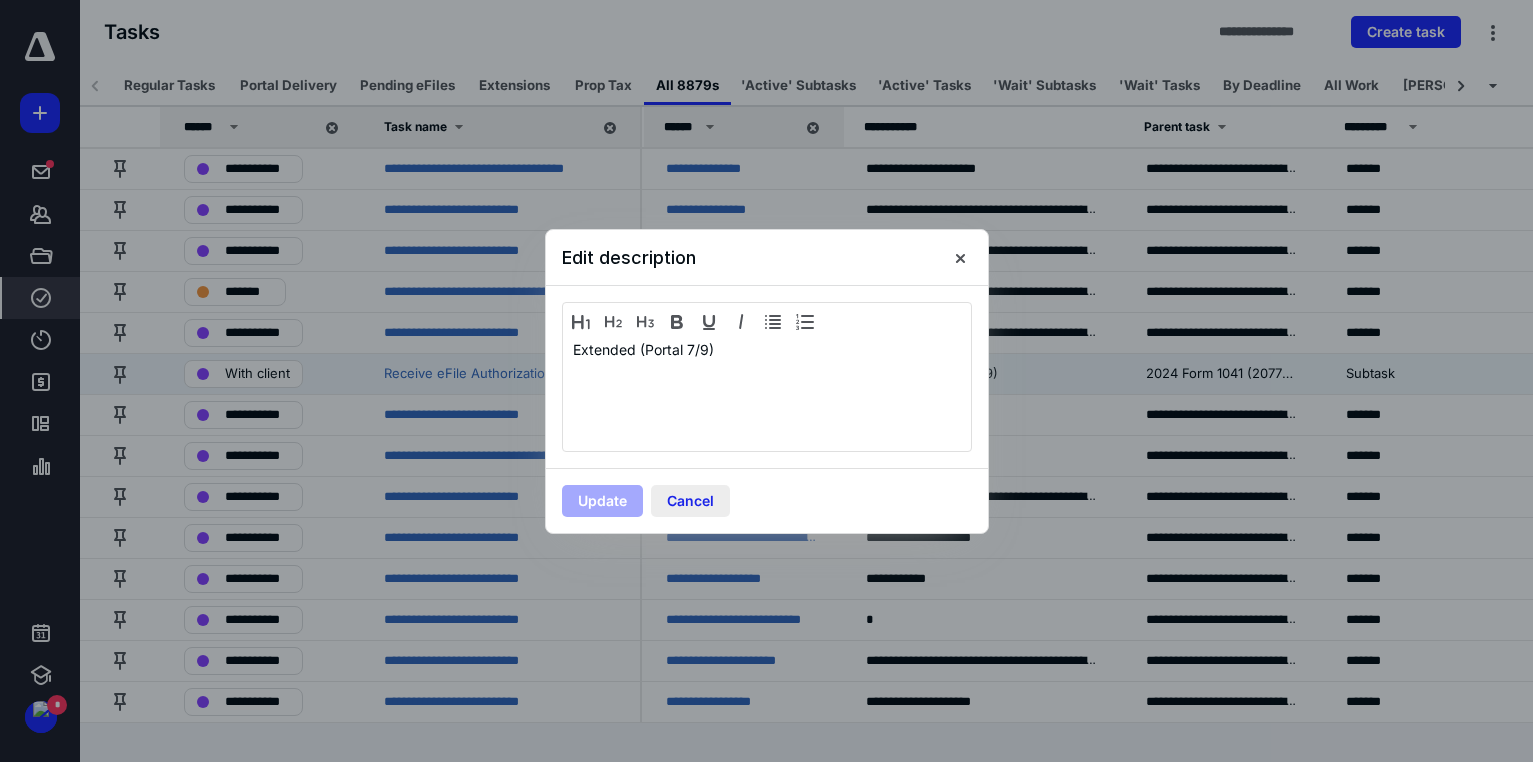 click on "Cancel" at bounding box center [690, 501] 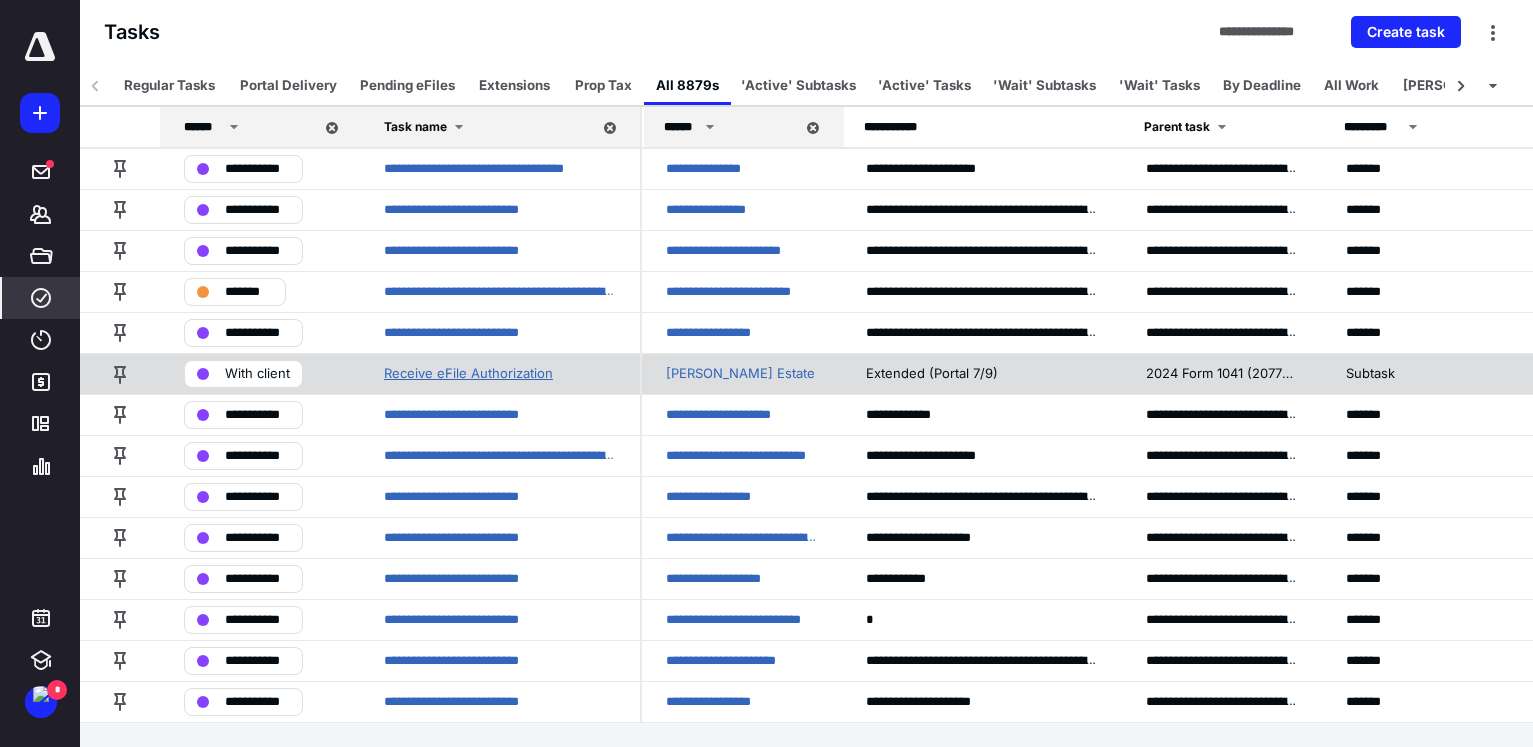 click on "Receive eFile Authorization" at bounding box center [468, 374] 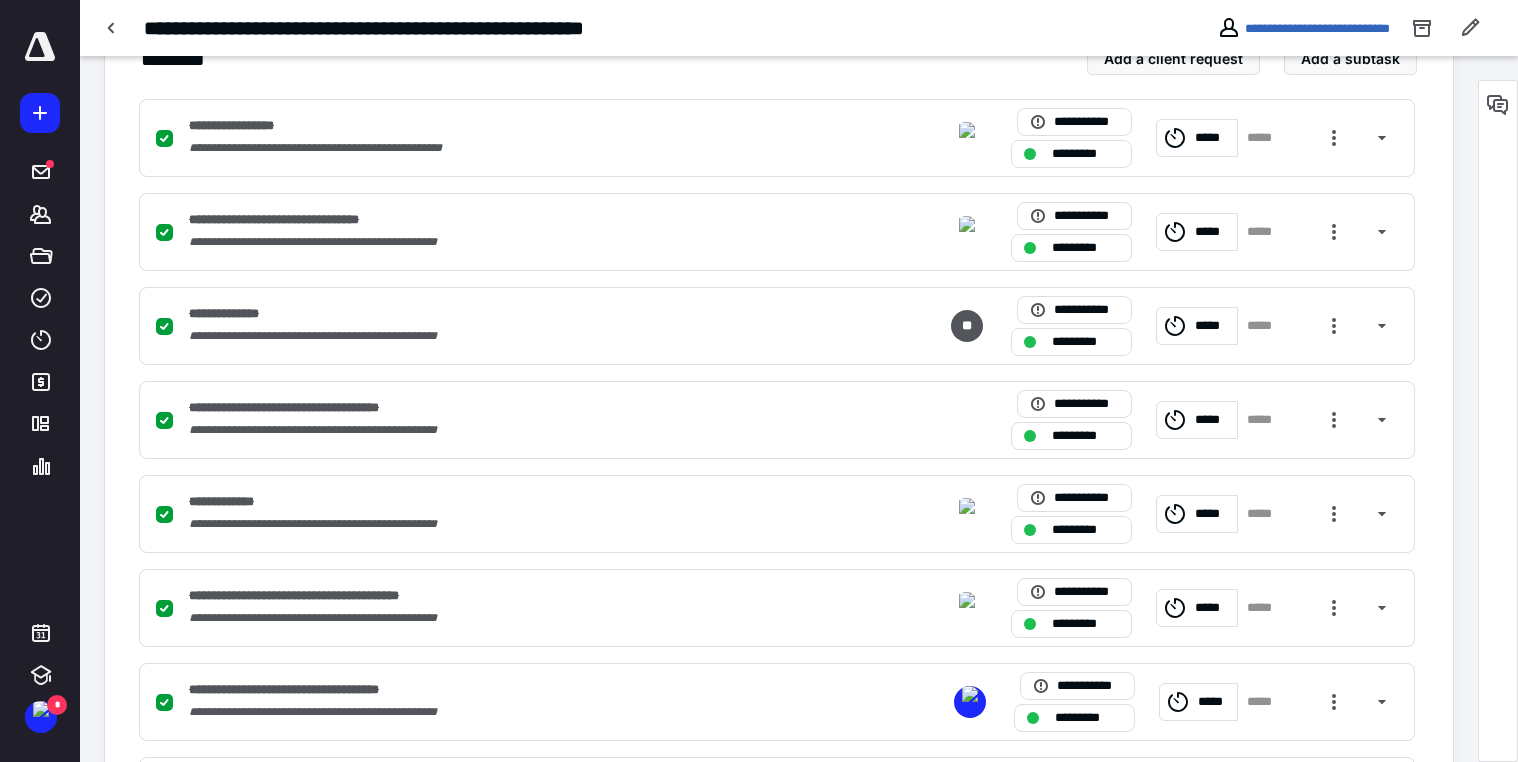 scroll, scrollTop: 500, scrollLeft: 0, axis: vertical 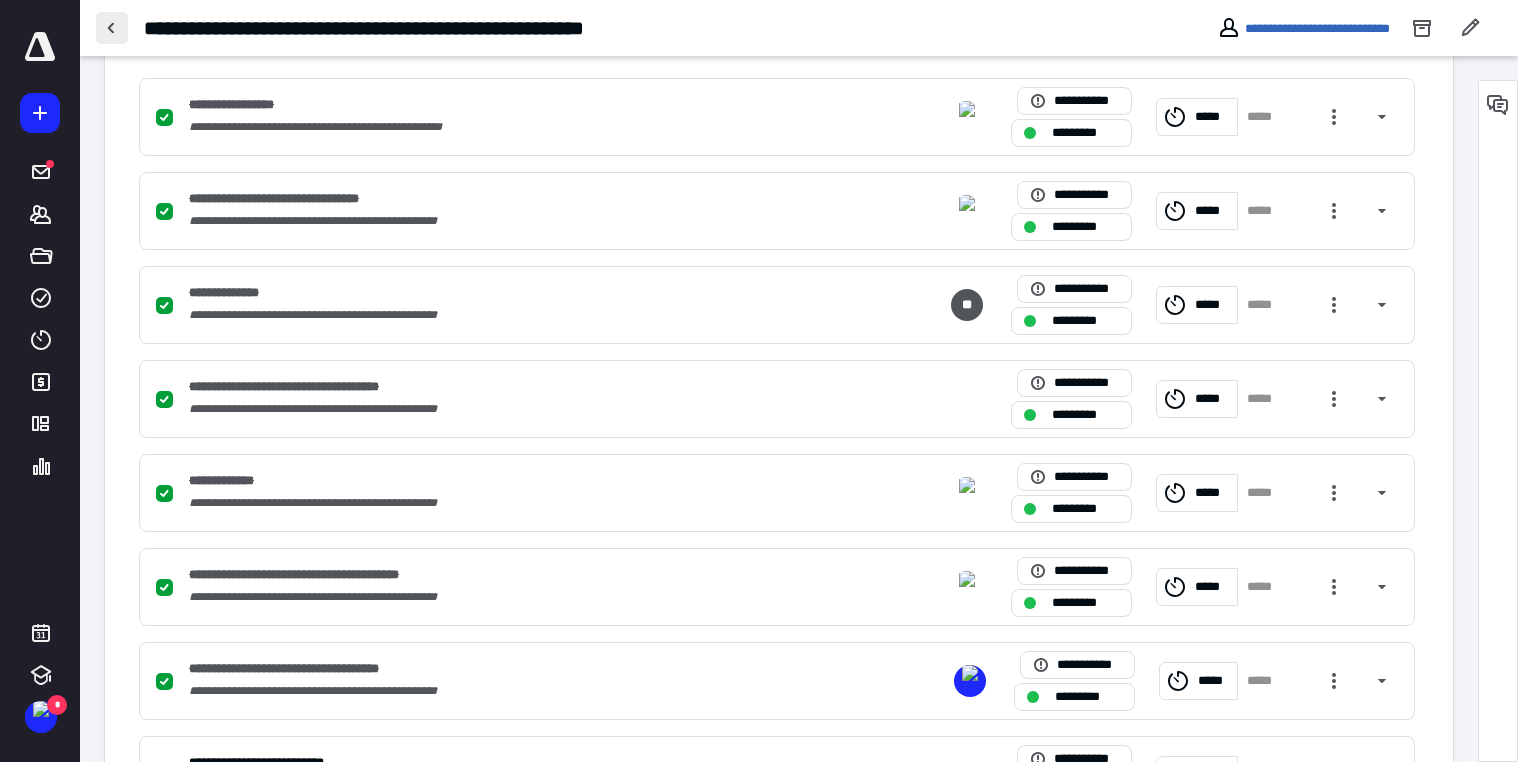 click at bounding box center [112, 28] 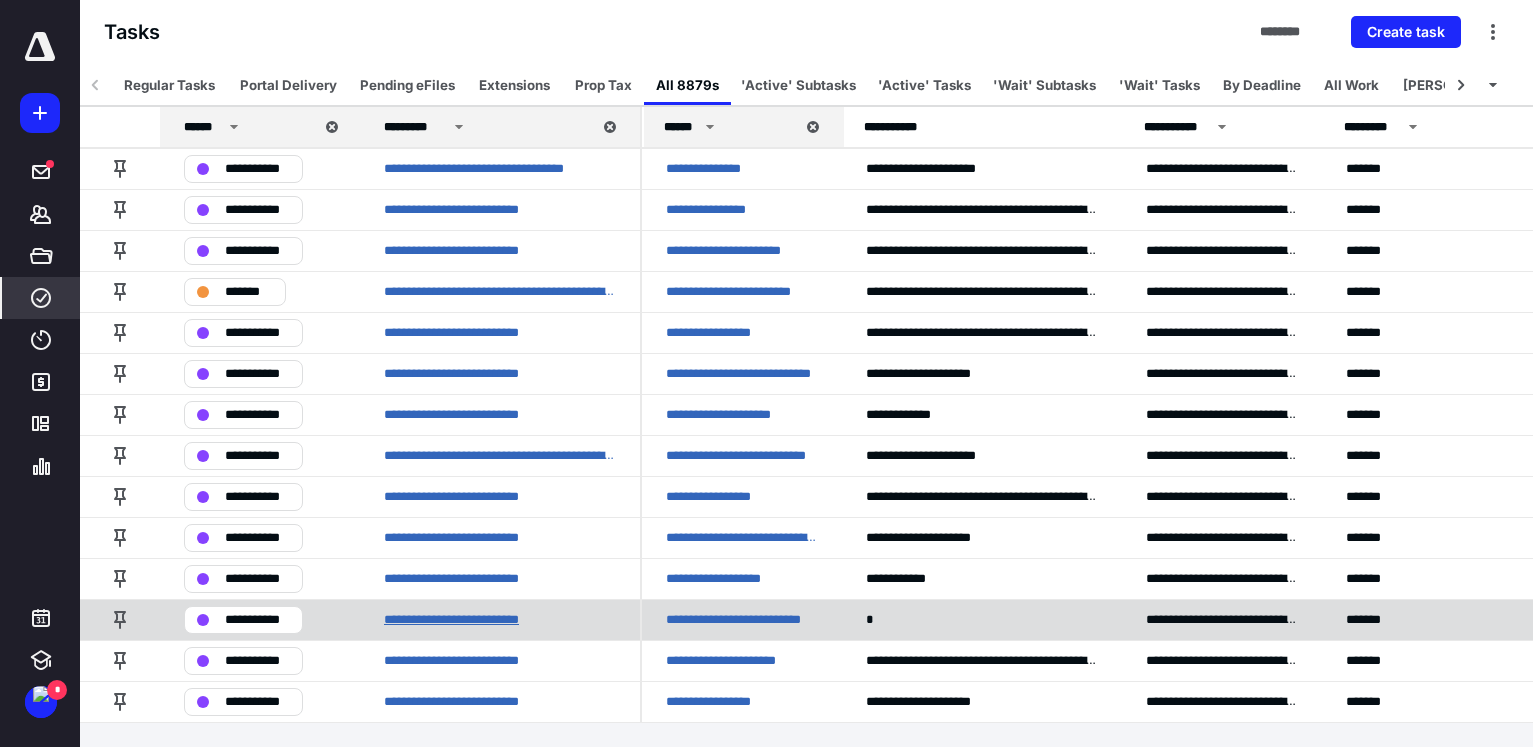 click on "**********" at bounding box center [467, 620] 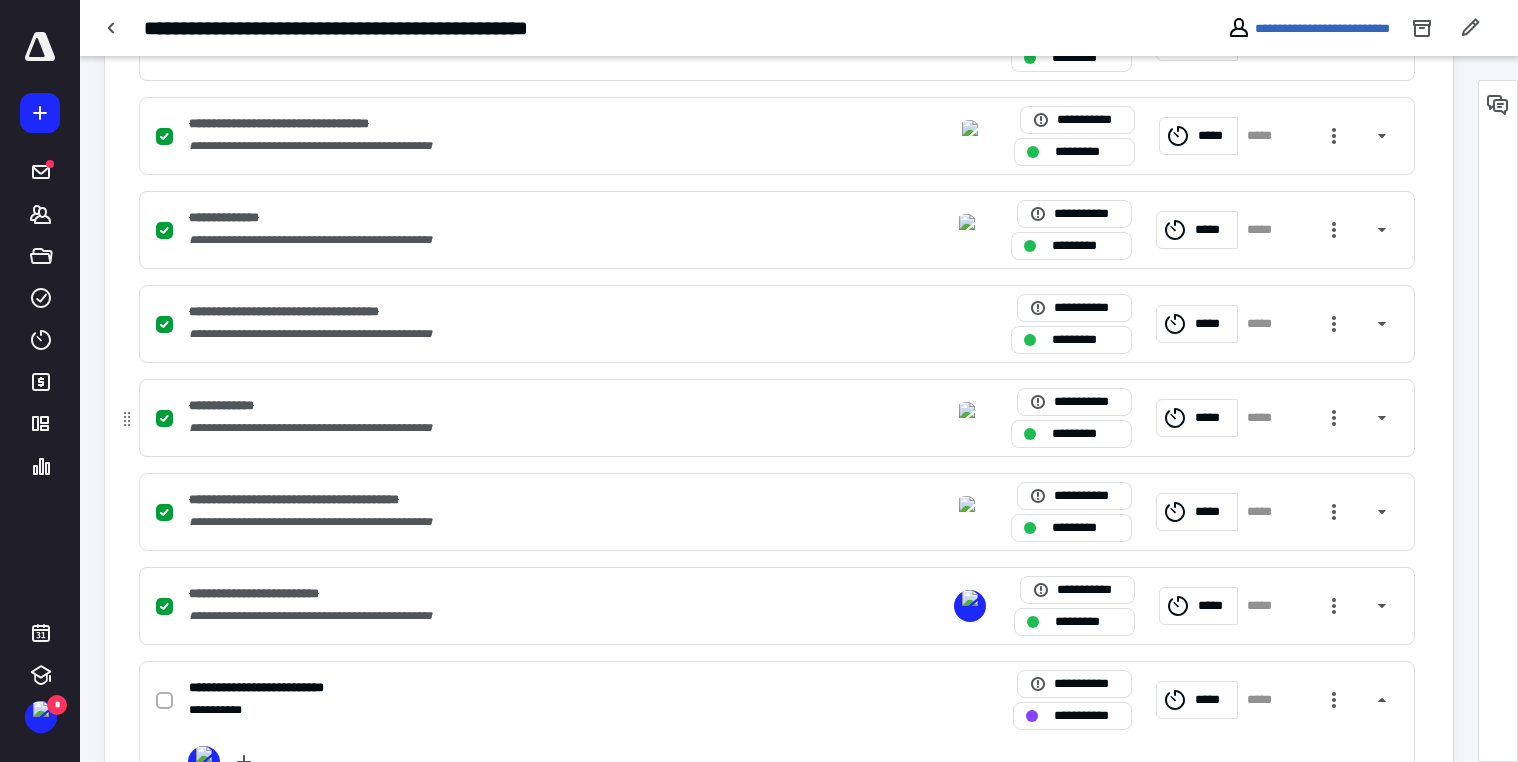scroll, scrollTop: 800, scrollLeft: 0, axis: vertical 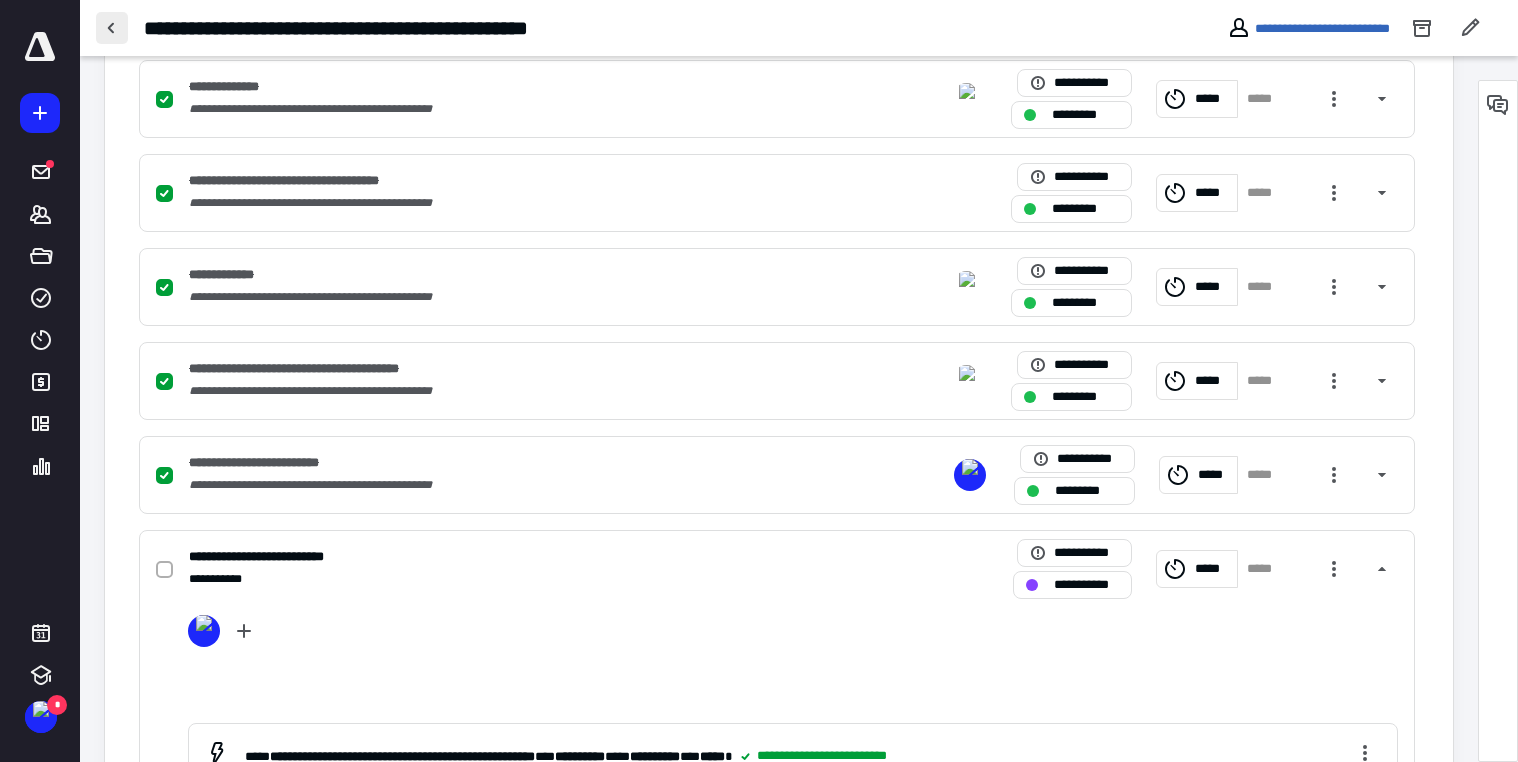 click at bounding box center [112, 28] 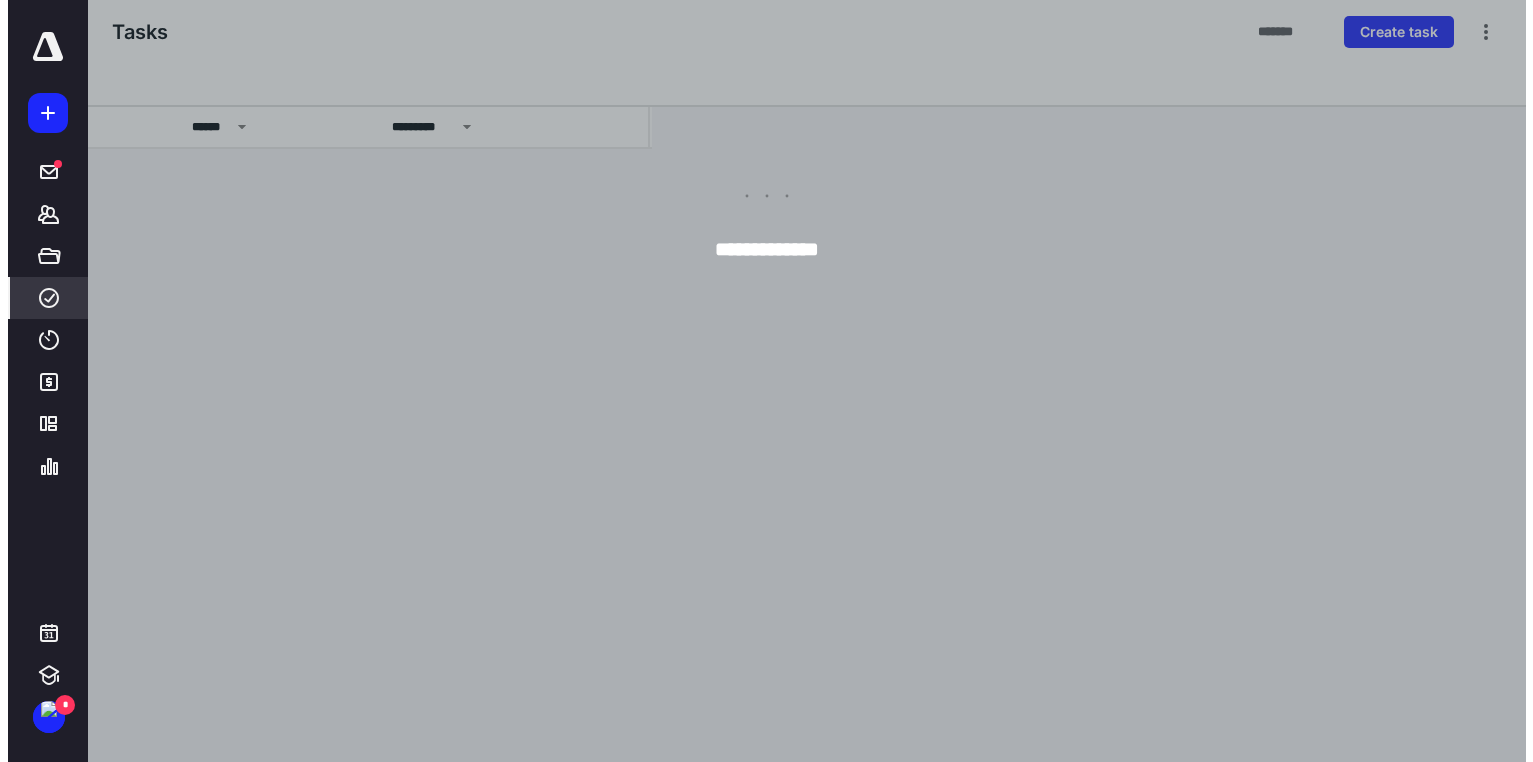 scroll, scrollTop: 0, scrollLeft: 0, axis: both 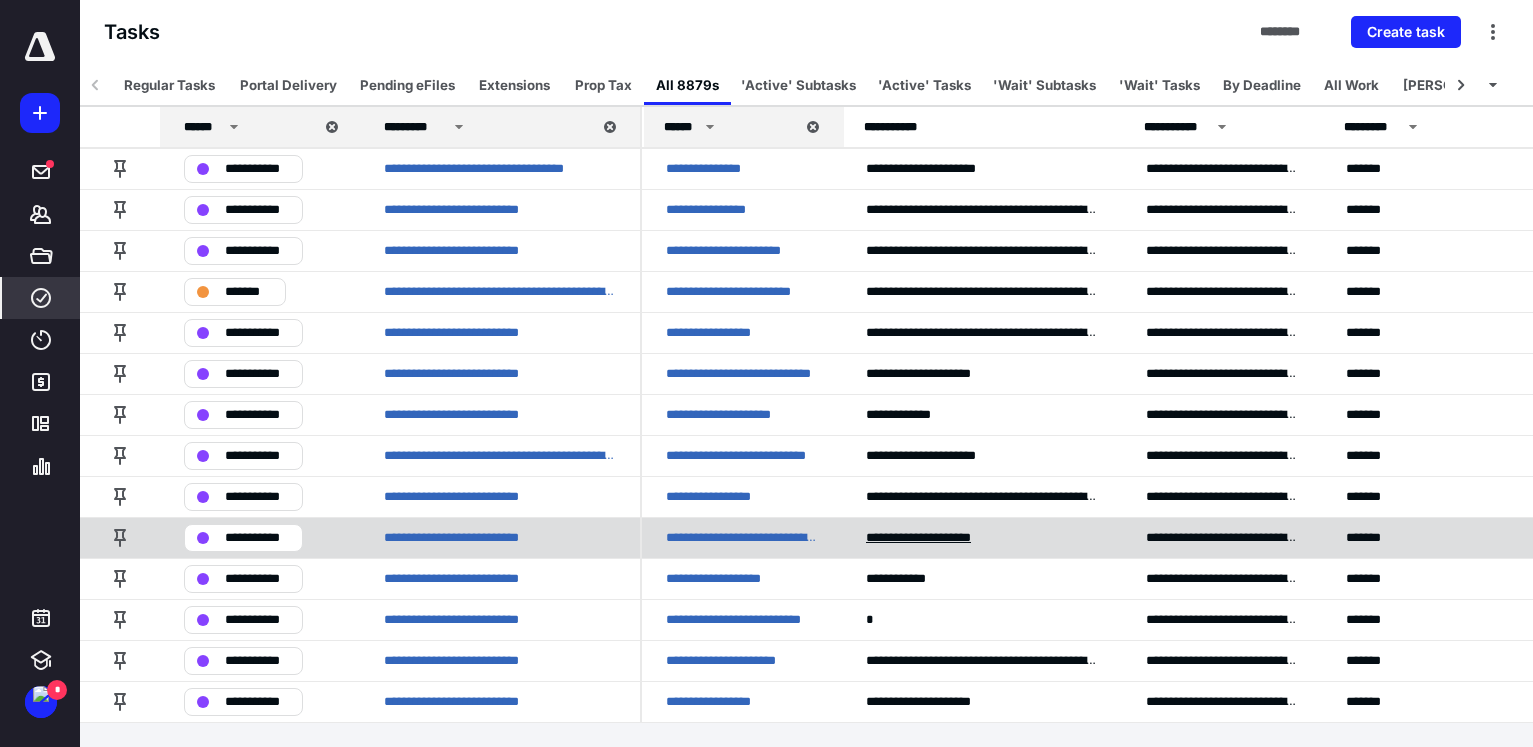 click on "**********" at bounding box center (931, 538) 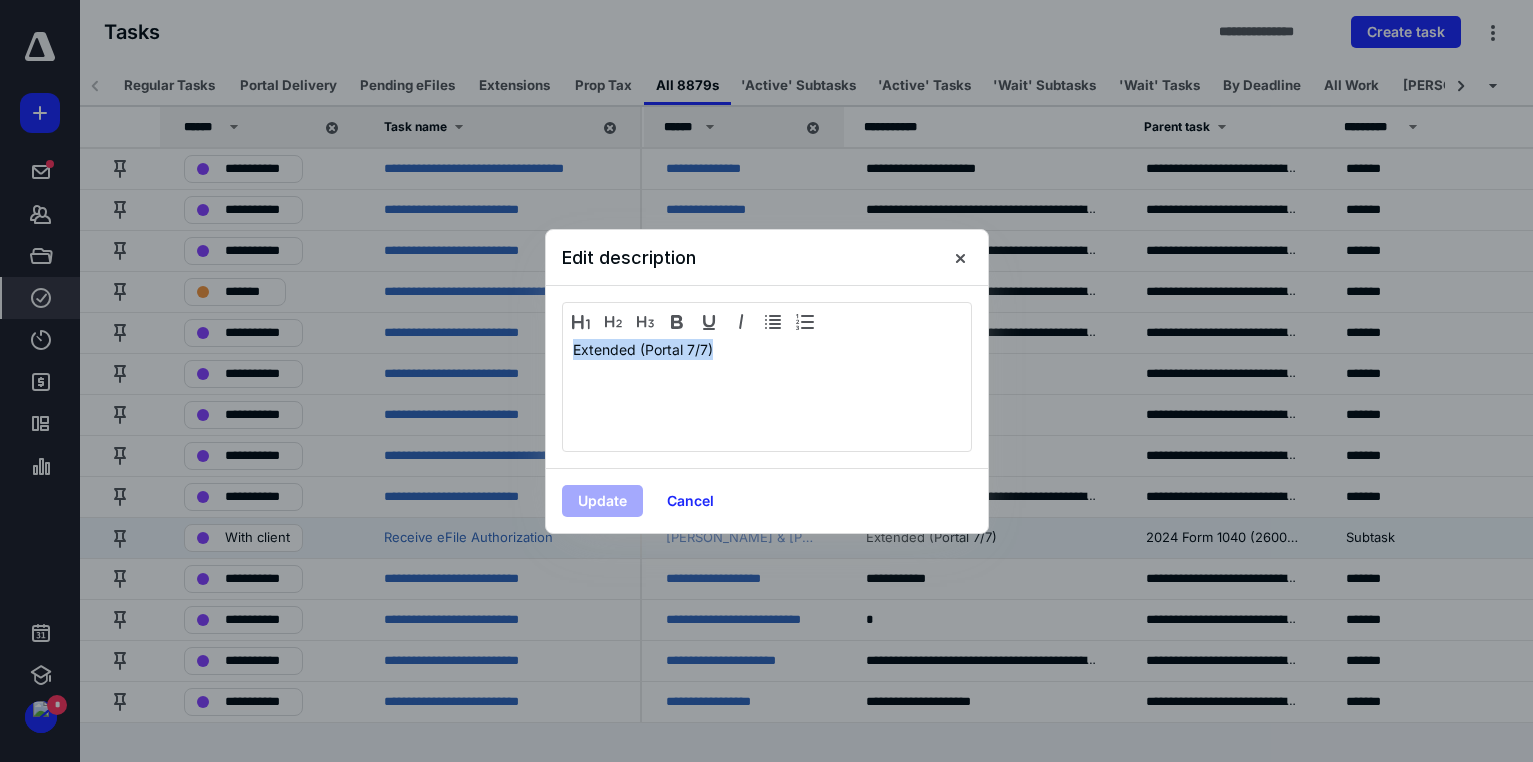 drag, startPoint x: 735, startPoint y: 352, endPoint x: 537, endPoint y: 340, distance: 198.3633 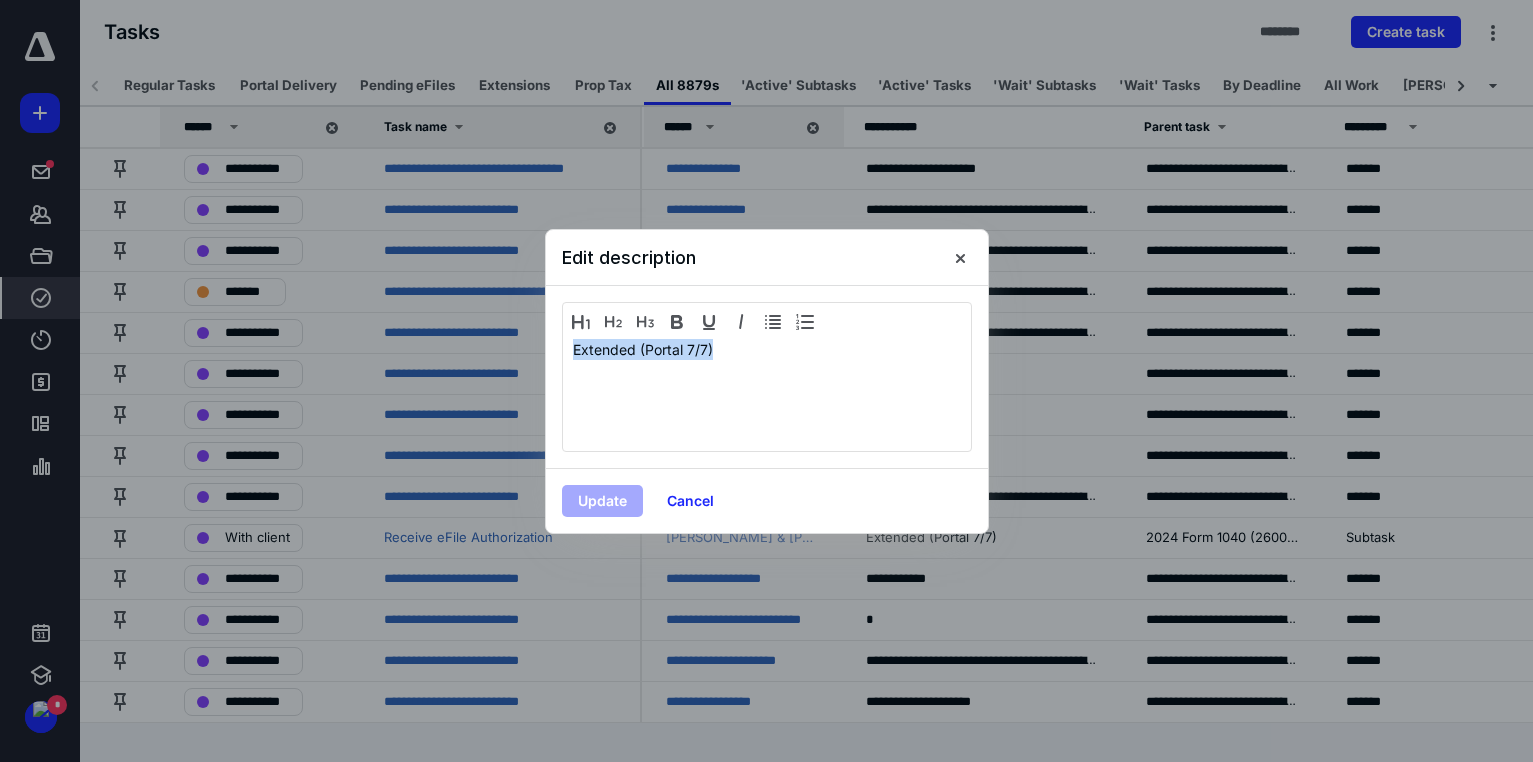 copy on "Extended (Portal 7/7)" 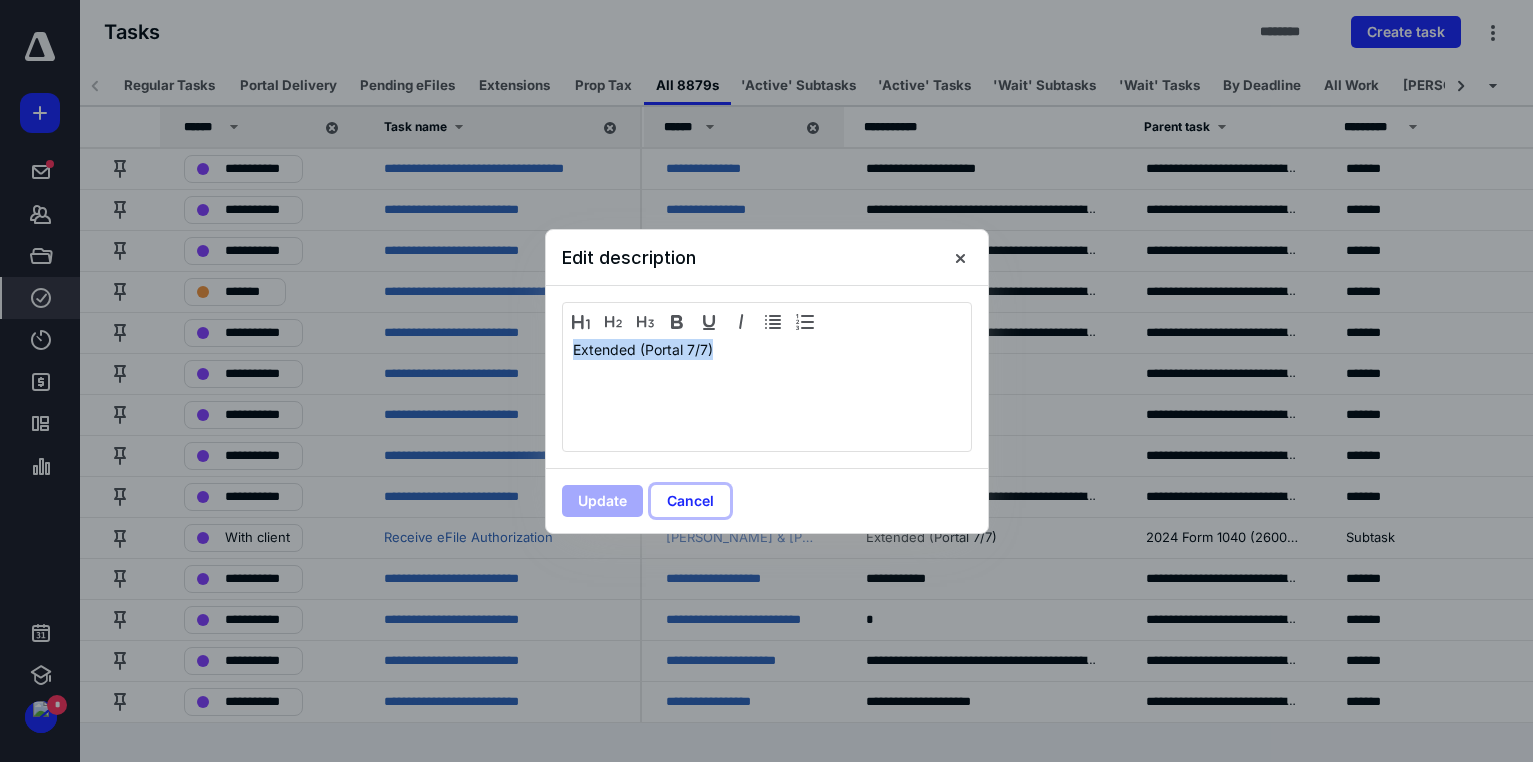 drag, startPoint x: 688, startPoint y: 500, endPoint x: 880, endPoint y: 642, distance: 238.80536 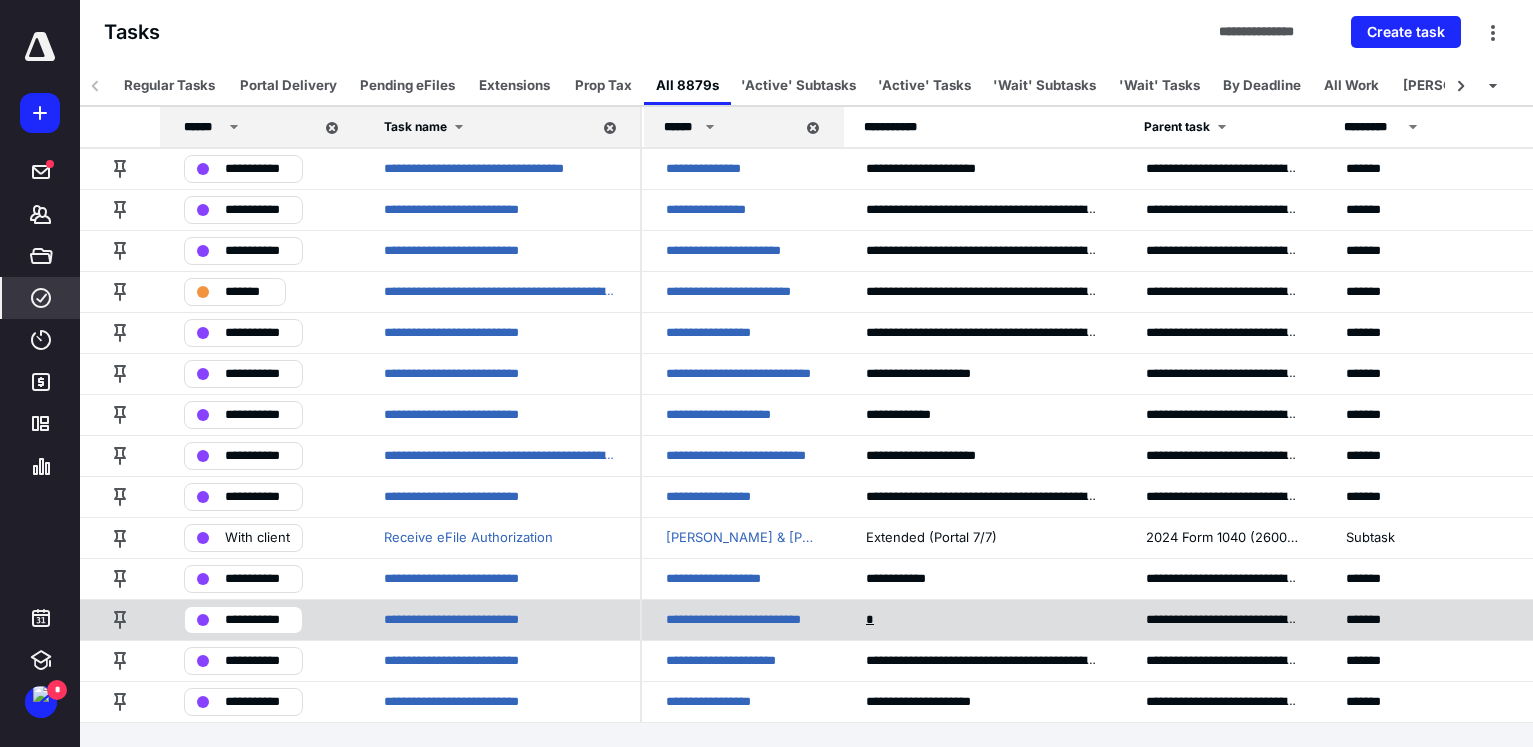 click on "*" at bounding box center (872, 620) 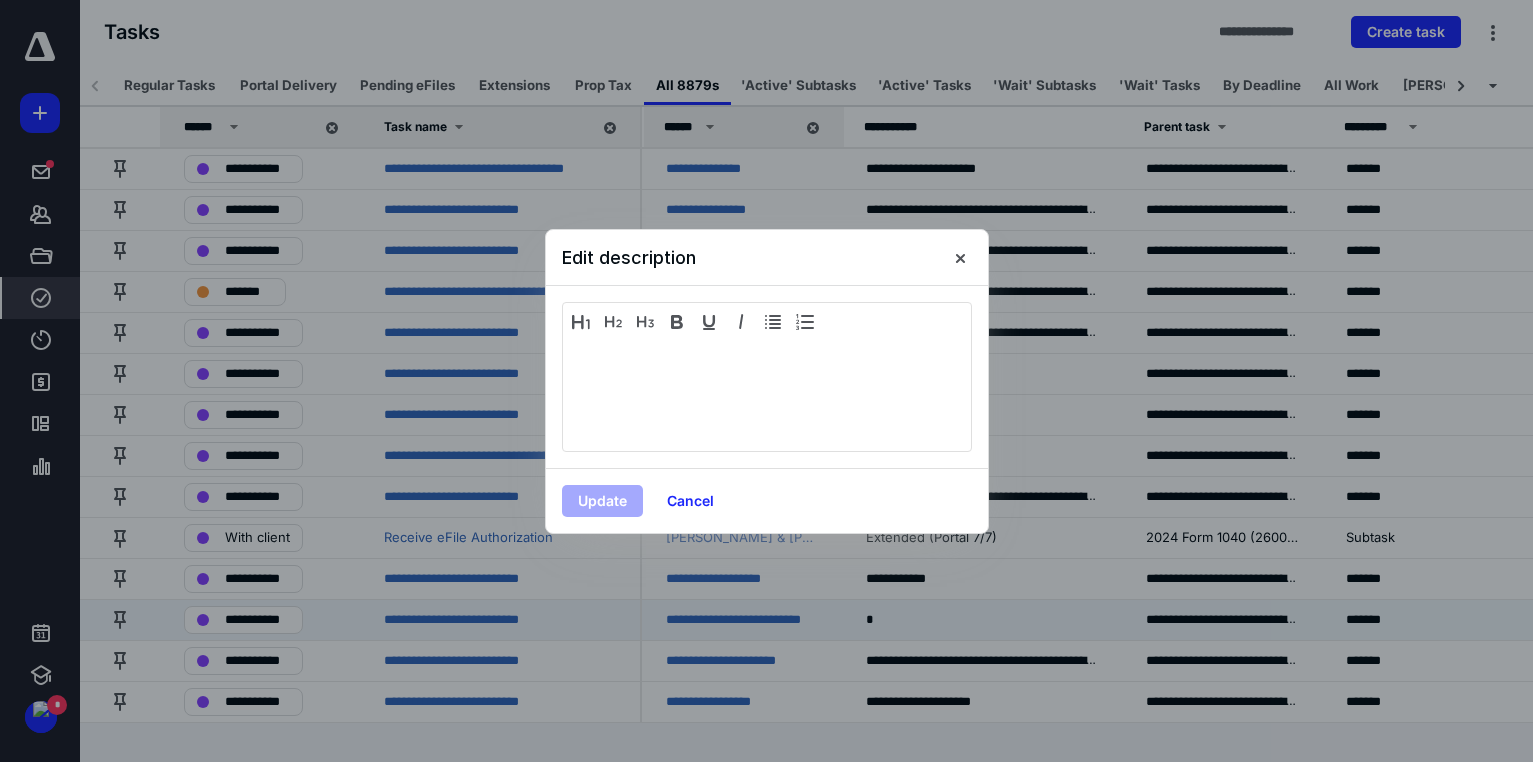 type 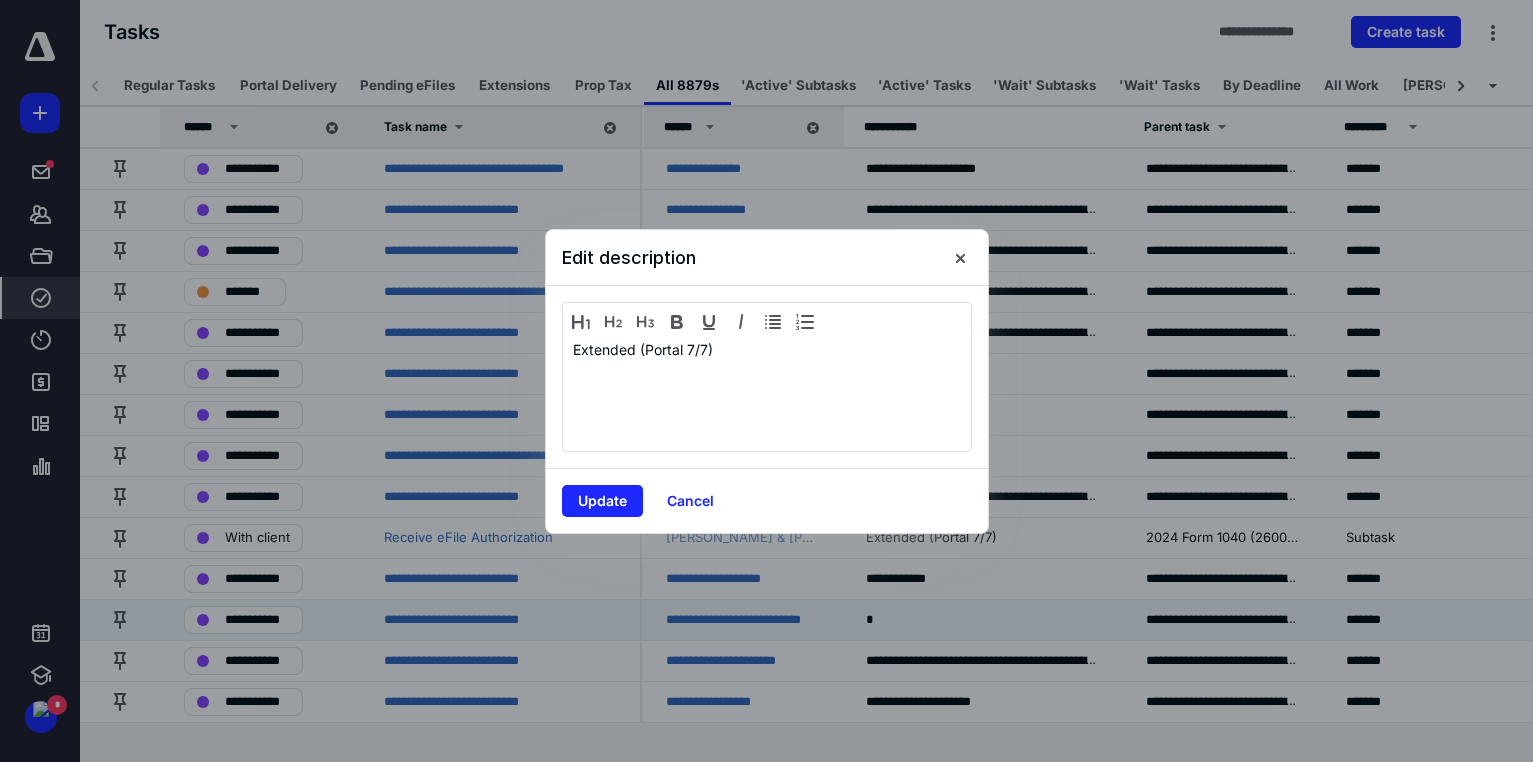 click on "Extended (Portal 7/7)" at bounding box center [767, 392] 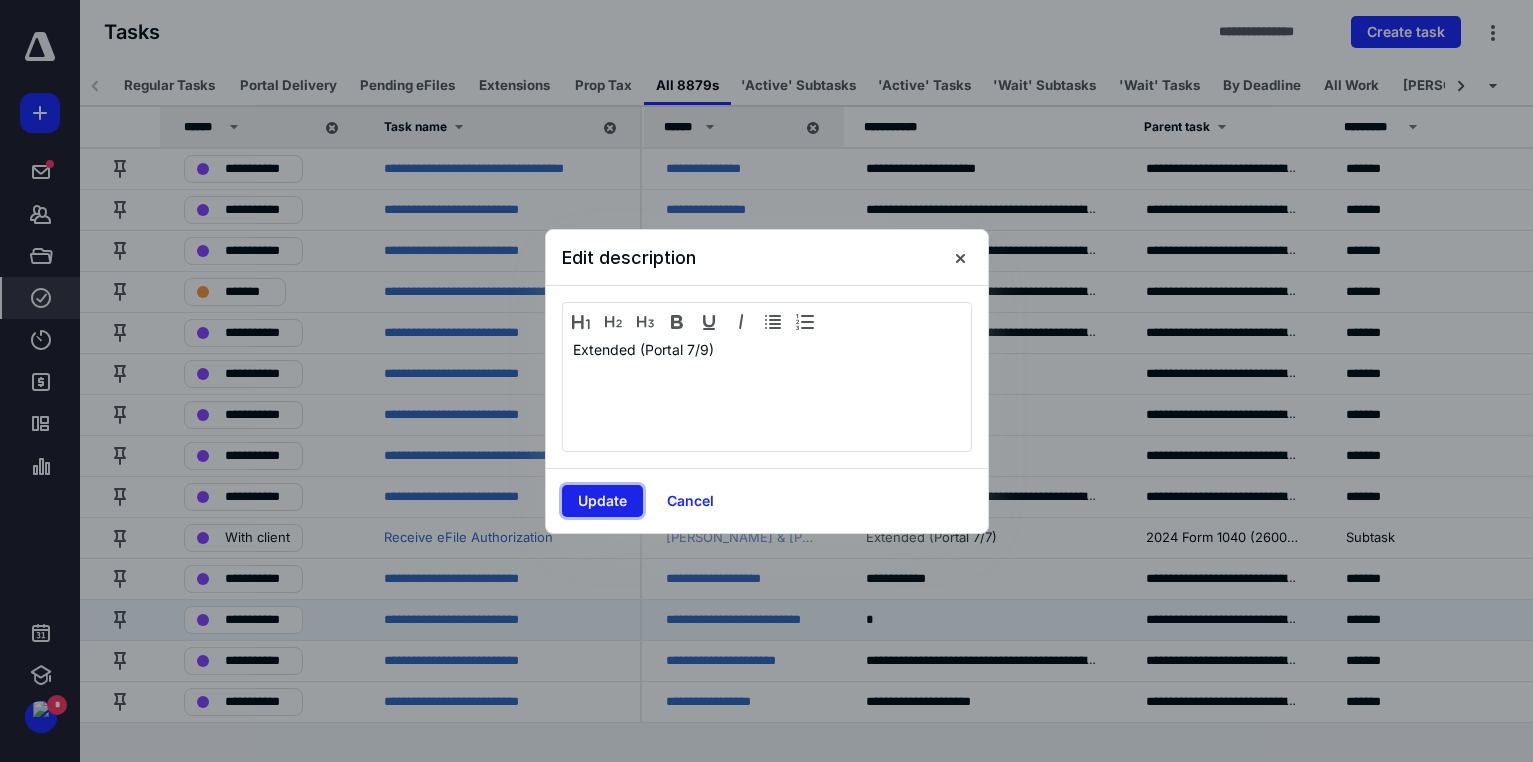 click on "Update" at bounding box center (602, 501) 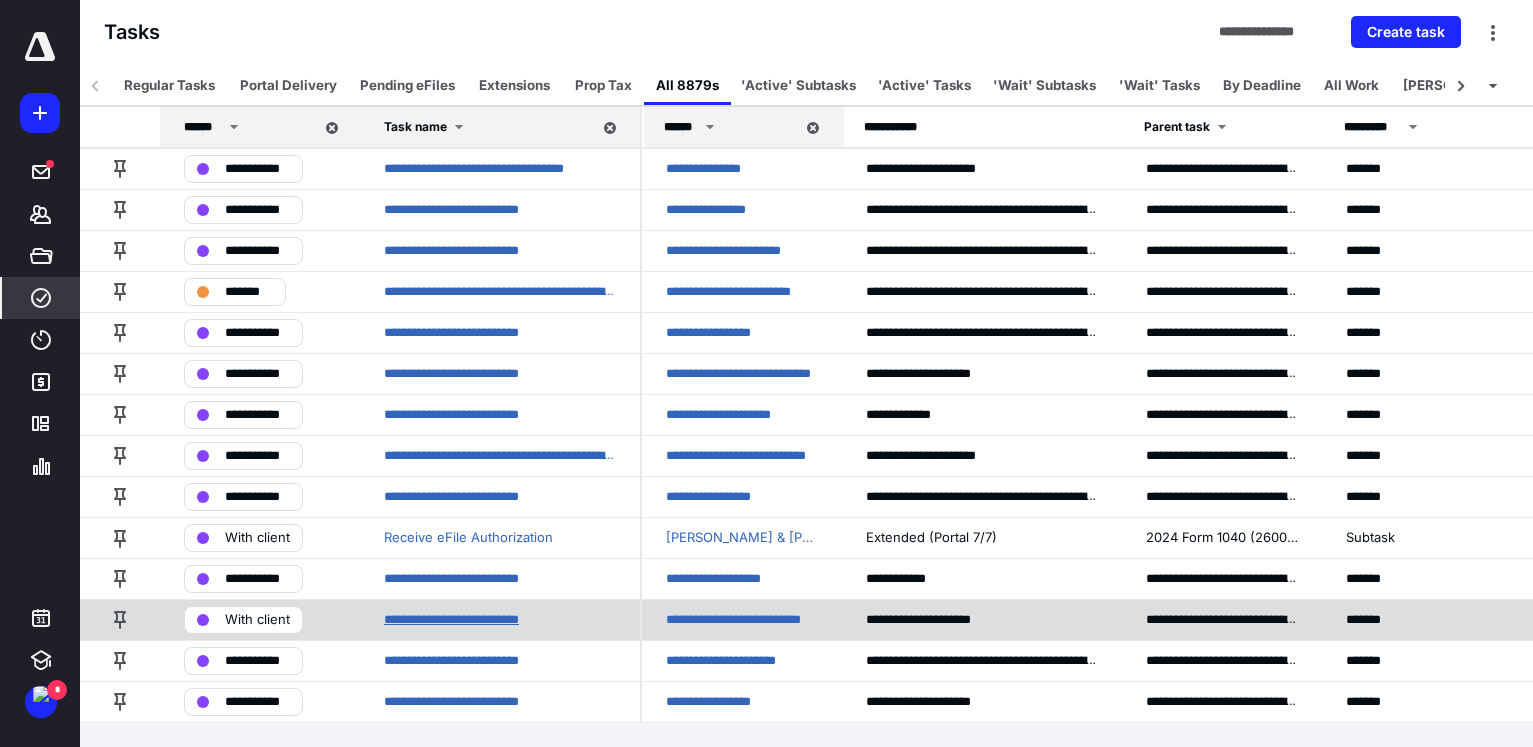 click on "**********" at bounding box center [467, 620] 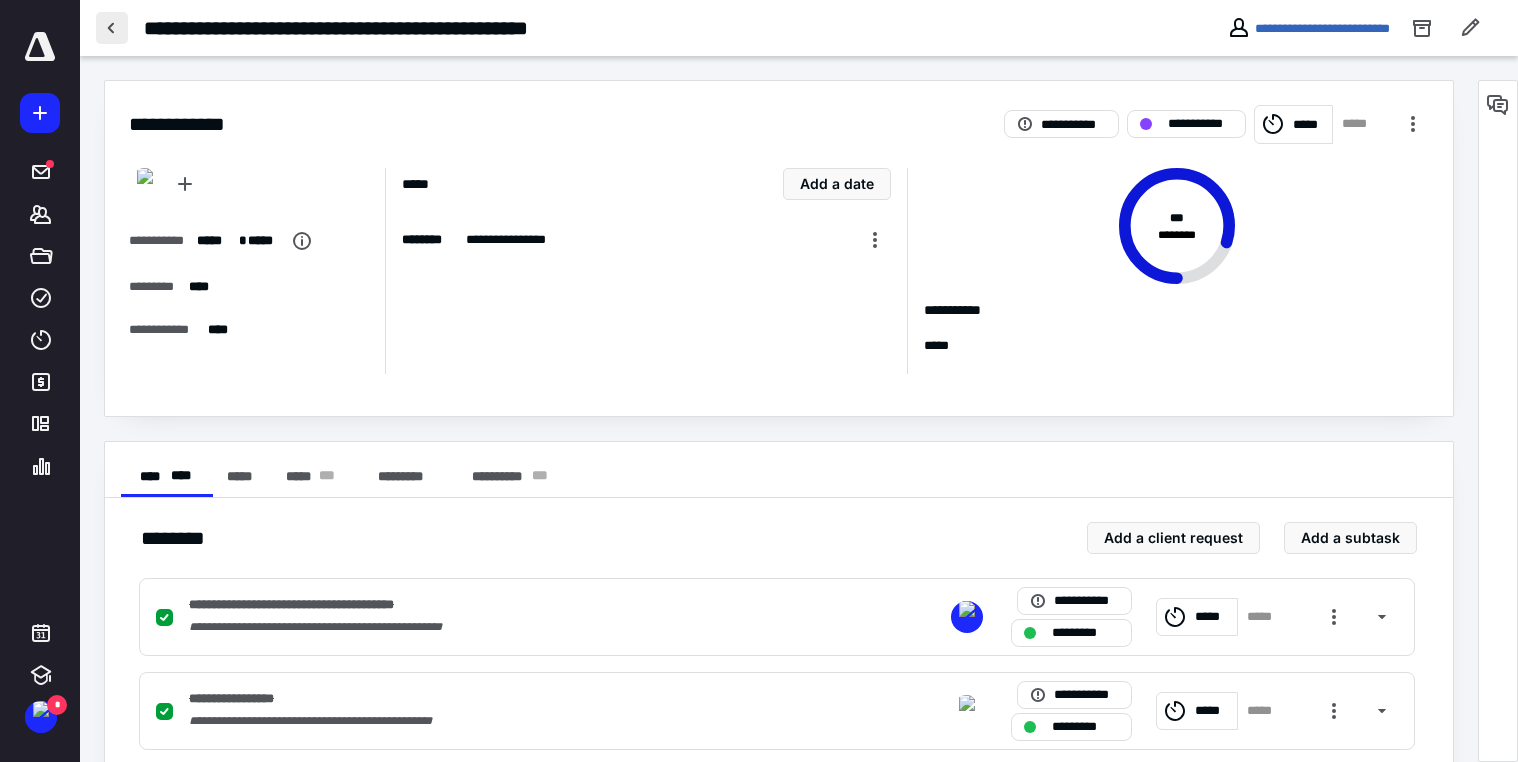 click at bounding box center [112, 28] 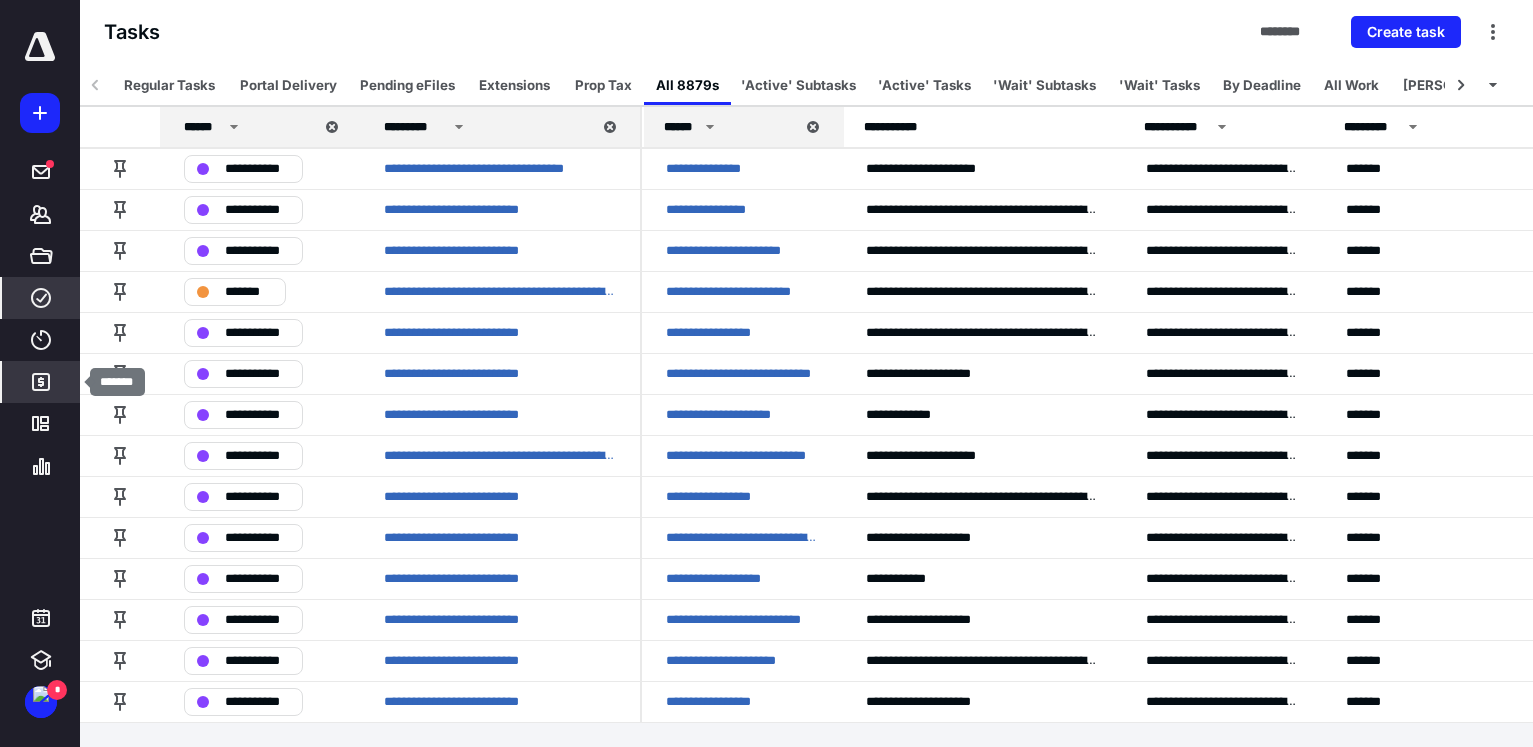 click 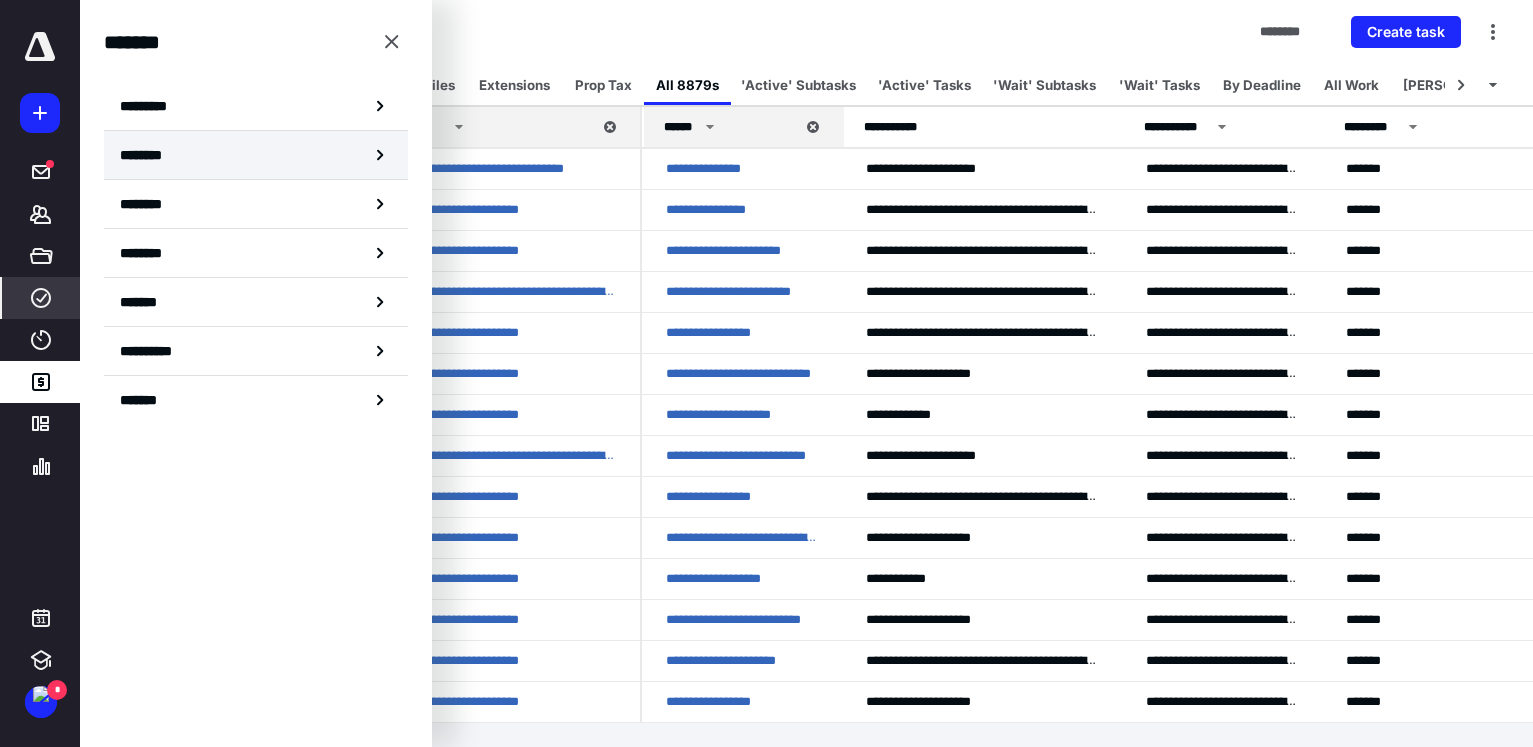 click on "********" at bounding box center [148, 155] 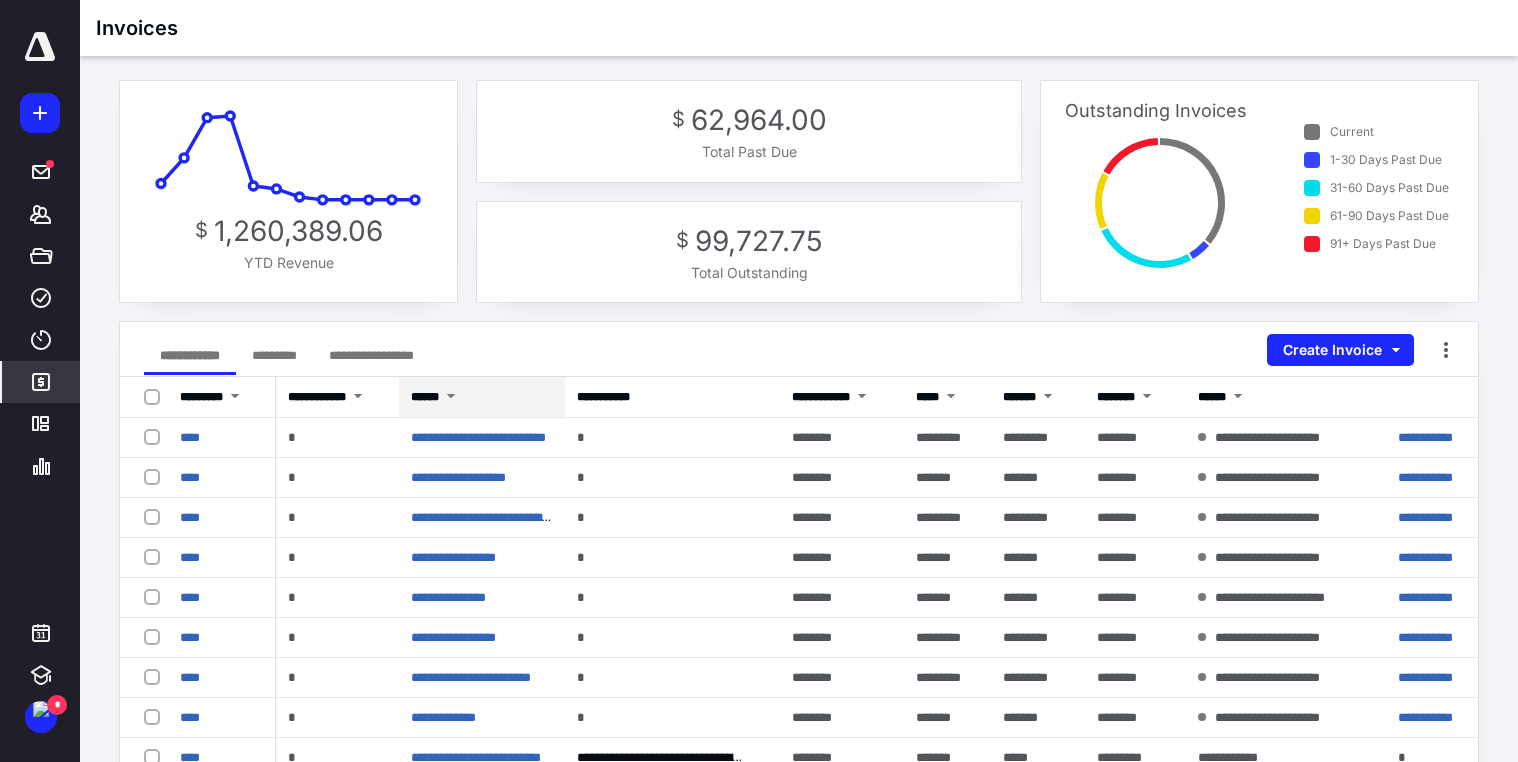 click on "******" at bounding box center (425, 397) 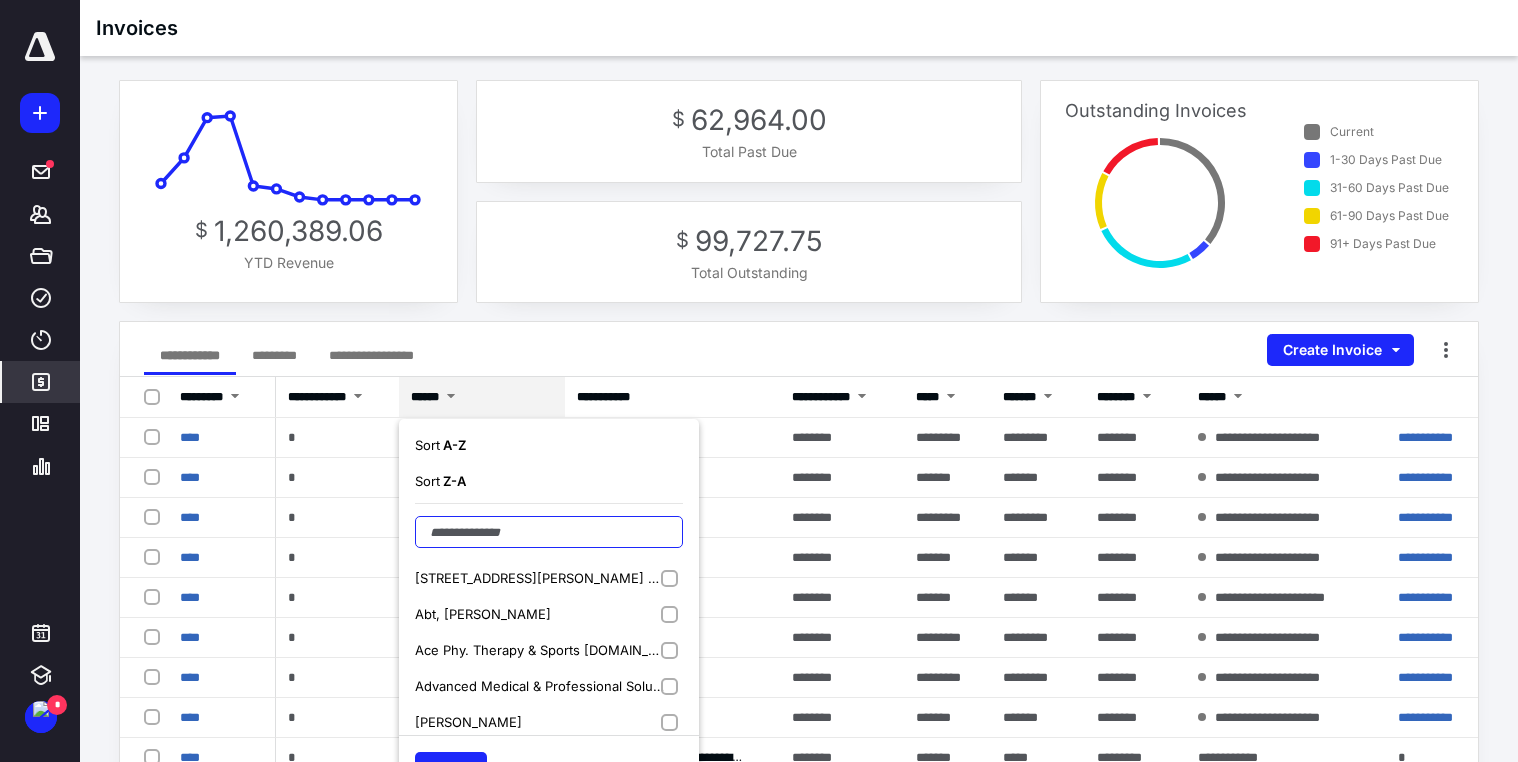 click at bounding box center [549, 532] 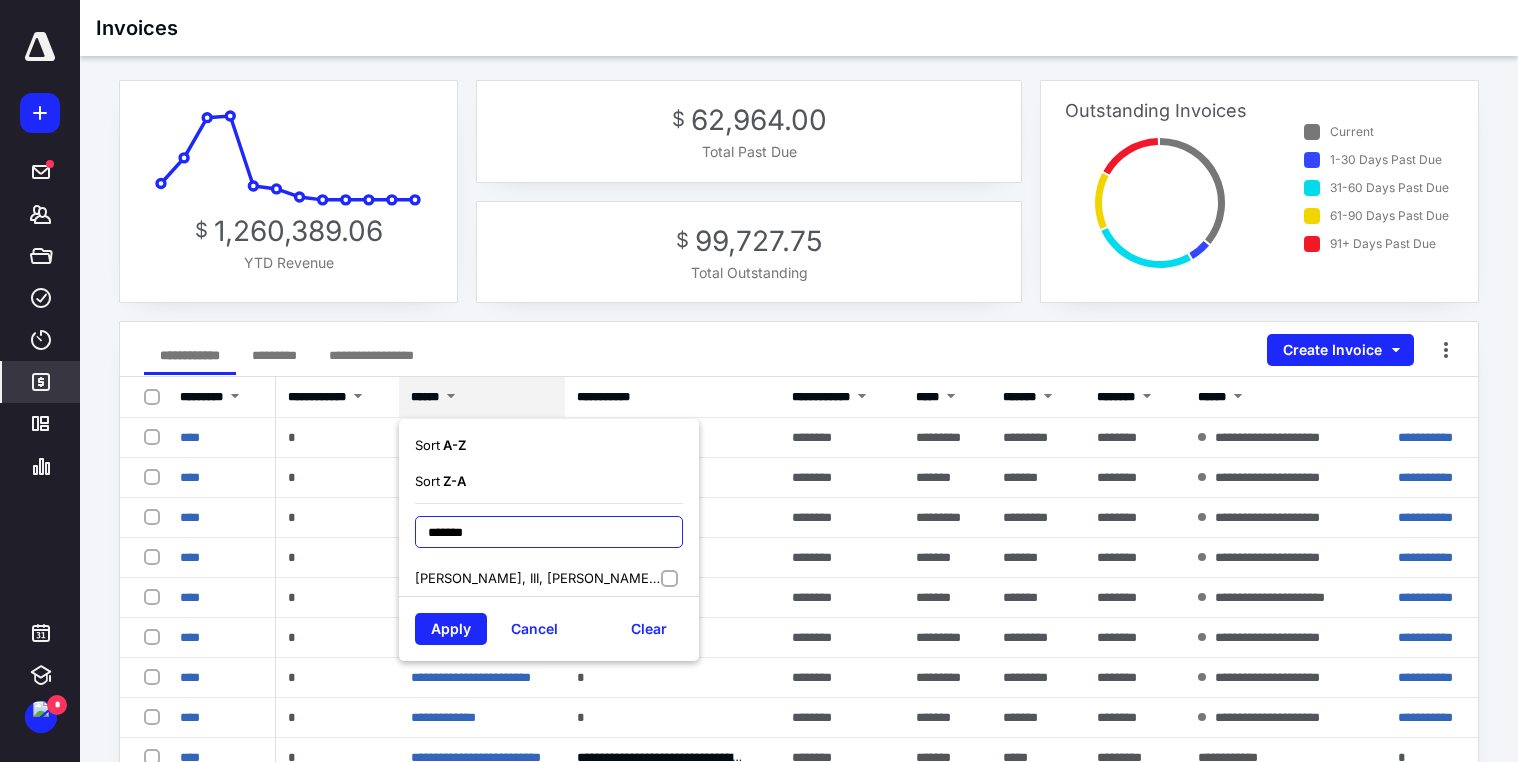 type on "*******" 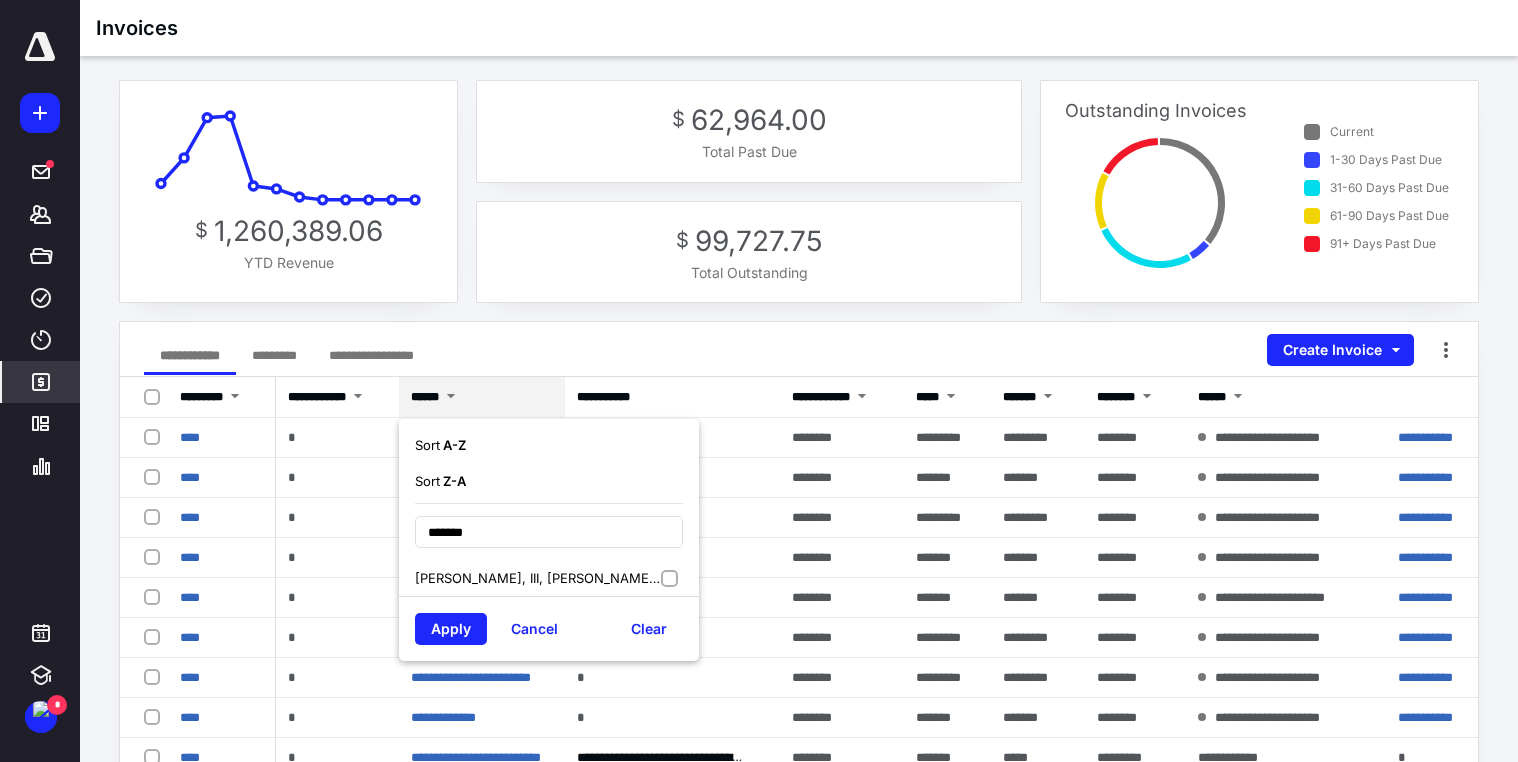 click on "[PERSON_NAME], III, [PERSON_NAME] & [PERSON_NAME] [PERSON_NAME] F" at bounding box center [539, 578] 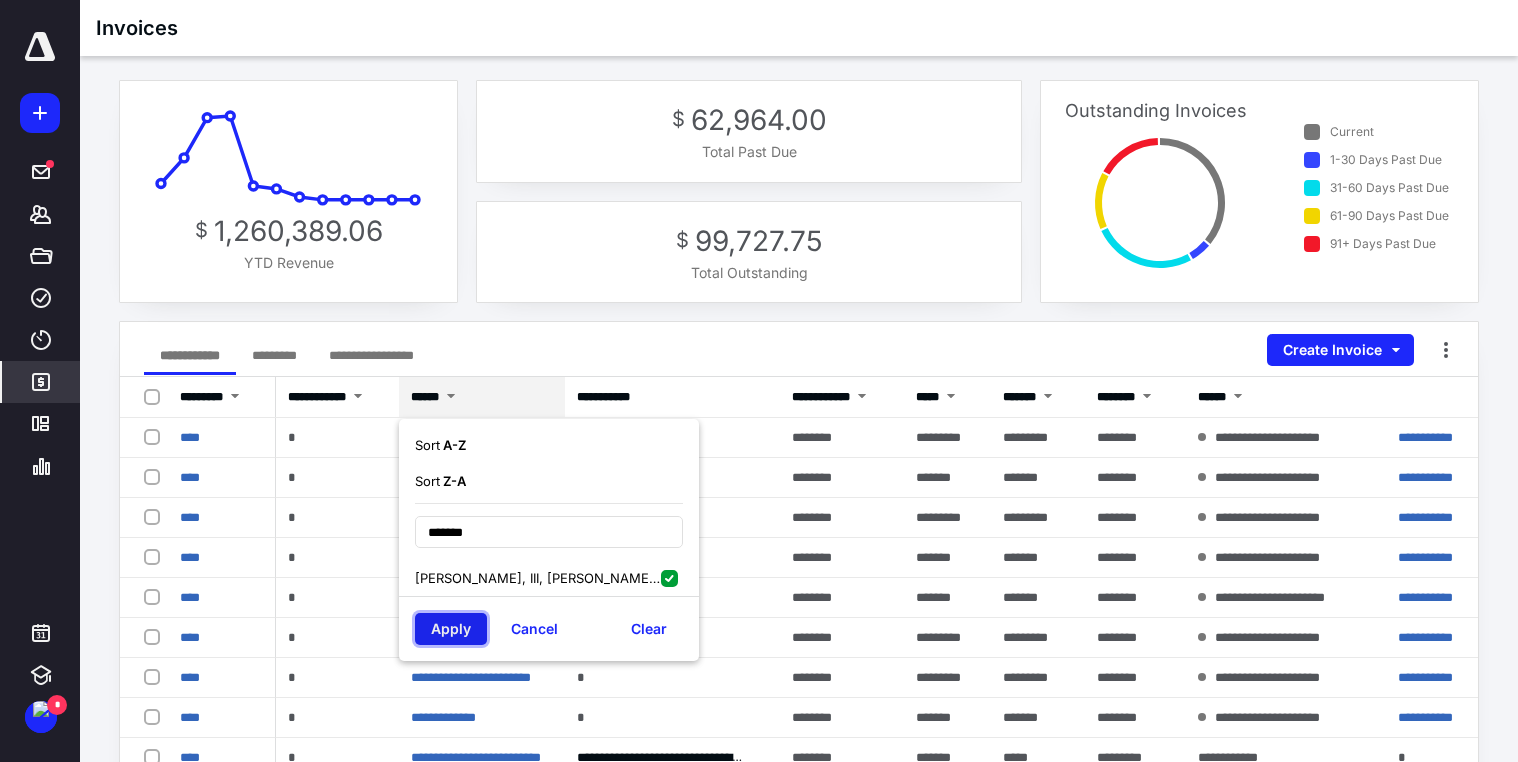 click on "Apply" at bounding box center [451, 629] 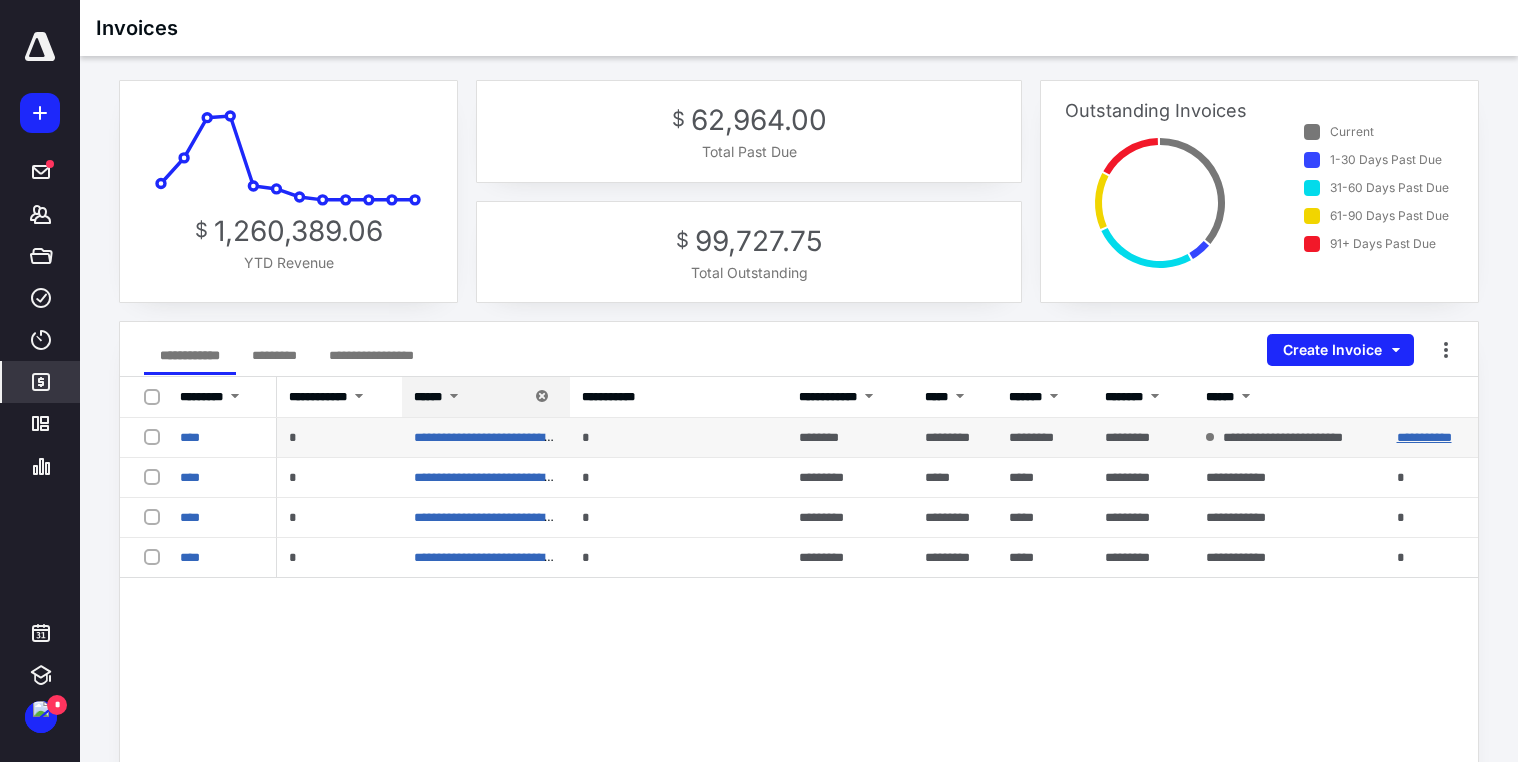 click on "**********" at bounding box center (1424, 437) 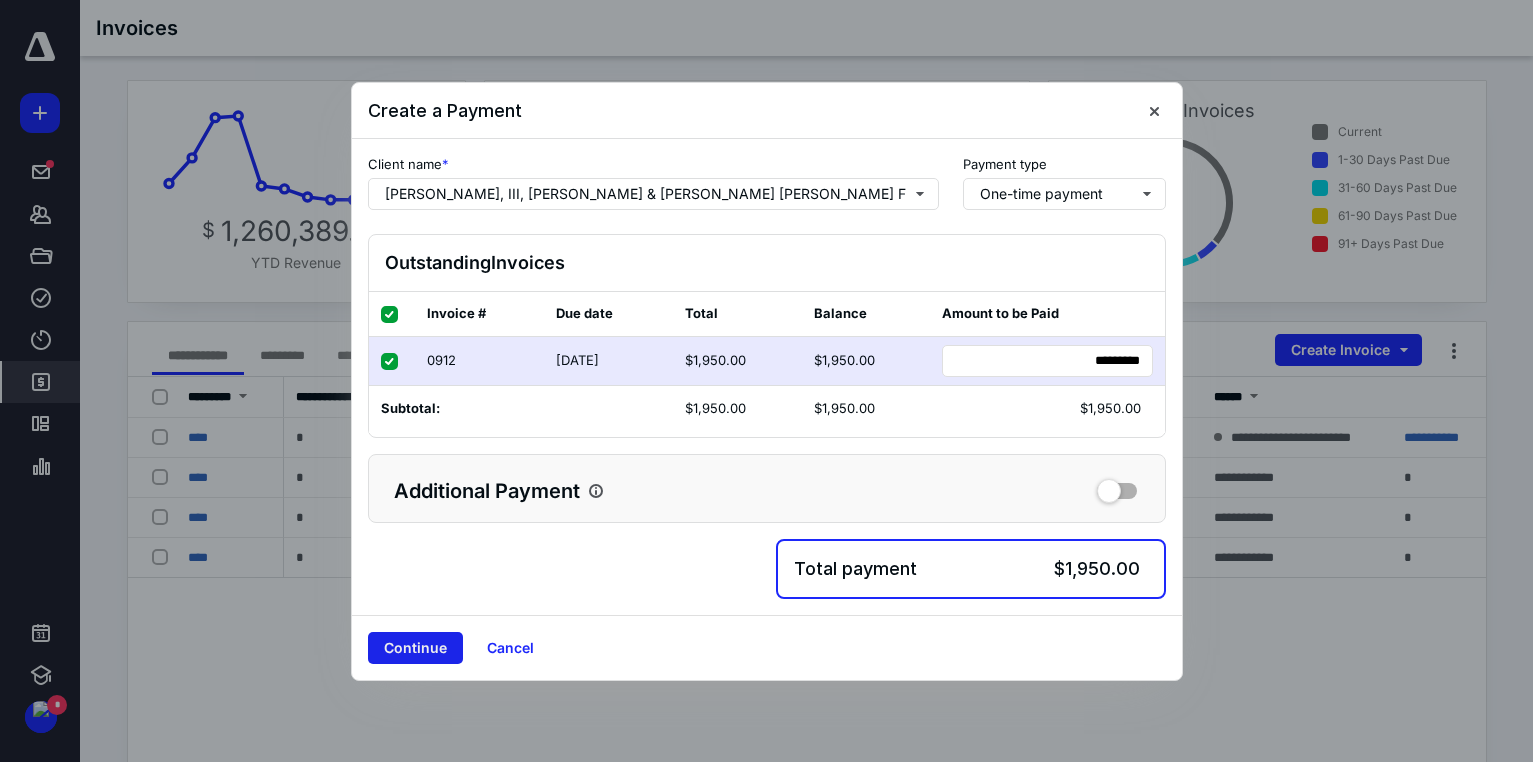 click on "Continue" at bounding box center (415, 648) 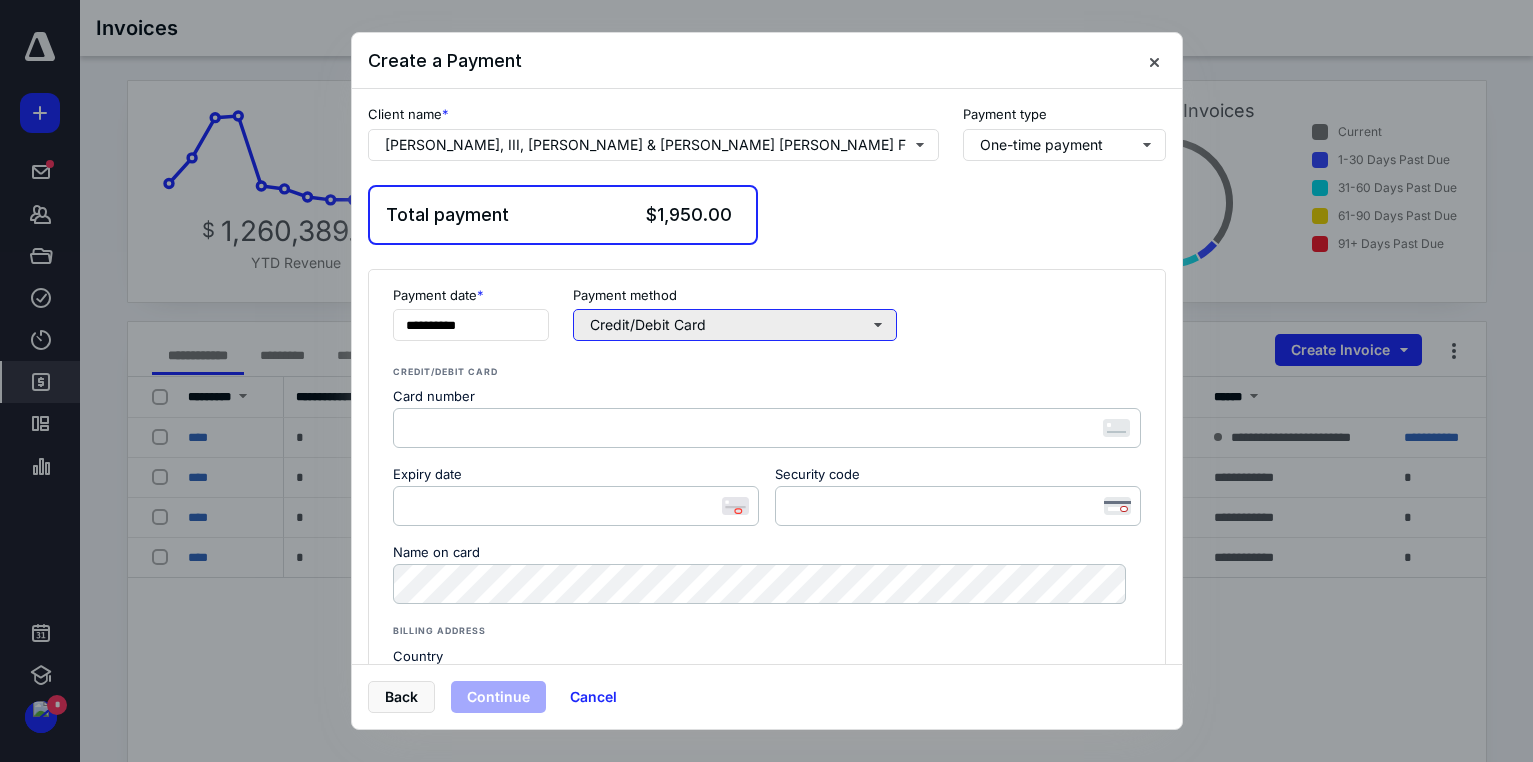 click on "Credit/Debit Card" at bounding box center [735, 325] 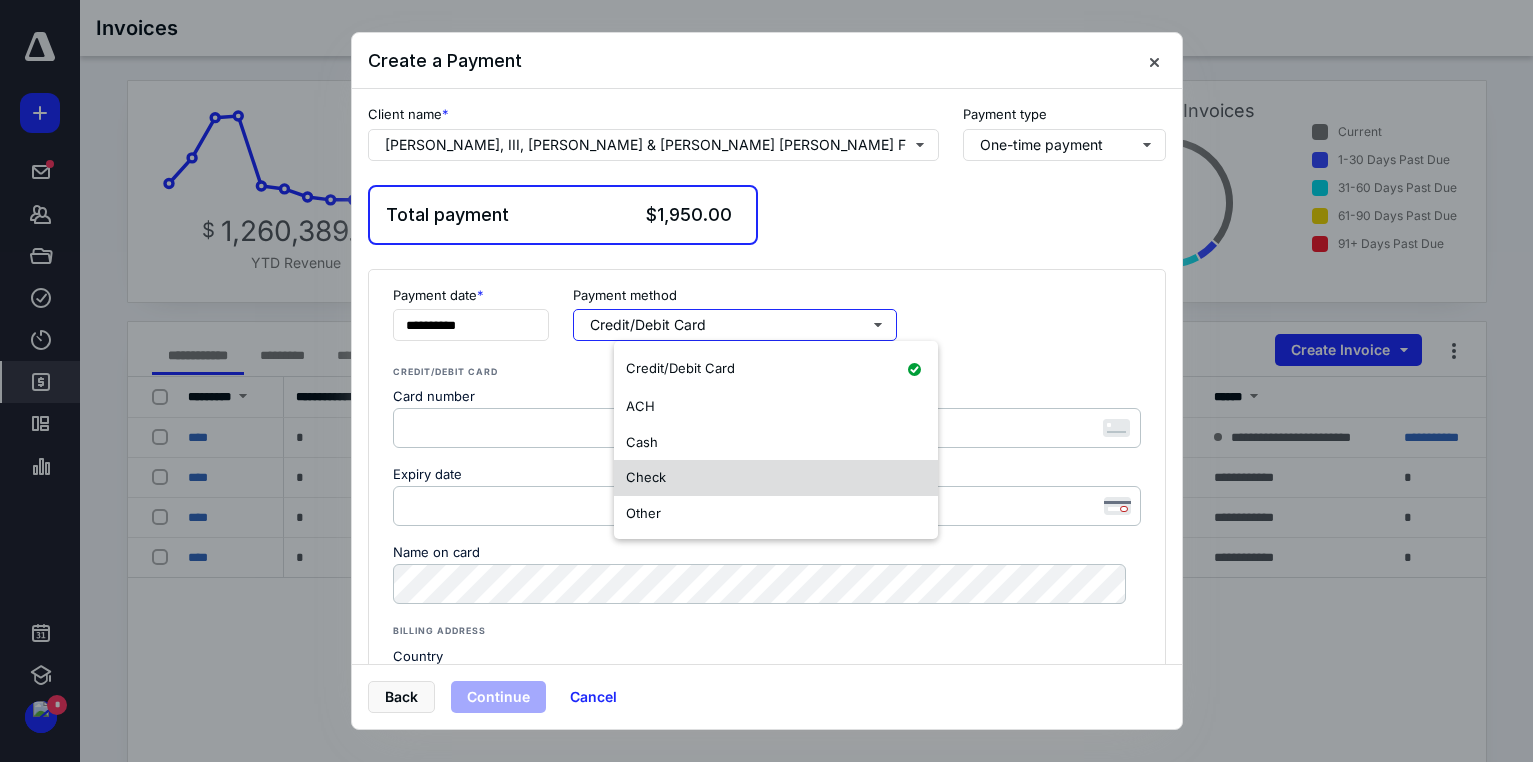 click on "Check" at bounding box center [646, 477] 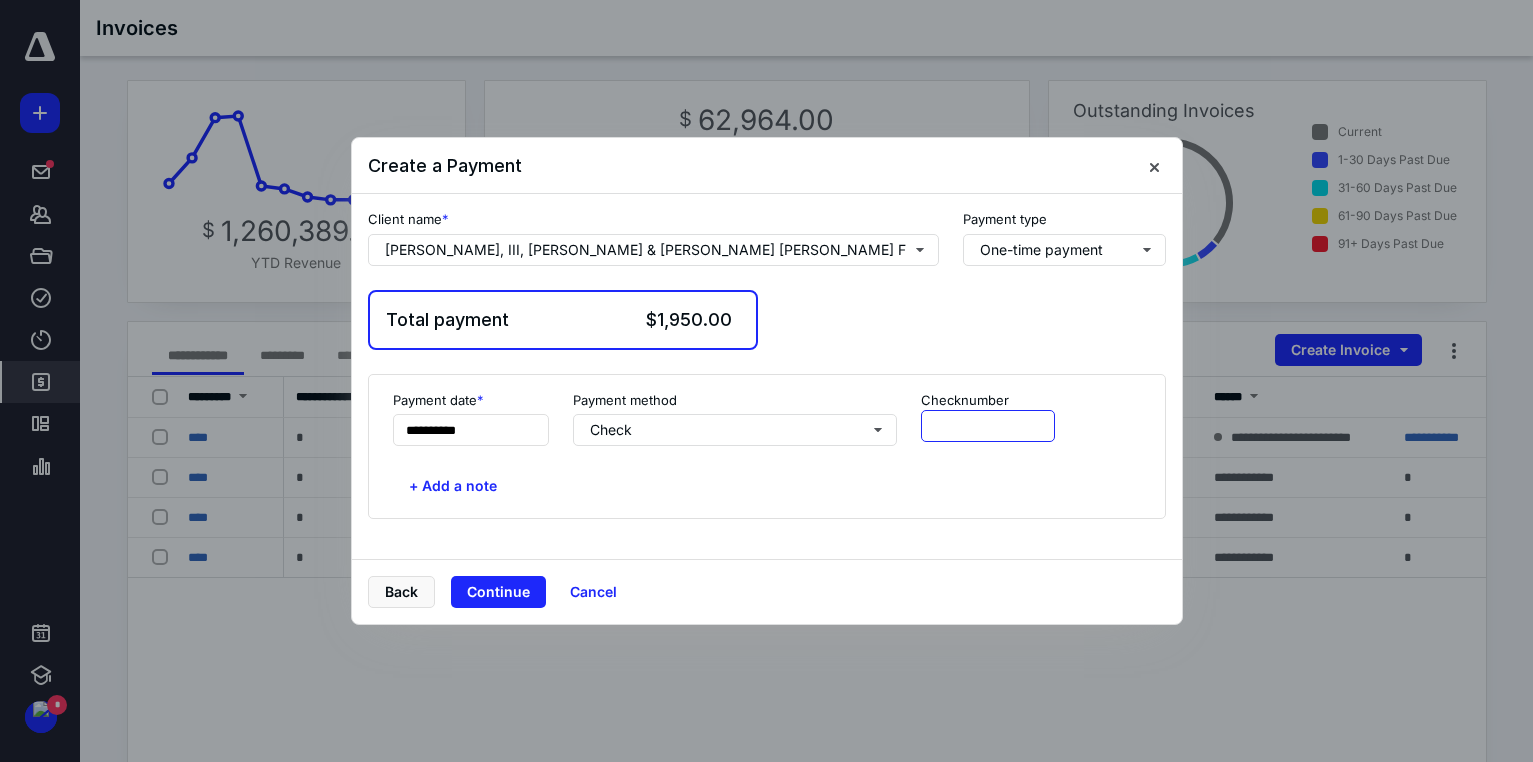 click at bounding box center (988, 426) 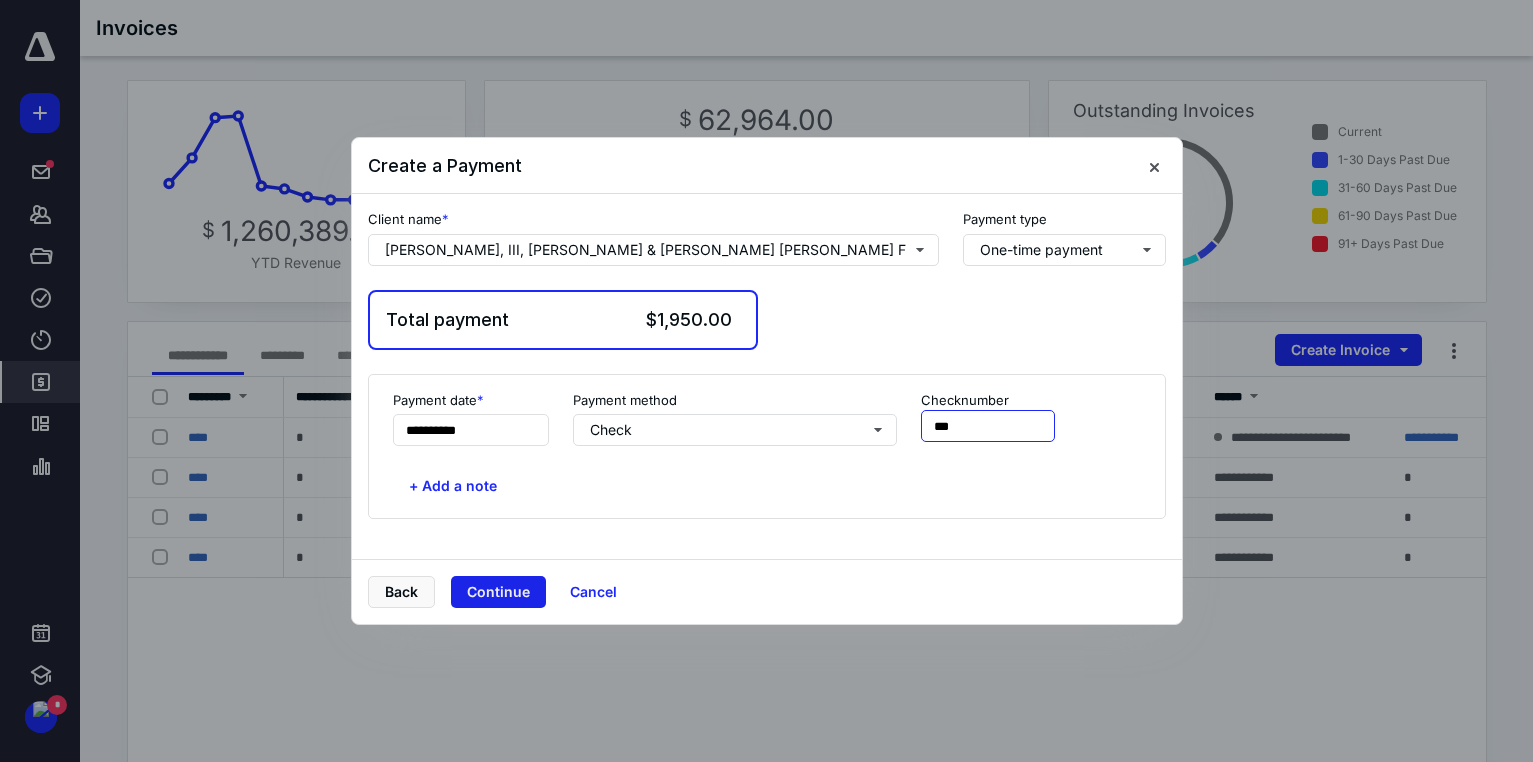 type on "***" 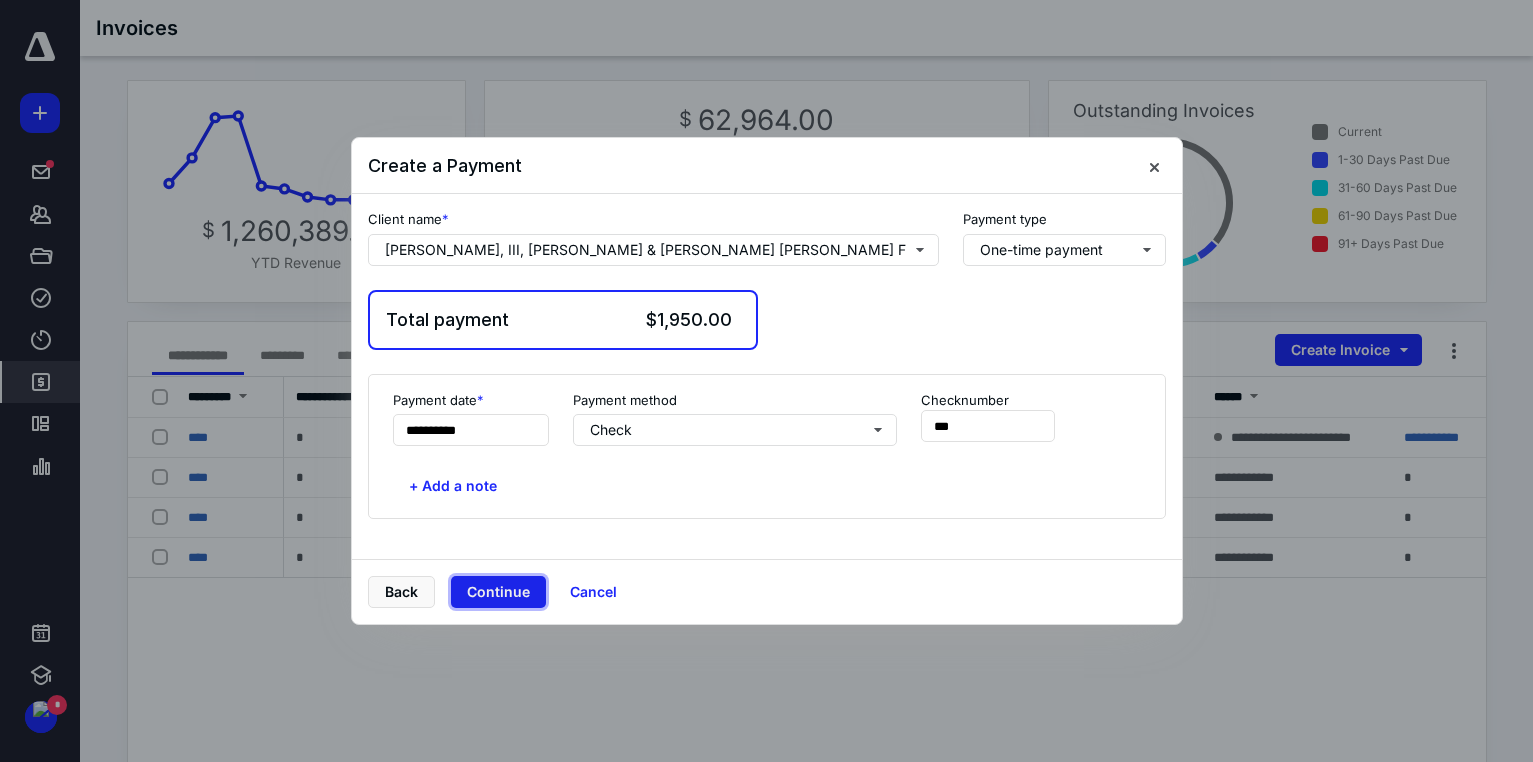 click on "Continue" at bounding box center [498, 592] 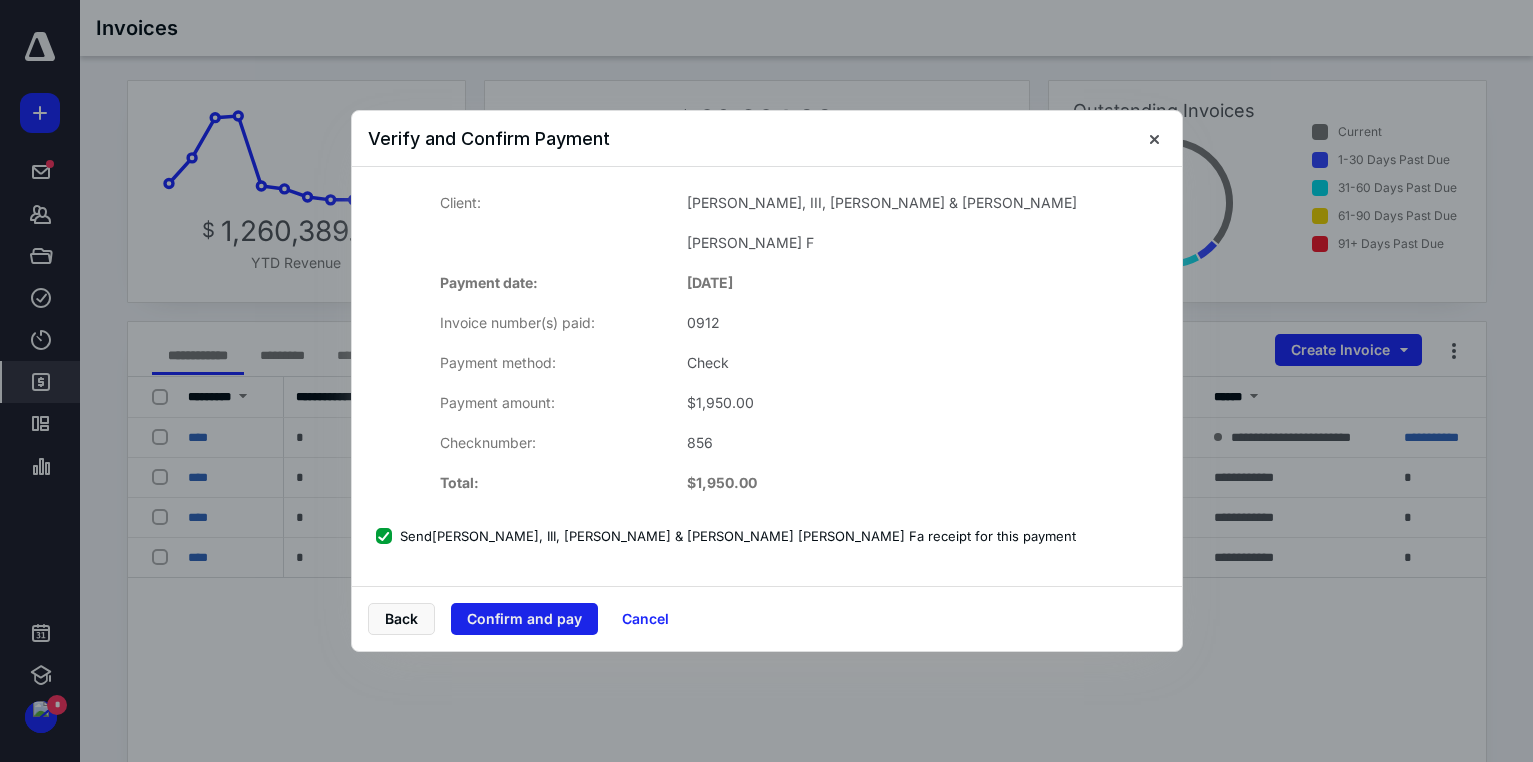 click on "Confirm and pay" at bounding box center (524, 619) 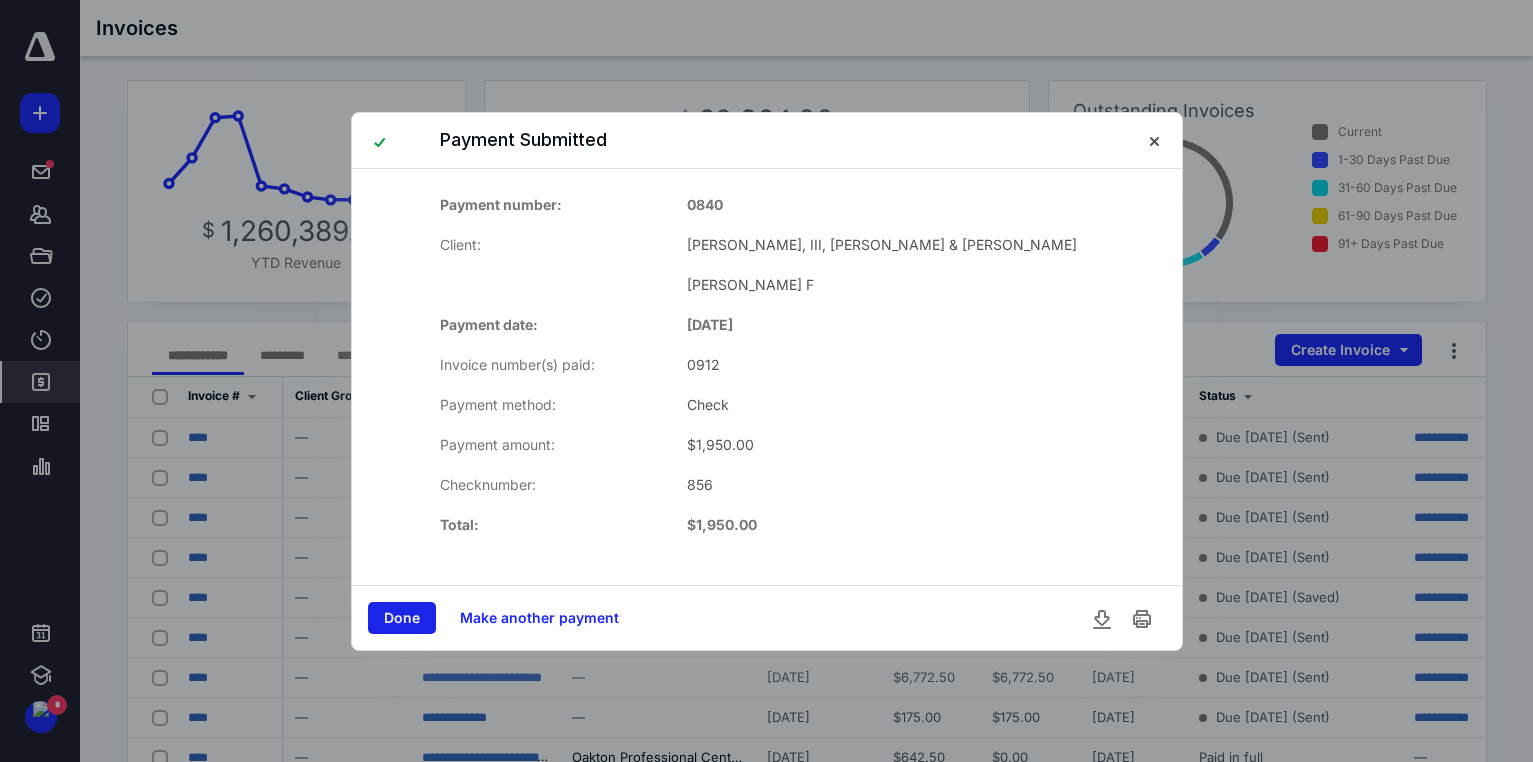 click on "Done" at bounding box center [402, 618] 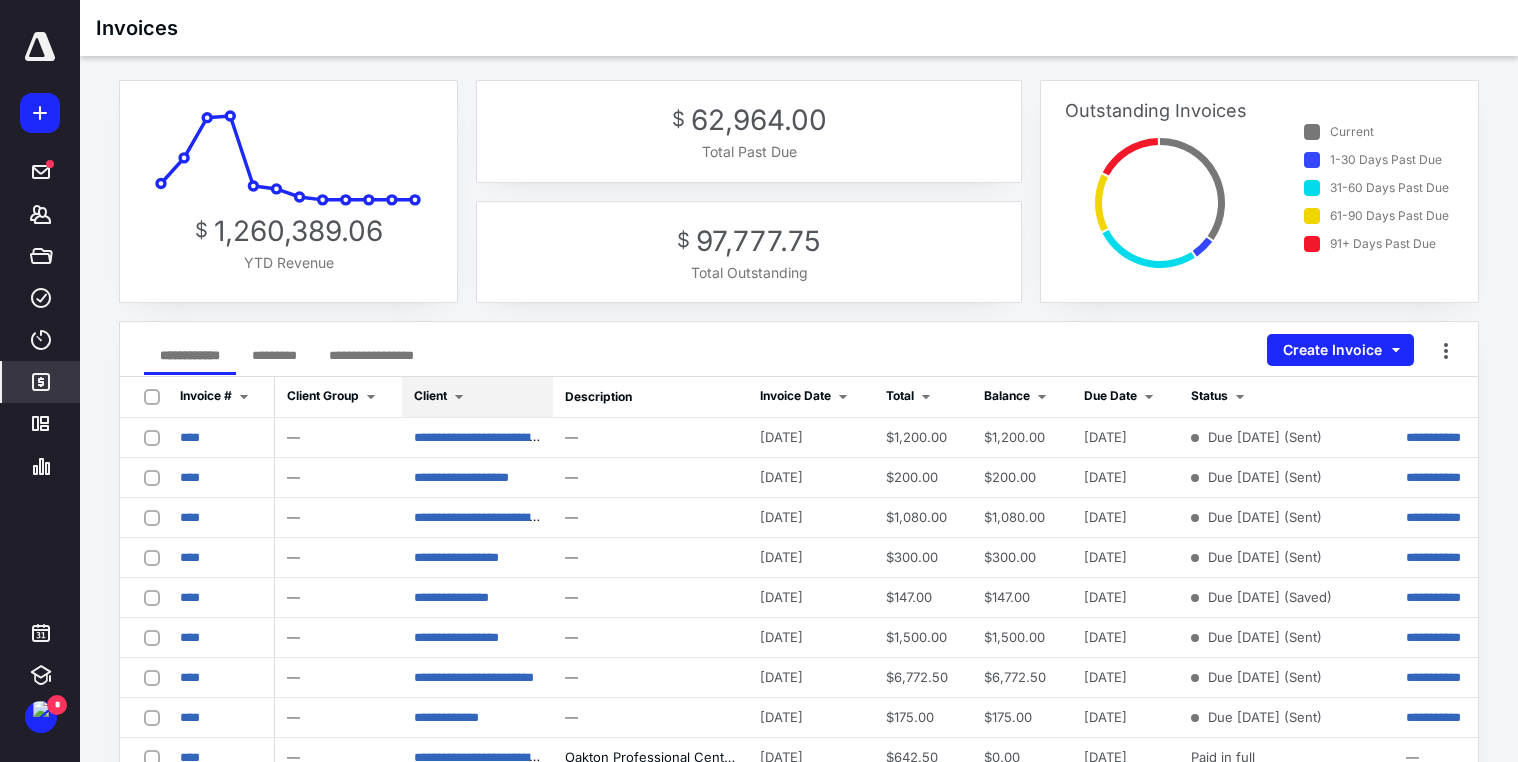 click on "Client" at bounding box center [430, 395] 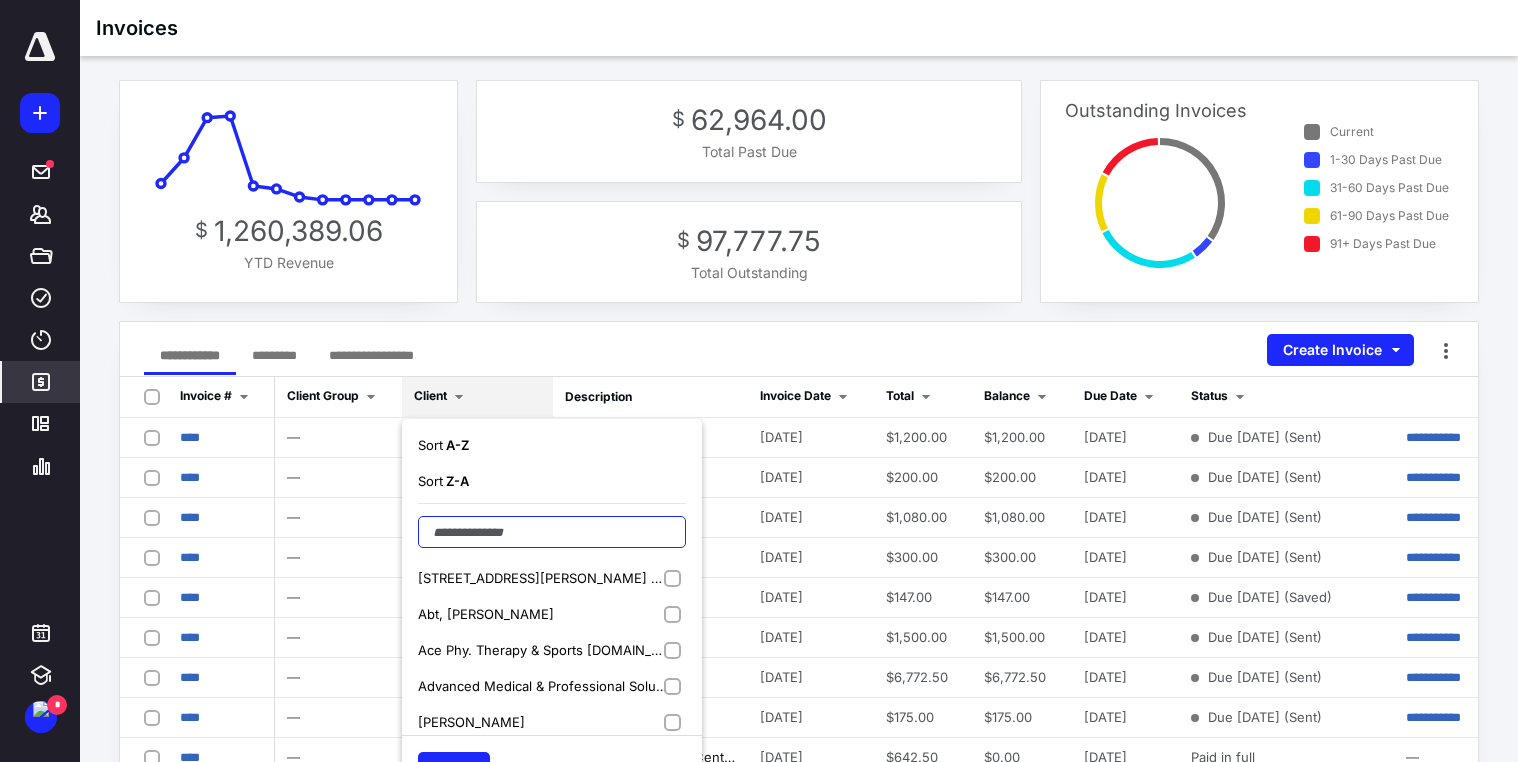 click at bounding box center (552, 532) 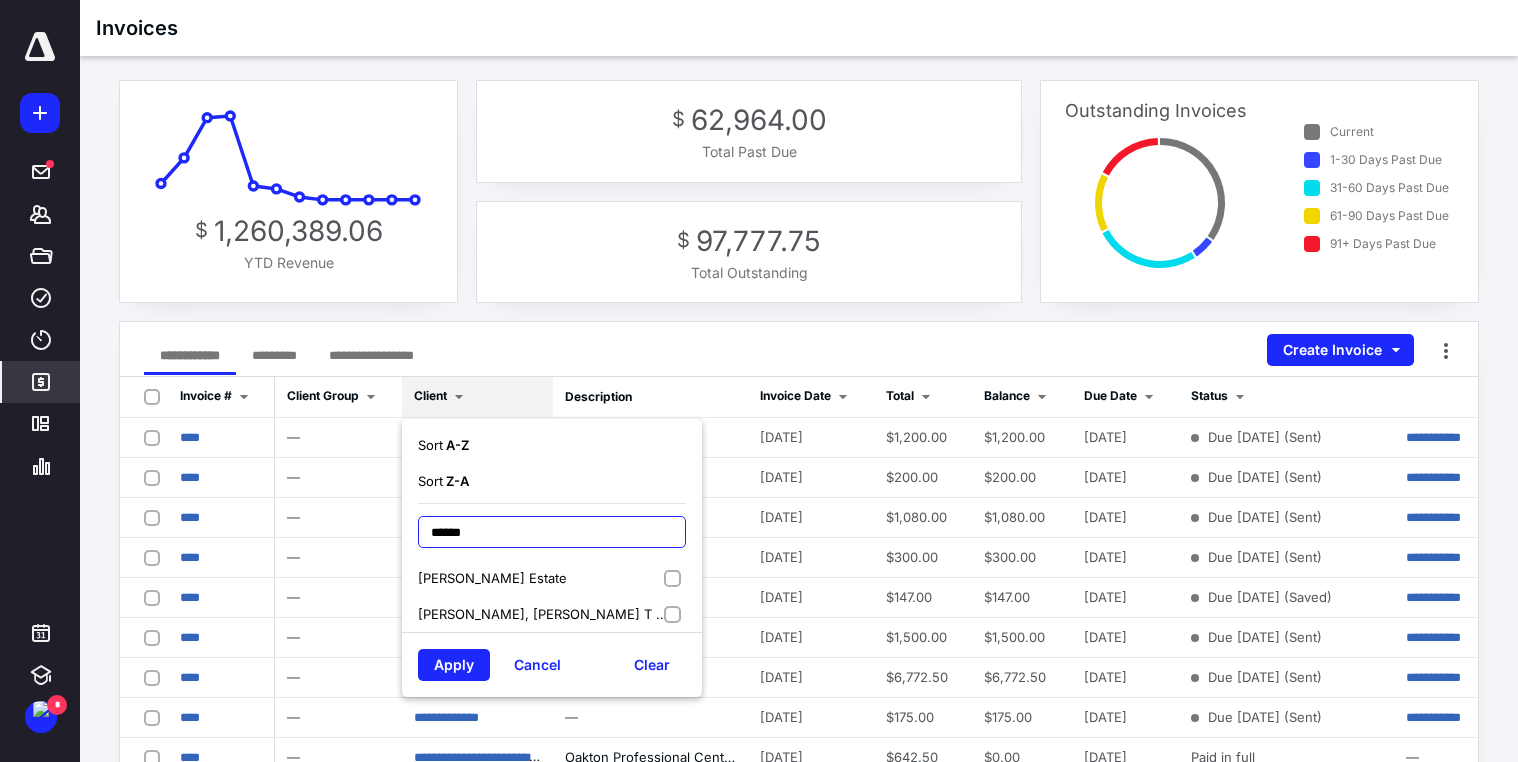 type on "******" 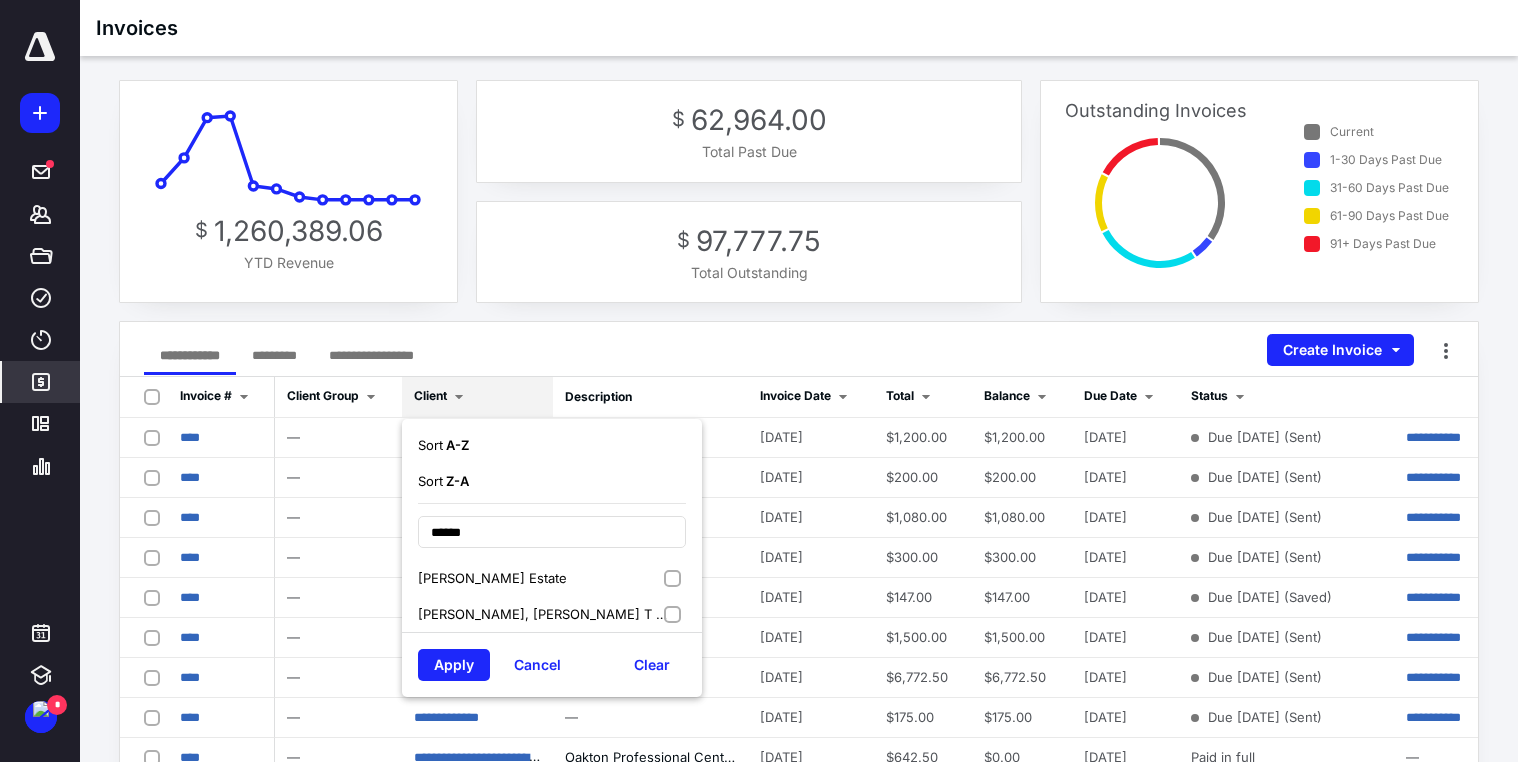 click on "[PERSON_NAME] Estate" at bounding box center (492, 578) 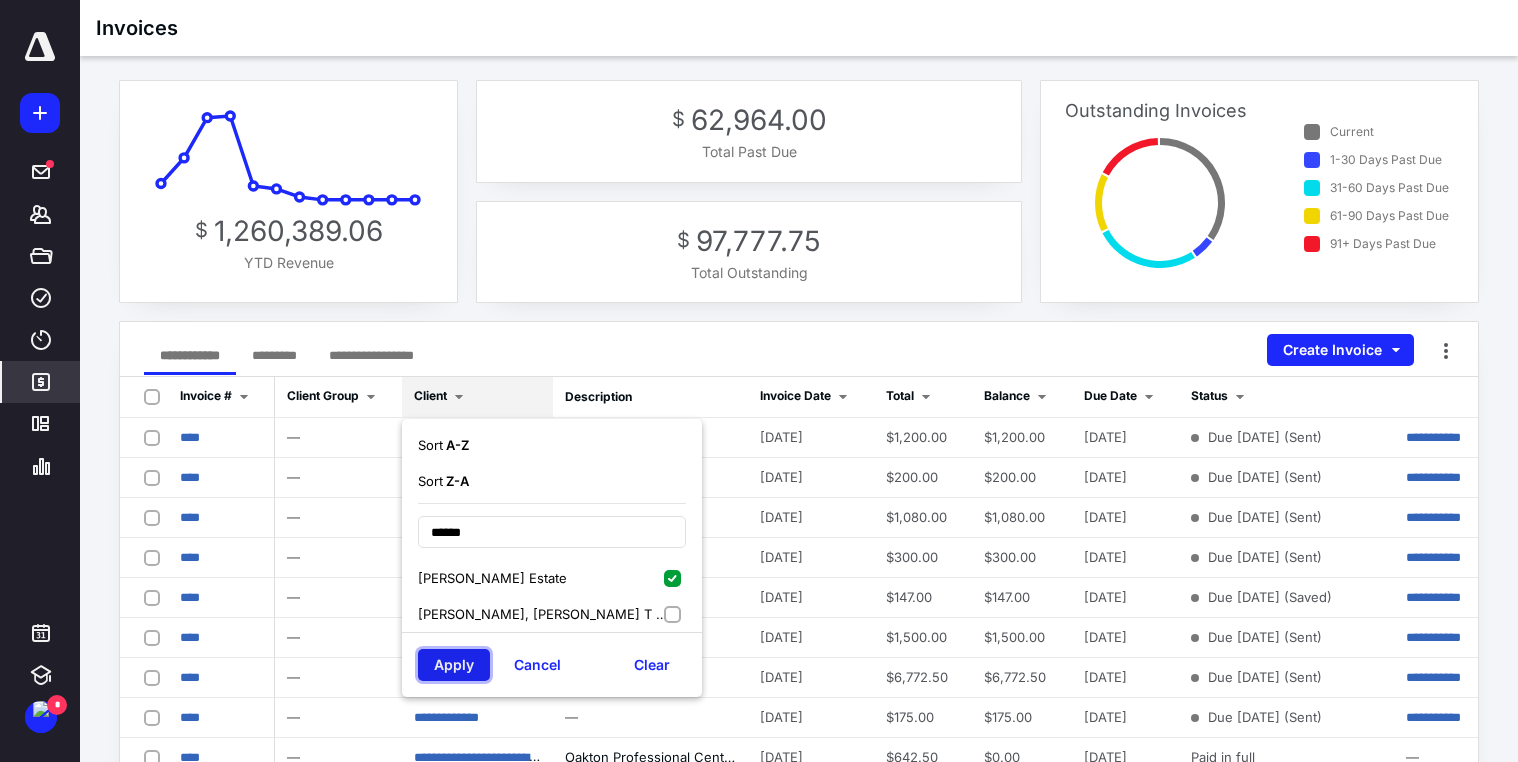 click on "Apply" at bounding box center (454, 665) 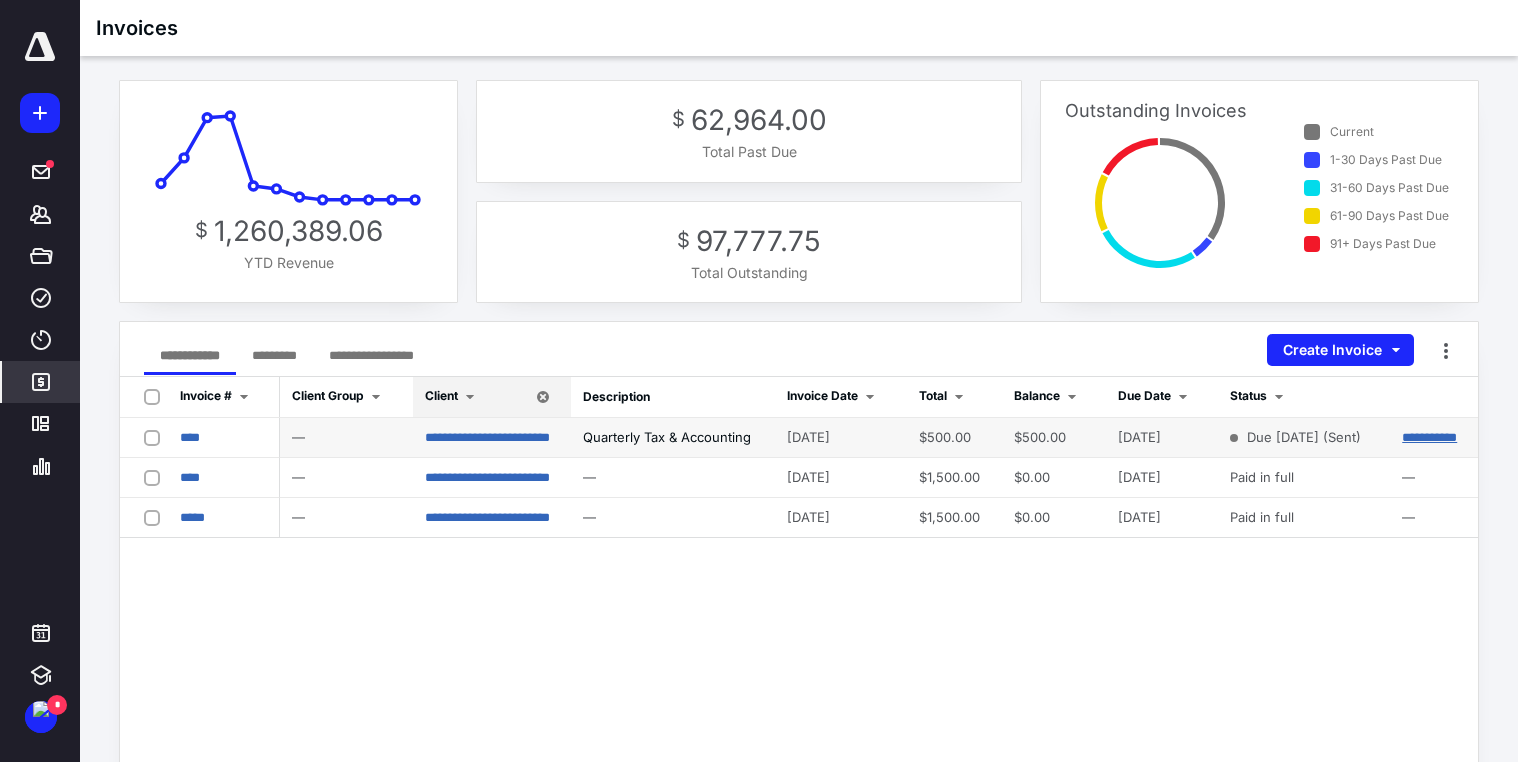 click on "**********" at bounding box center [1429, 437] 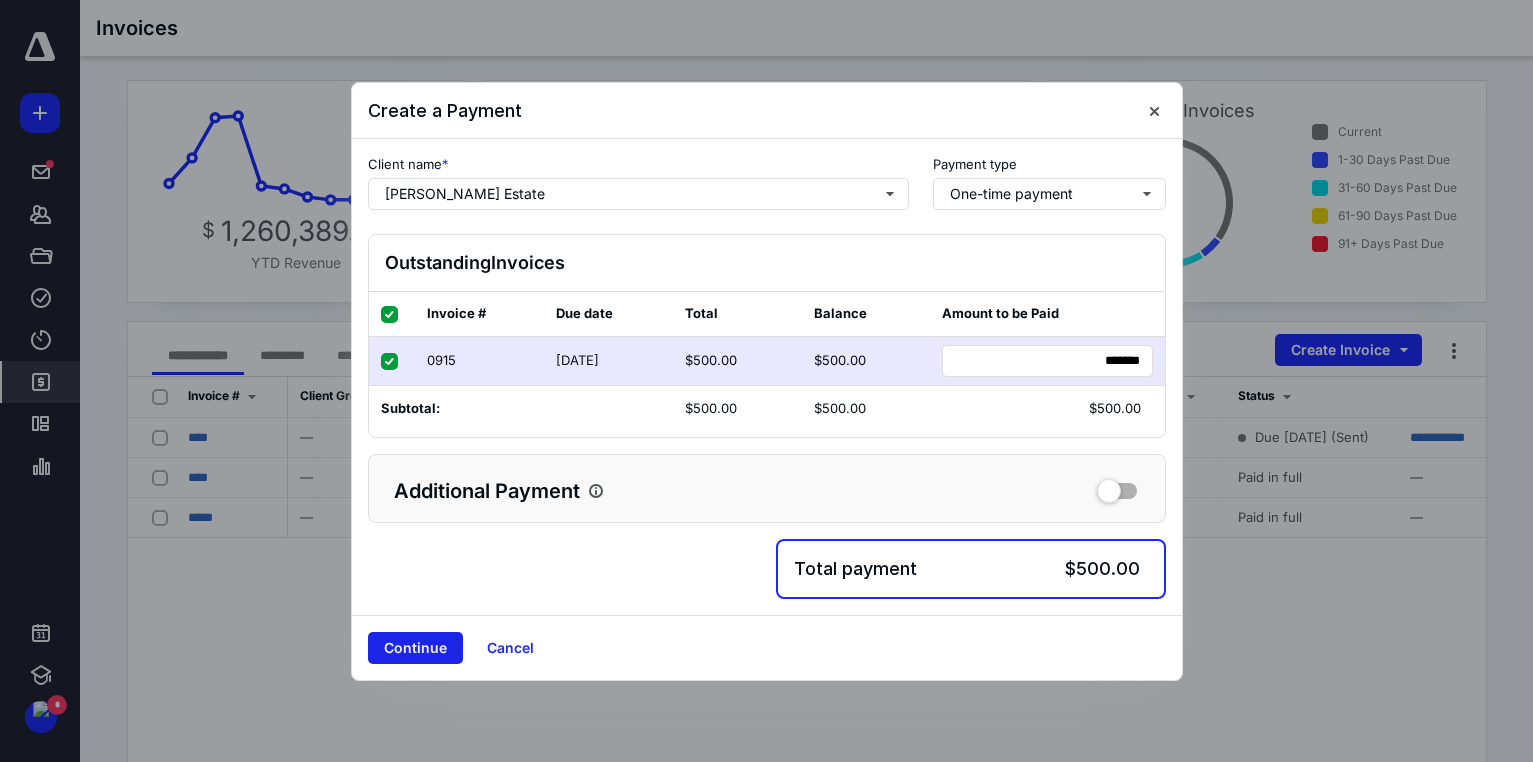 click on "Continue" at bounding box center [415, 648] 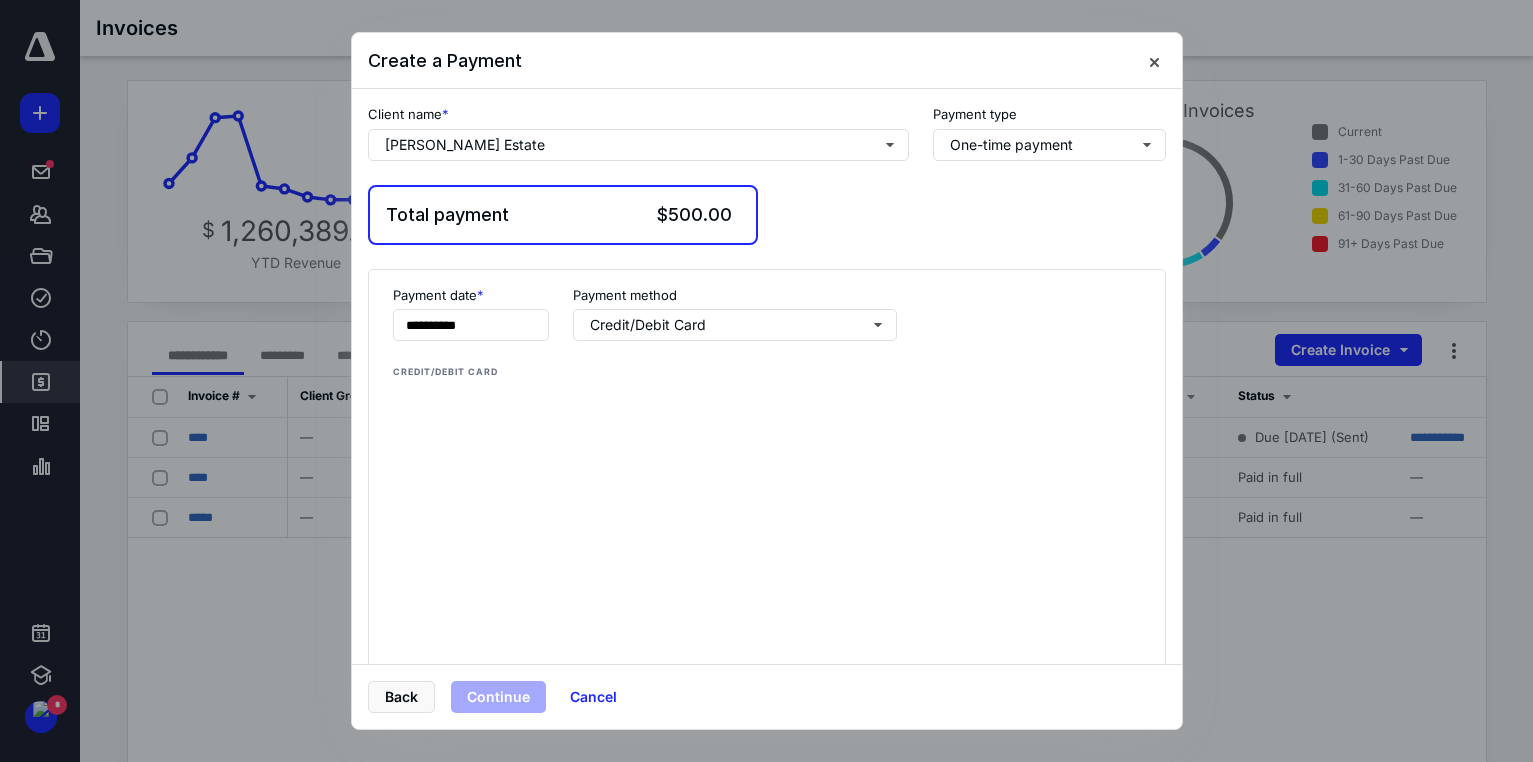 click on "Credit/debit Card" at bounding box center [767, 377] 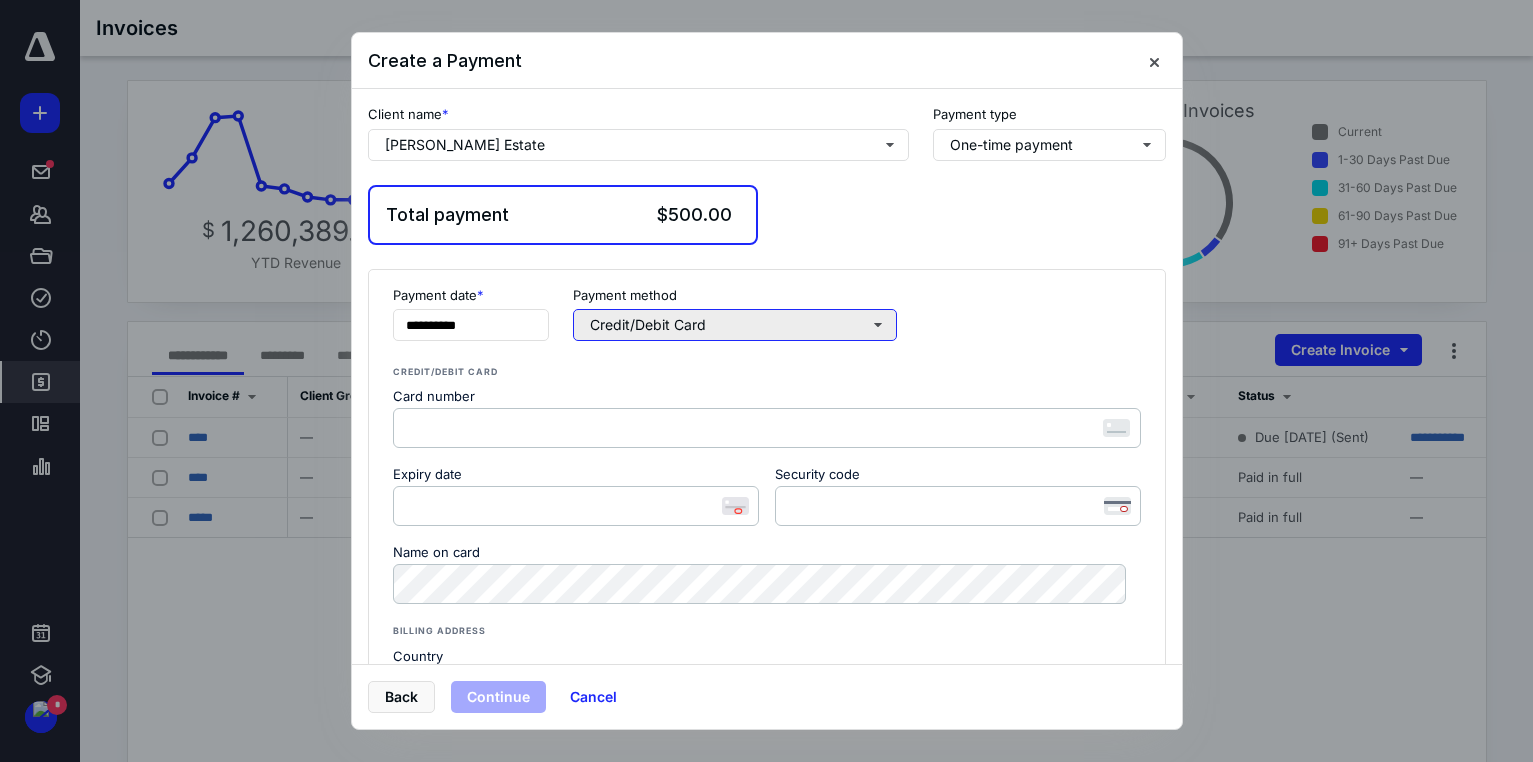 click on "Credit/Debit Card" at bounding box center (735, 325) 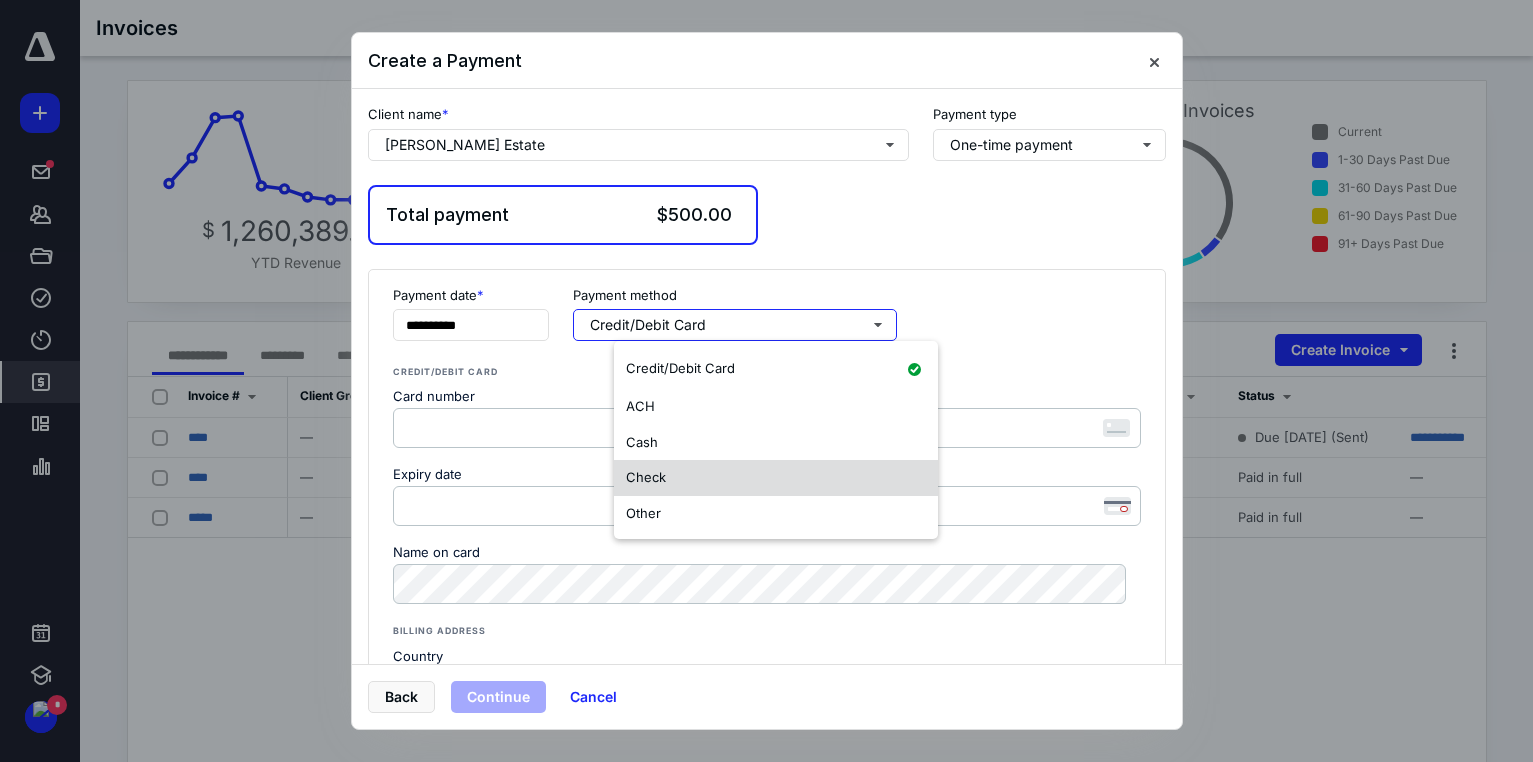 click on "Check" at bounding box center (776, 478) 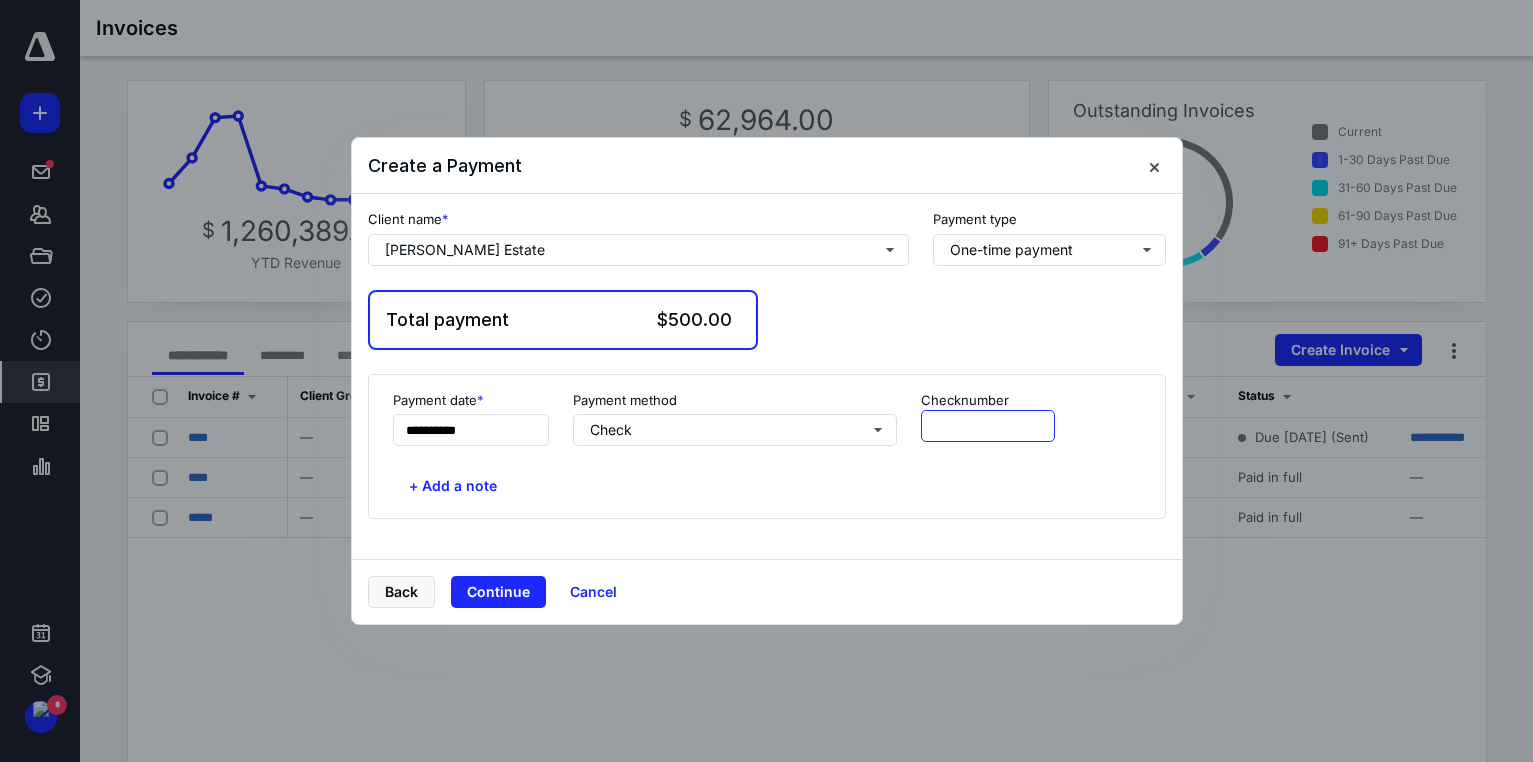 click at bounding box center (988, 426) 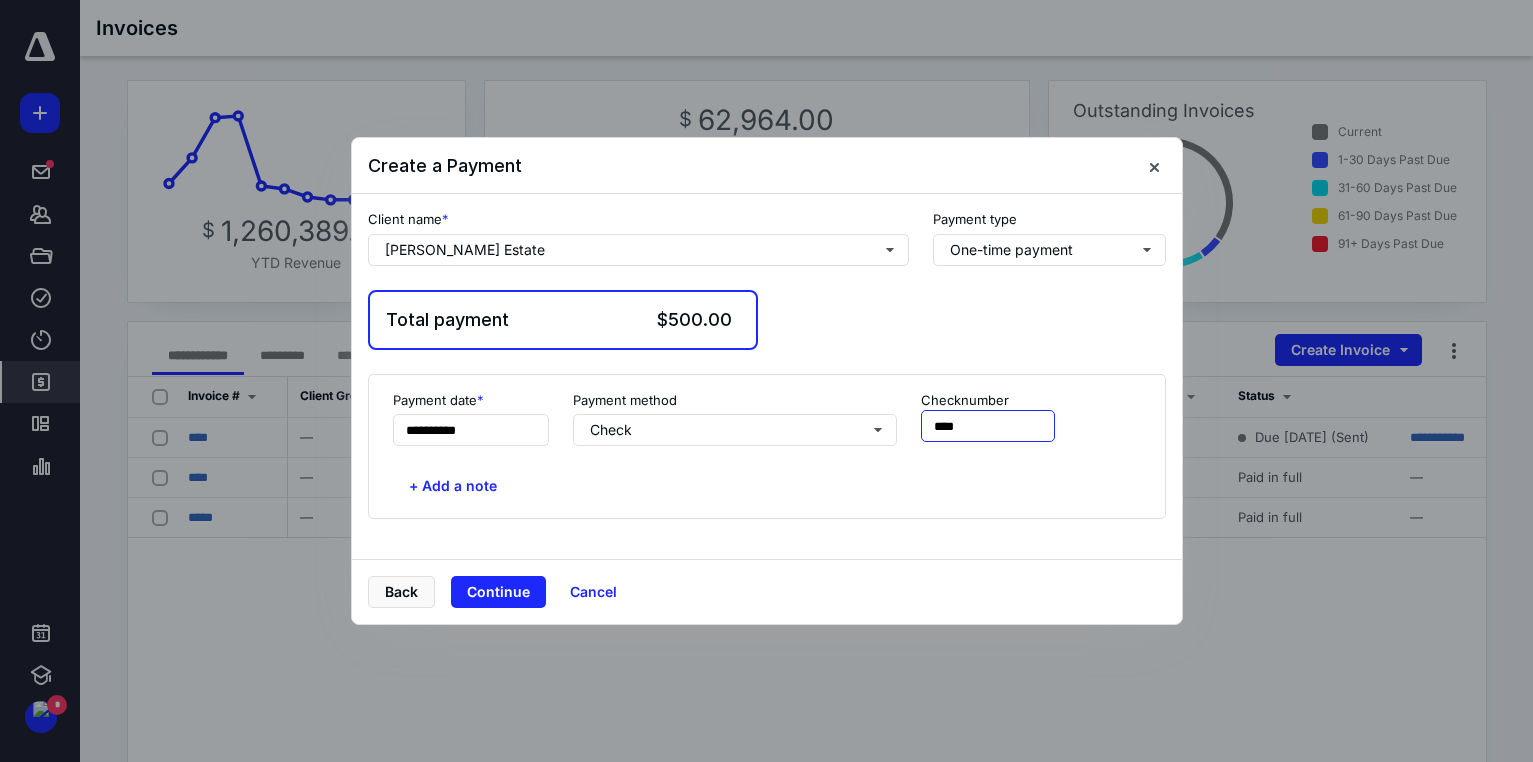 type on "****" 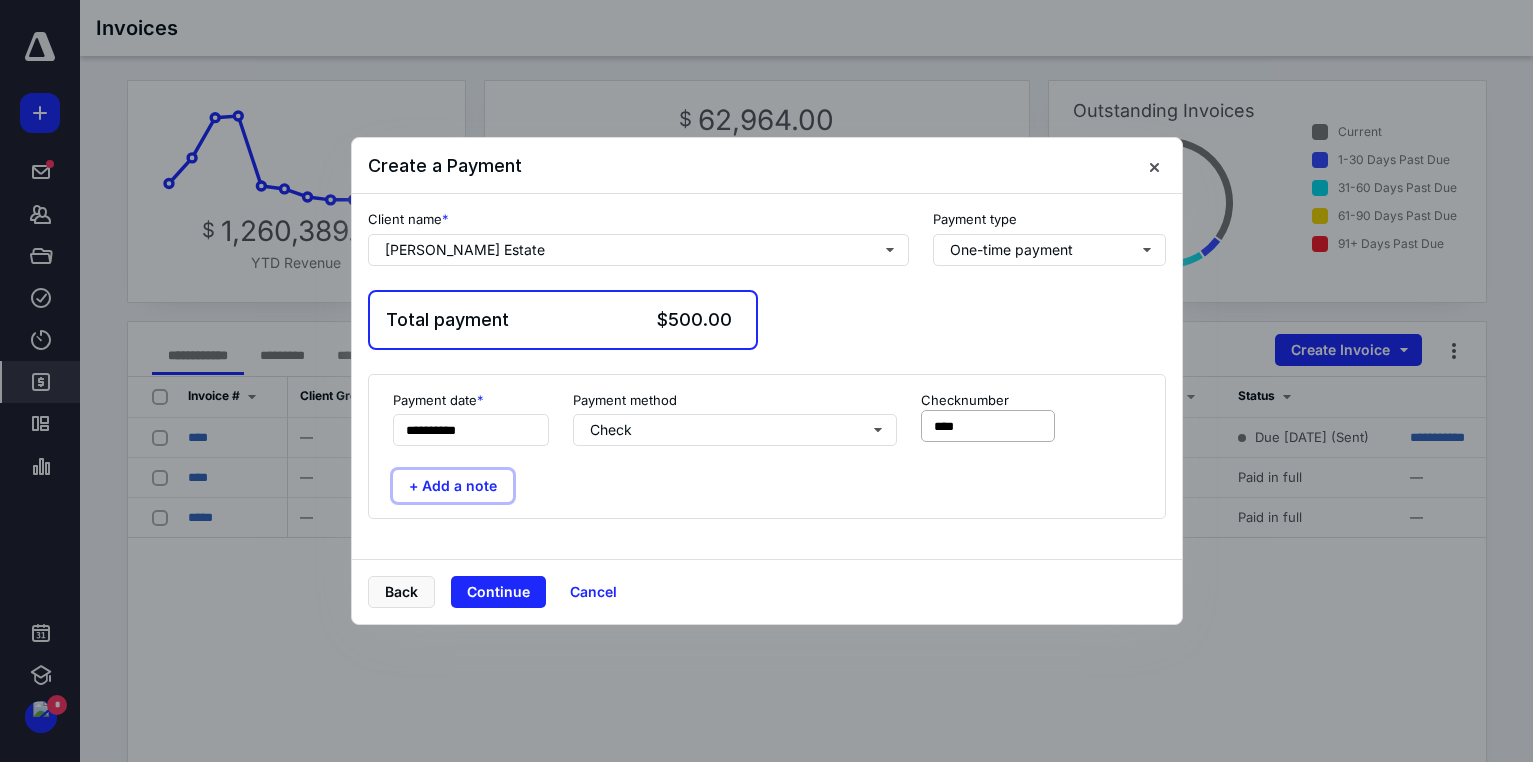 type 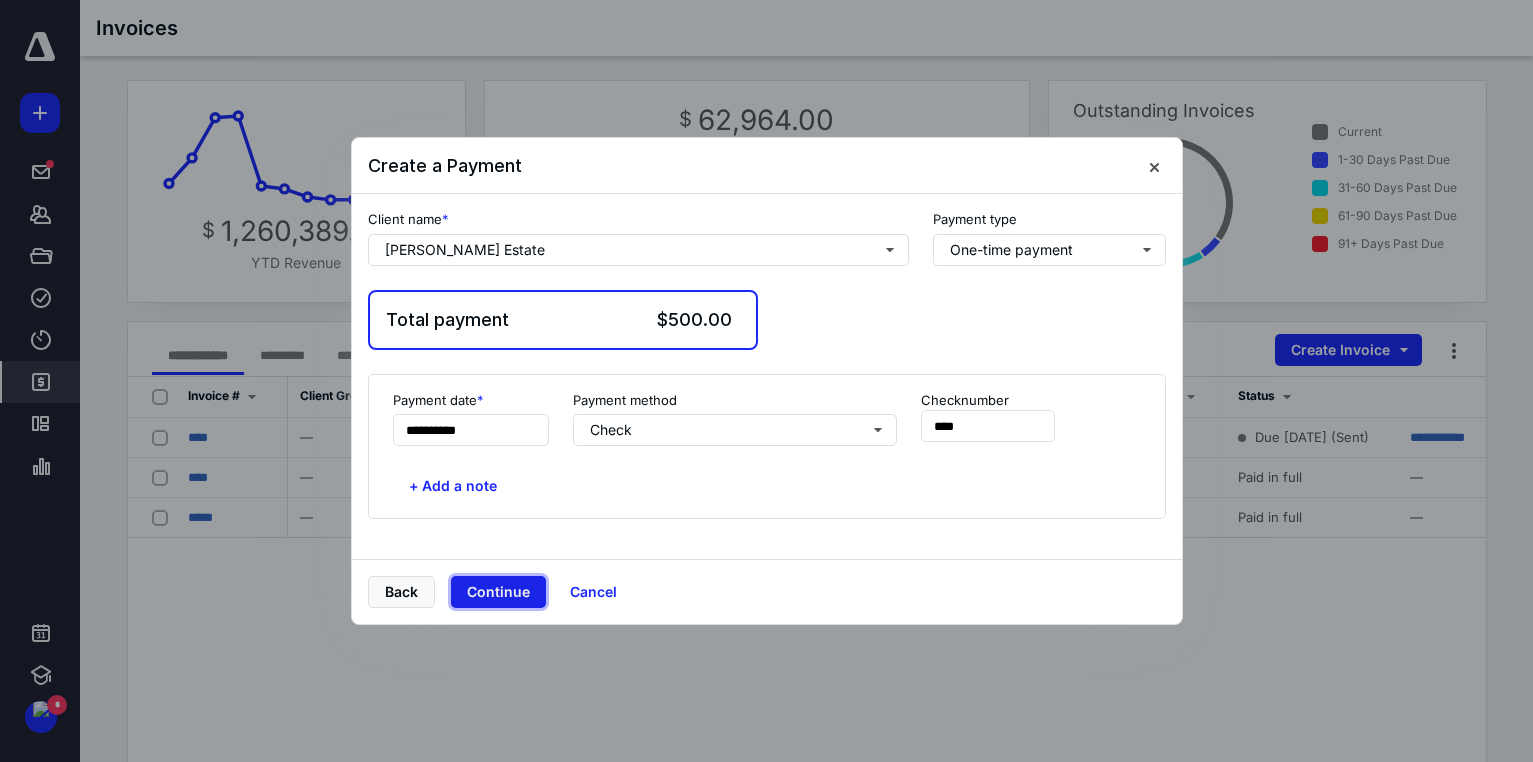 click on "Continue" at bounding box center [498, 592] 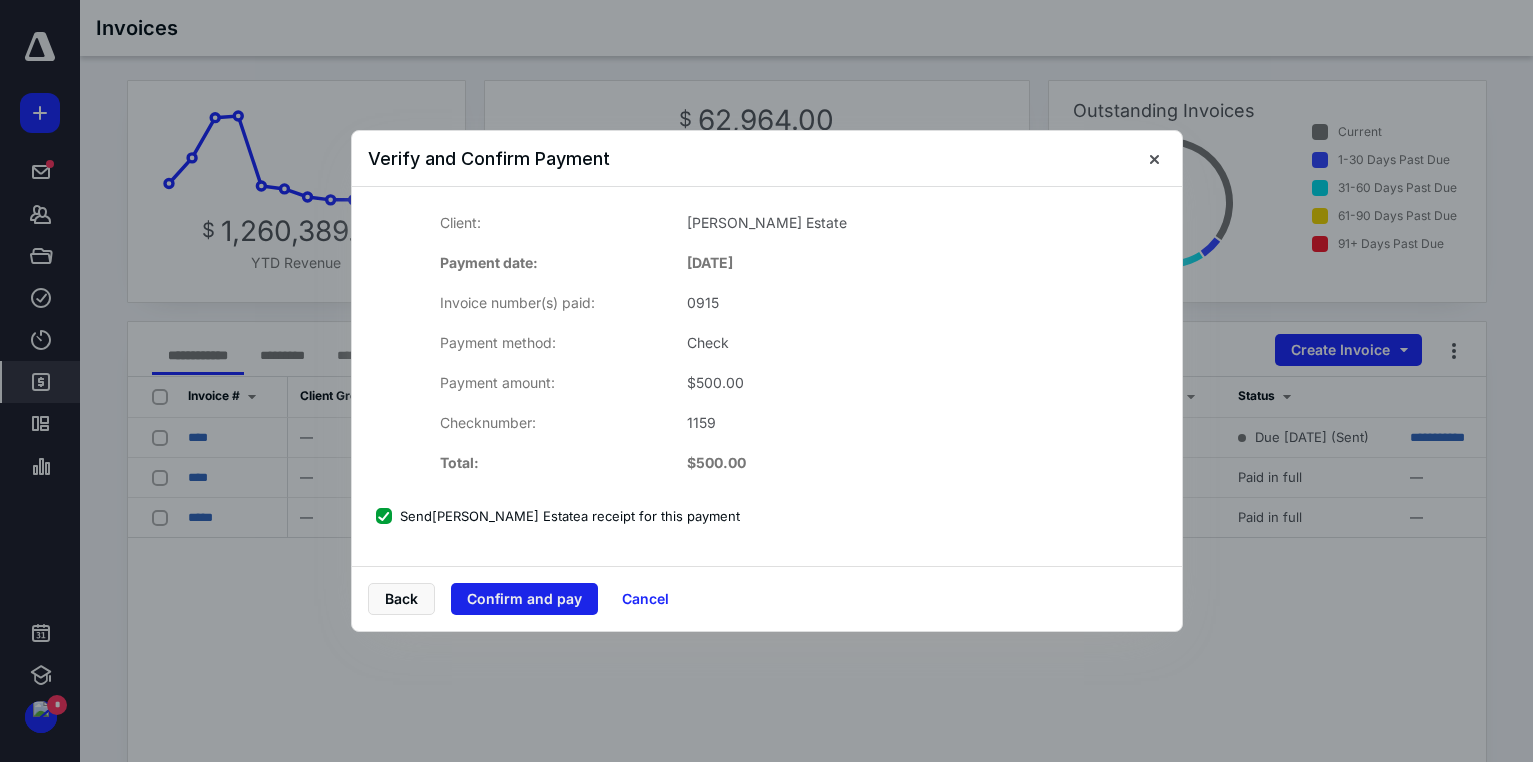 click on "Confirm and pay" at bounding box center (524, 599) 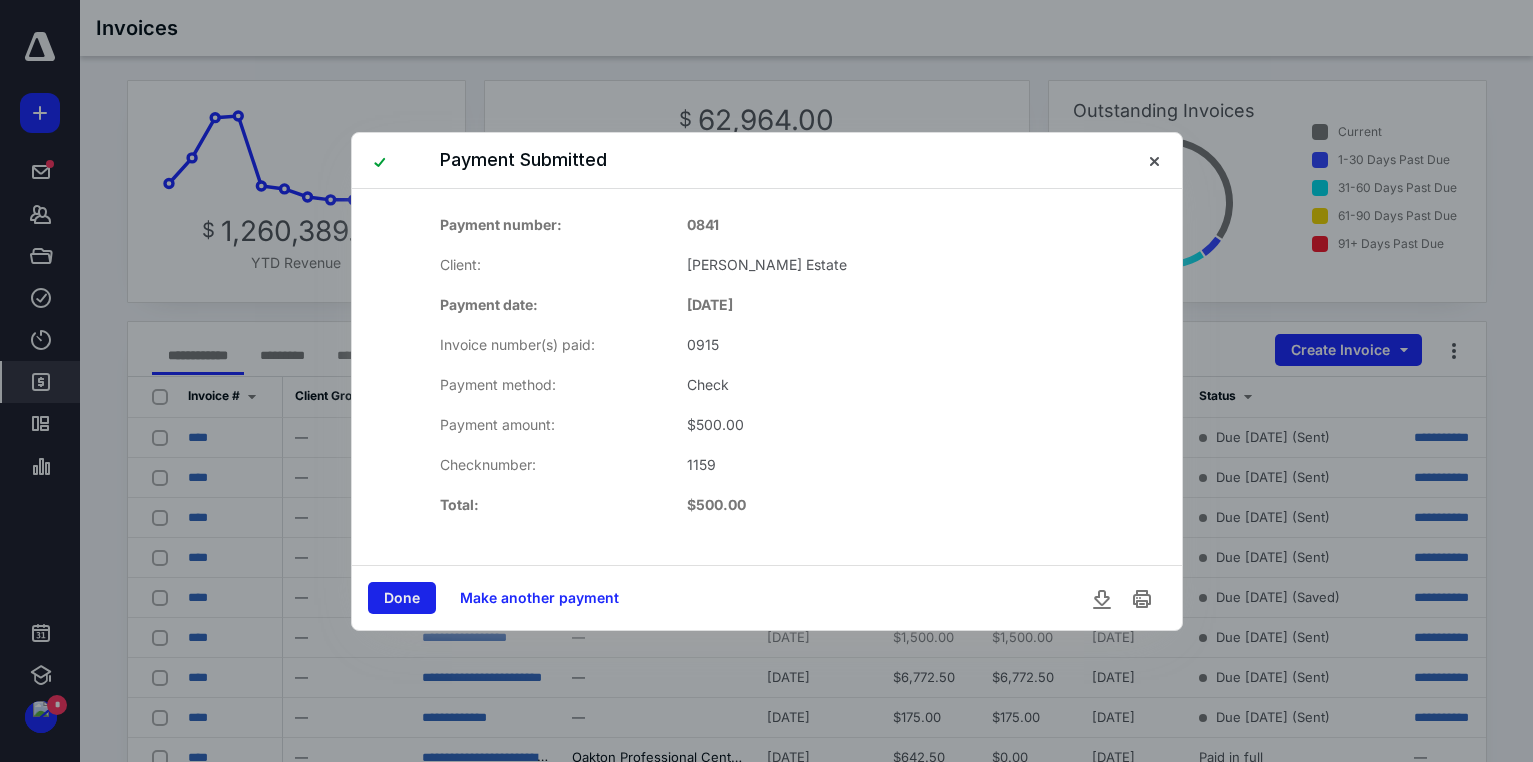 click on "Done" at bounding box center [402, 598] 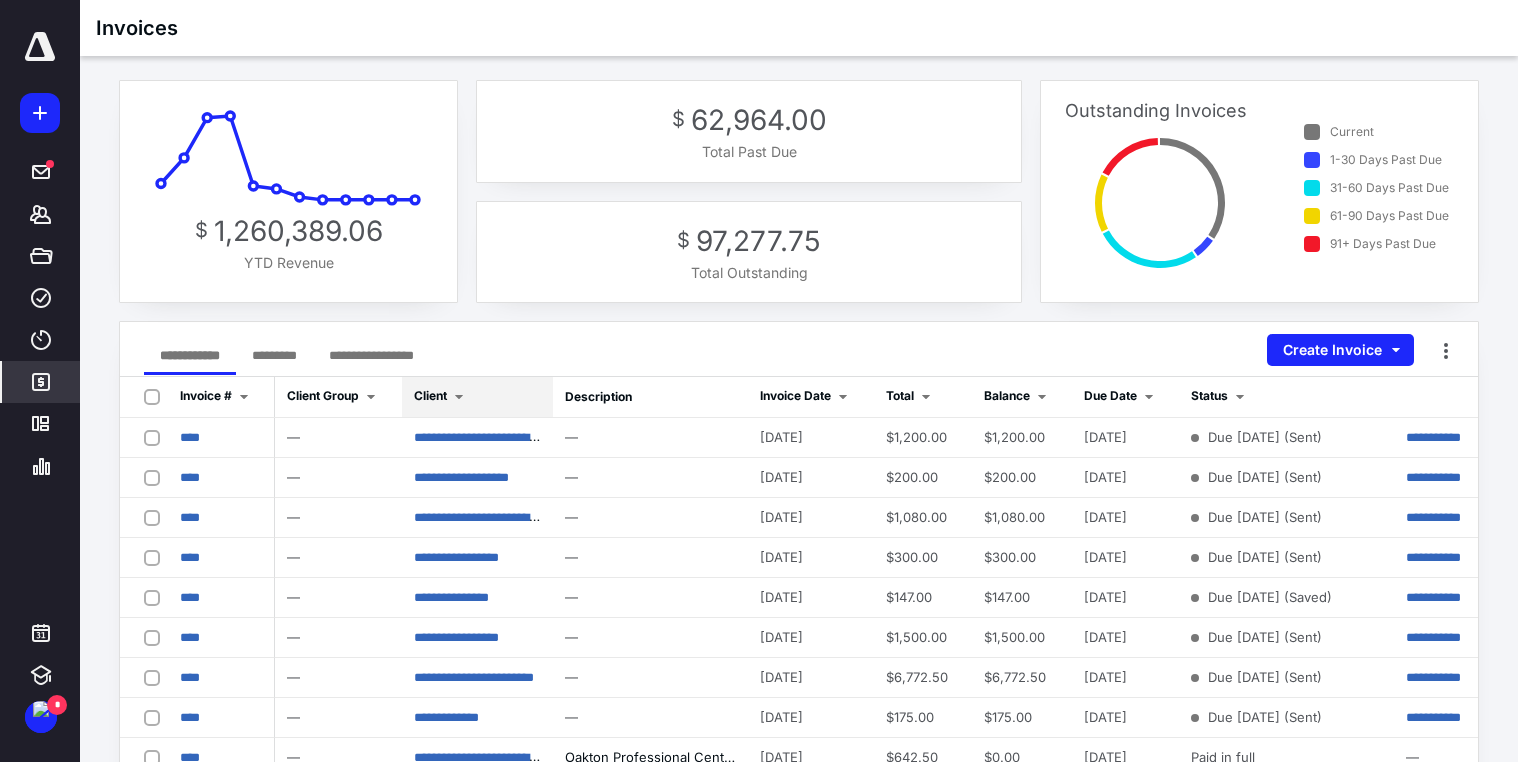 click on "Client" at bounding box center (442, 397) 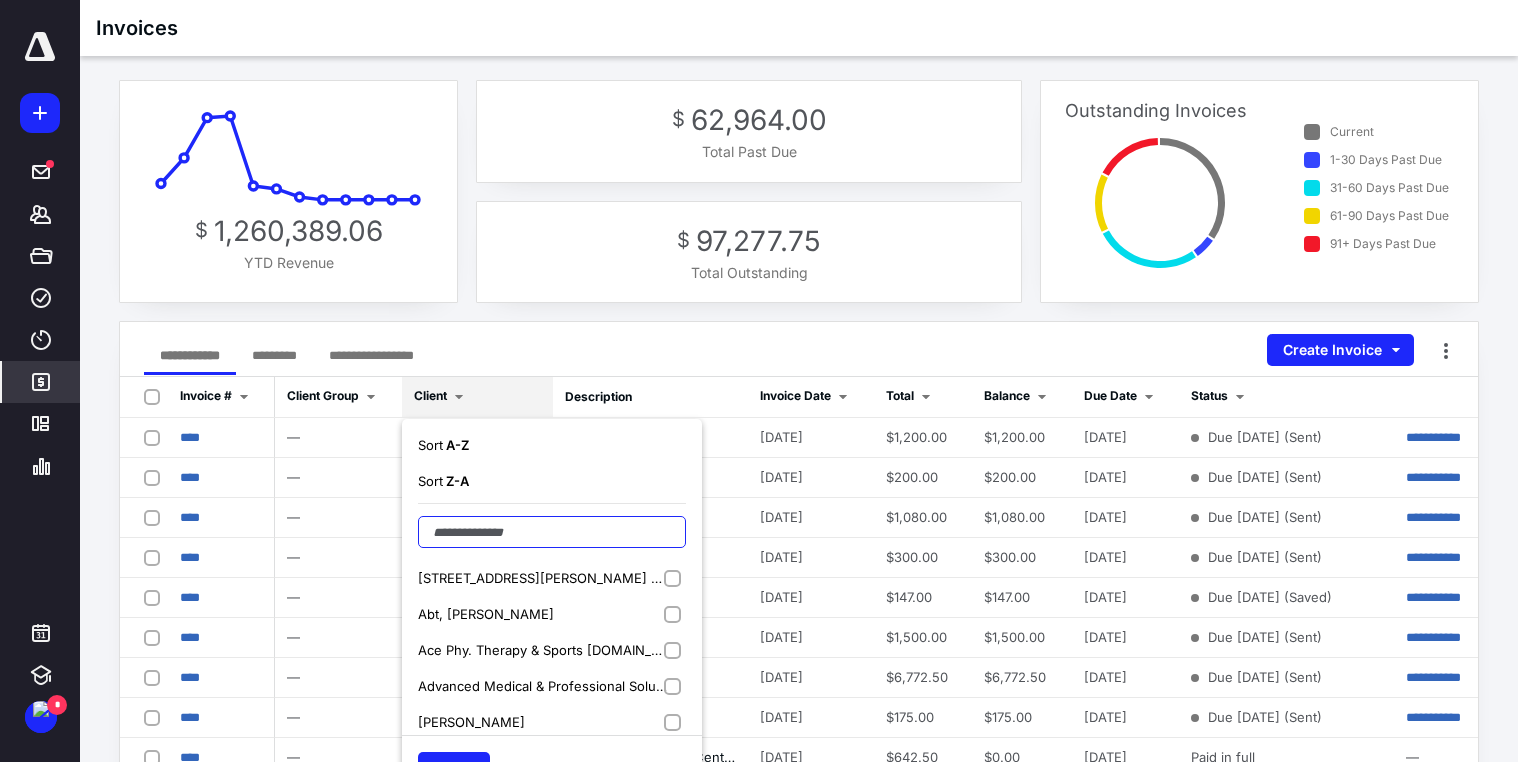click at bounding box center [552, 532] 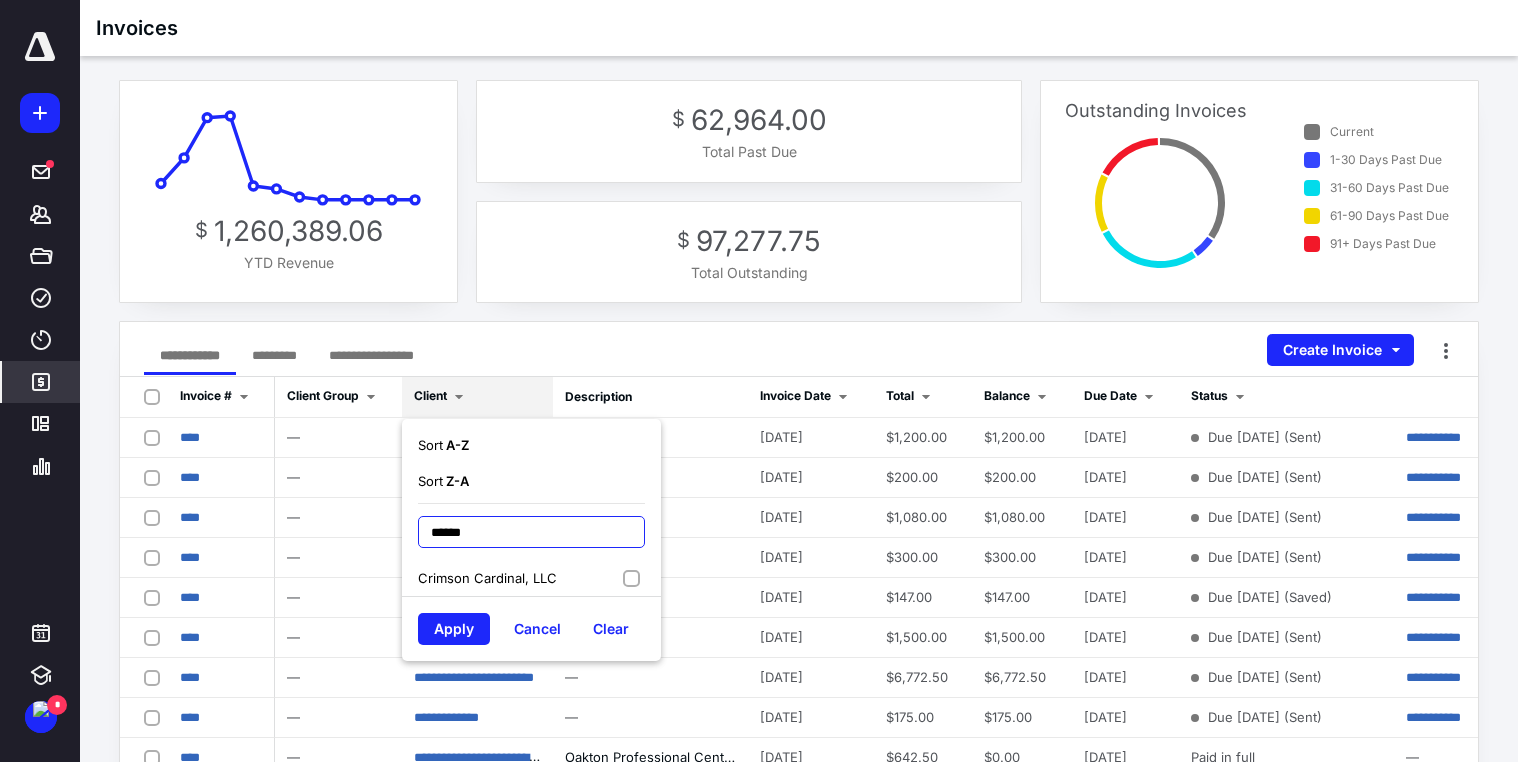 type on "******" 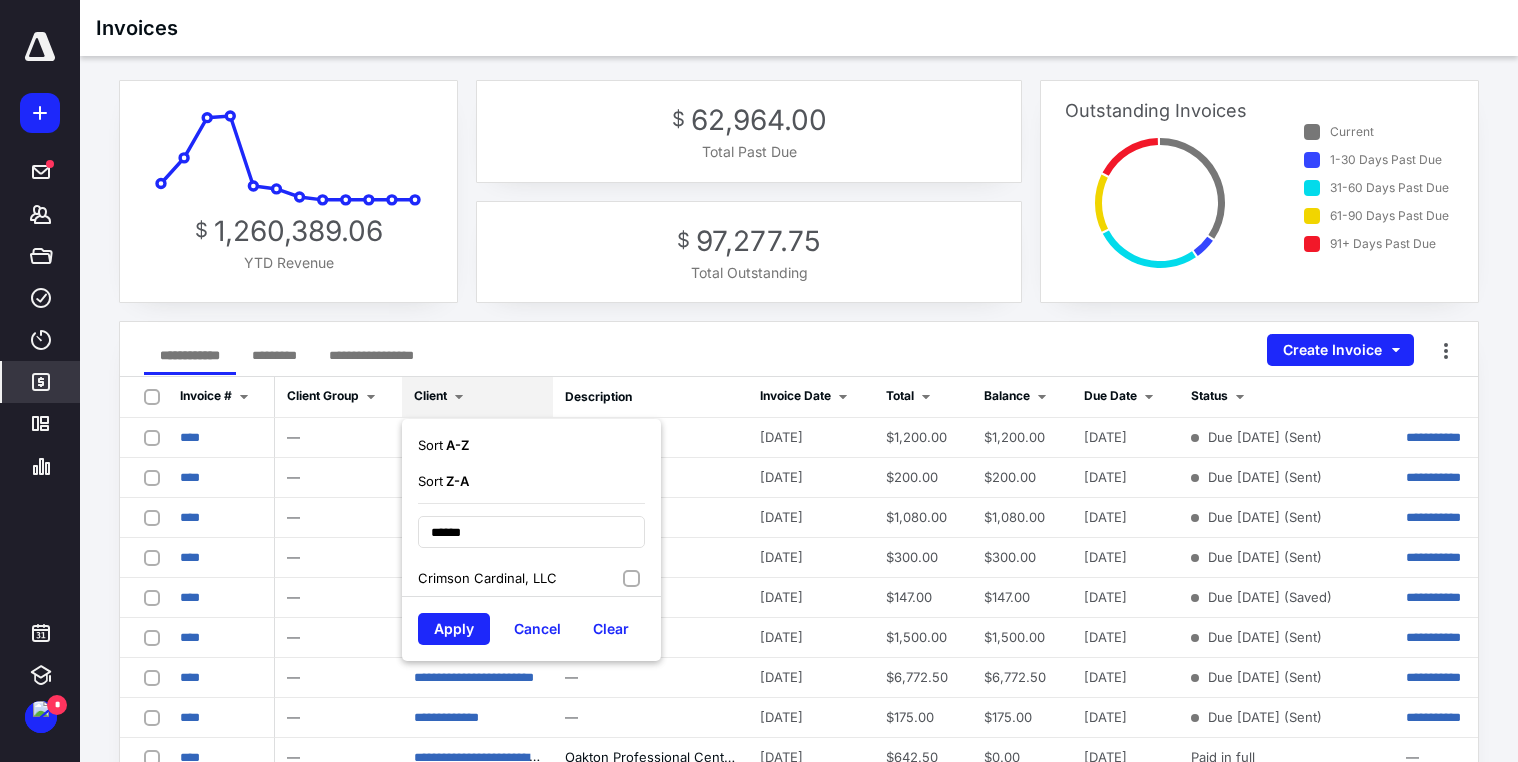 click on "Crimson Cardinal, LLC" at bounding box center [487, 578] 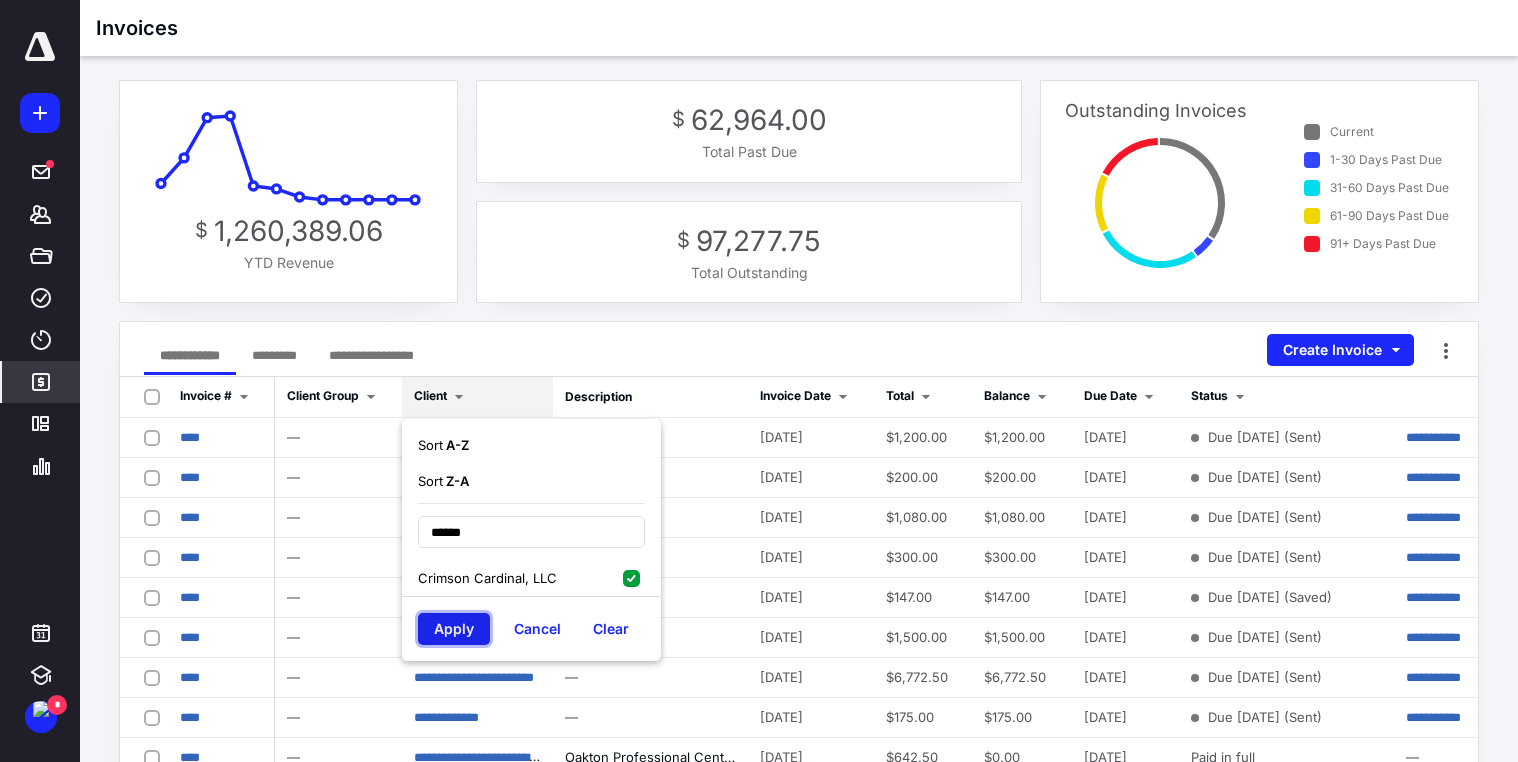 click on "Apply" at bounding box center [454, 629] 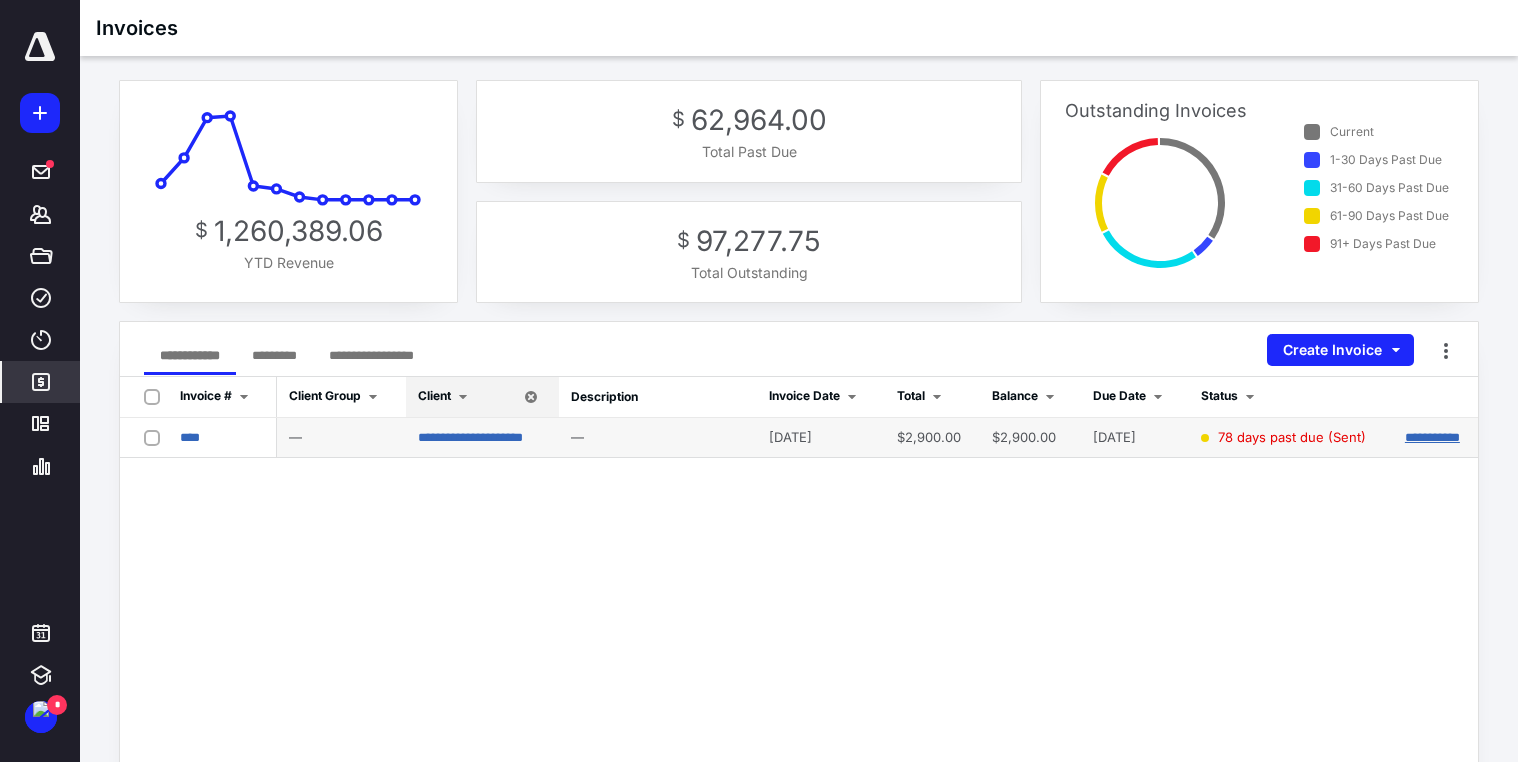 click on "**********" at bounding box center (1432, 437) 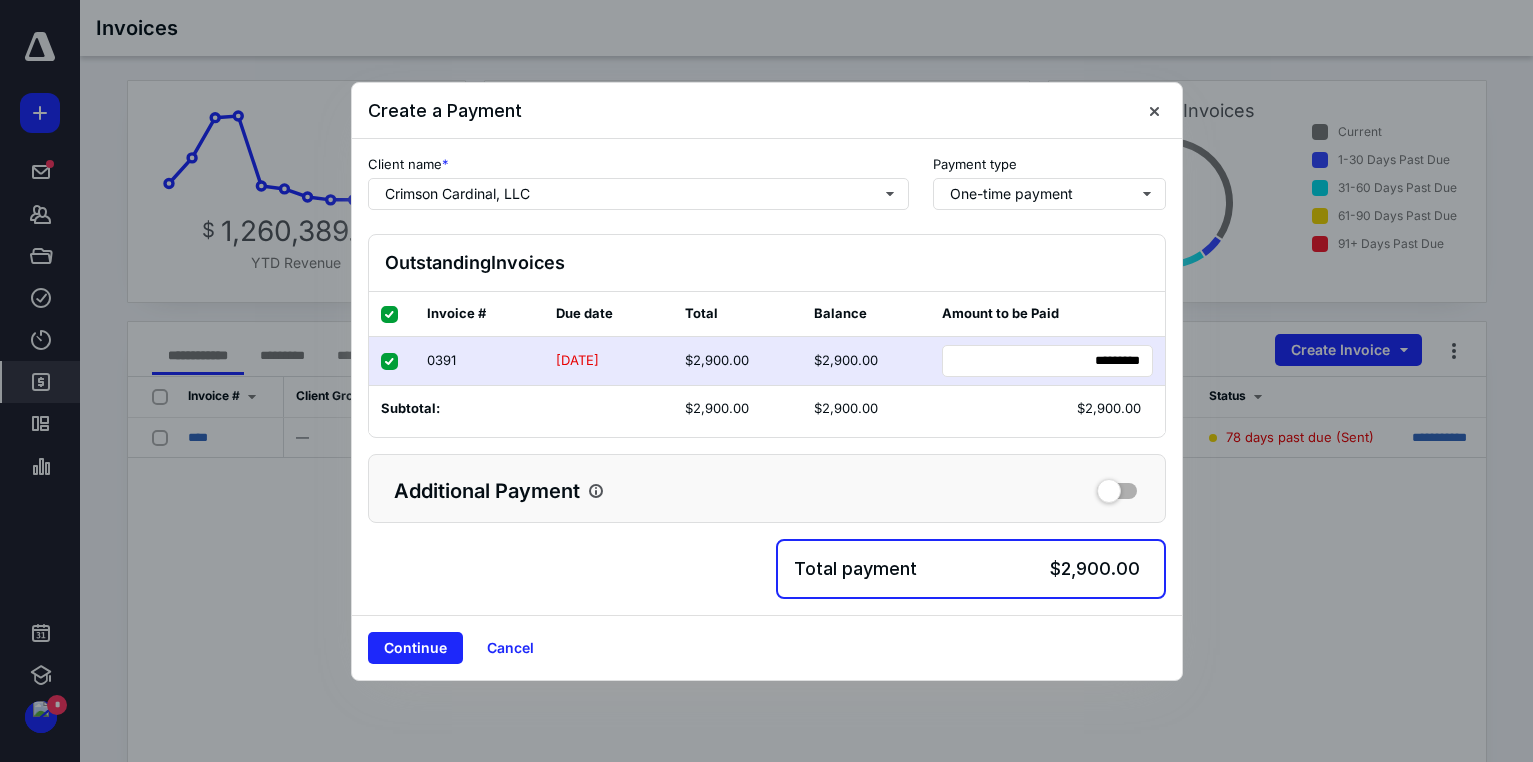 click on "Continue" at bounding box center (415, 648) 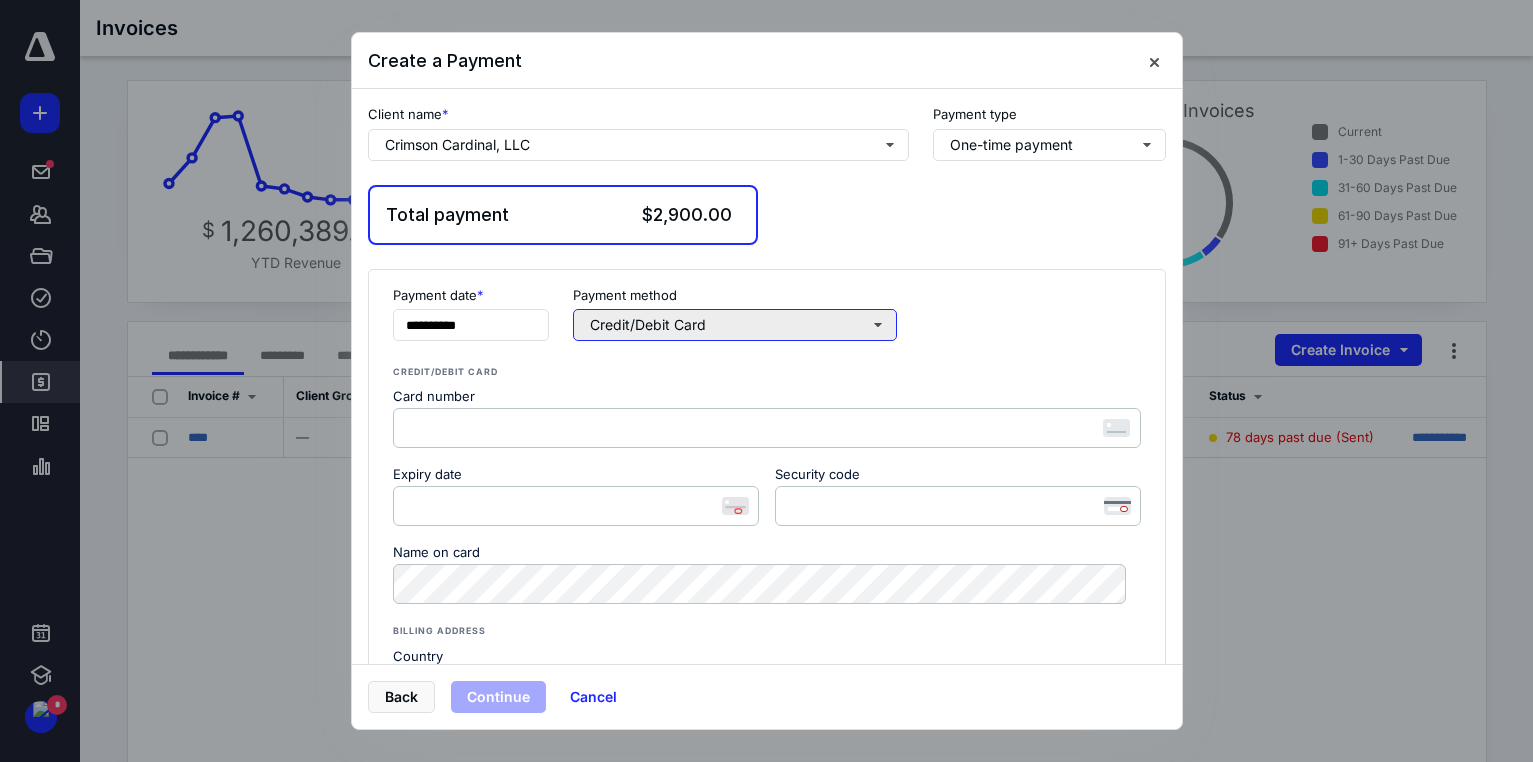 click on "Credit/Debit Card" at bounding box center (735, 325) 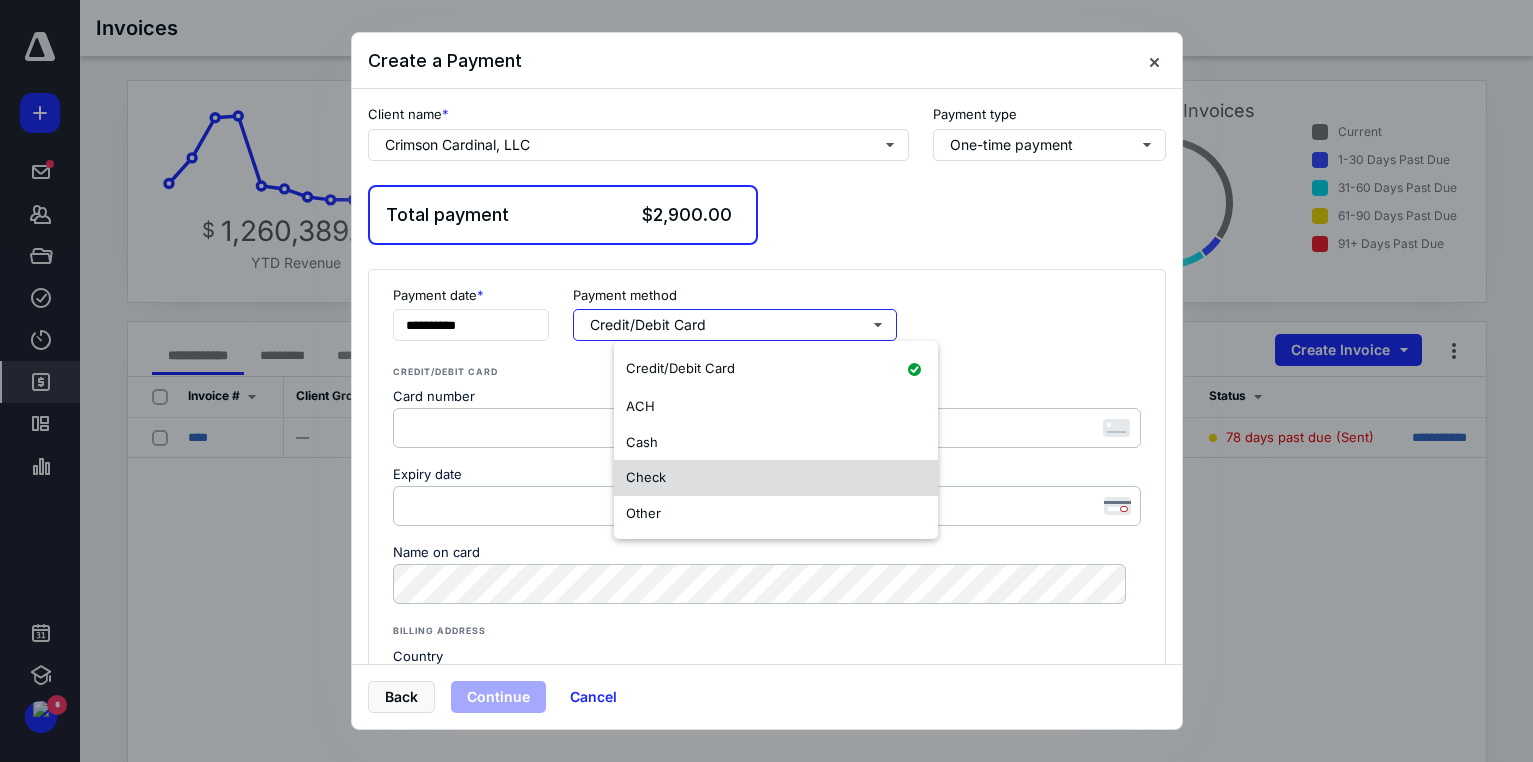 click on "Check" at bounding box center [776, 478] 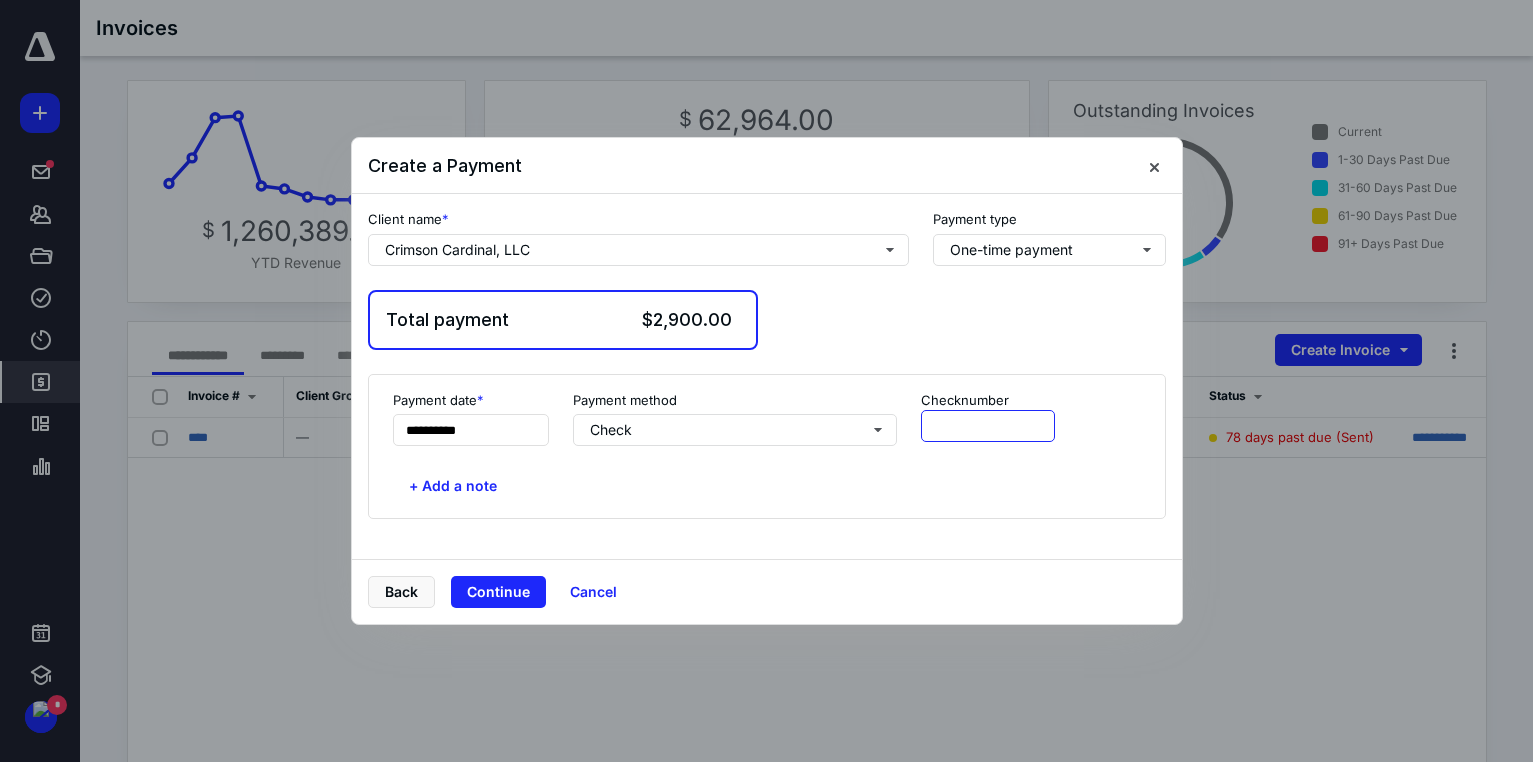 click at bounding box center (988, 426) 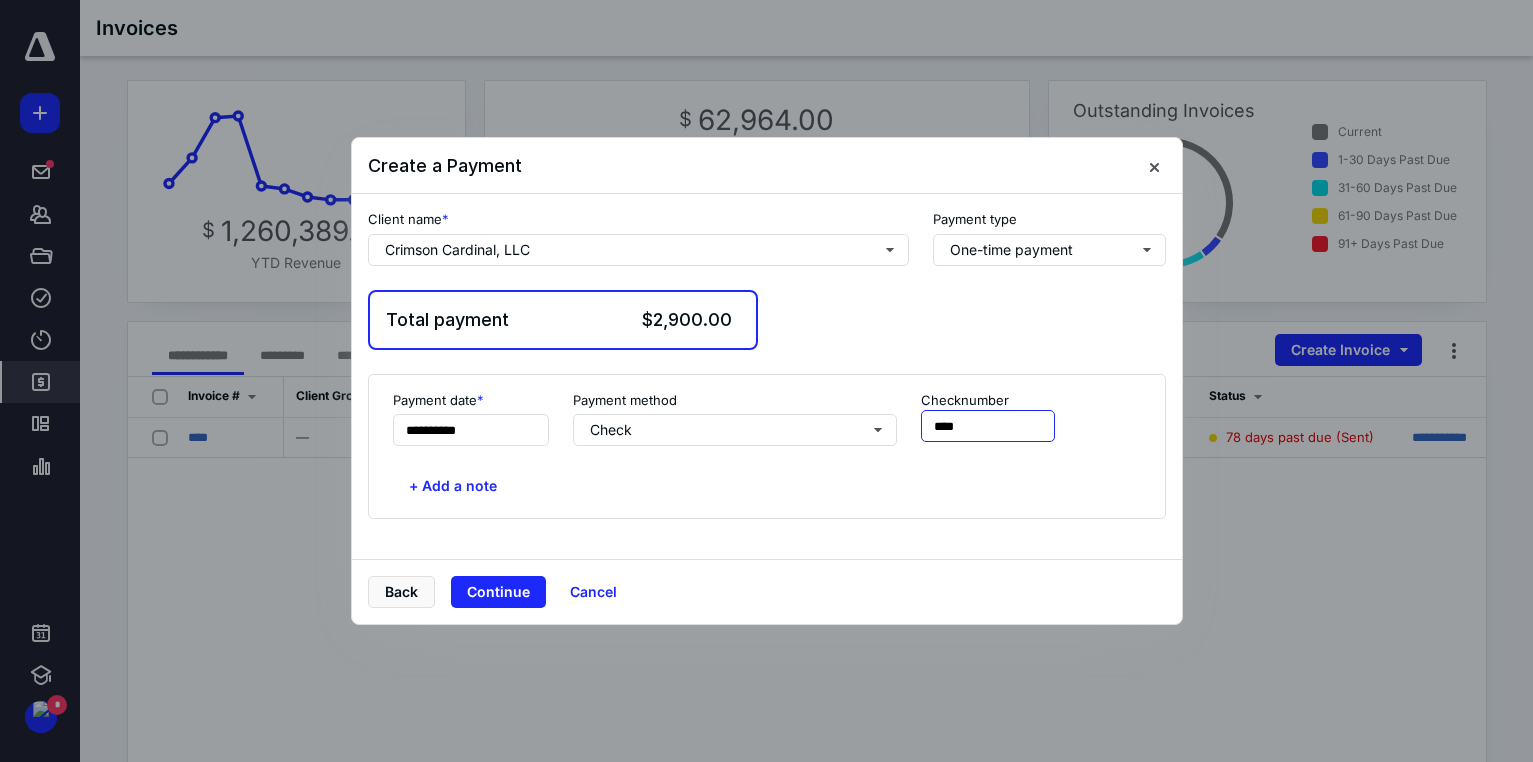 type on "****" 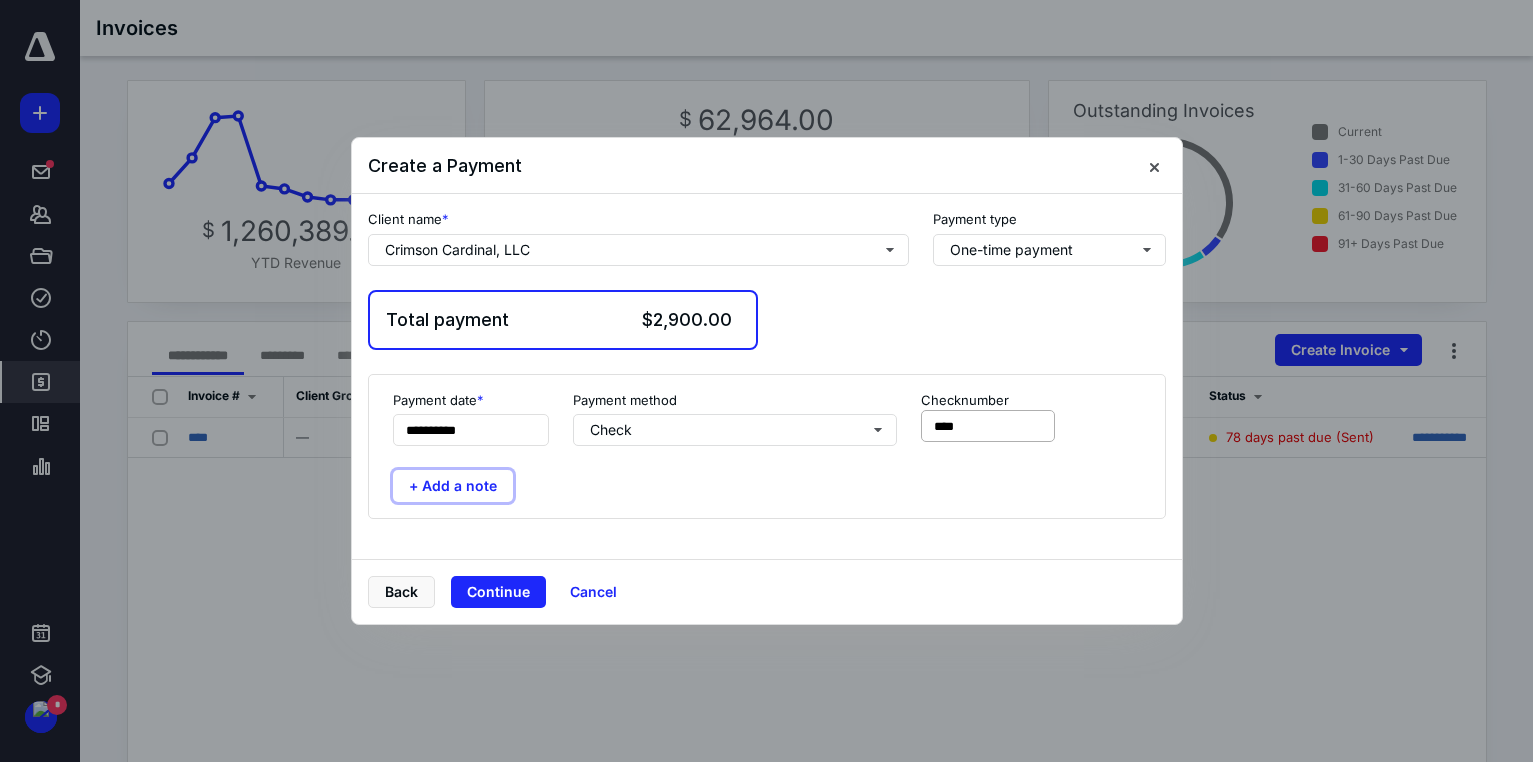 type 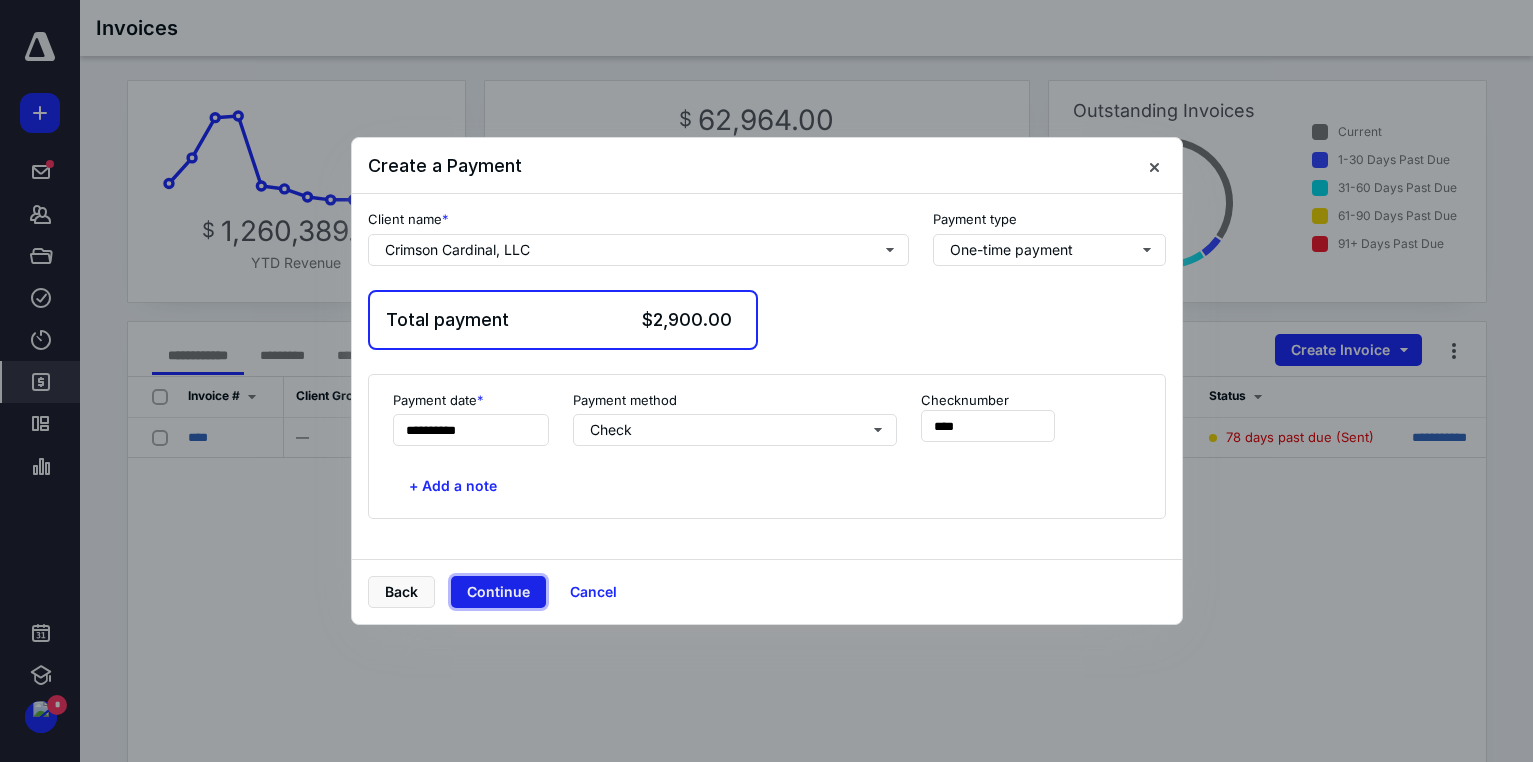 click on "Continue" at bounding box center [498, 592] 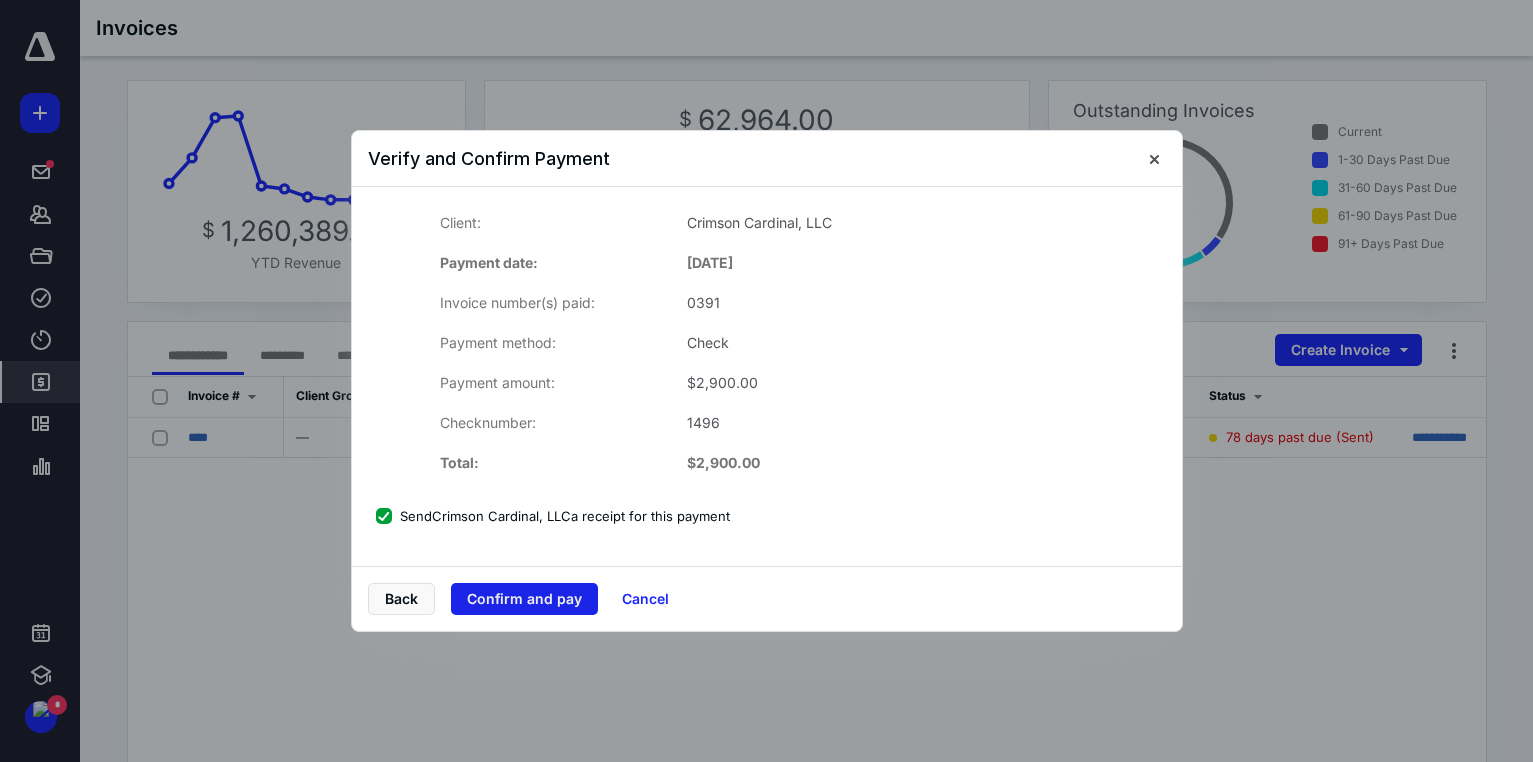 click on "Confirm and pay" at bounding box center (524, 599) 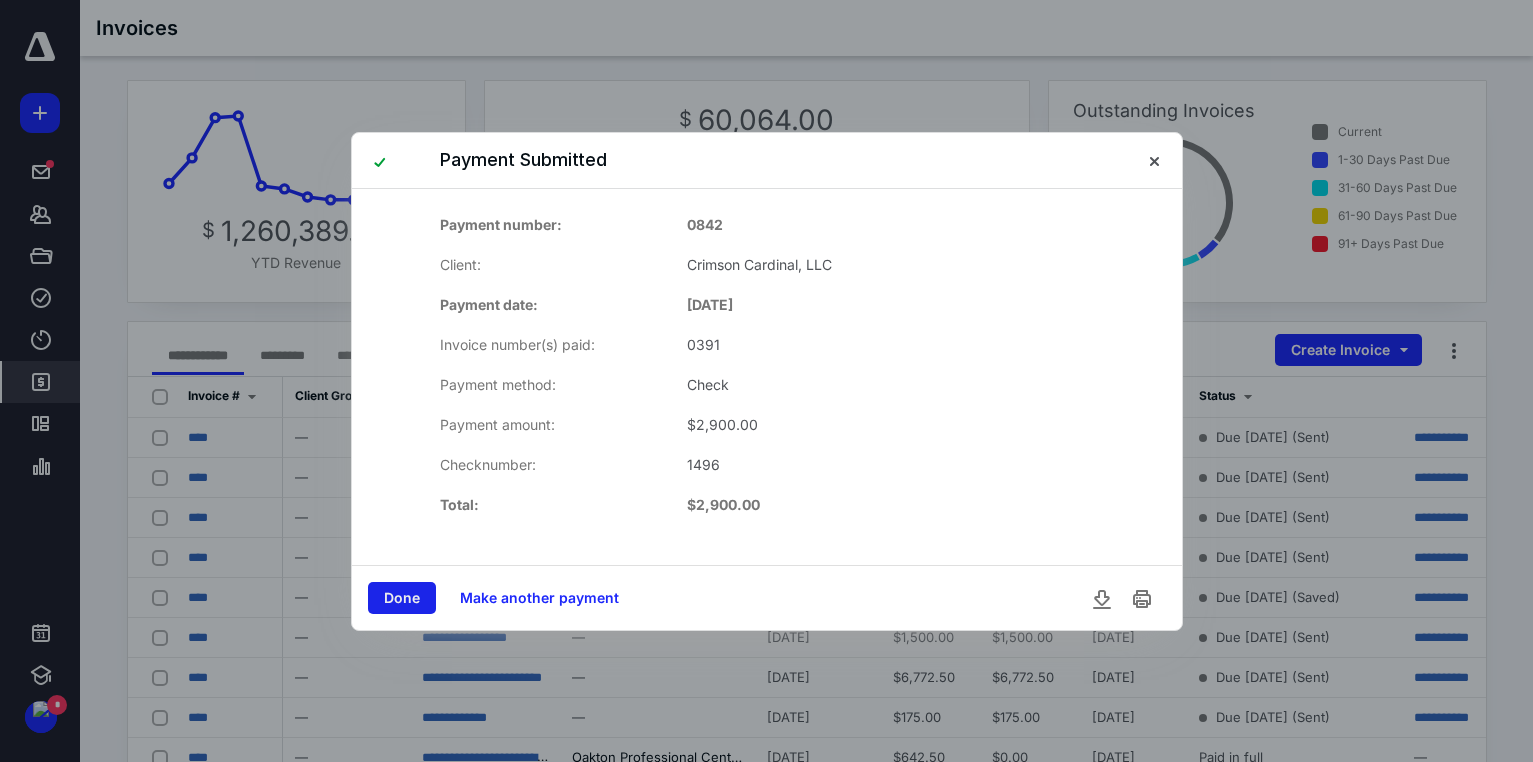 click on "Done" at bounding box center [402, 598] 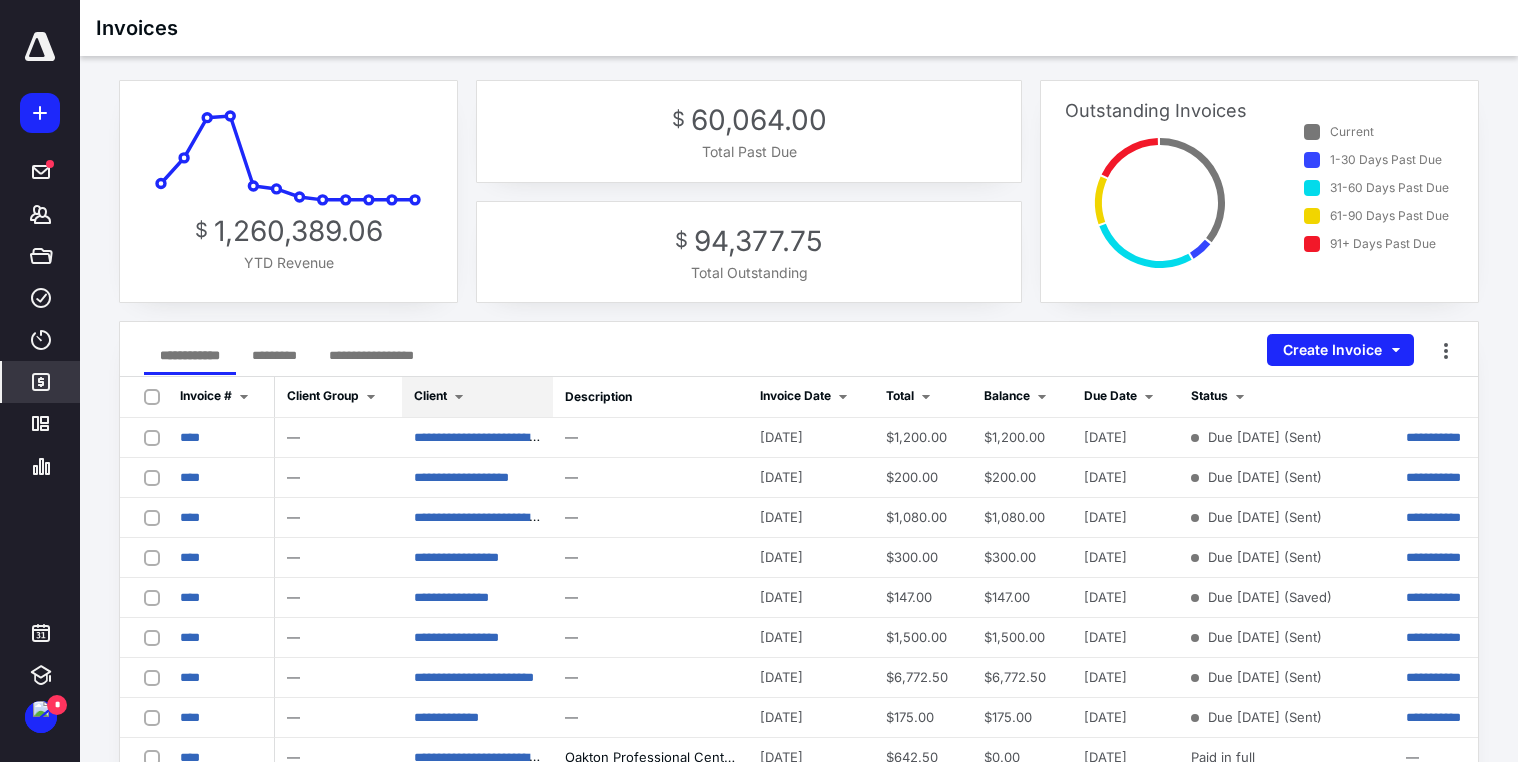 click on "Client" at bounding box center [430, 395] 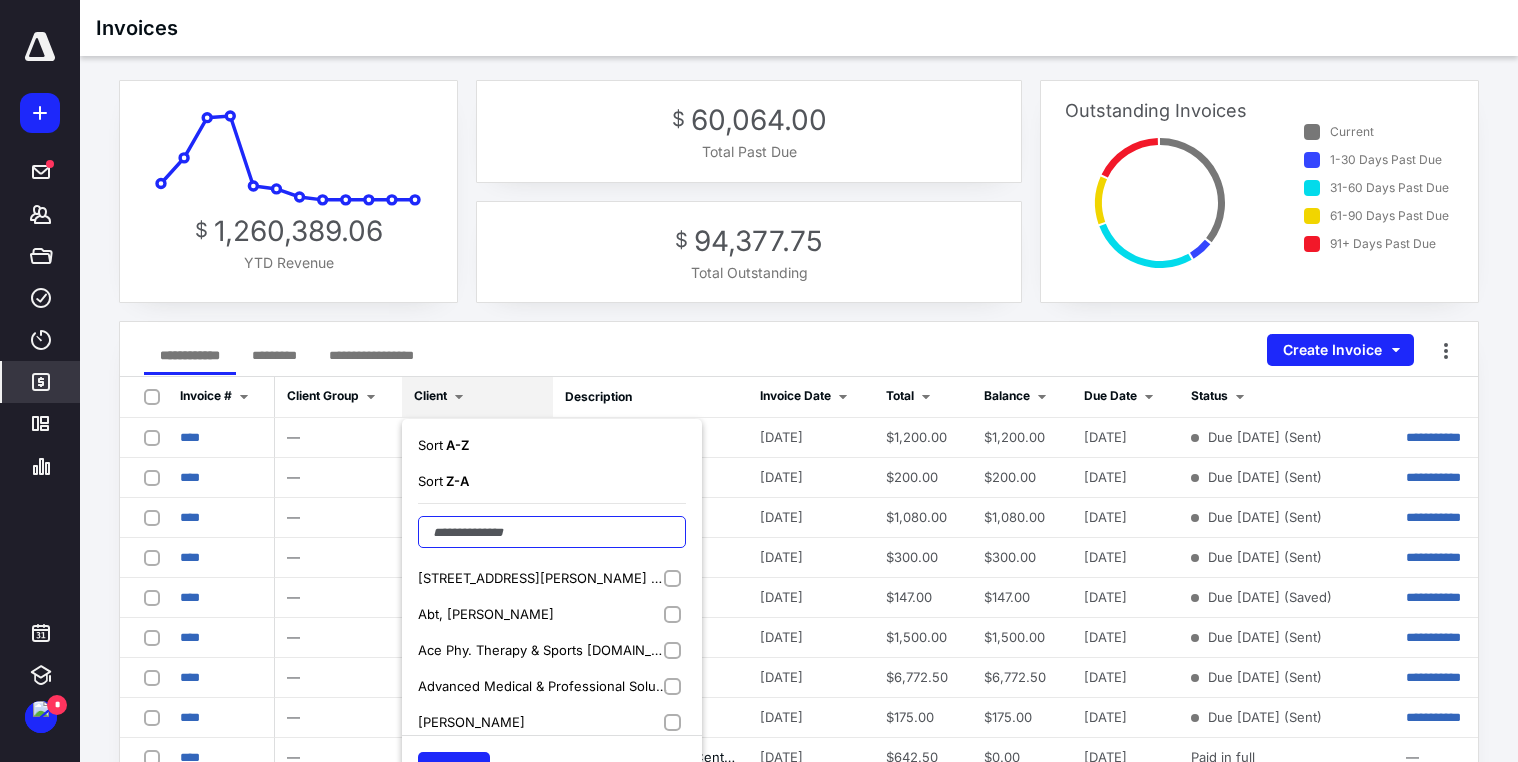 click at bounding box center [552, 532] 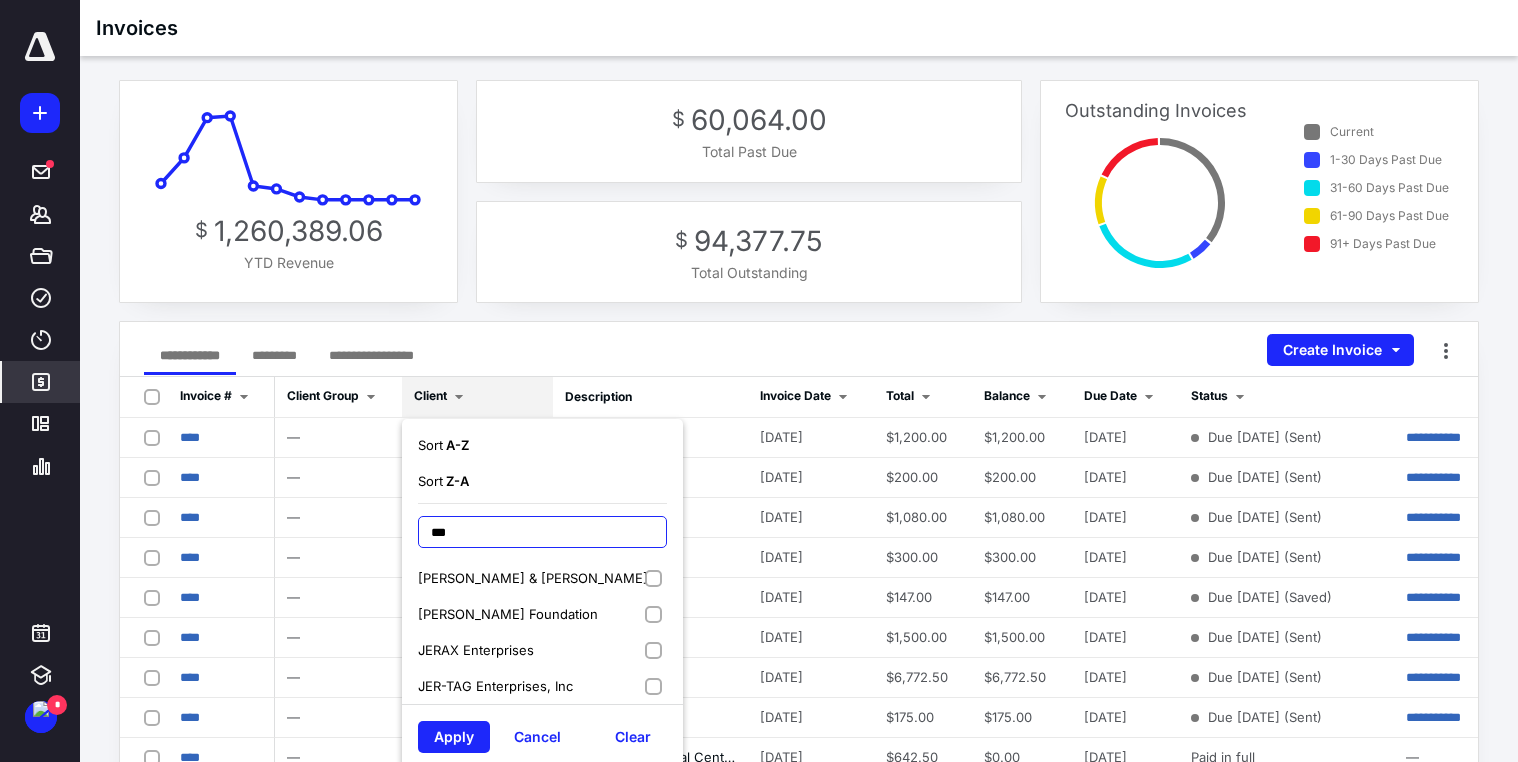 type on "***" 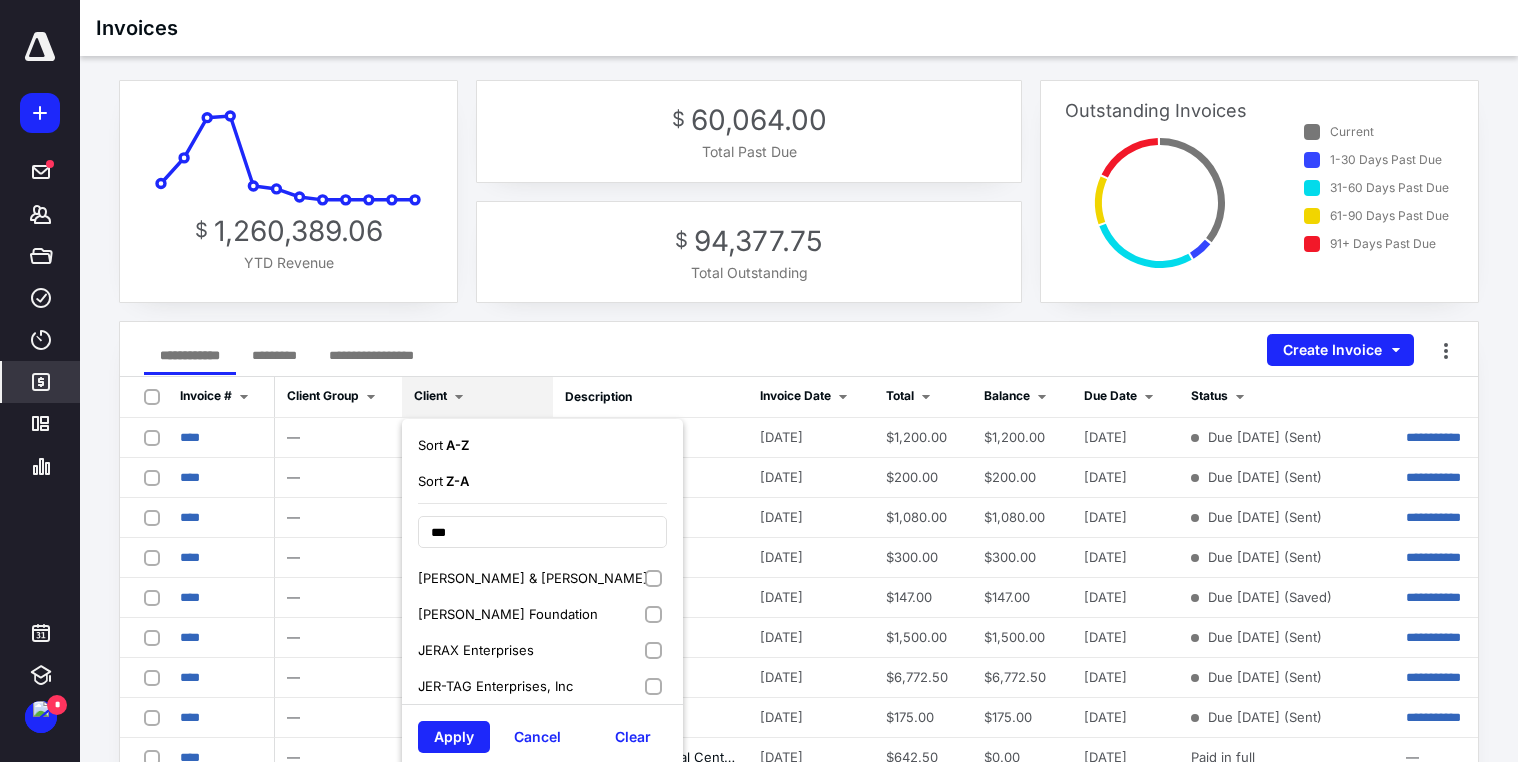 click on "JER-TAG Enterprises, Inc" at bounding box center (495, 686) 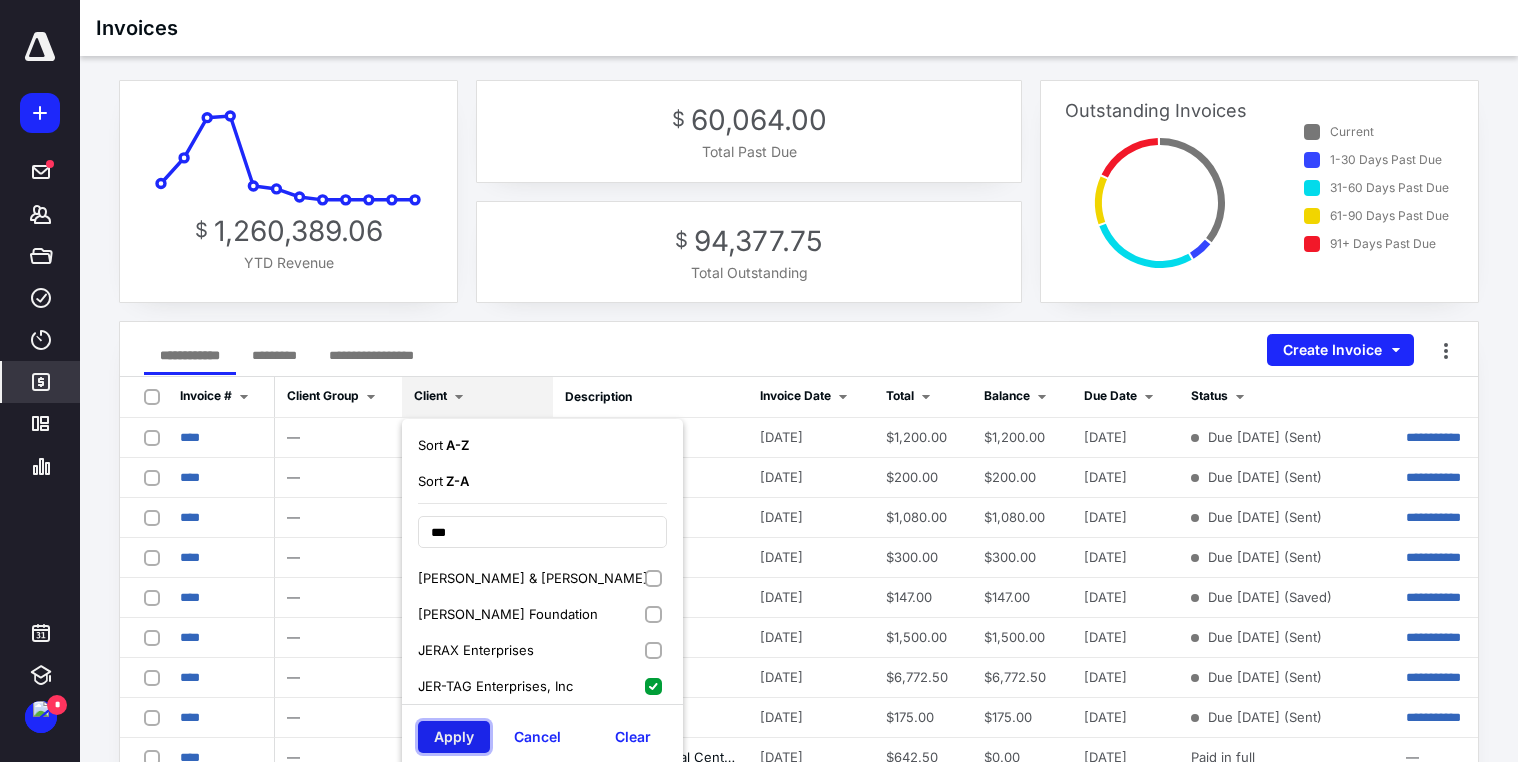 click on "Apply" at bounding box center [454, 737] 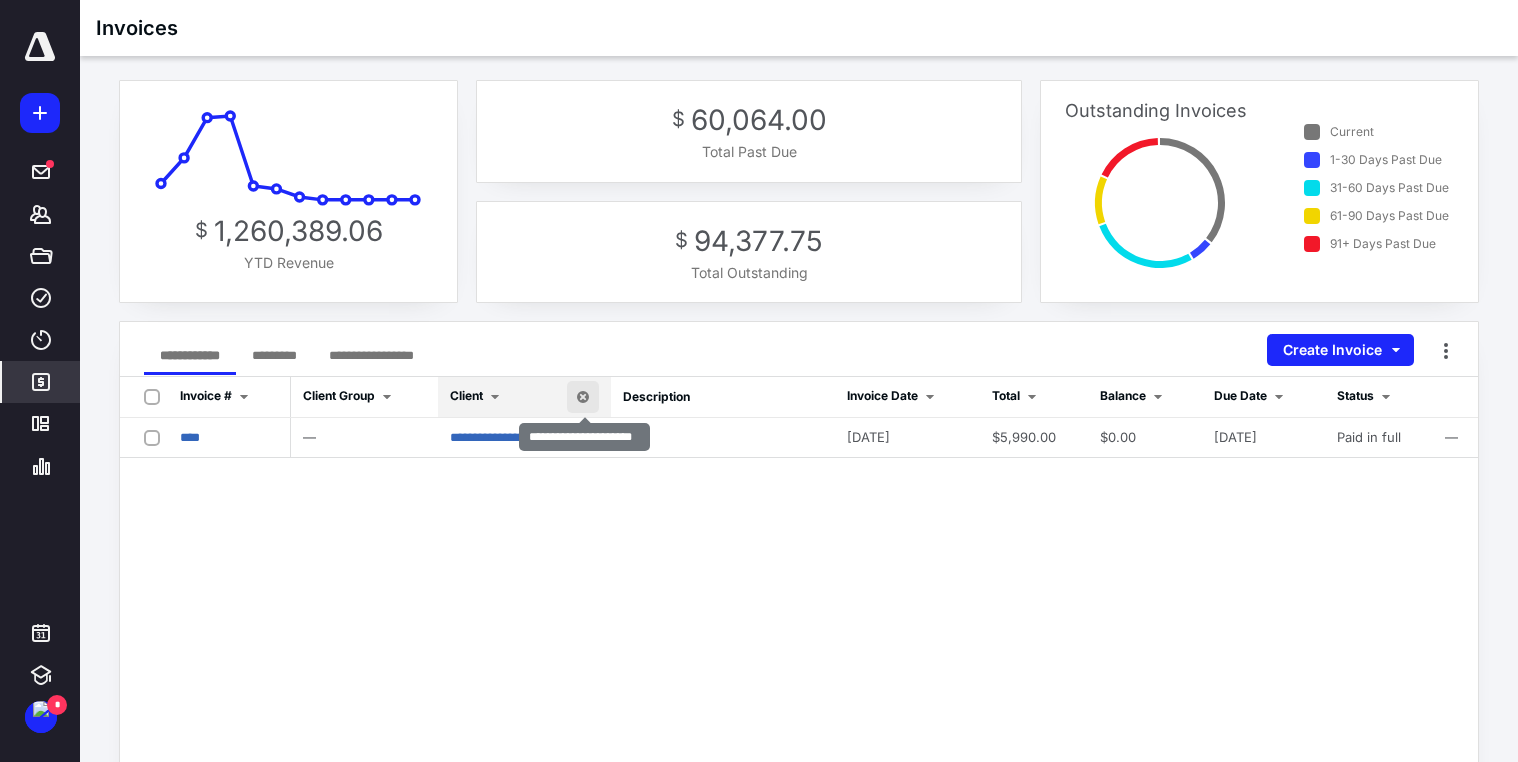 click at bounding box center (583, 397) 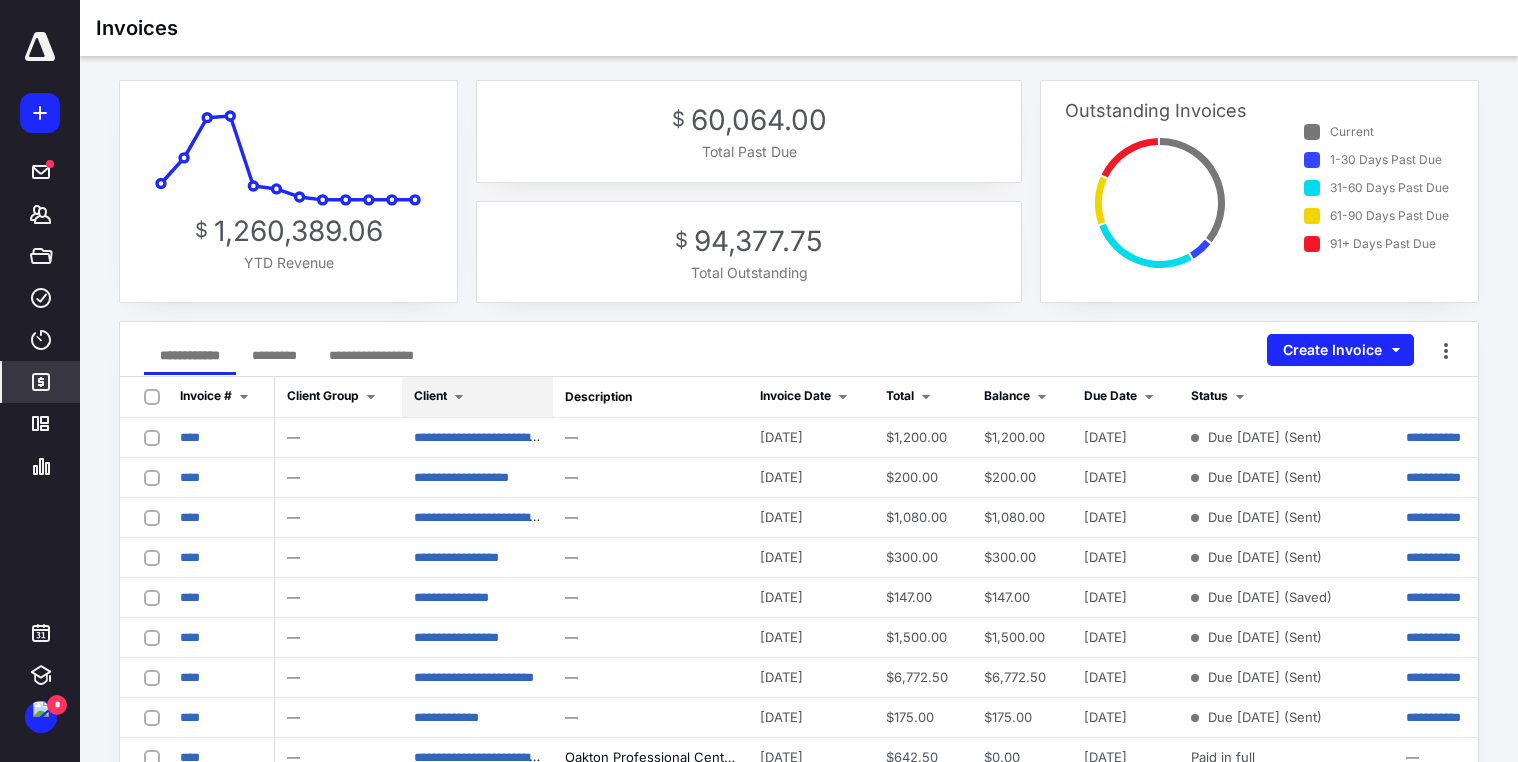 click on "Client" at bounding box center [430, 395] 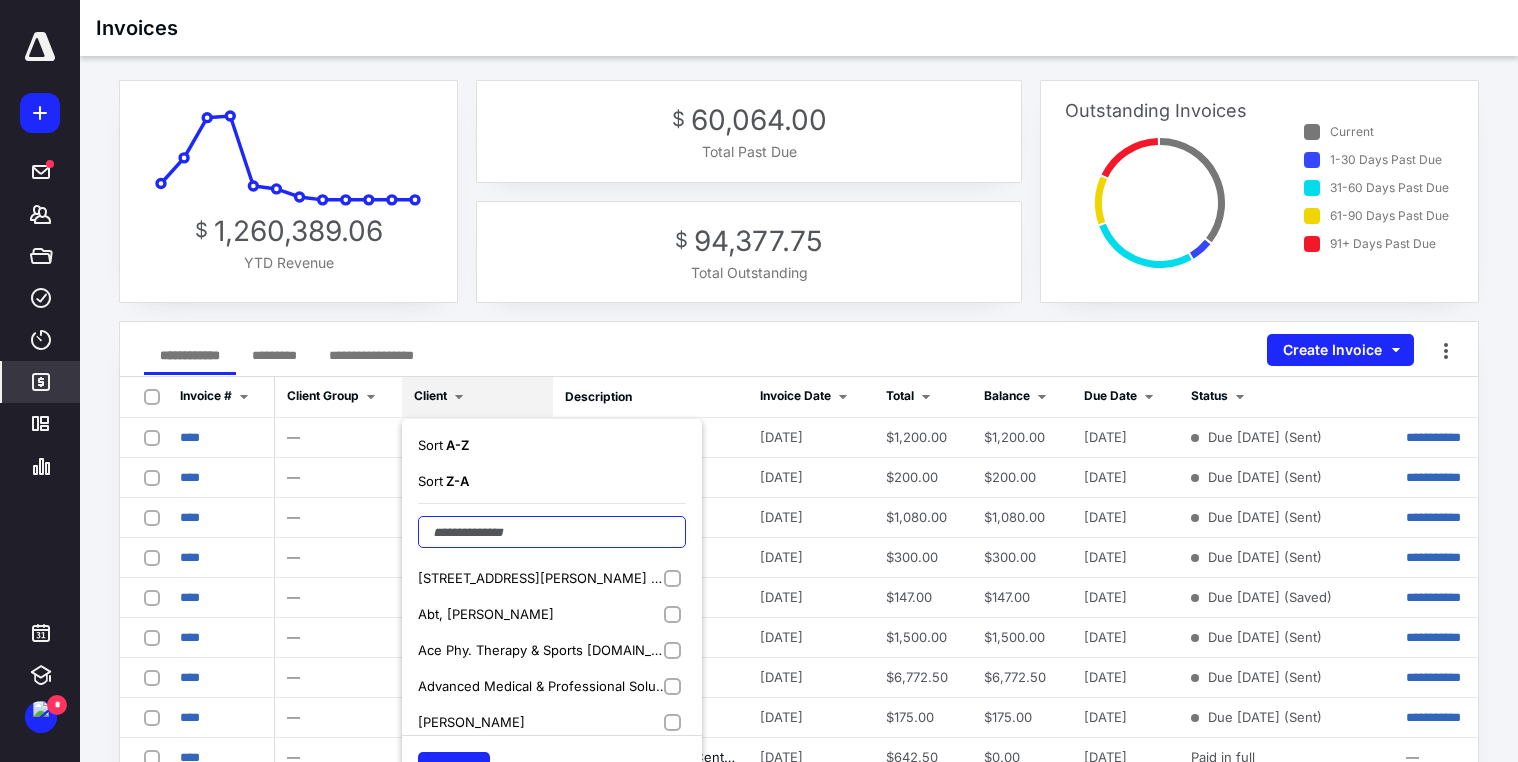 click at bounding box center (552, 532) 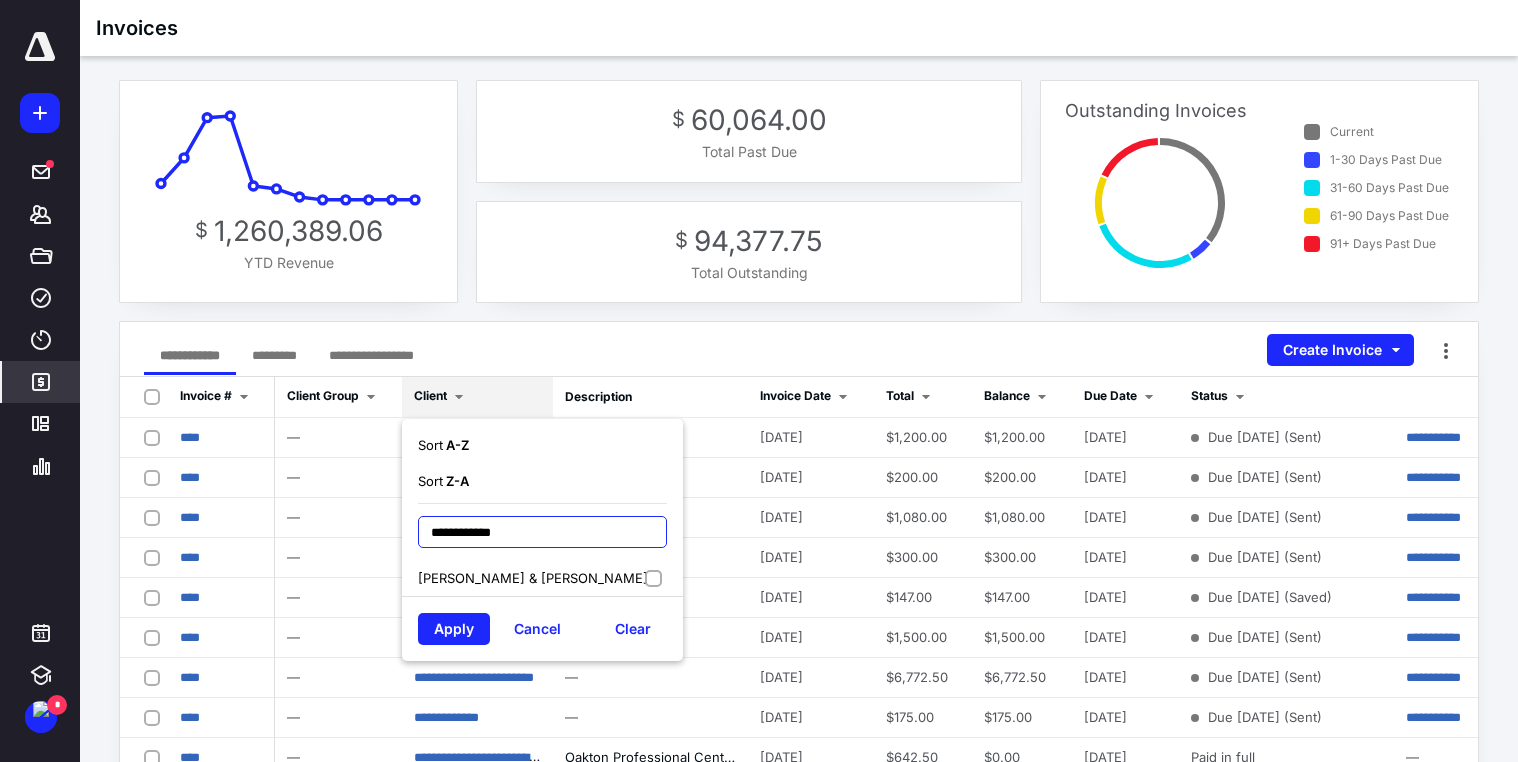 type on "**********" 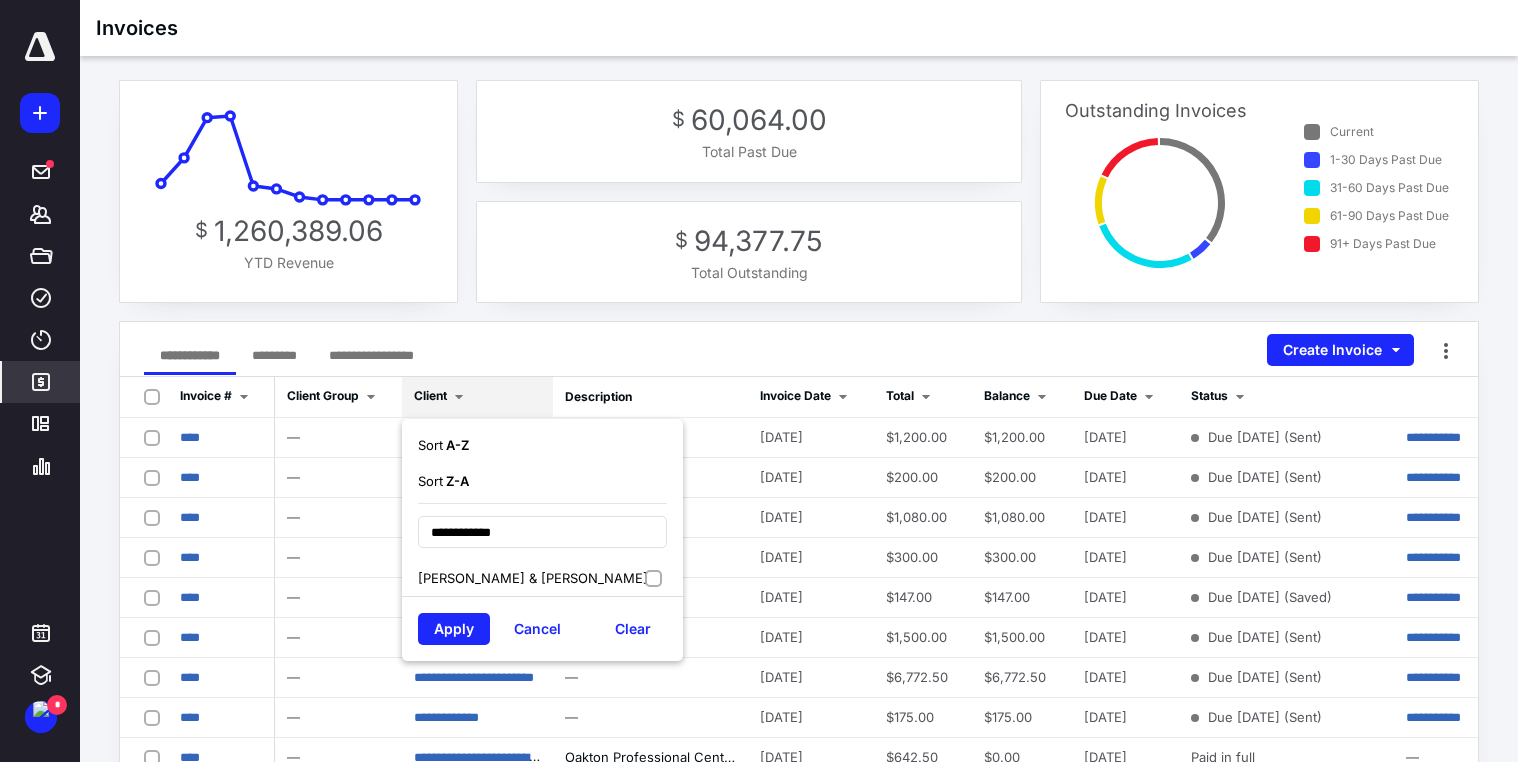 click on "[PERSON_NAME] & [PERSON_NAME]" at bounding box center [533, 578] 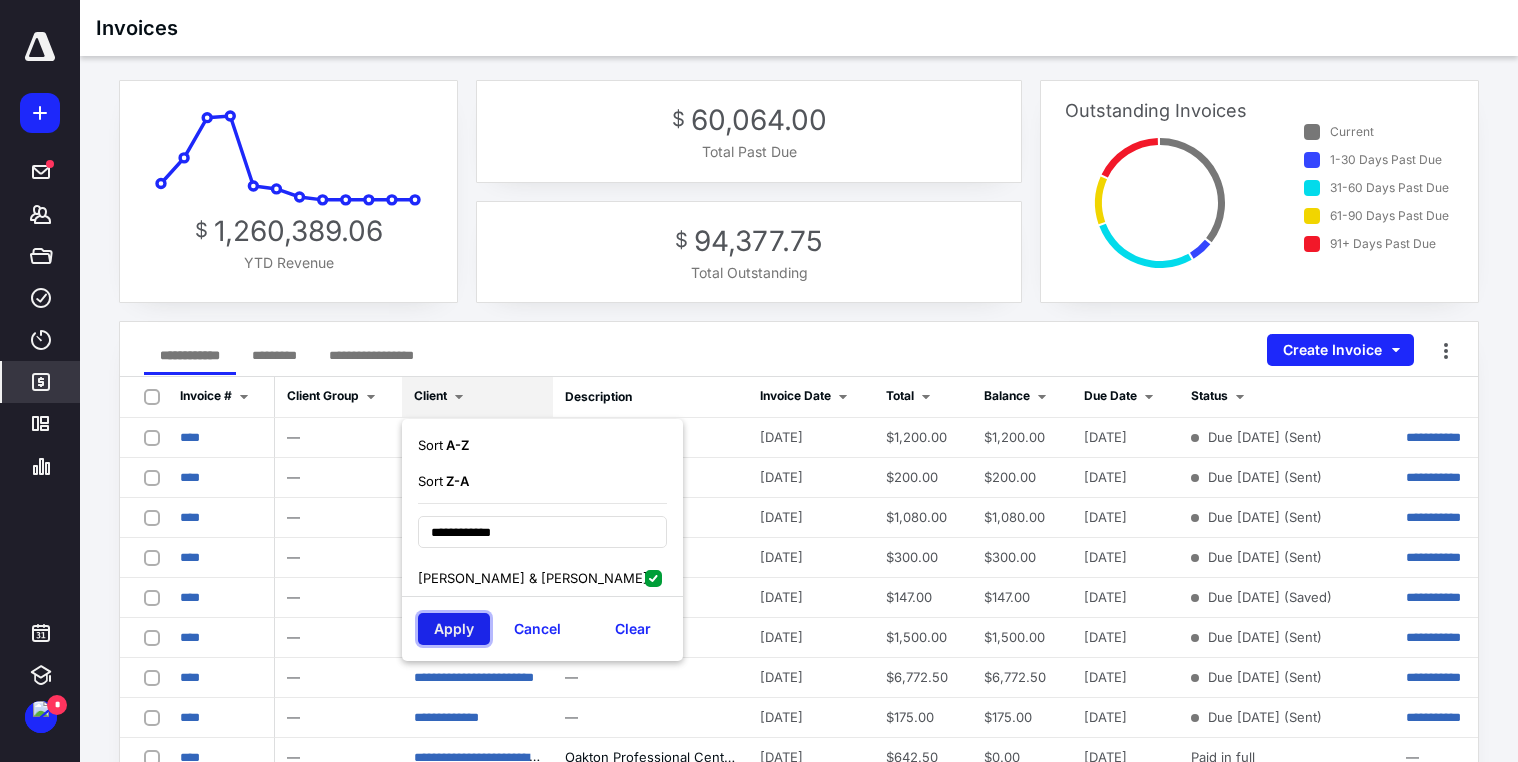 click on "Apply" at bounding box center [454, 629] 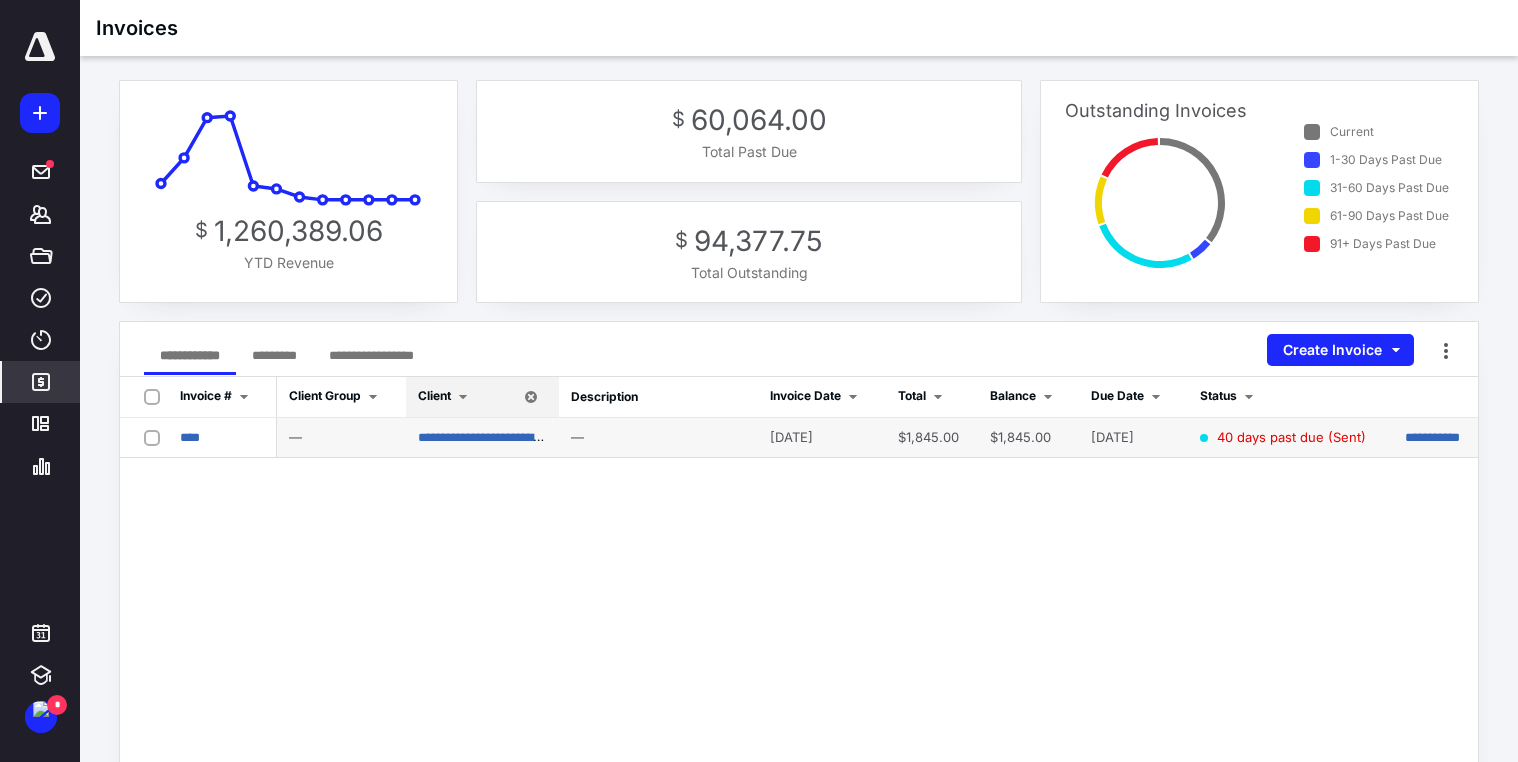 click on "**********" at bounding box center [1435, 438] 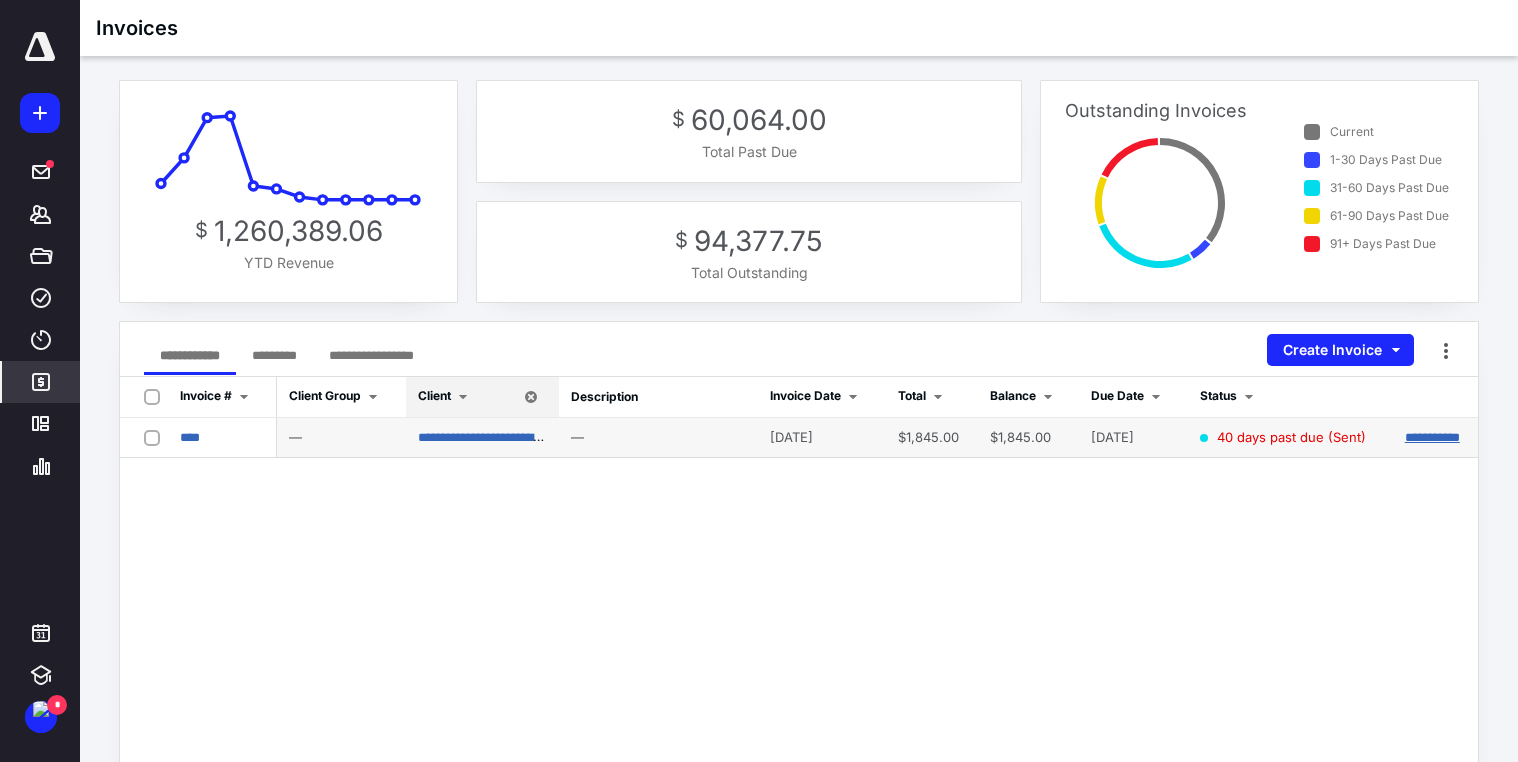 click on "**********" at bounding box center [1432, 437] 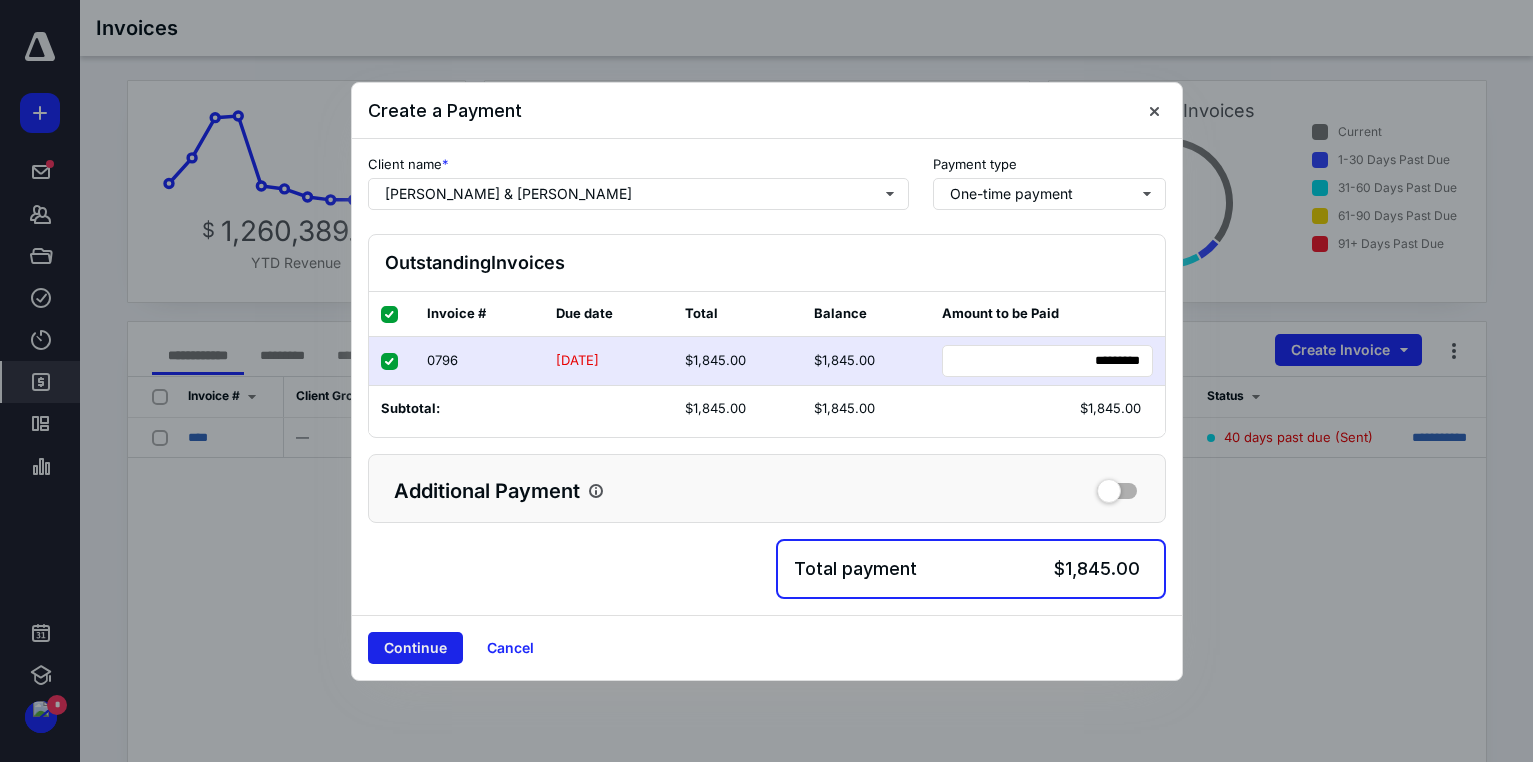 click on "Continue" at bounding box center (415, 648) 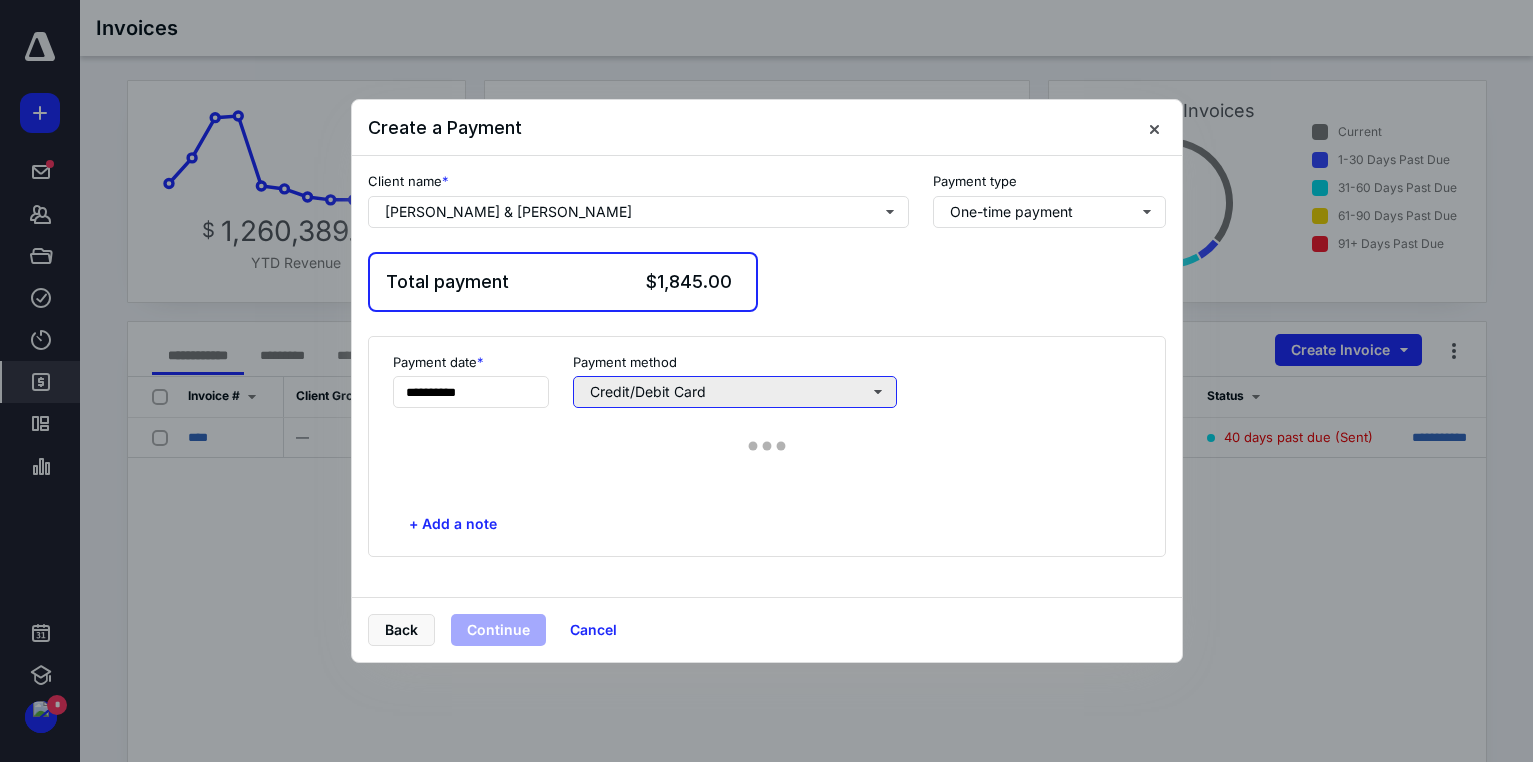 click on "Credit/Debit Card" at bounding box center [735, 392] 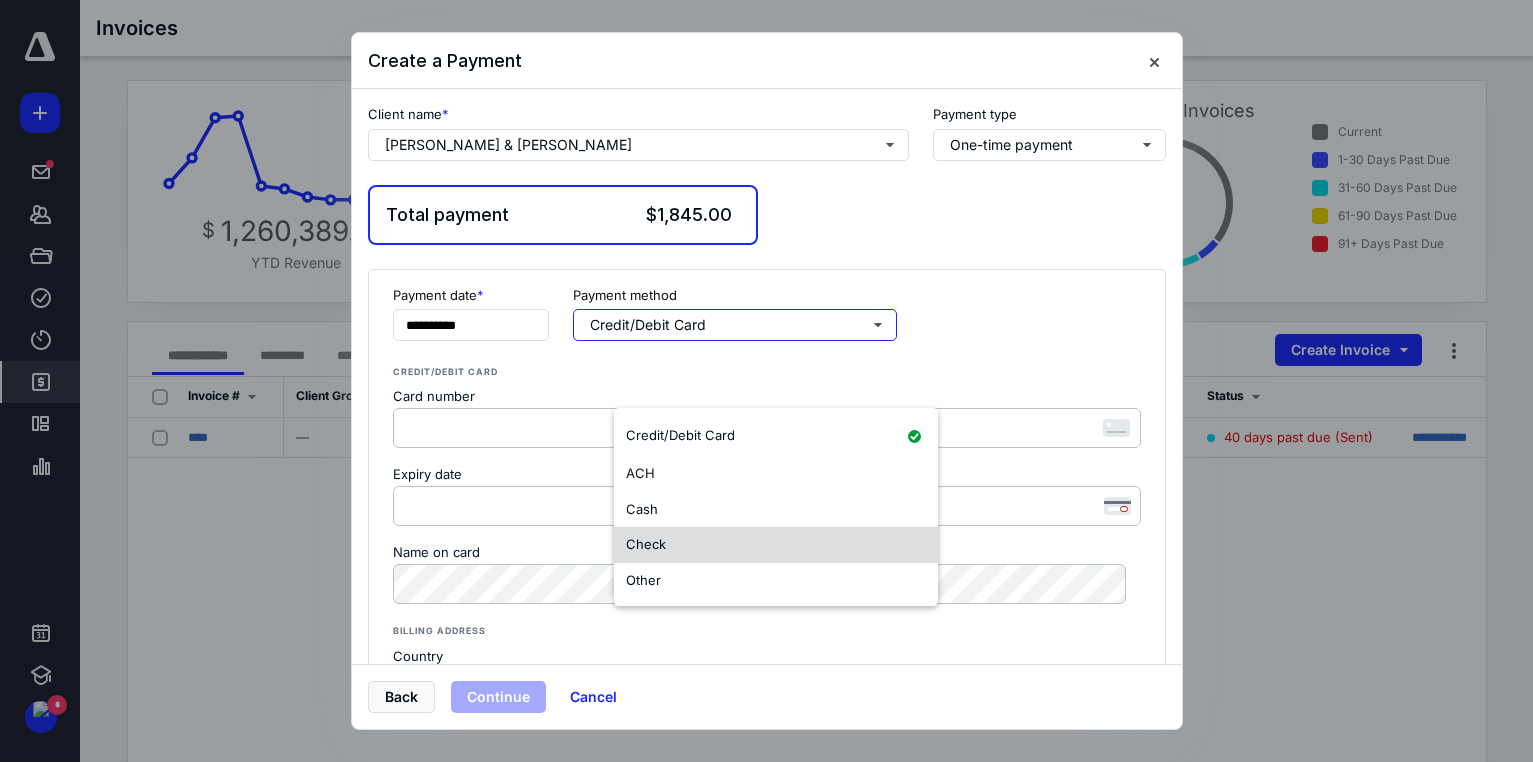 click on "Check" at bounding box center [646, 544] 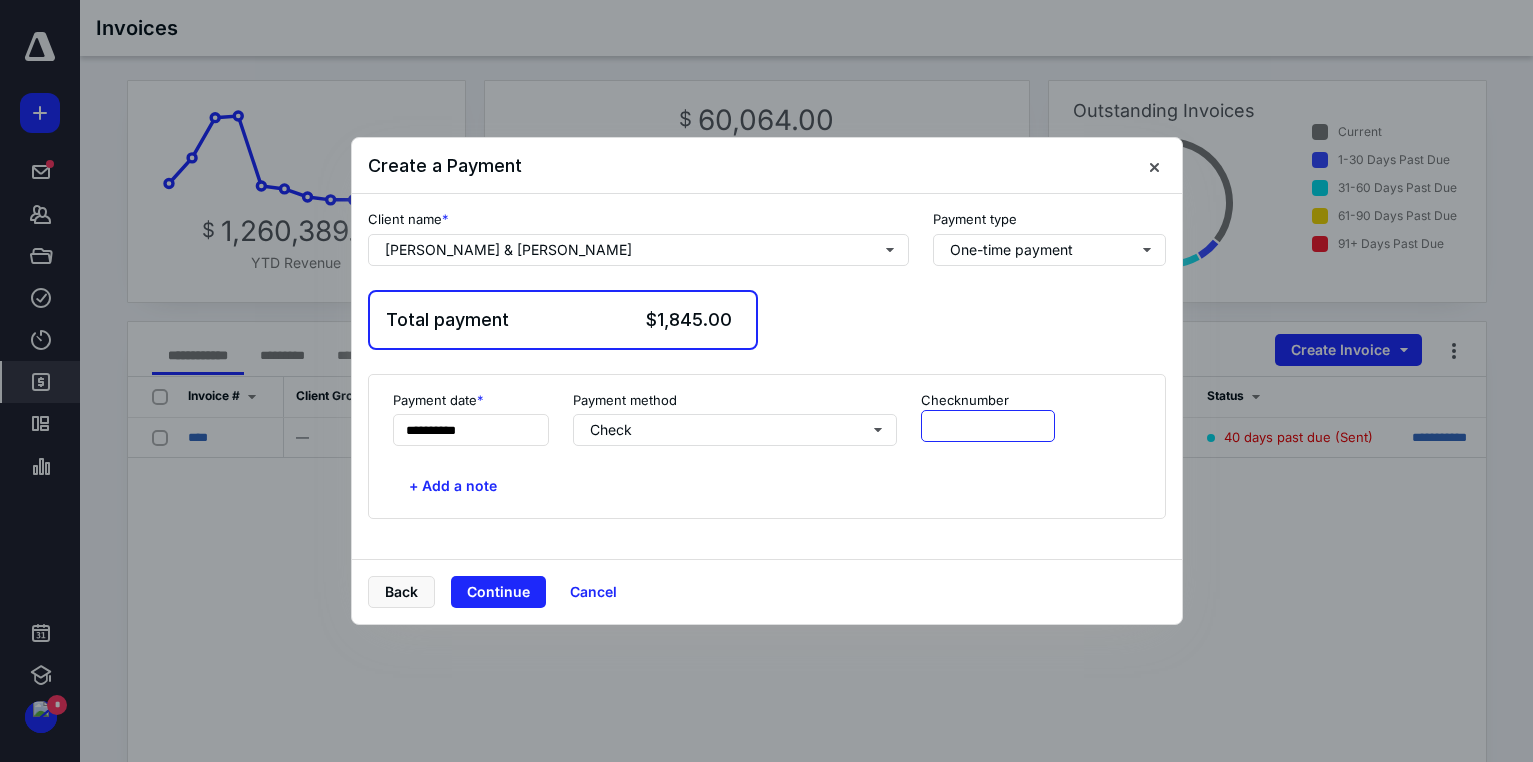 click at bounding box center (988, 426) 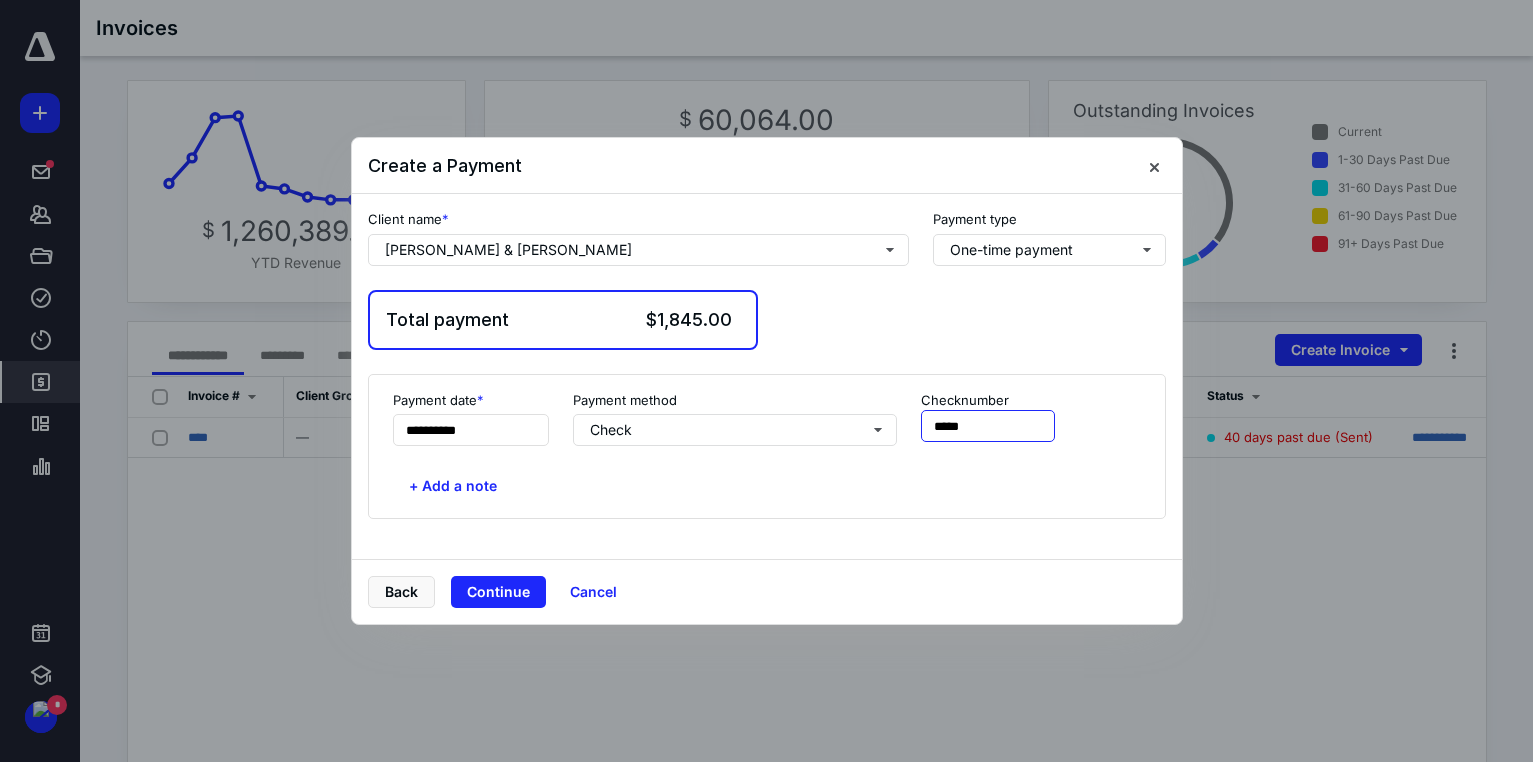 type on "*****" 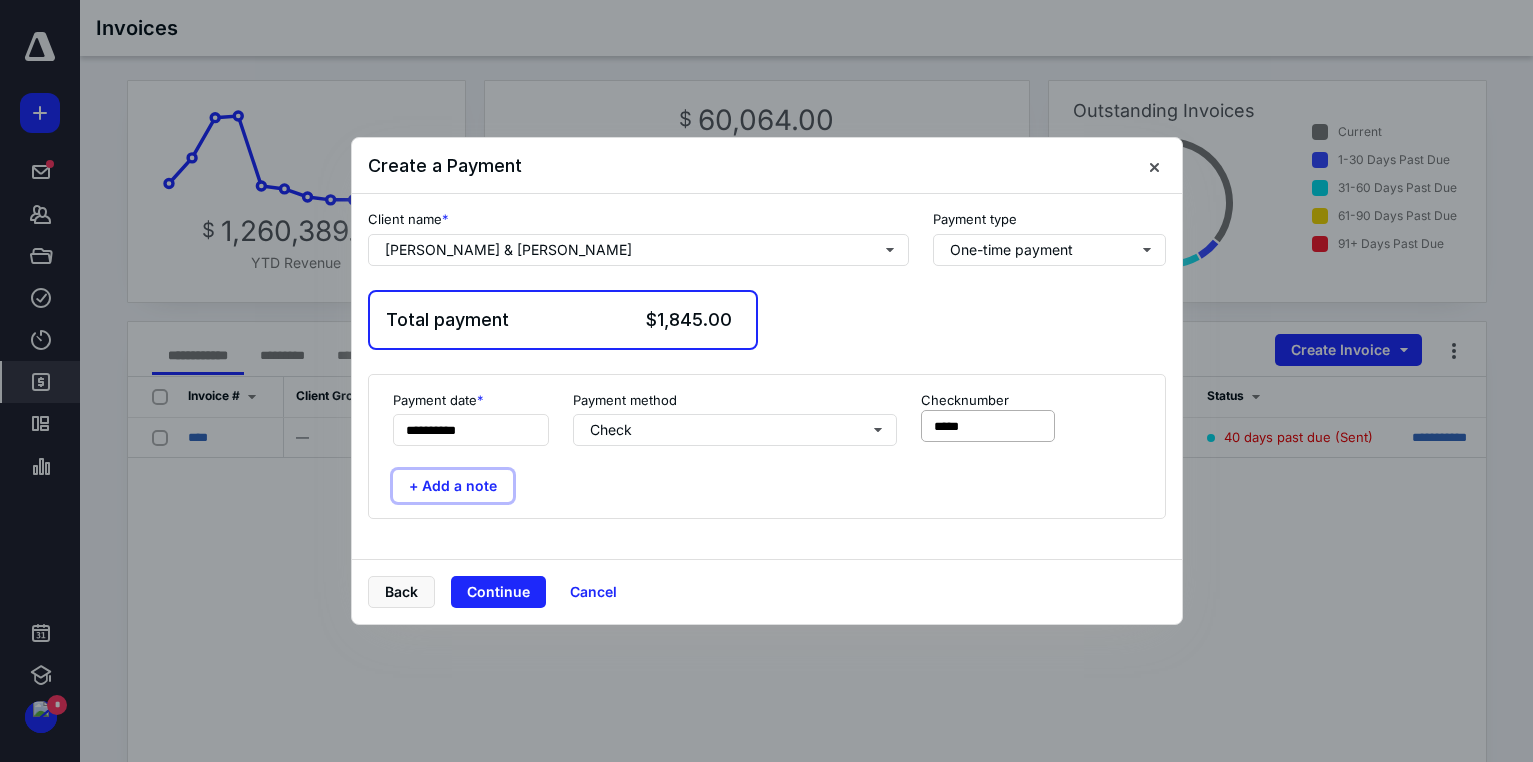 type 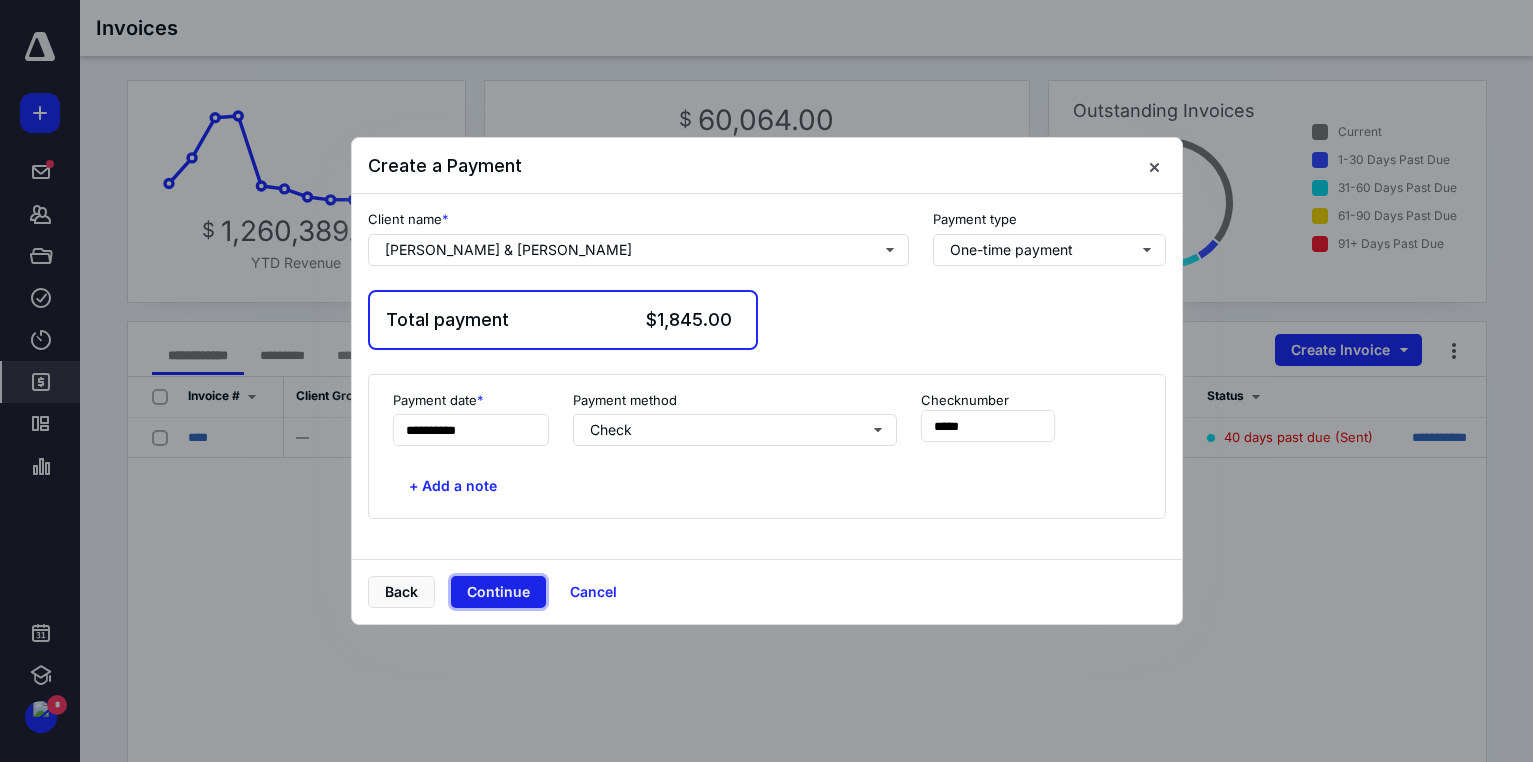 click on "Continue" at bounding box center (498, 592) 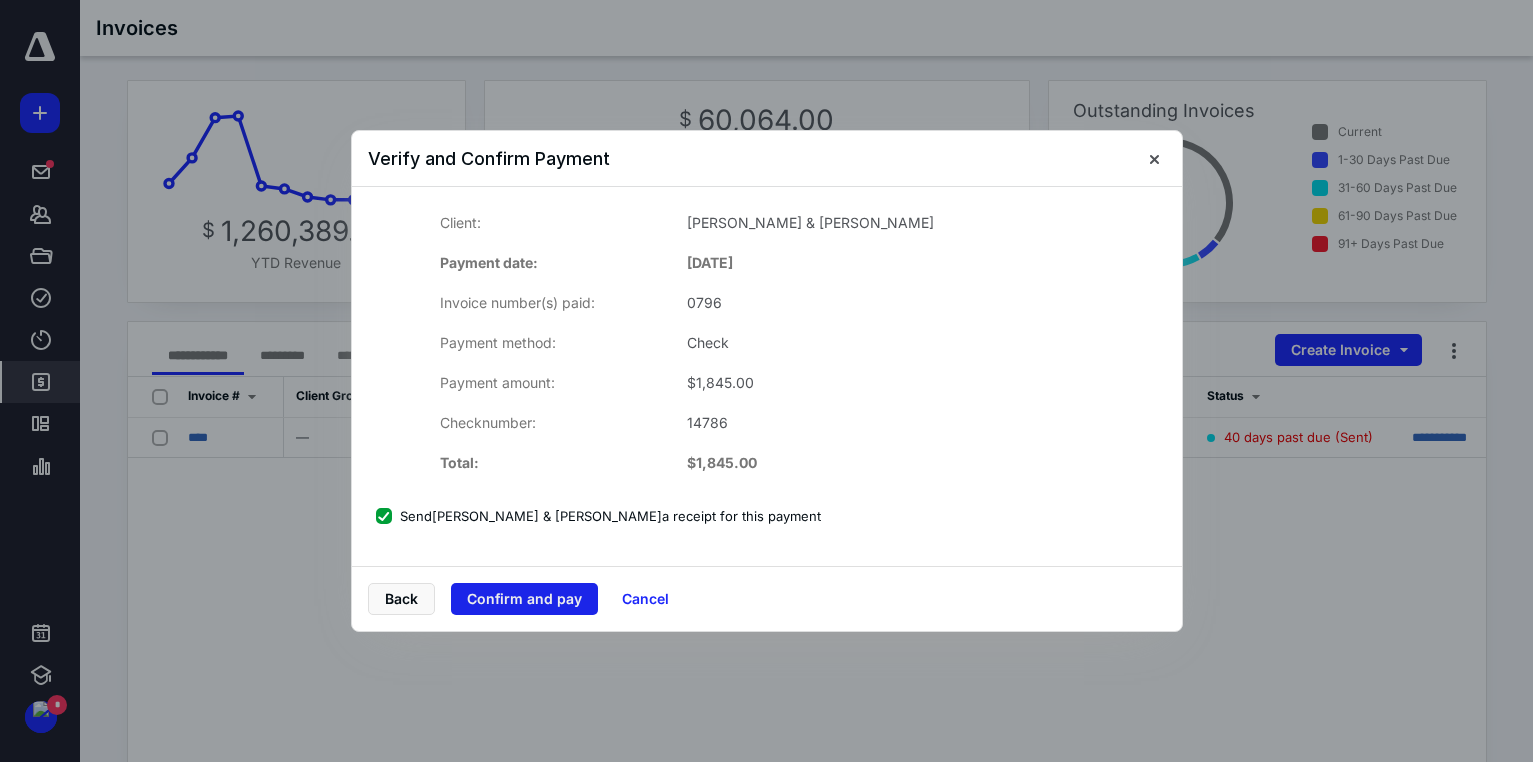 click on "Confirm and pay" at bounding box center [524, 599] 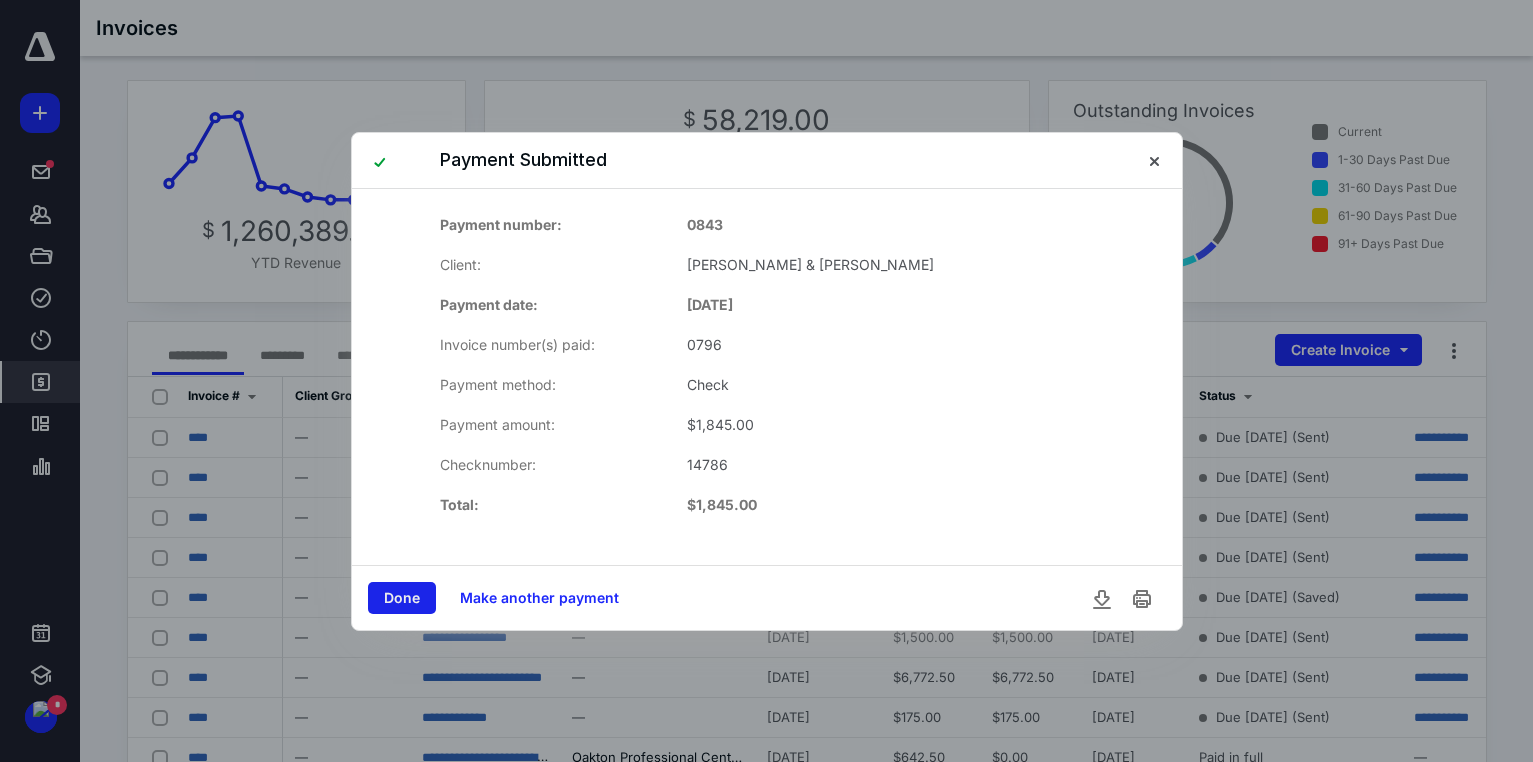 click on "Done" at bounding box center [402, 598] 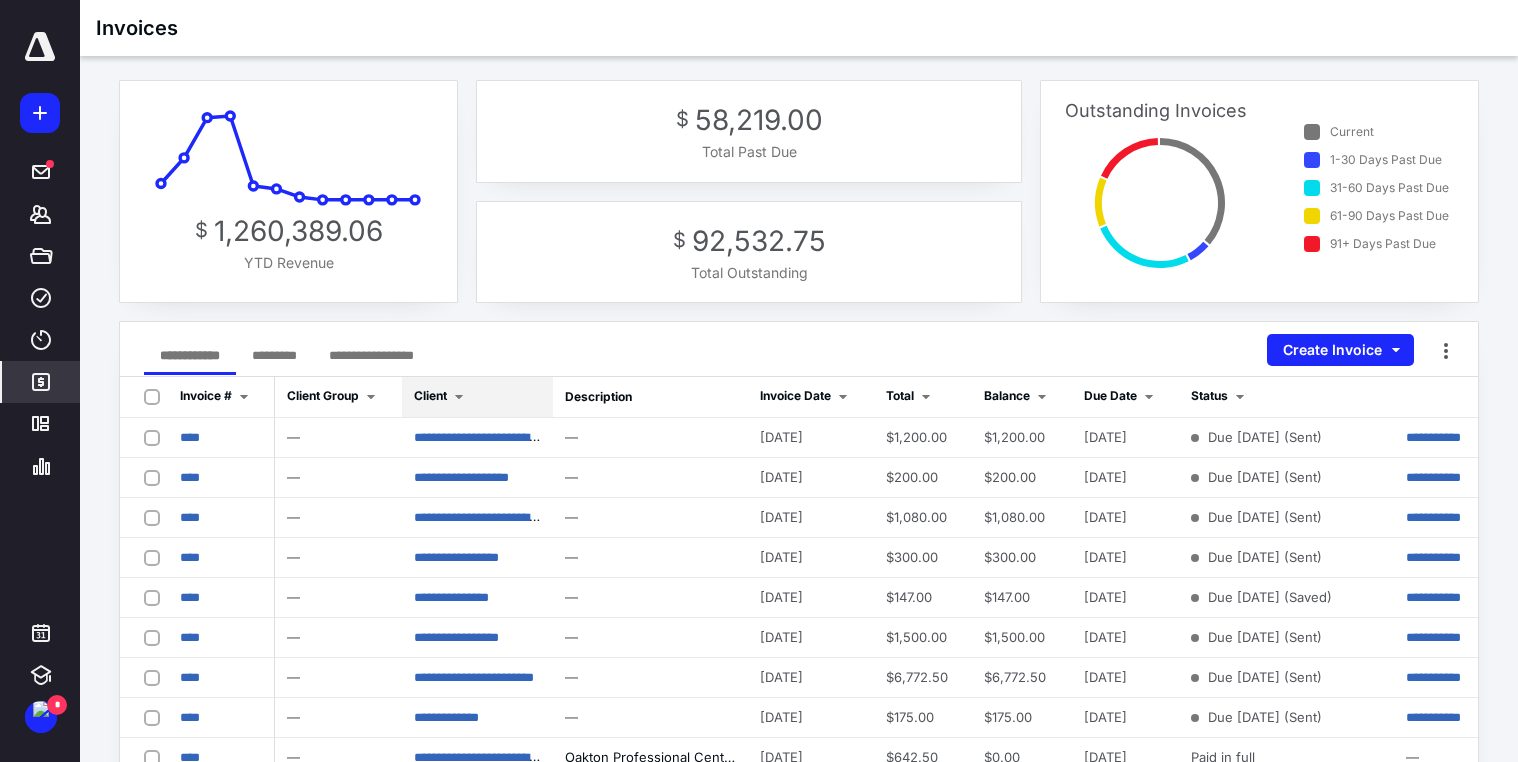click on "Client" at bounding box center (430, 395) 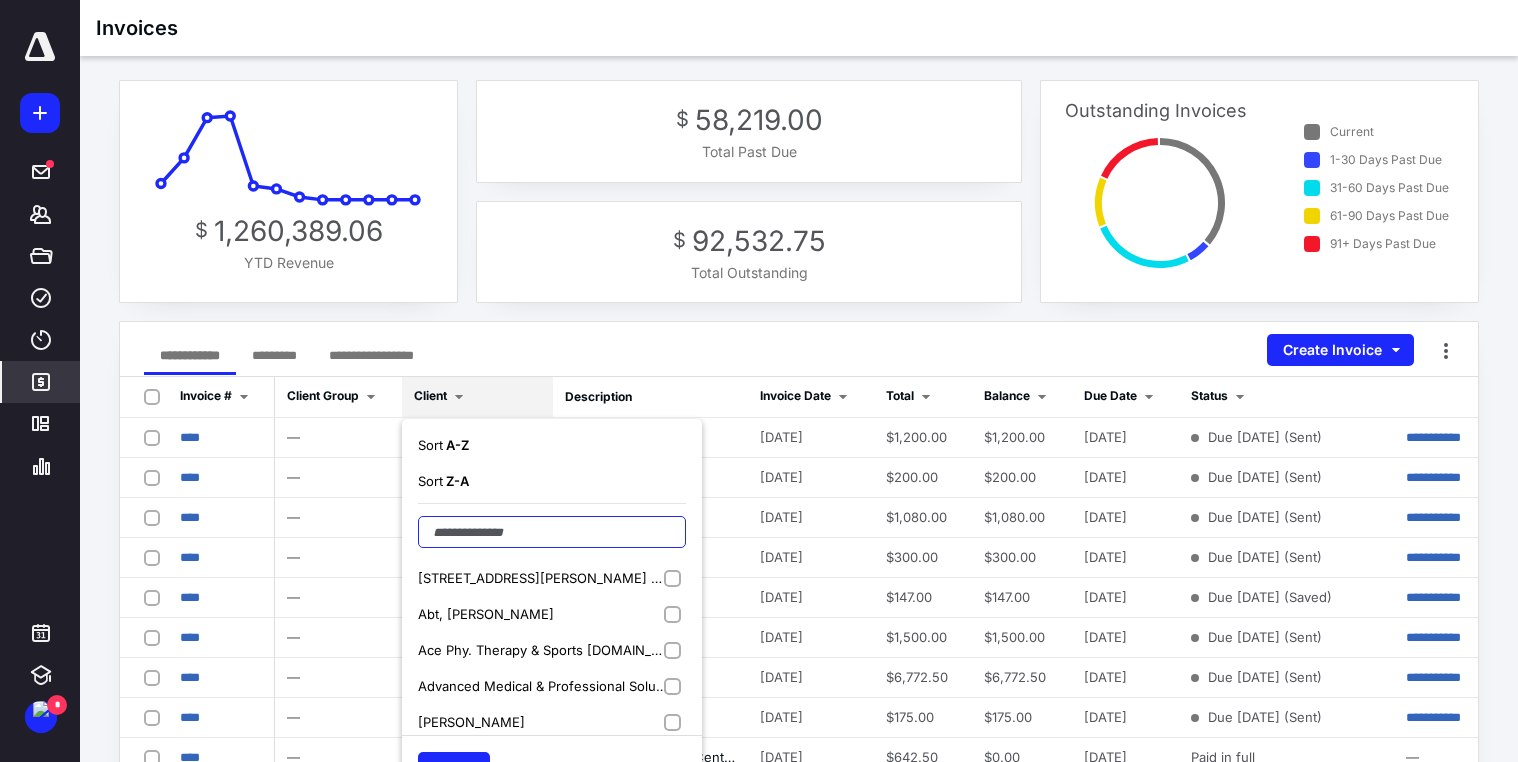 click at bounding box center [552, 532] 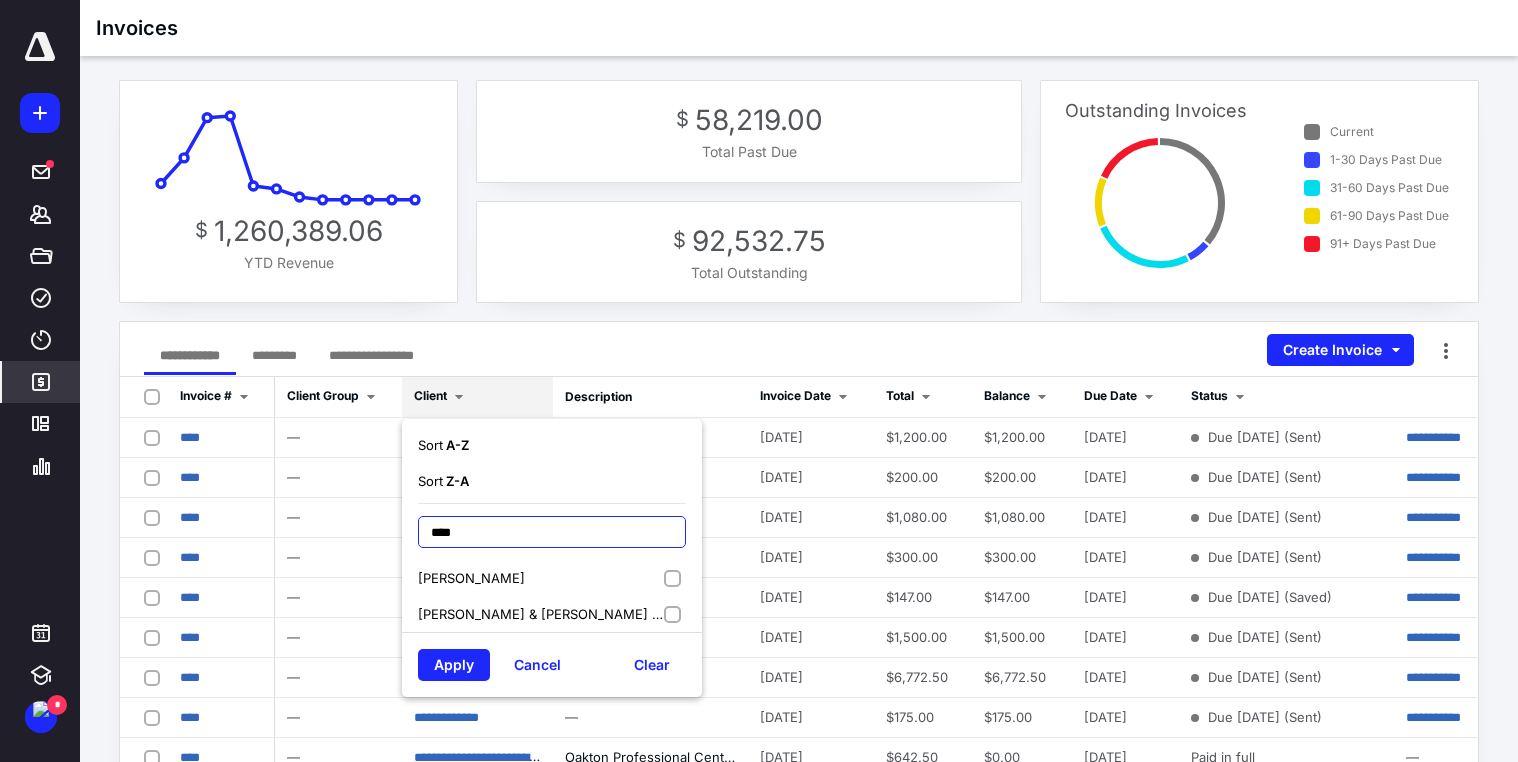 type on "****" 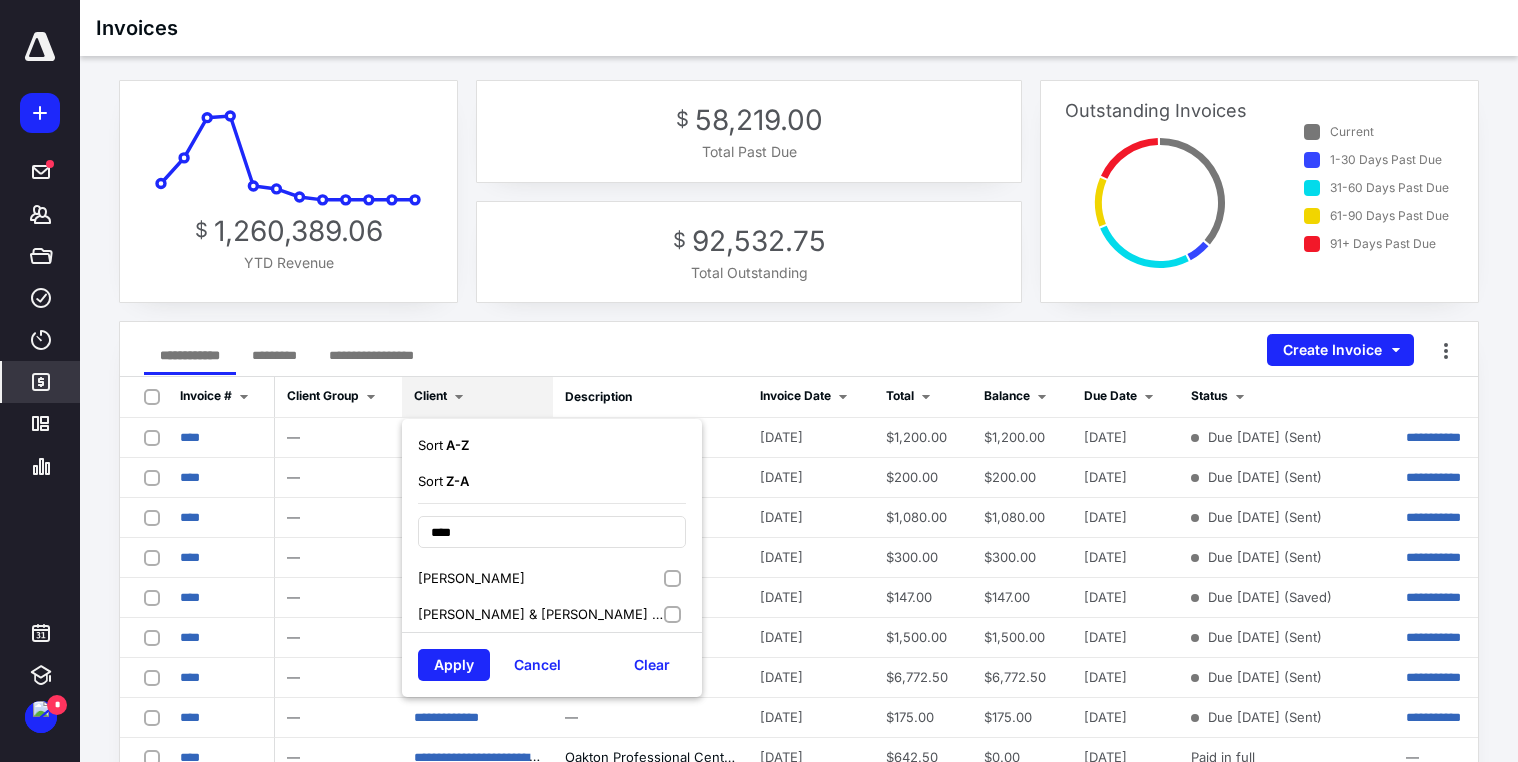 click on "[PERSON_NAME] & [PERSON_NAME] Grandchildren's Trust U/A/D [DATE]" at bounding box center (542, 614) 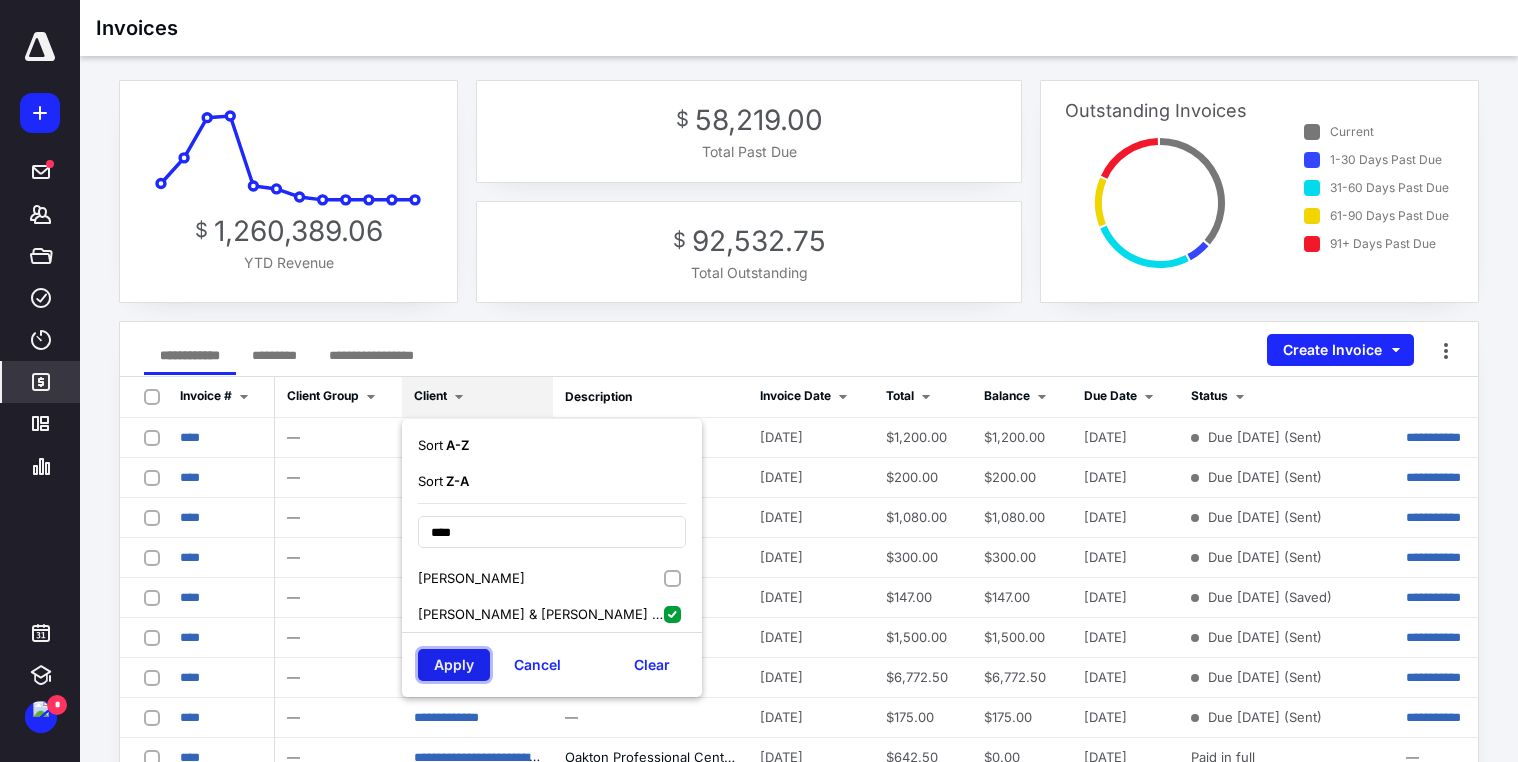 click on "Apply" at bounding box center (454, 665) 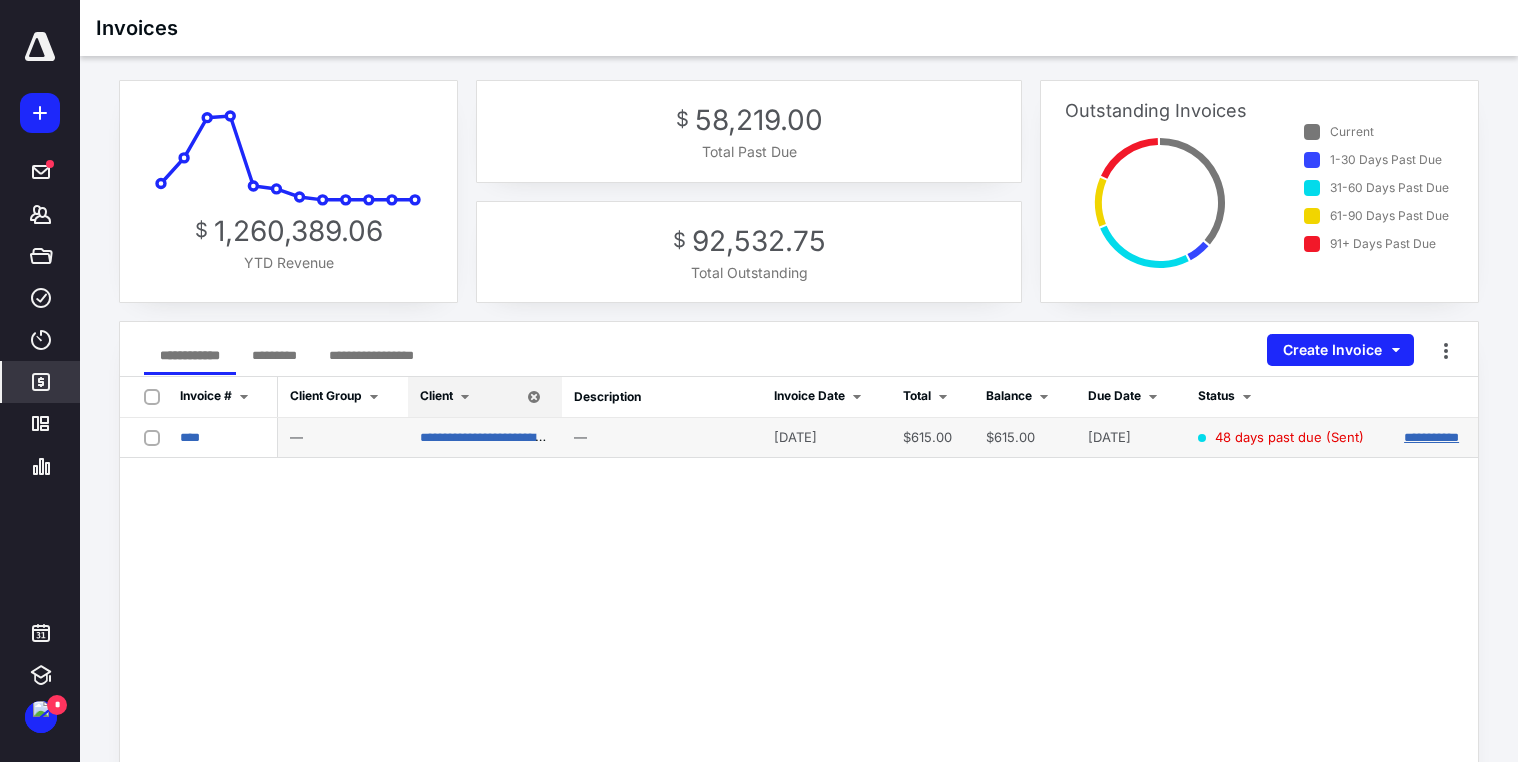 click on "**********" at bounding box center (1431, 437) 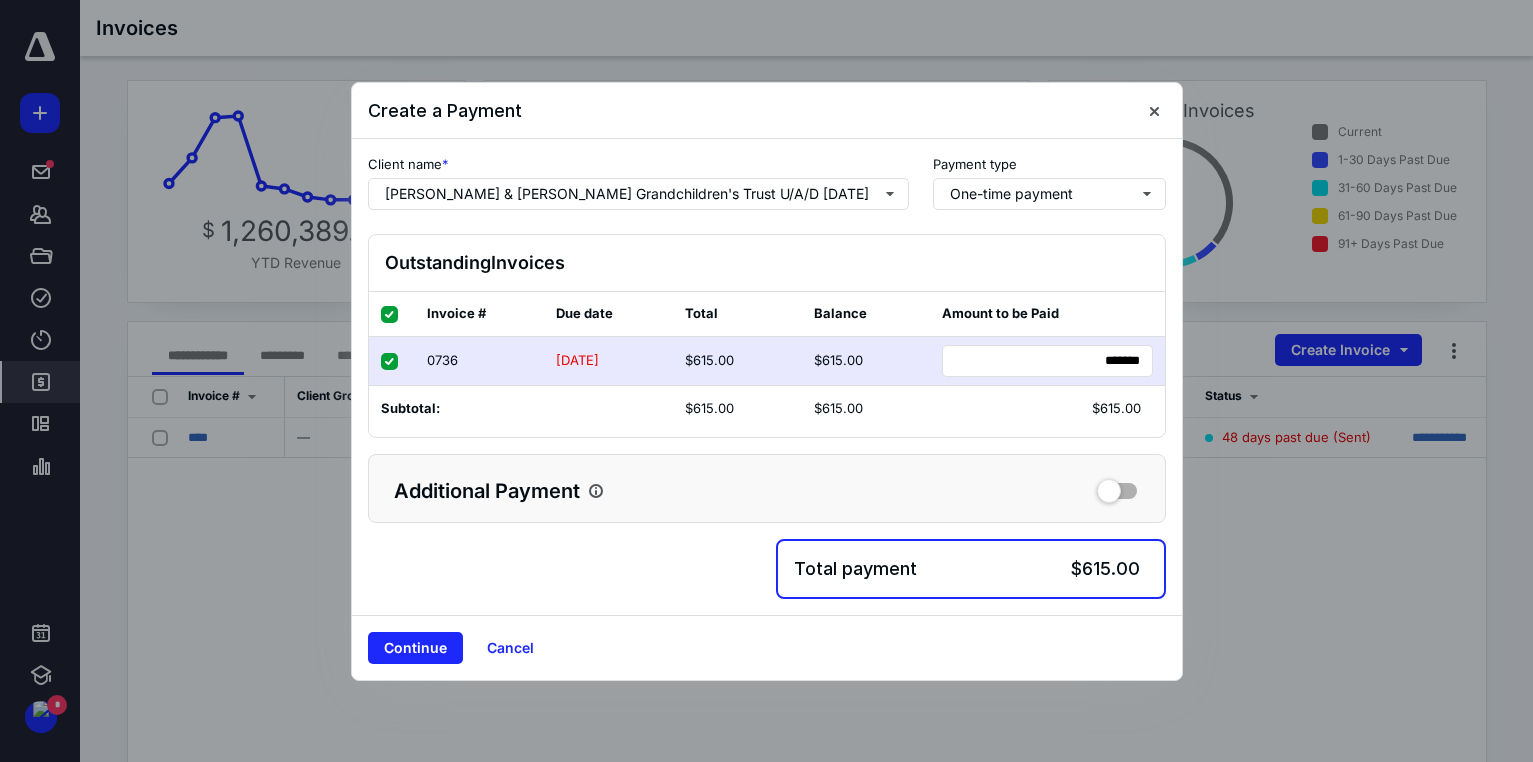 click on "Continue" at bounding box center (415, 648) 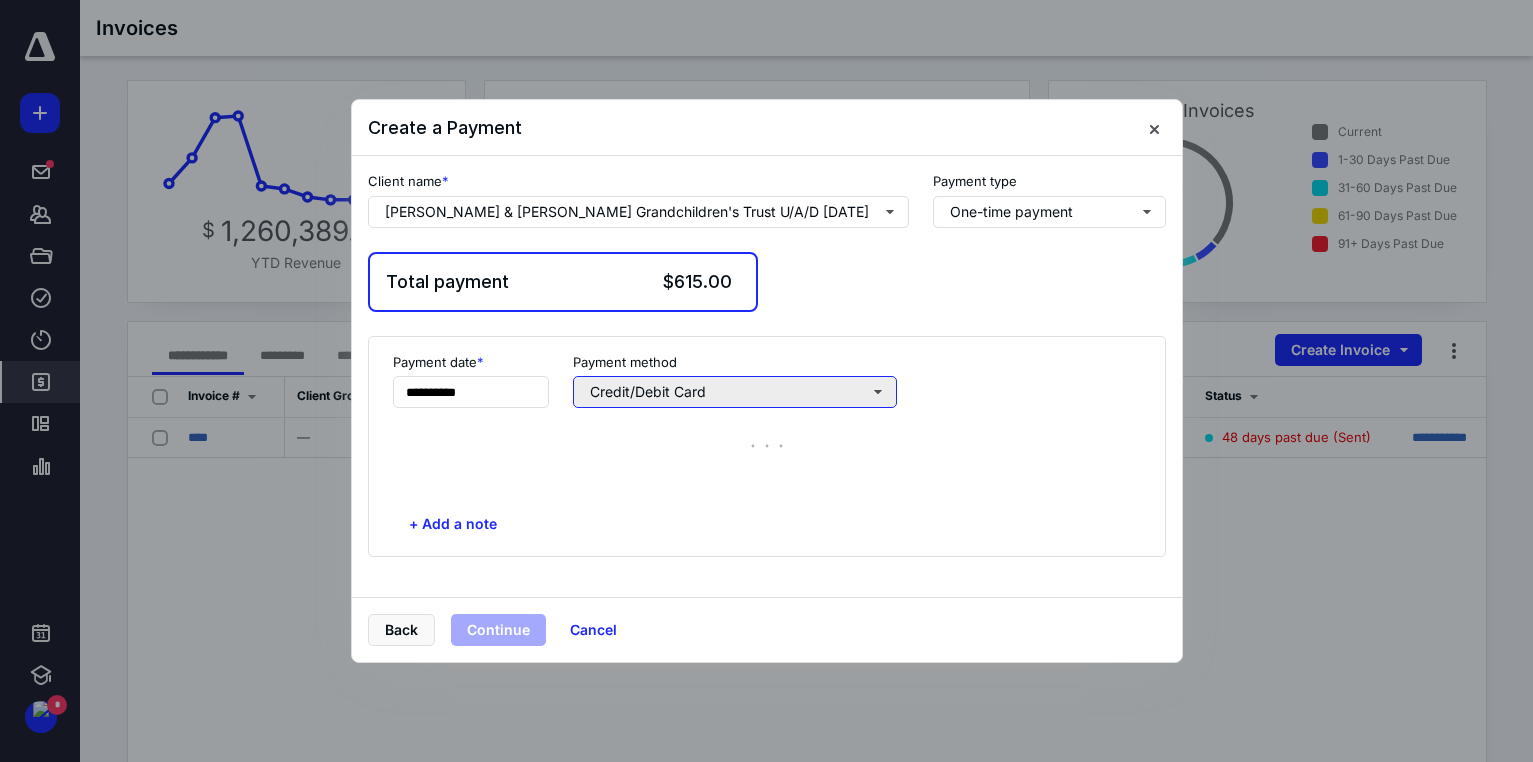 click on "Credit/Debit Card" at bounding box center [735, 392] 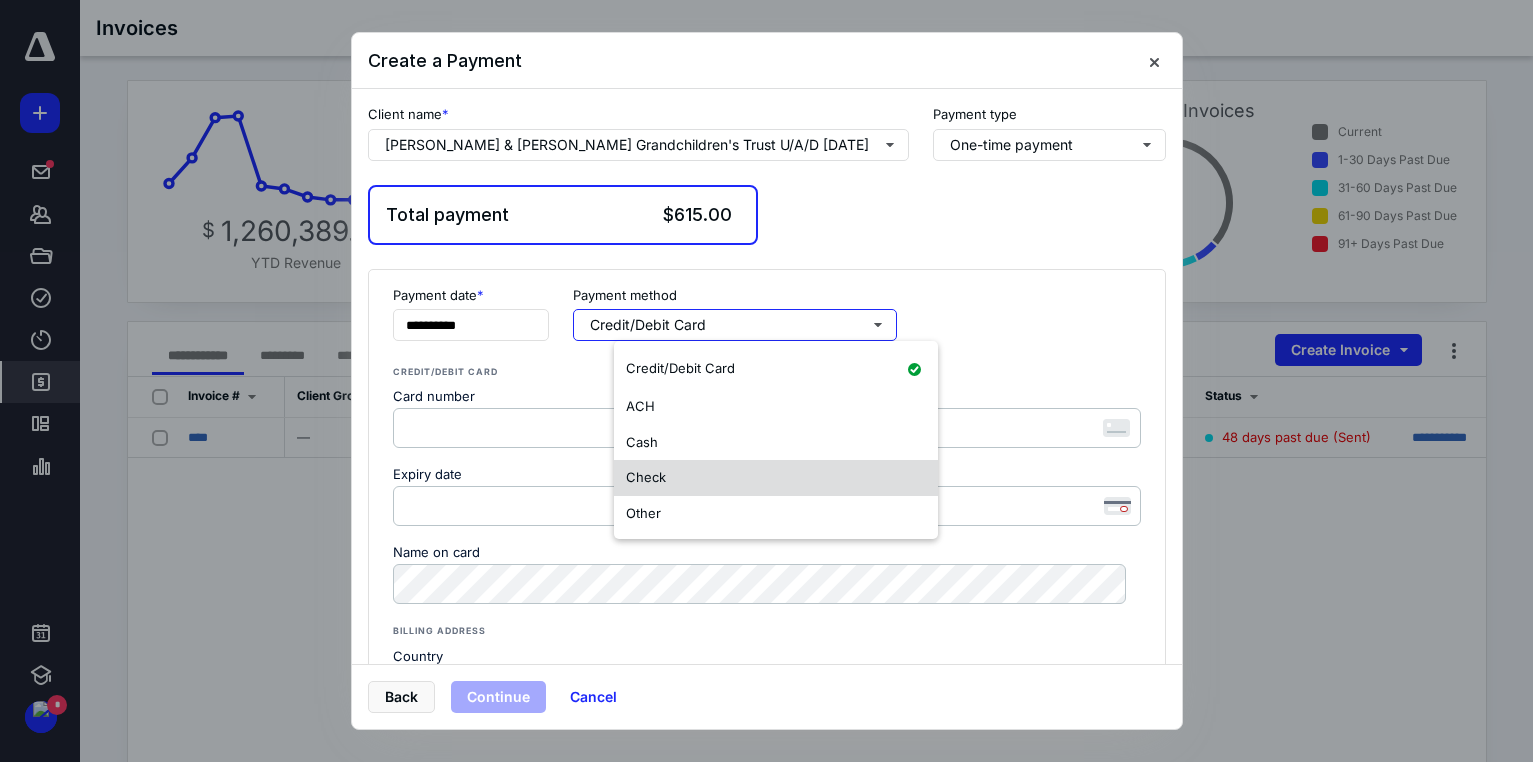 click on "Check" at bounding box center [776, 478] 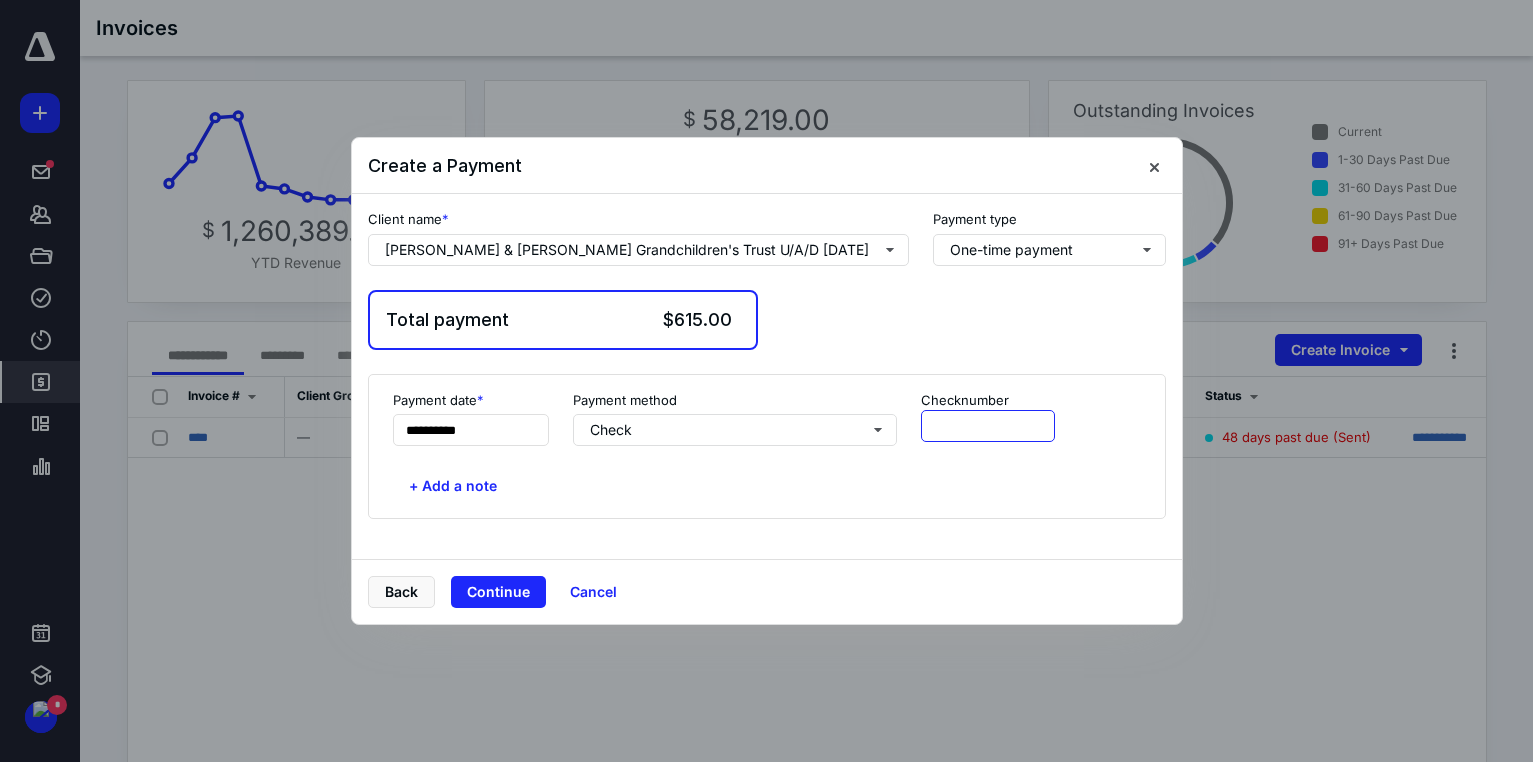click at bounding box center [988, 426] 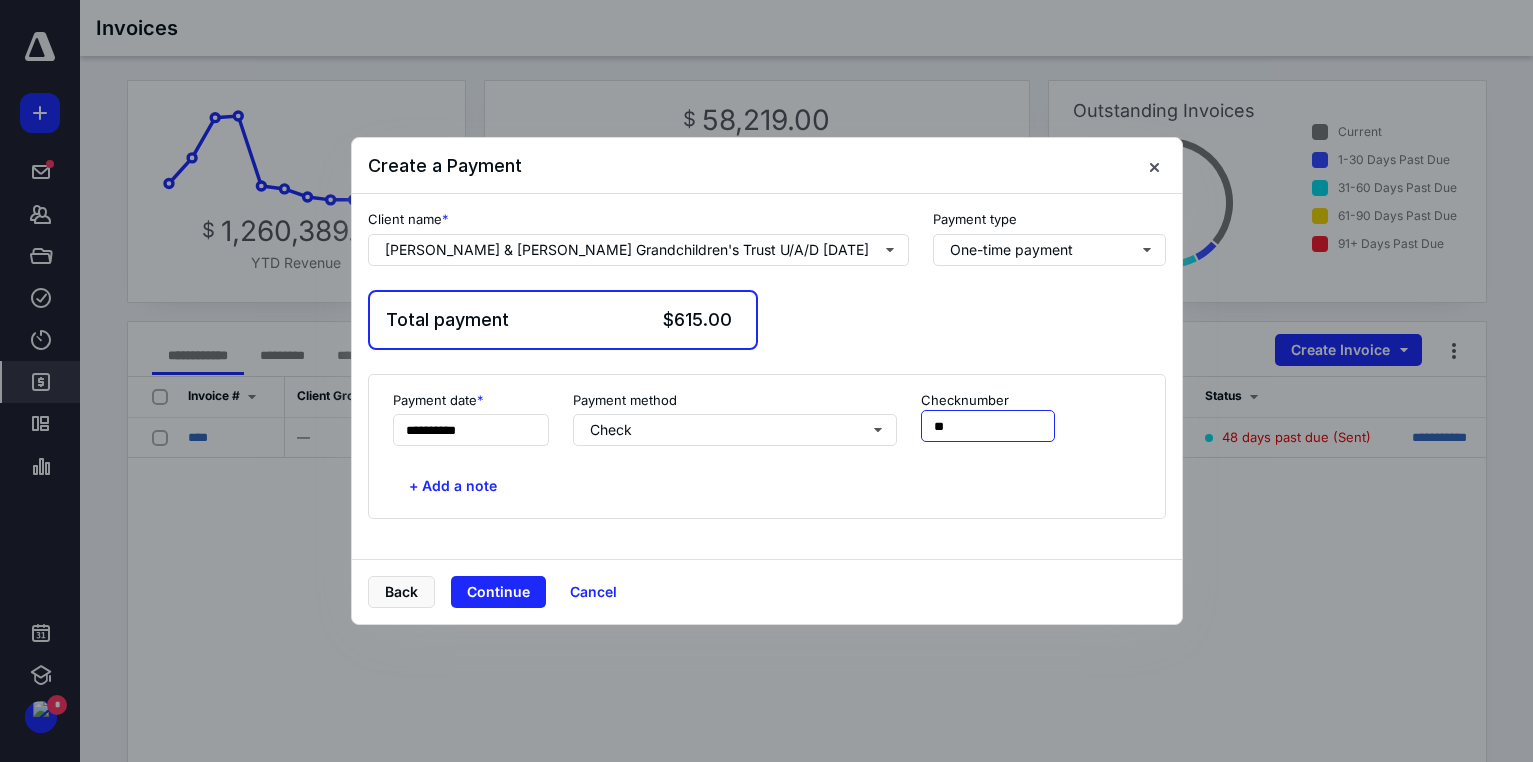 type on "**" 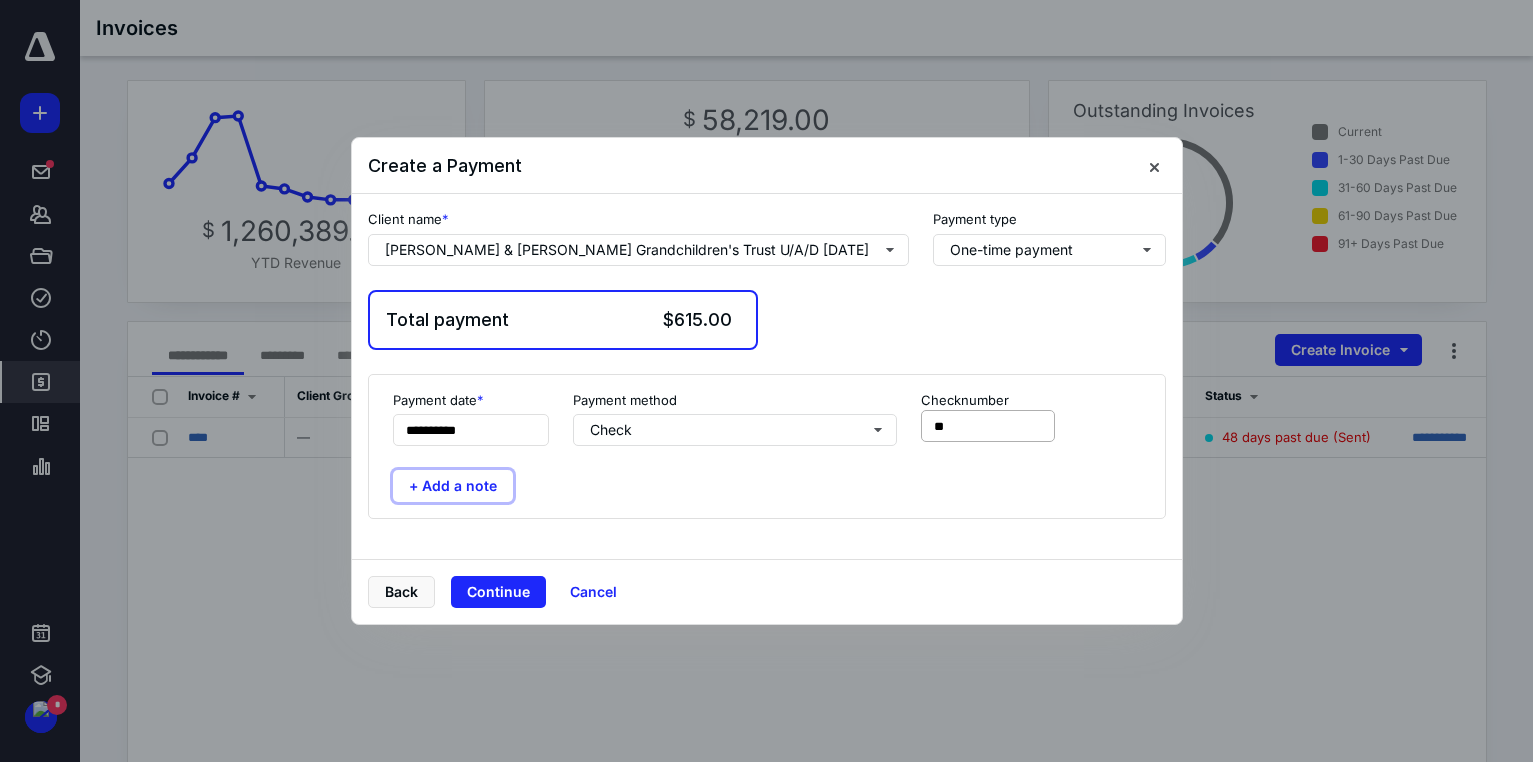 type 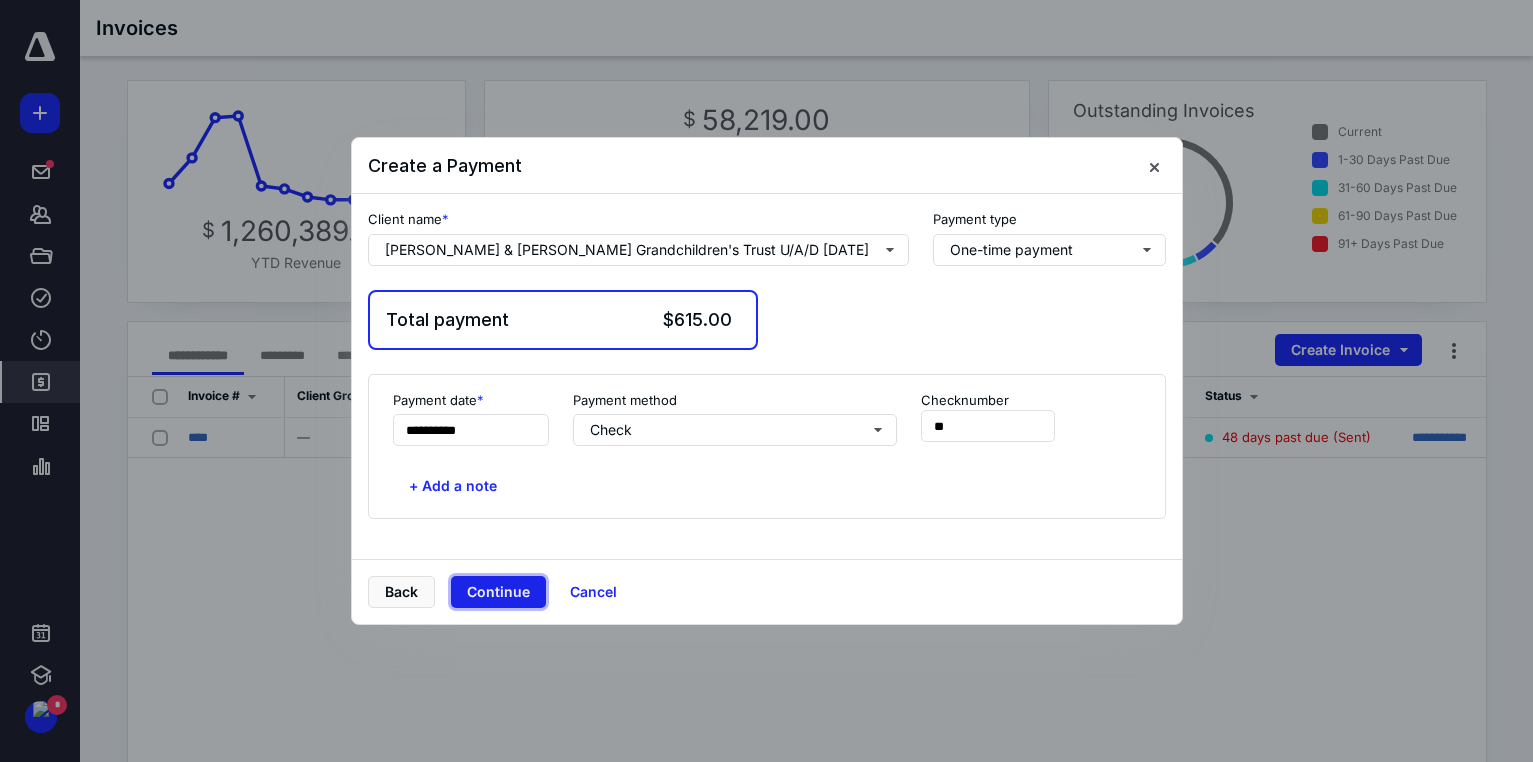 click on "Continue" at bounding box center (498, 592) 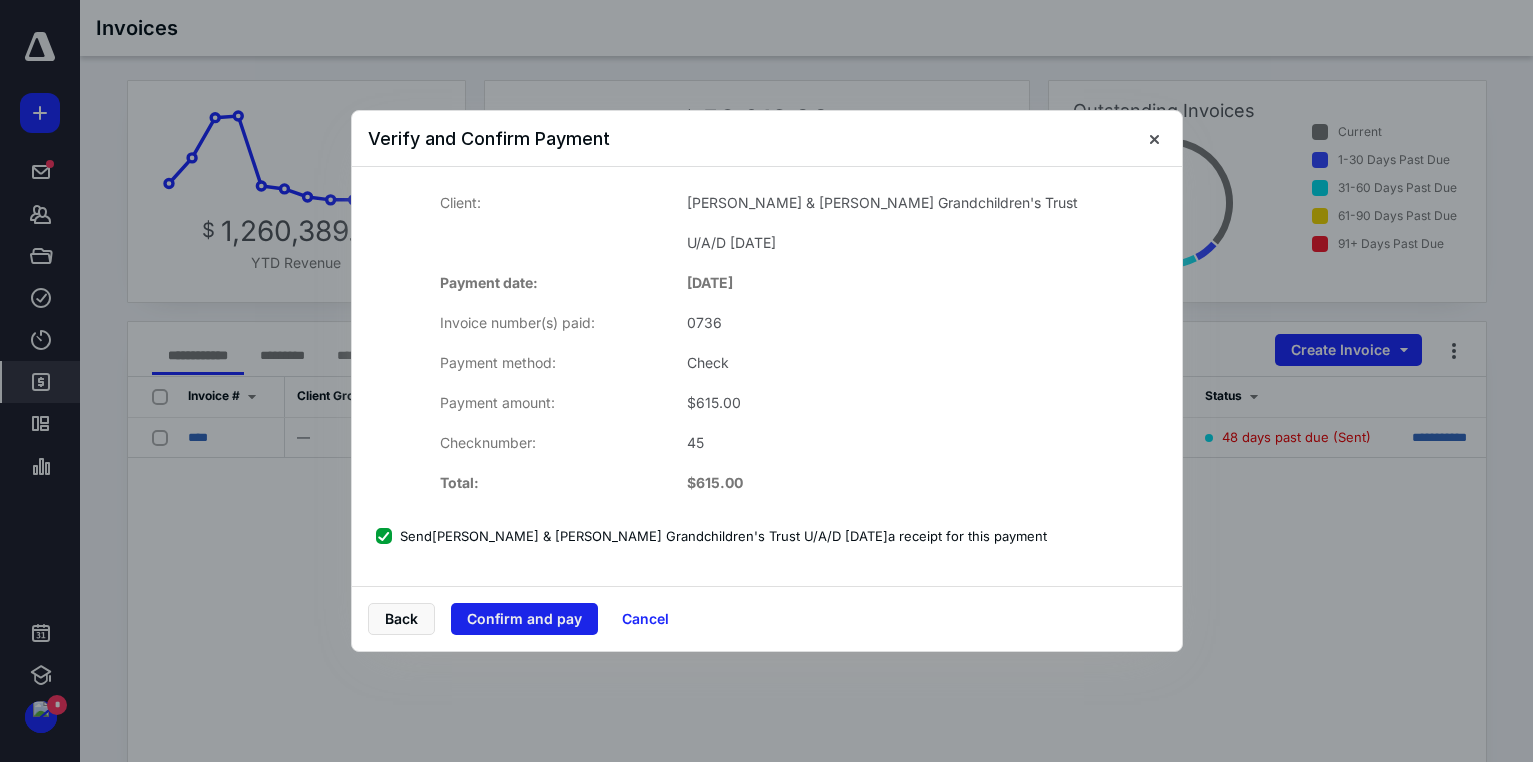 click on "Confirm and pay" at bounding box center [524, 619] 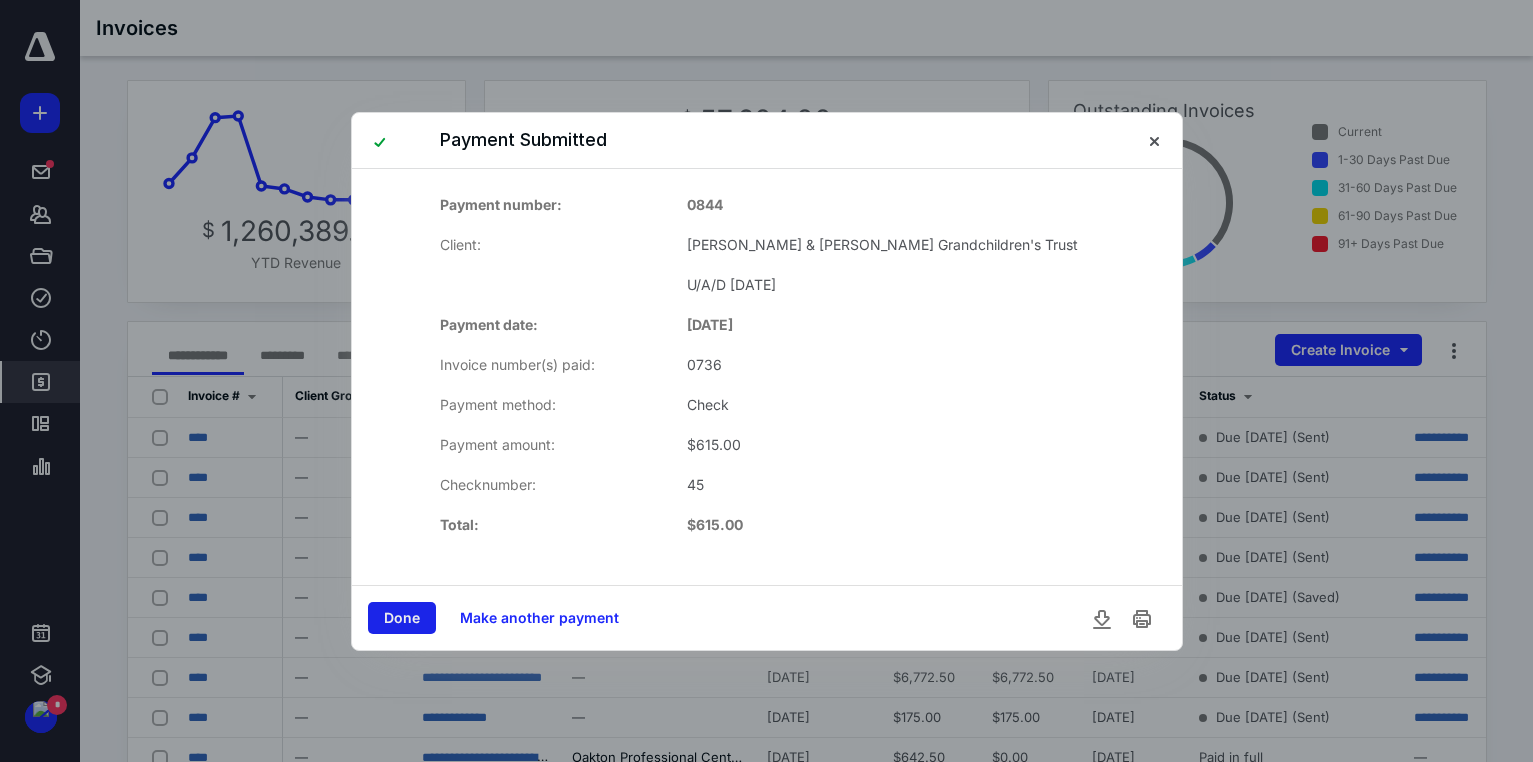 click on "Done" at bounding box center (402, 618) 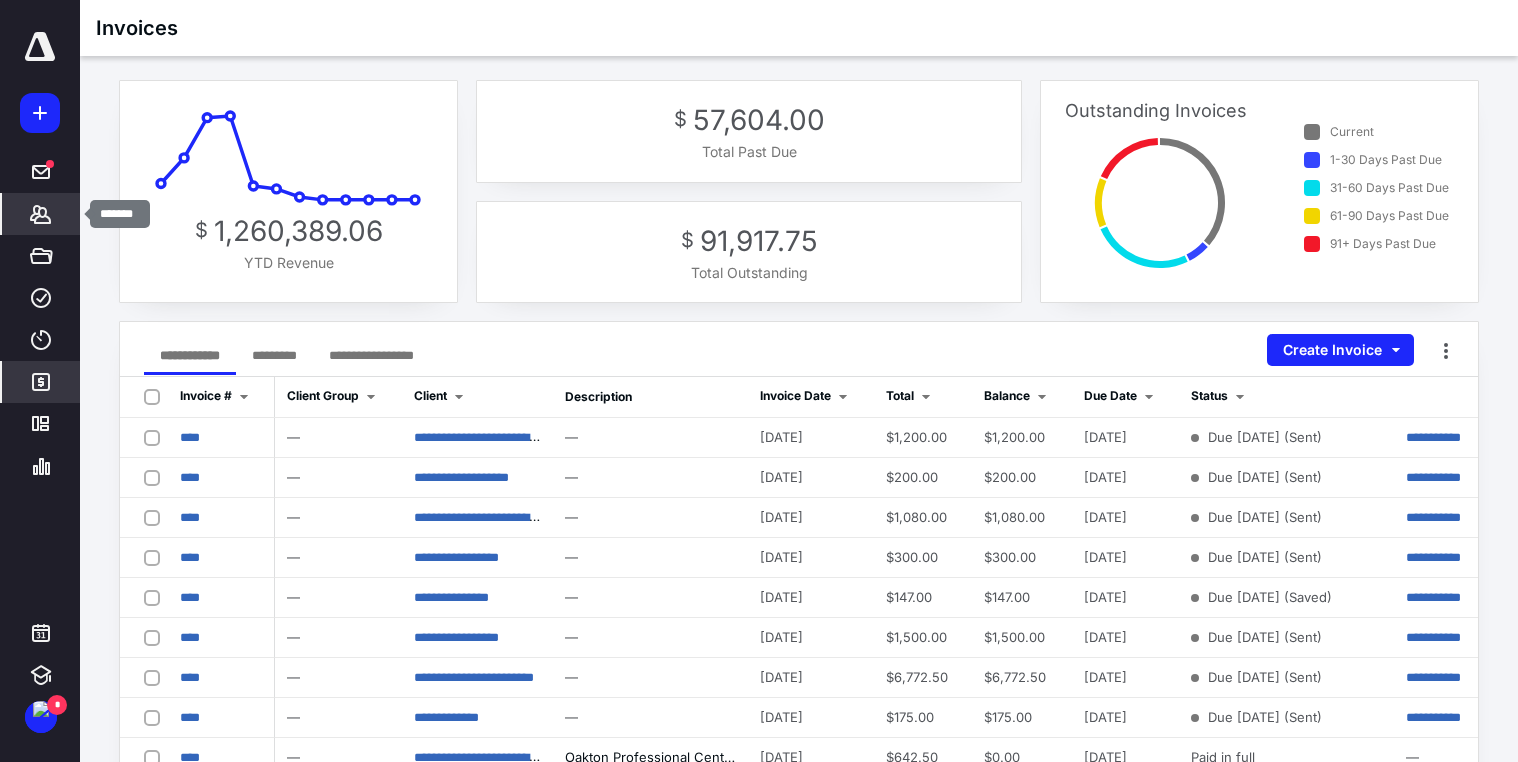 click 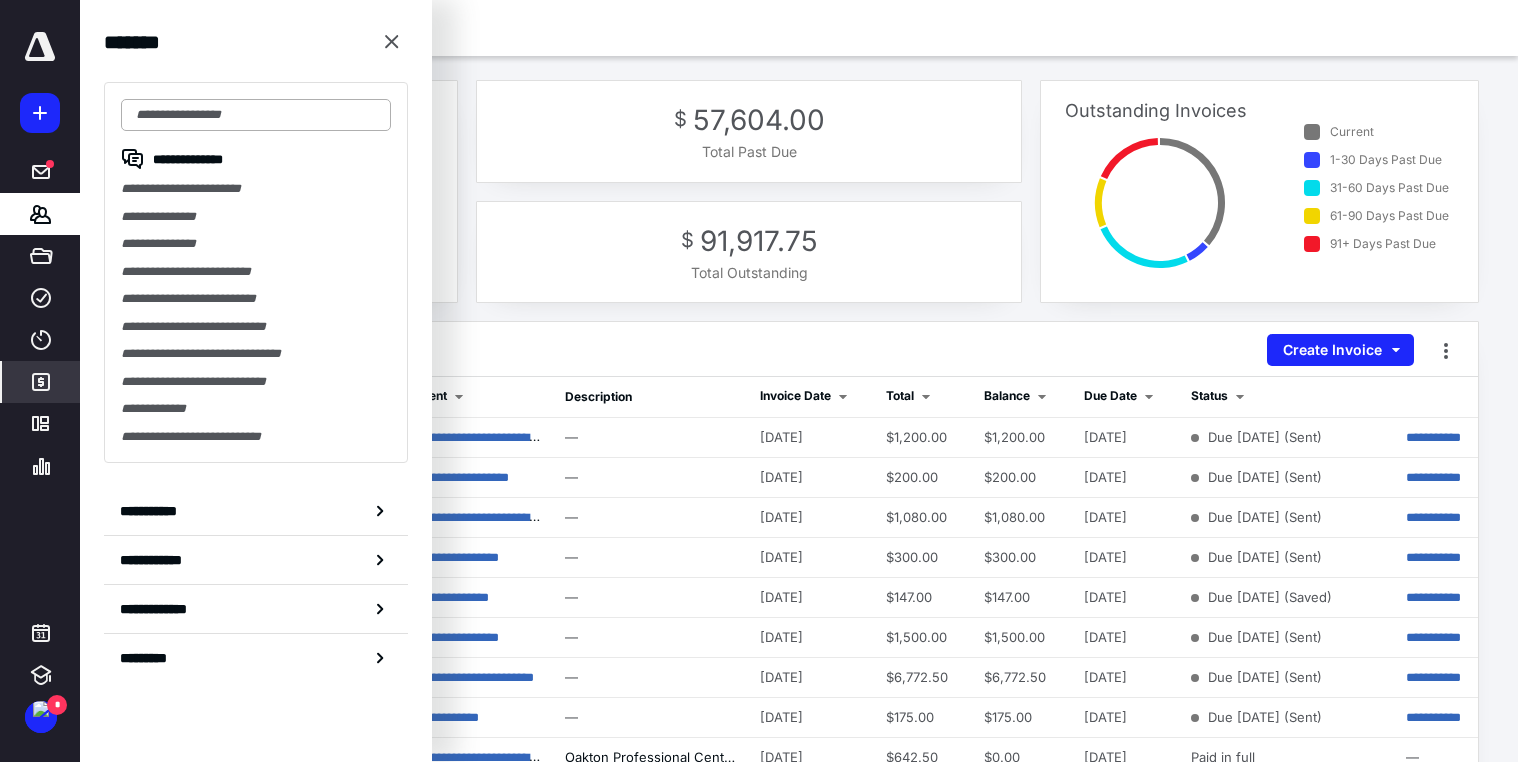 click at bounding box center [256, 115] 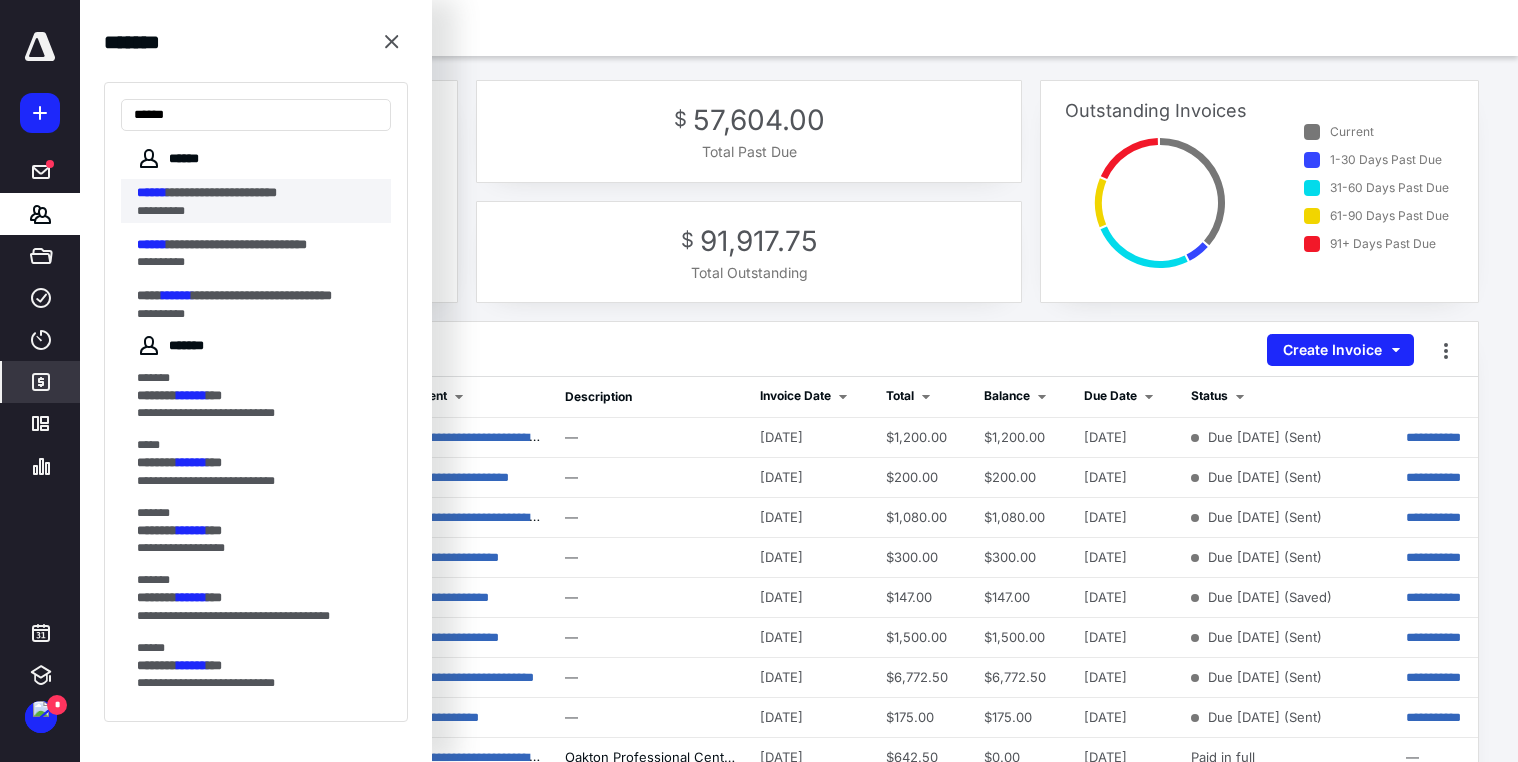 type on "******" 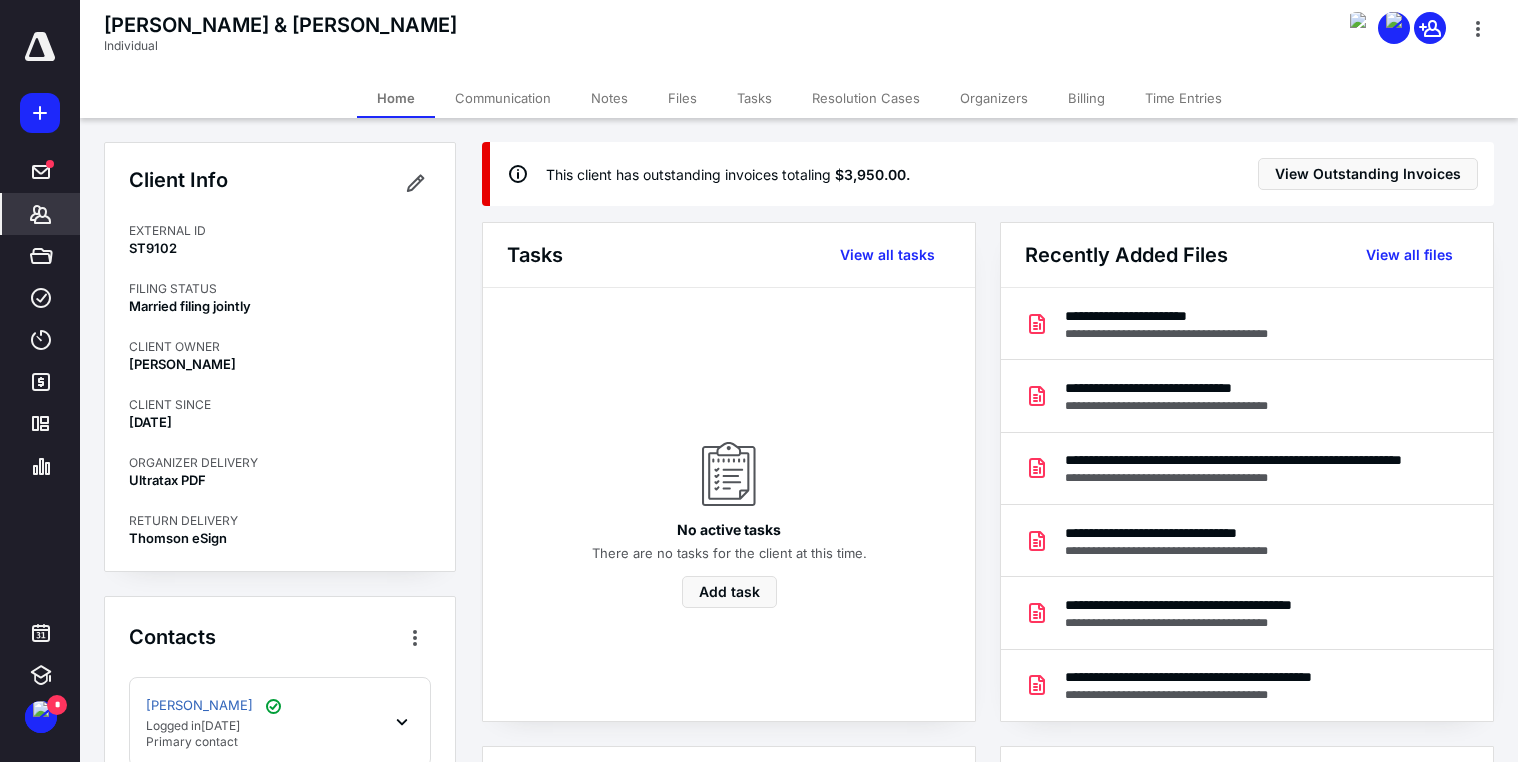 click on "Communication" at bounding box center (503, 98) 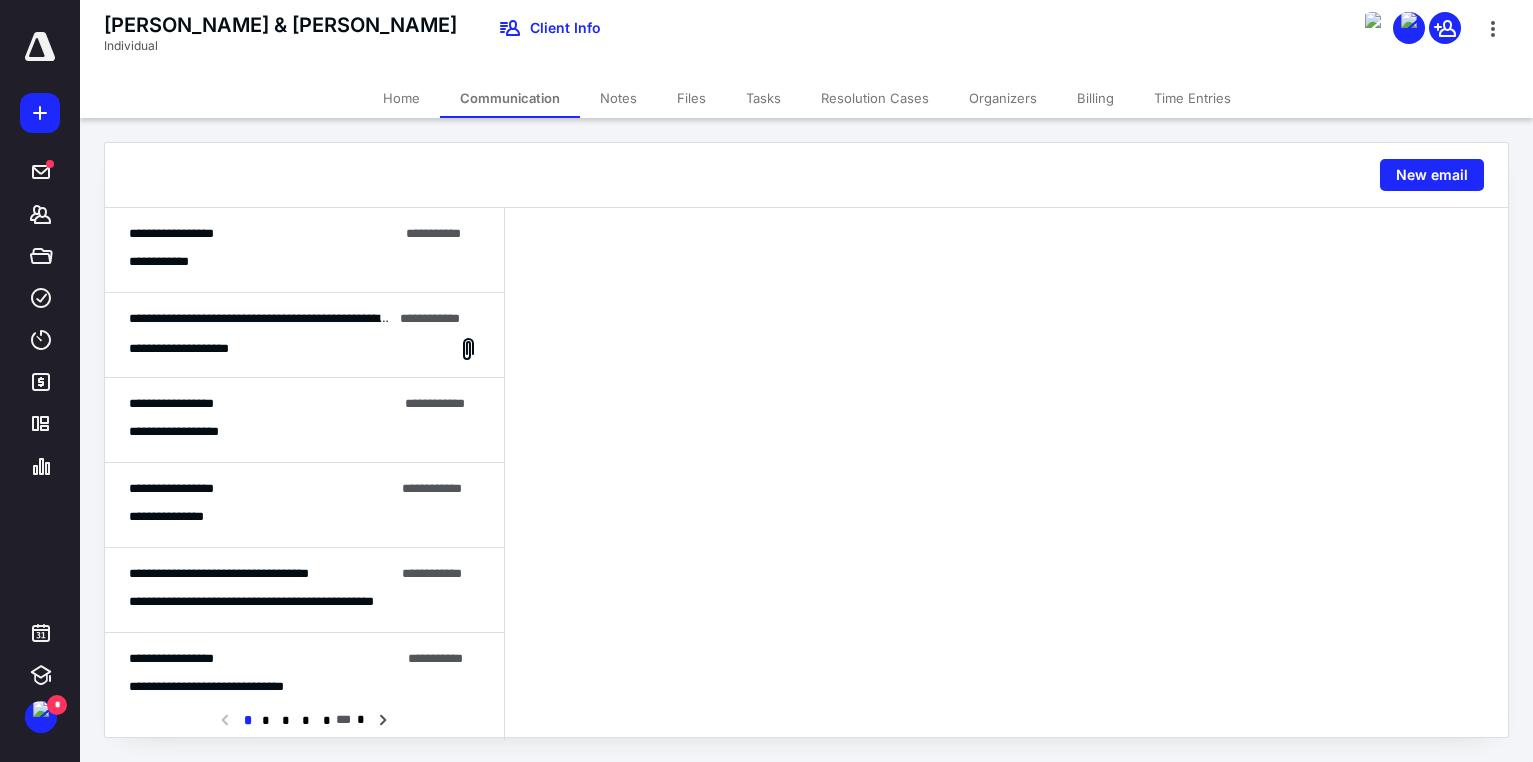 click on "**********" at bounding box center (304, 250) 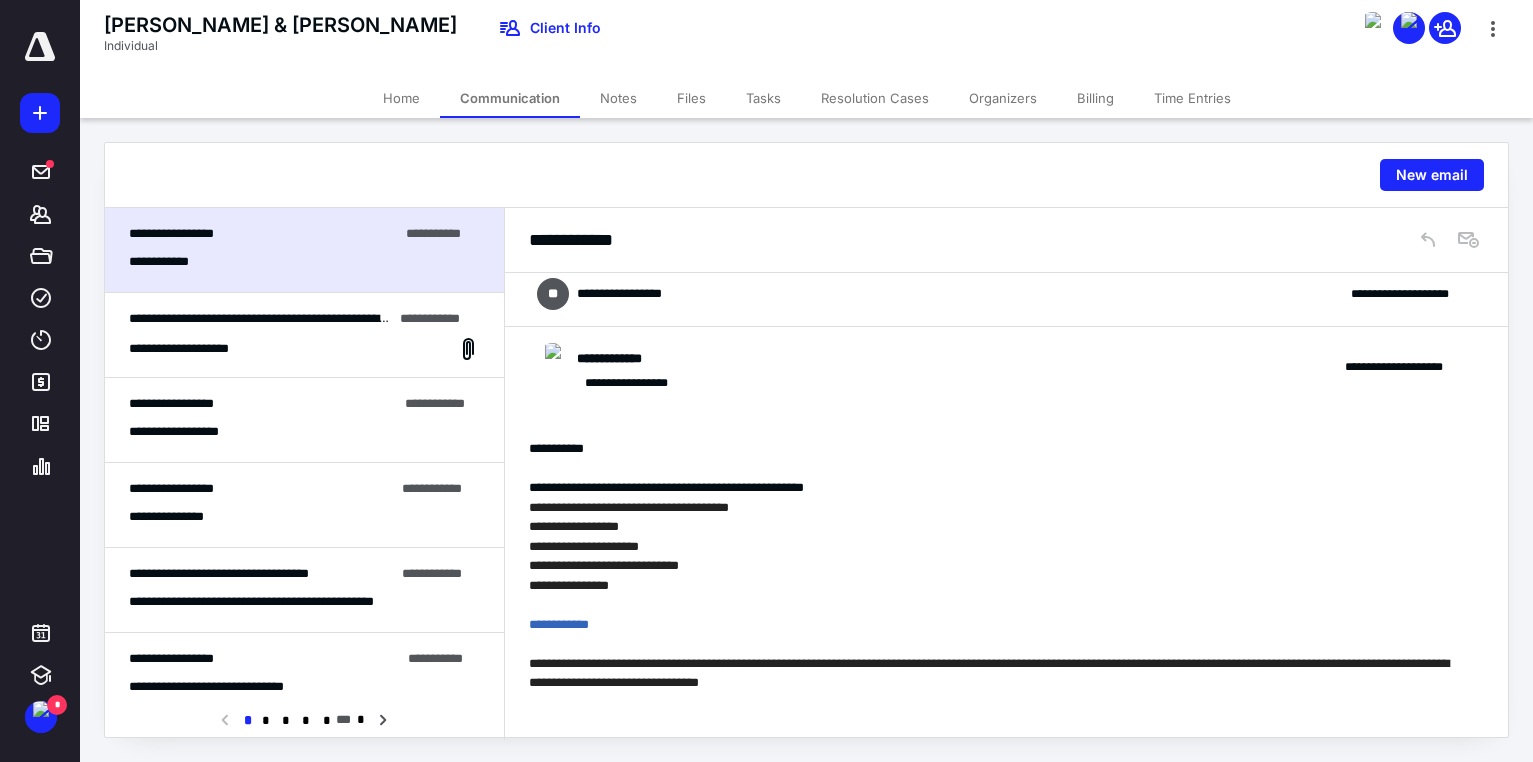 scroll, scrollTop: 0, scrollLeft: 0, axis: both 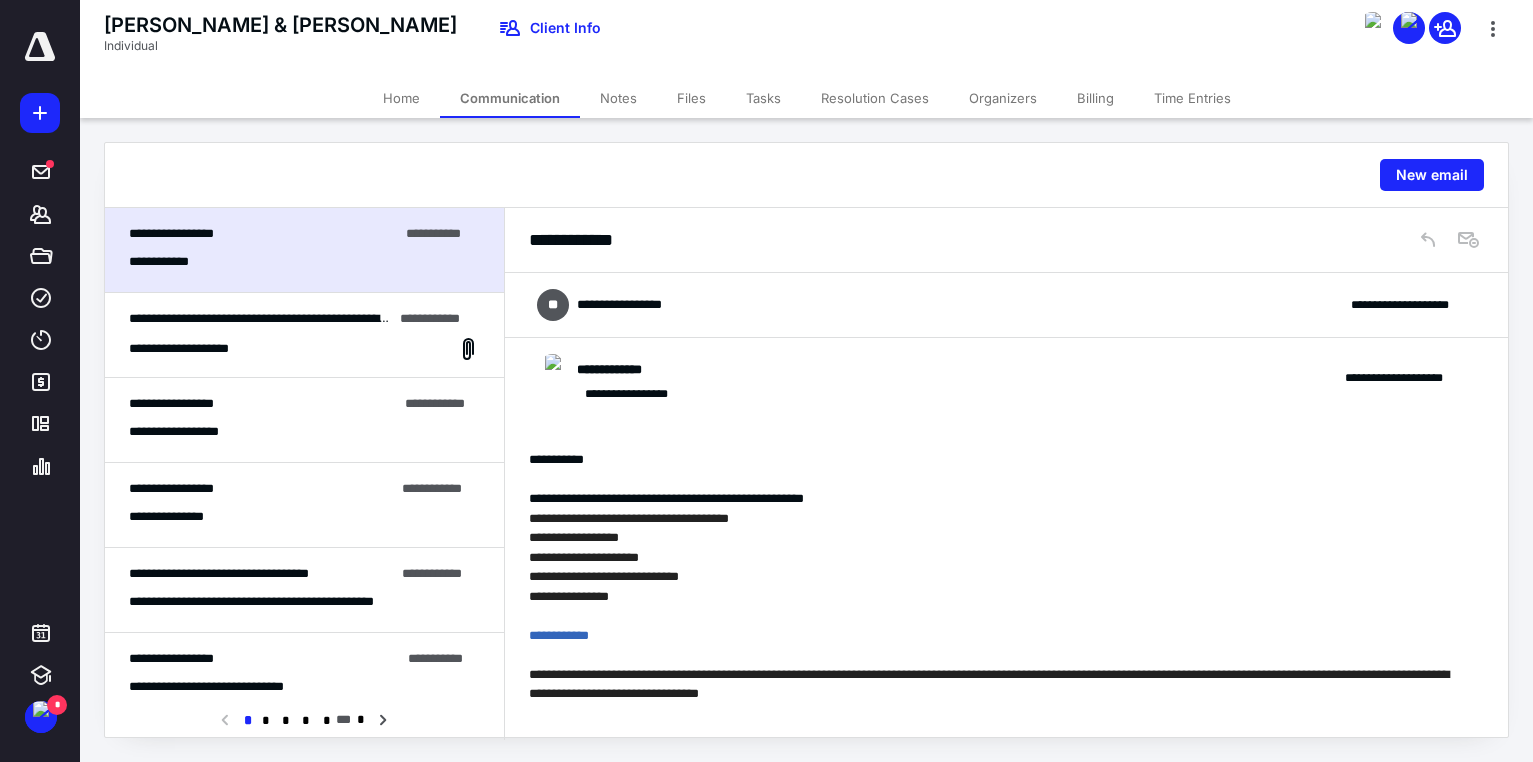 click on "**********" at bounding box center (1006, 305) 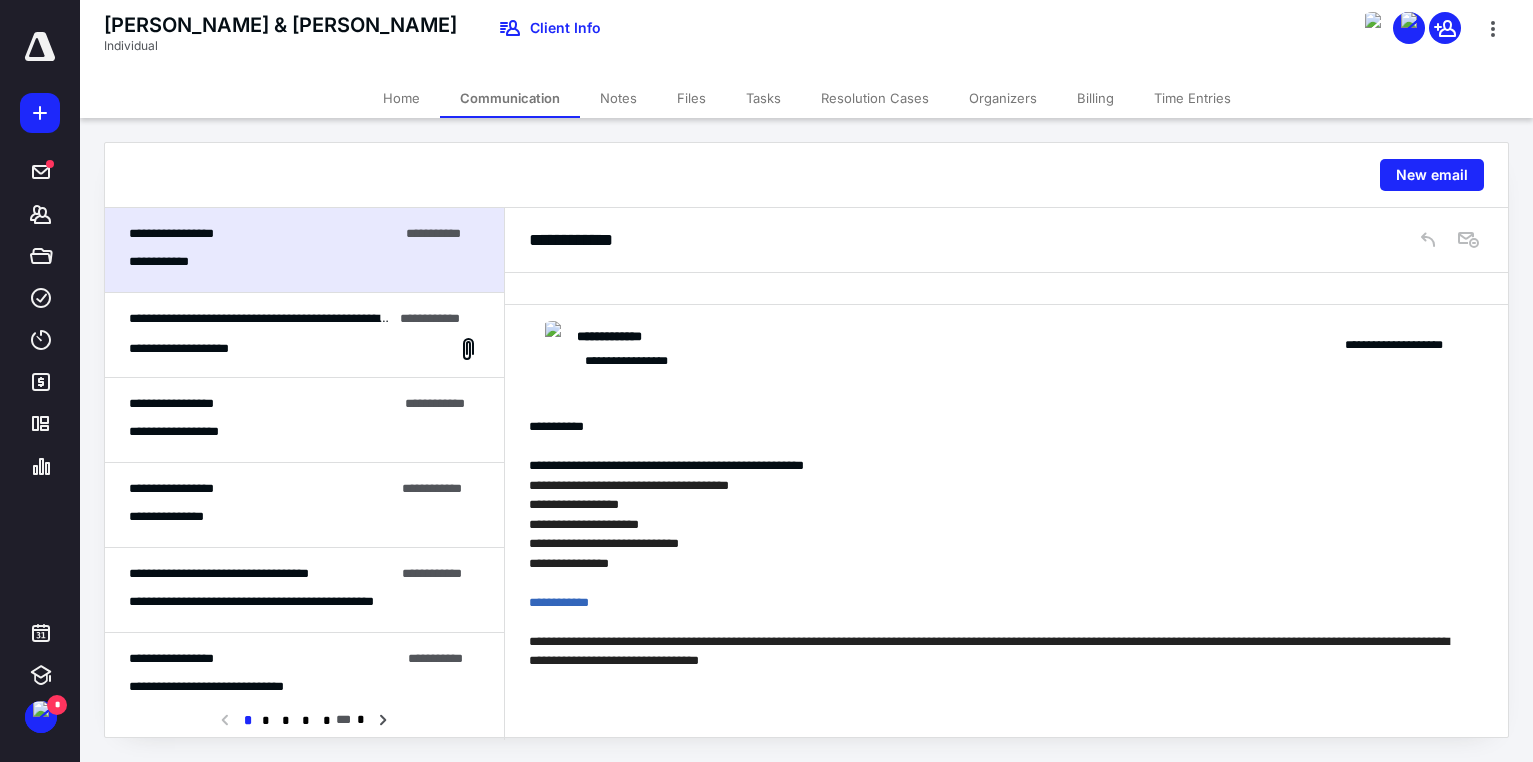 scroll, scrollTop: 284, scrollLeft: 0, axis: vertical 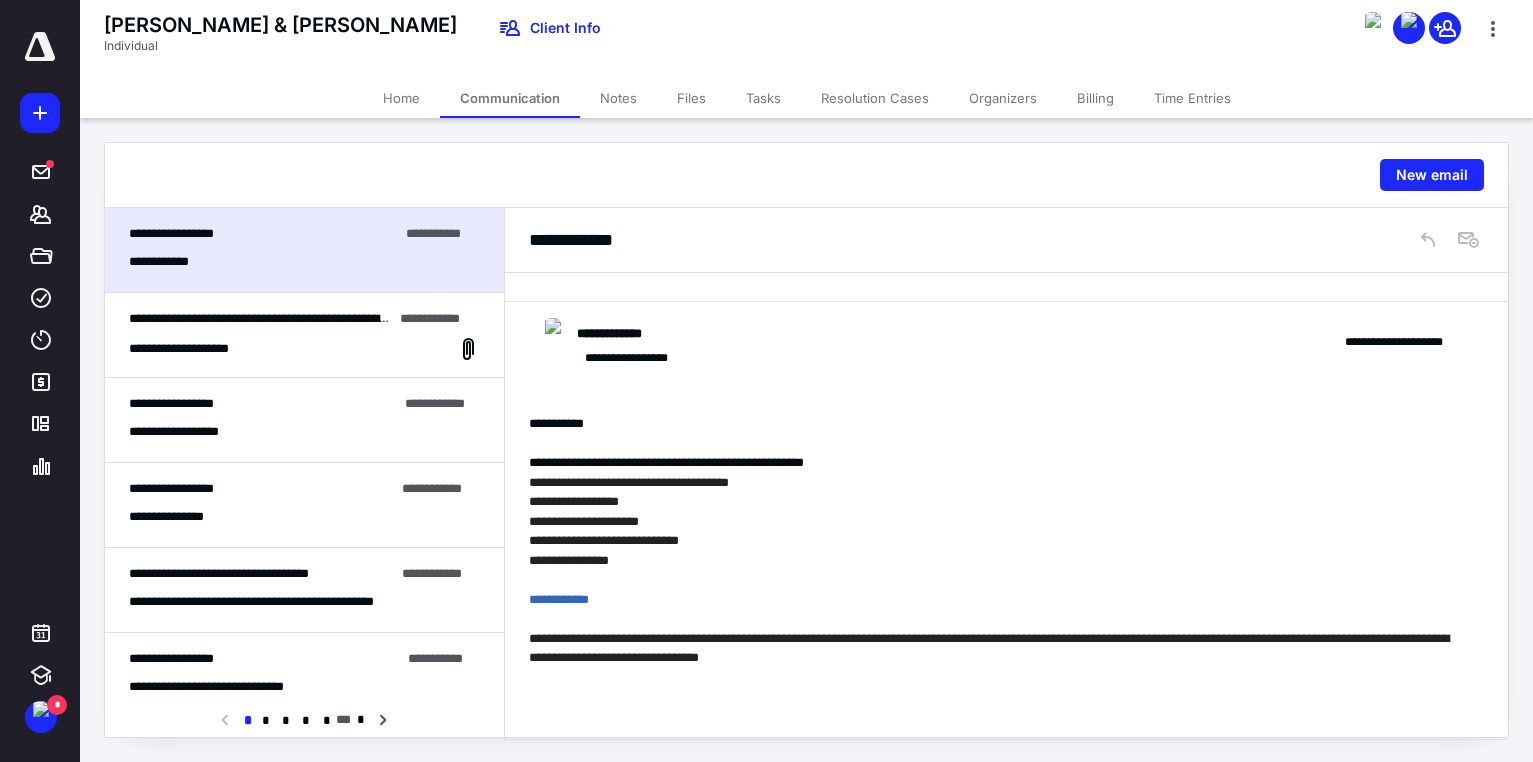 click on "**********" at bounding box center [281, 318] 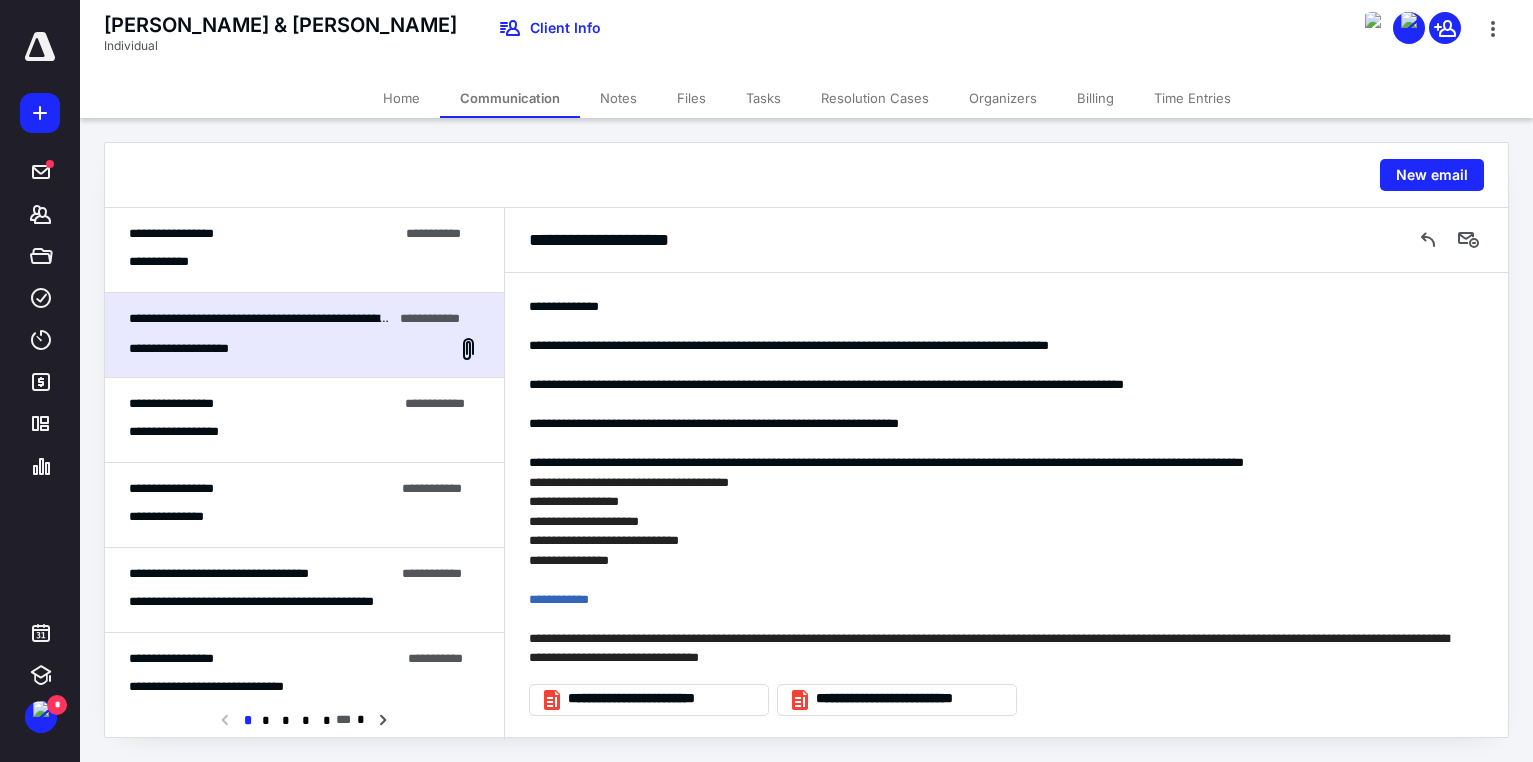 scroll, scrollTop: 89, scrollLeft: 0, axis: vertical 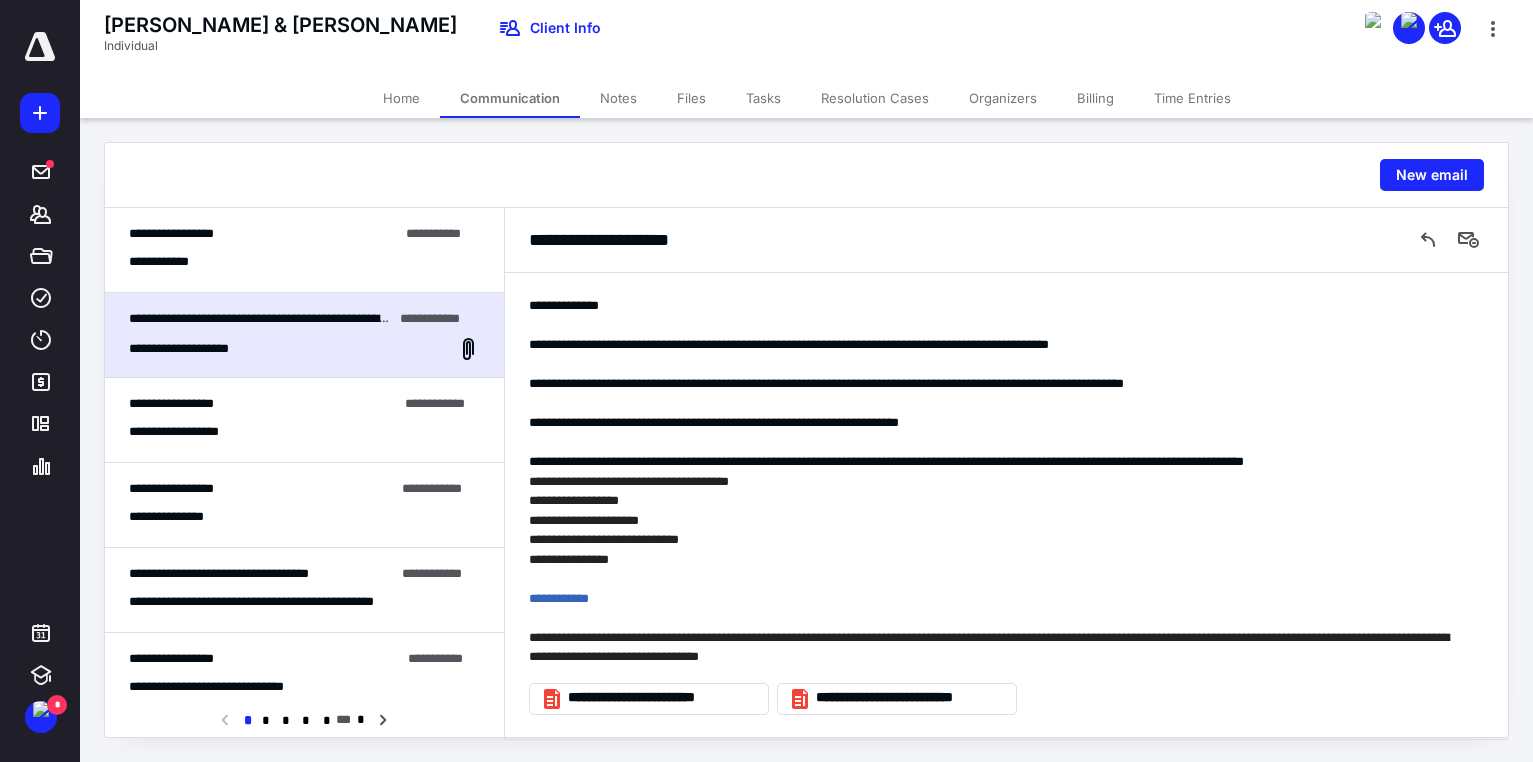 click on "**********" at bounding box center (304, 262) 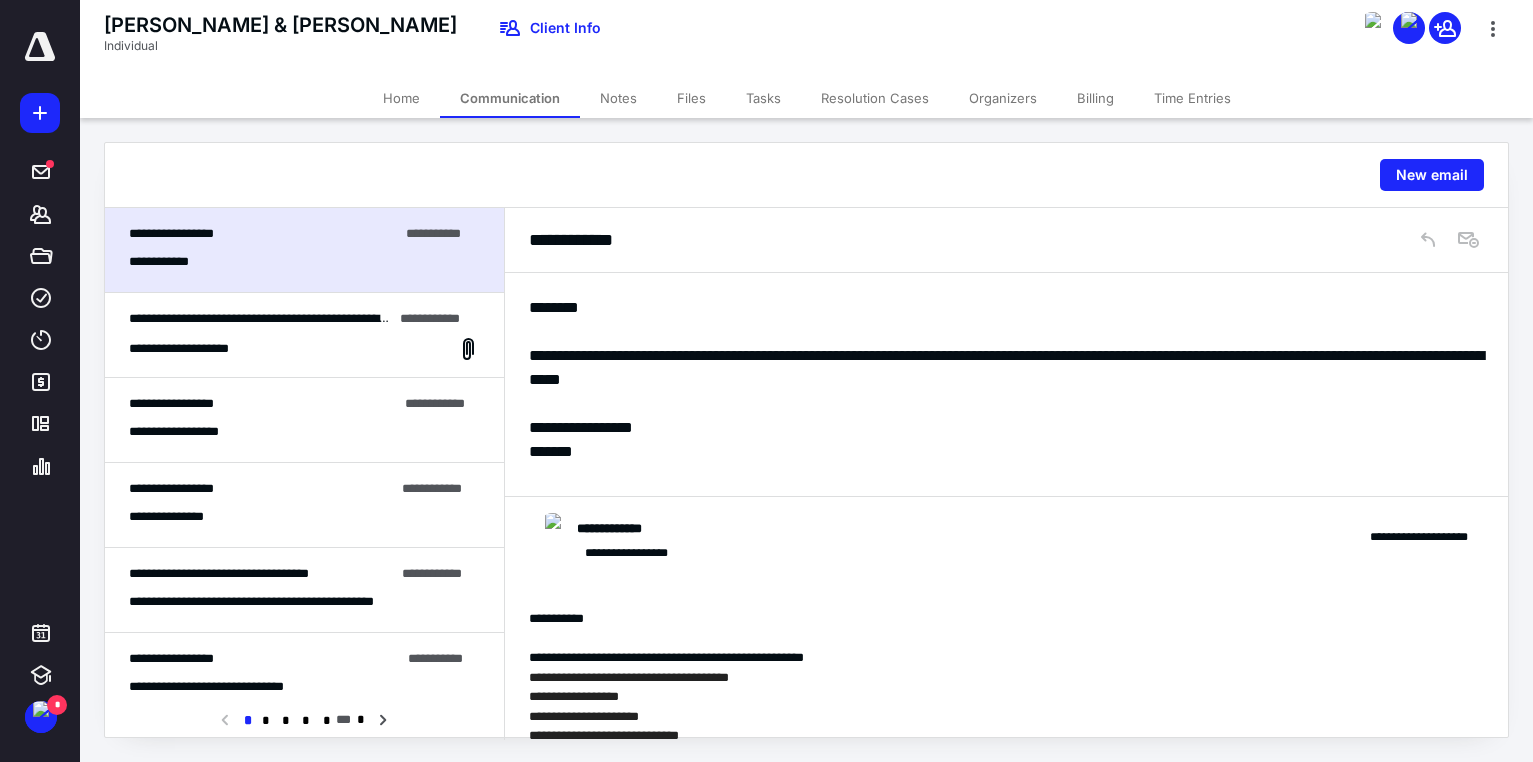 scroll, scrollTop: 284, scrollLeft: 0, axis: vertical 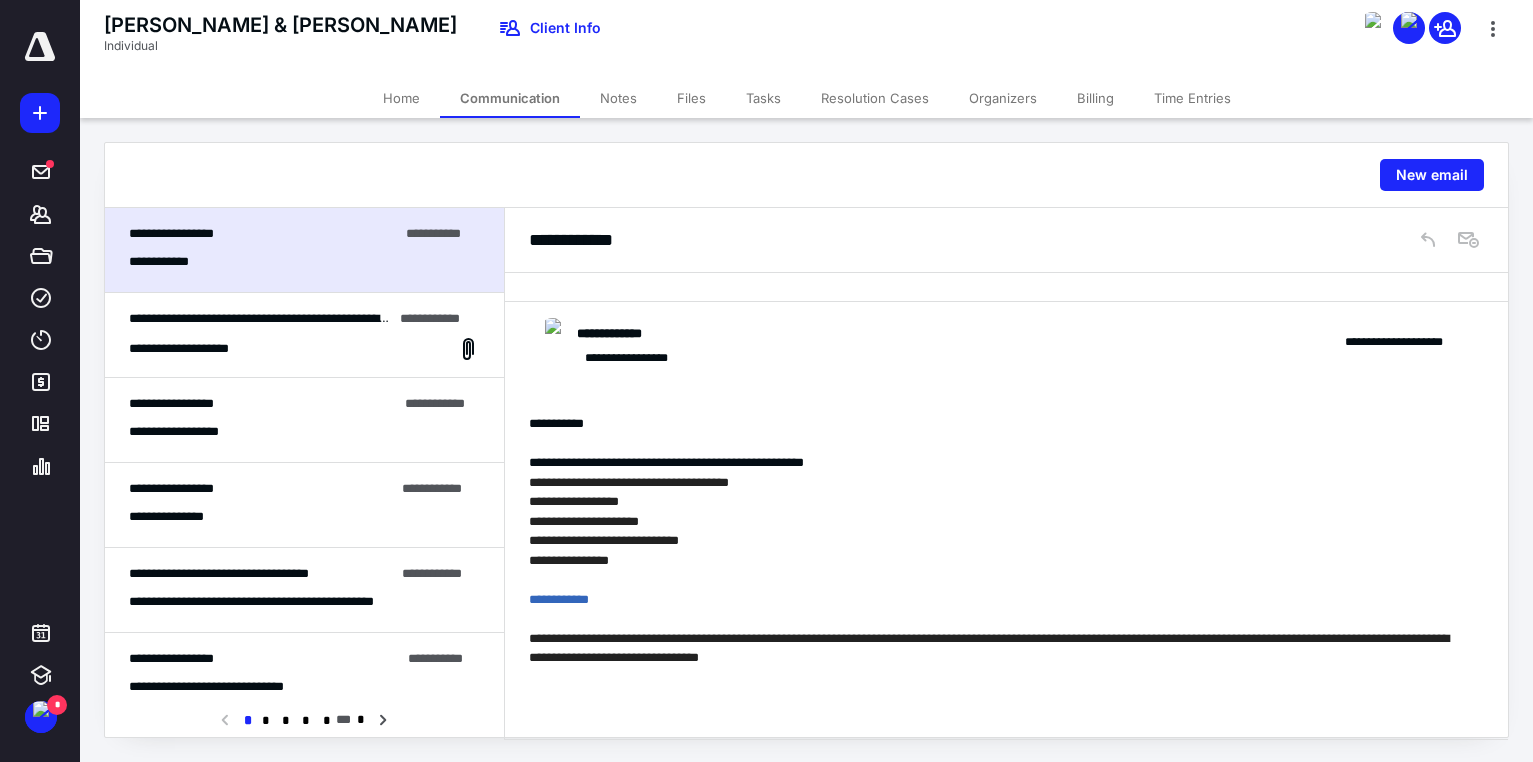 click on "**********" at bounding box center [281, 318] 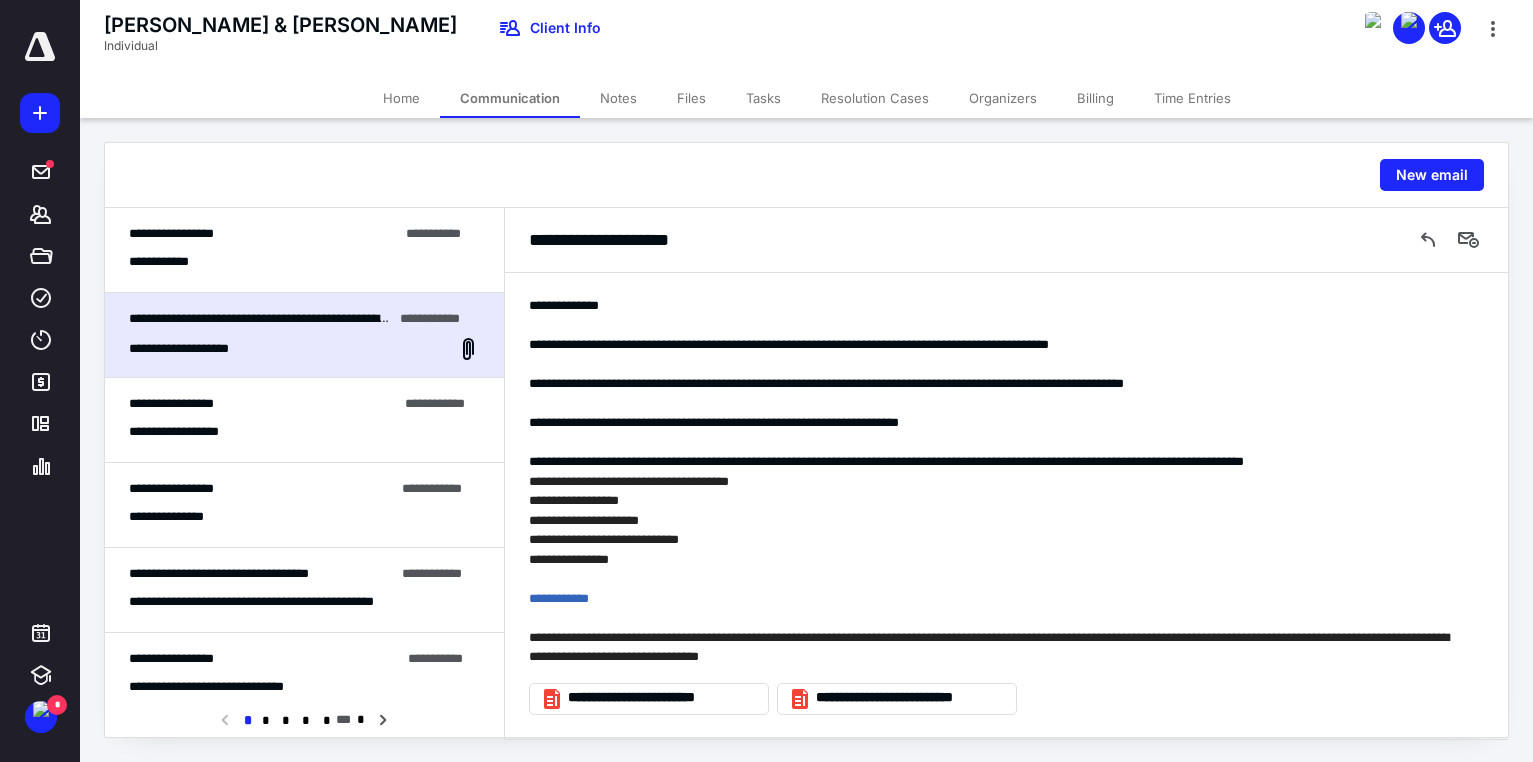 scroll, scrollTop: 89, scrollLeft: 0, axis: vertical 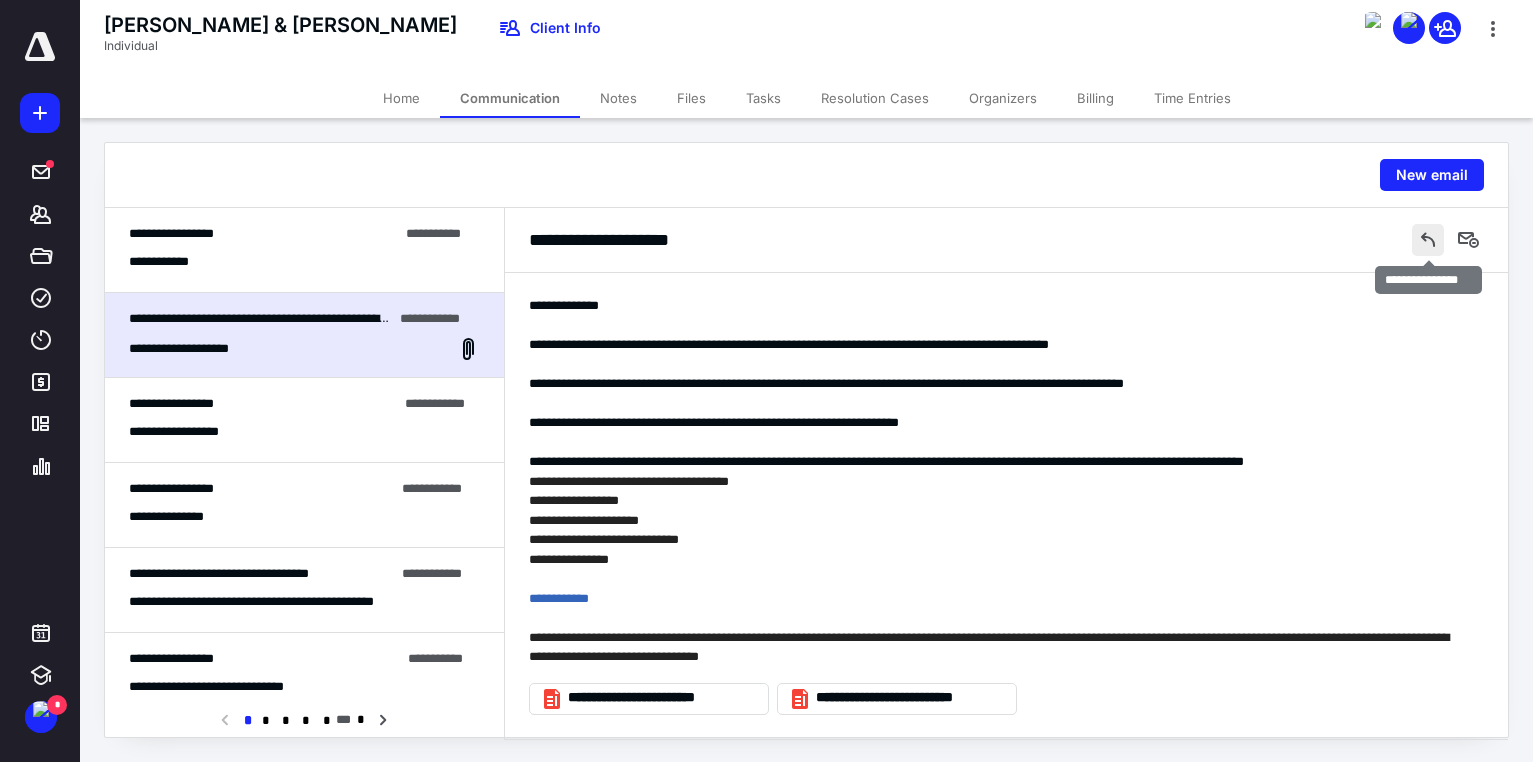 click at bounding box center [1428, 240] 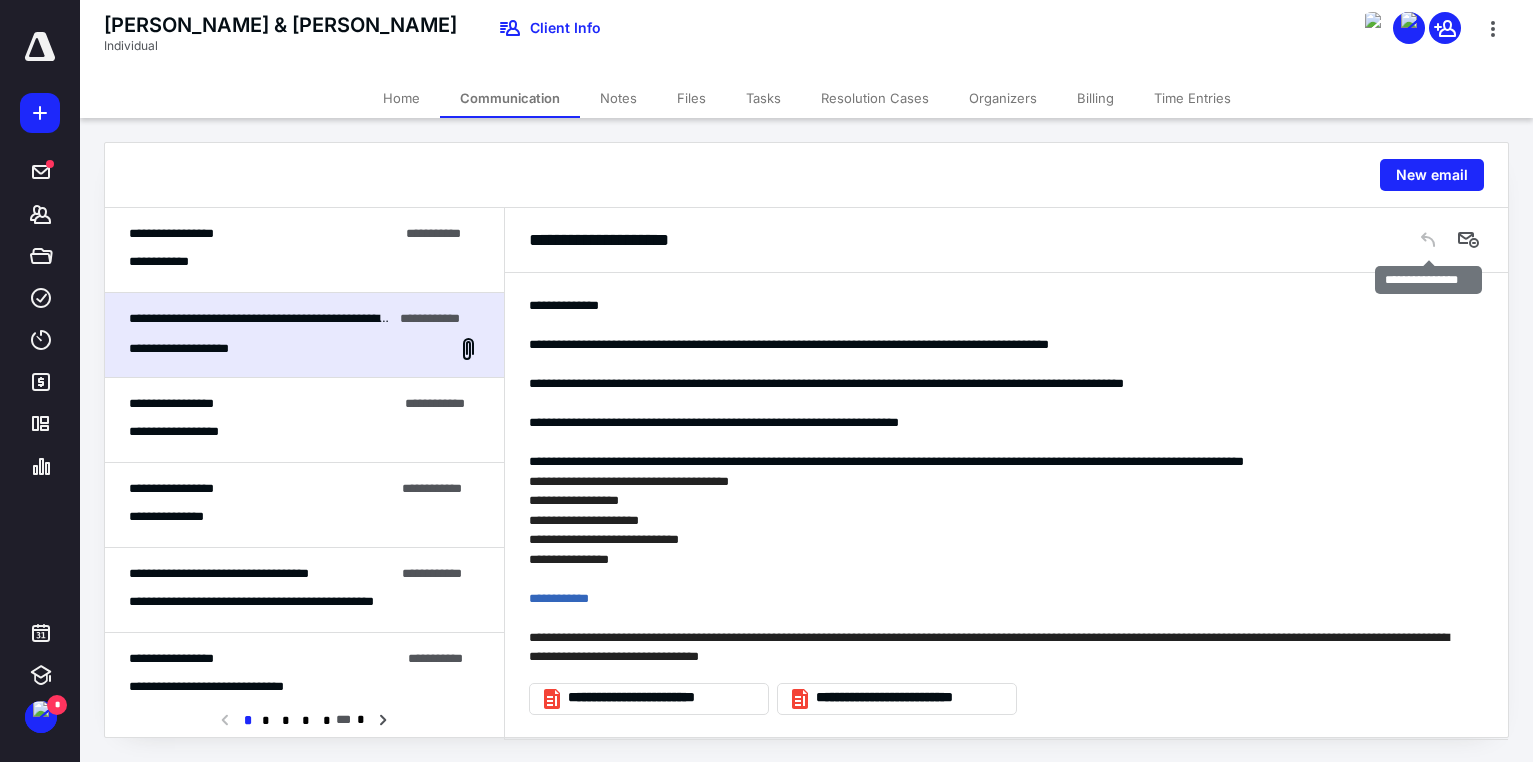 scroll, scrollTop: 572, scrollLeft: 0, axis: vertical 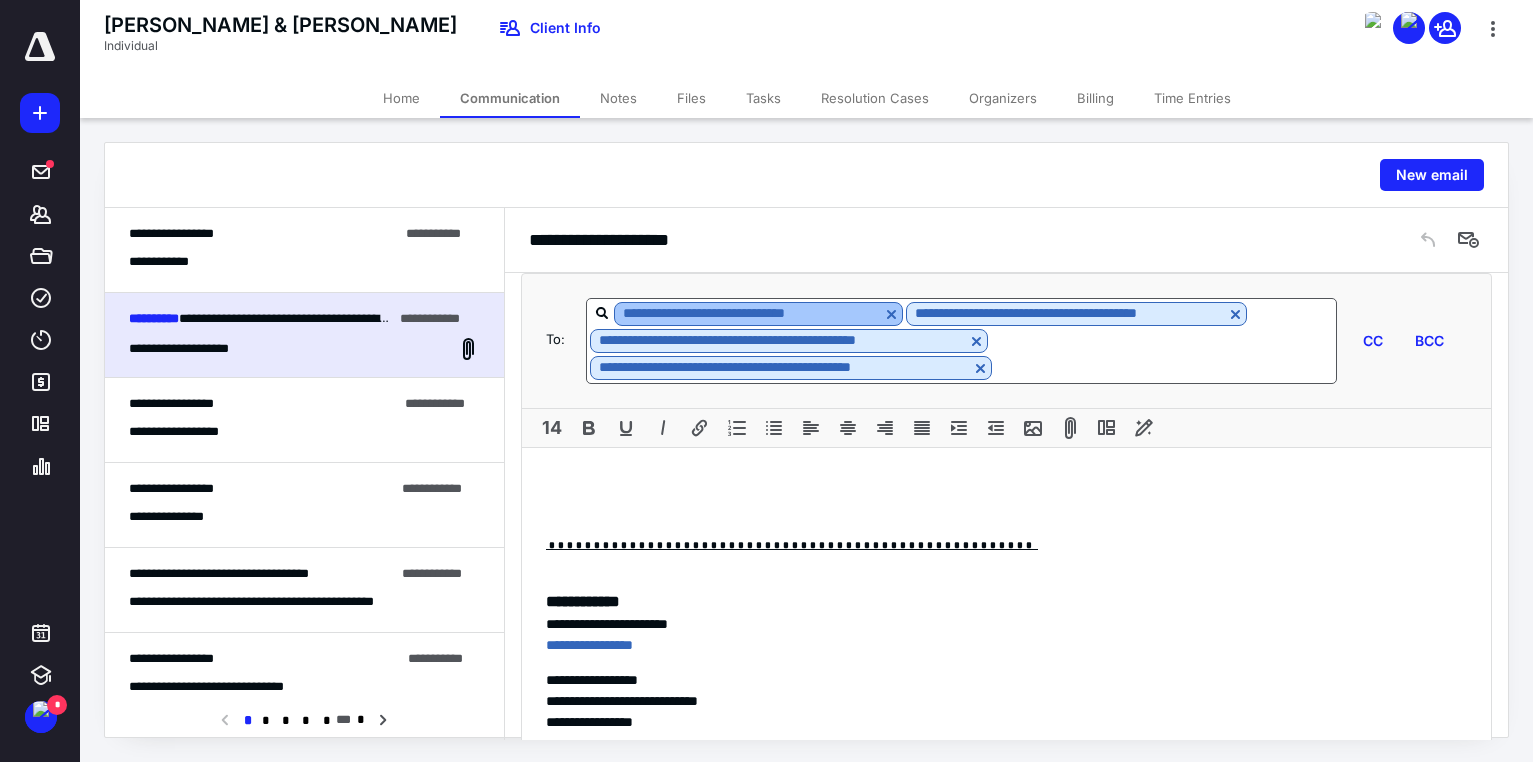click at bounding box center [891, 314] 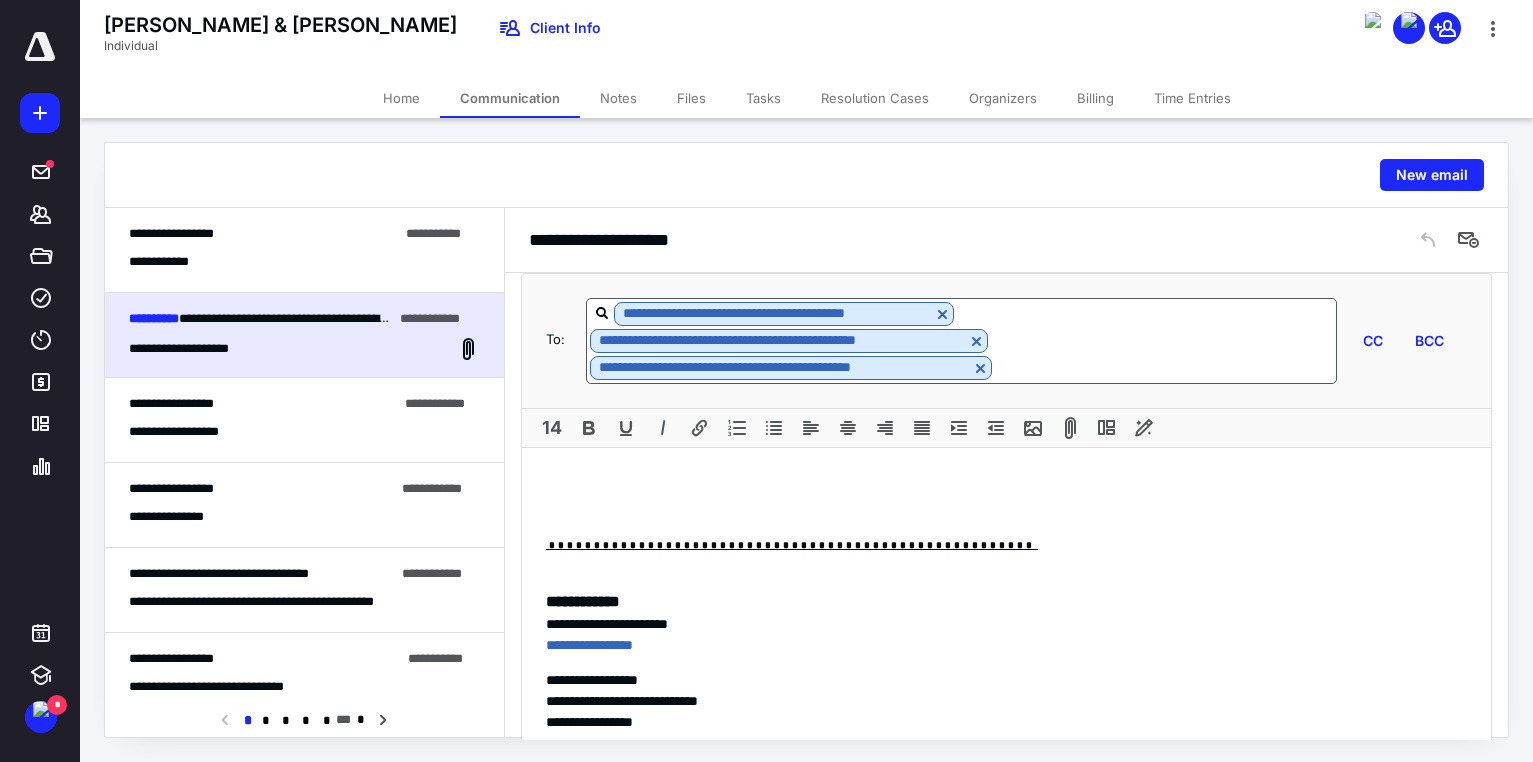 click at bounding box center (1006, 509) 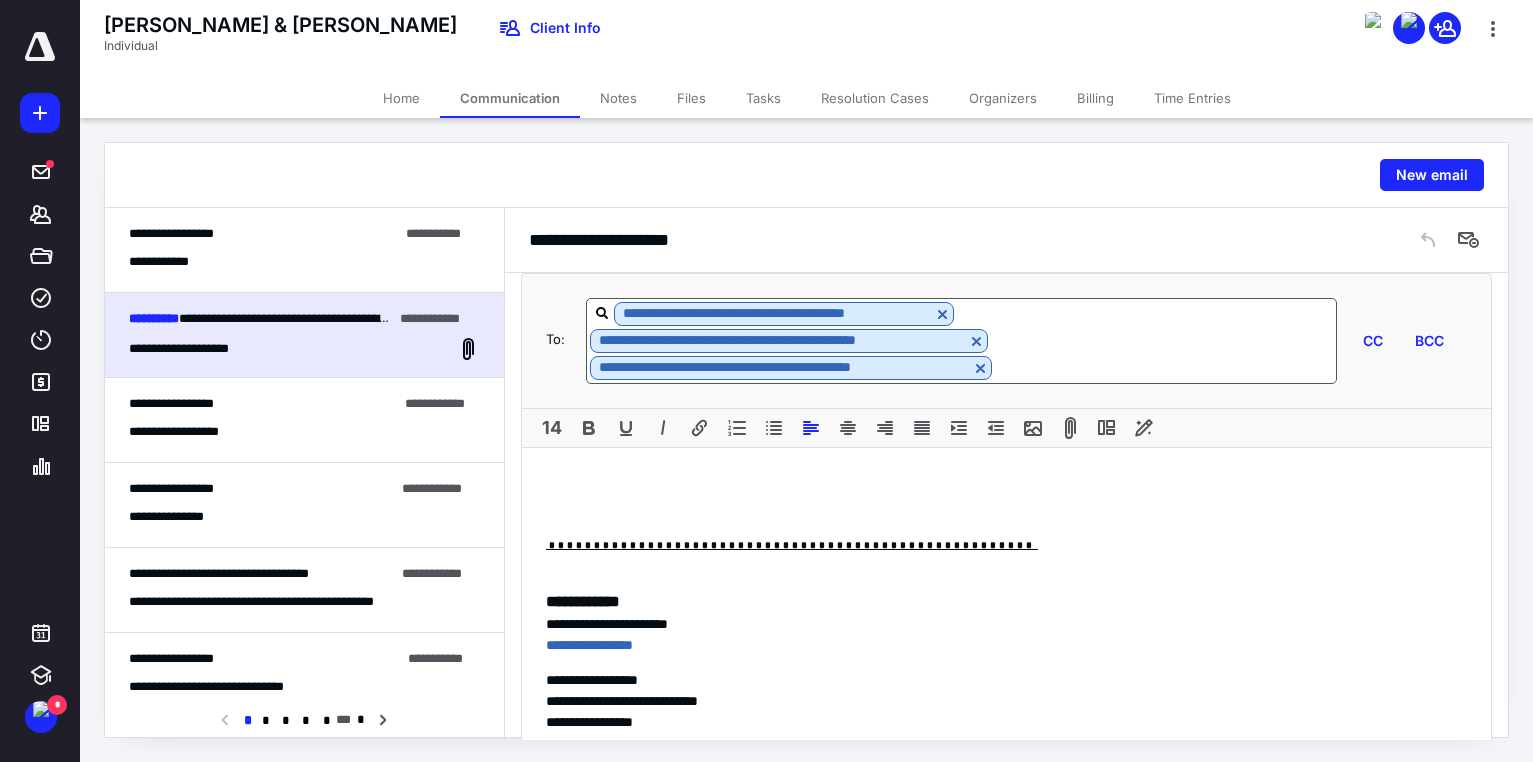 click on "**********" at bounding box center [1006, 782] 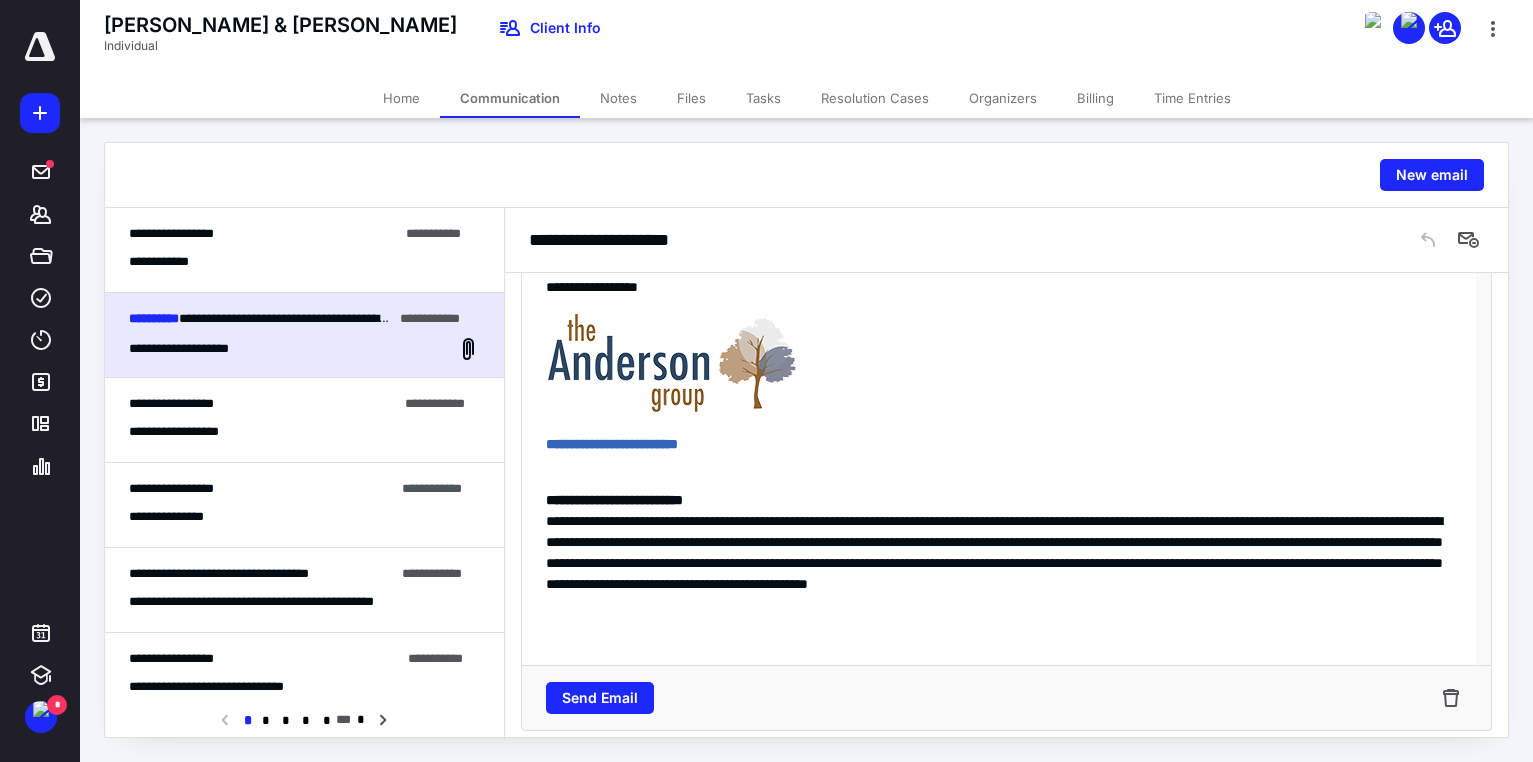 scroll, scrollTop: 1154, scrollLeft: 0, axis: vertical 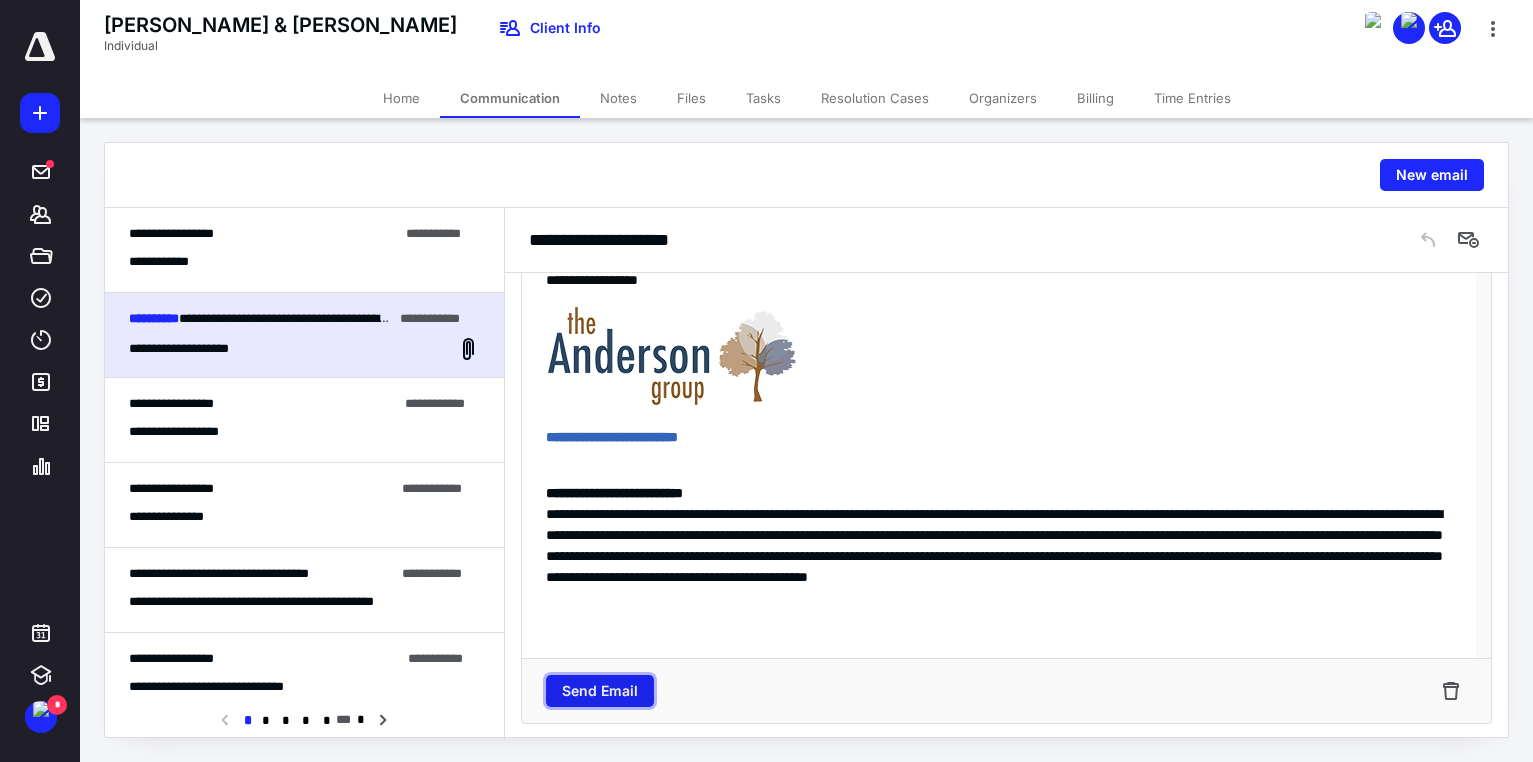 click on "Send Email" at bounding box center (600, 691) 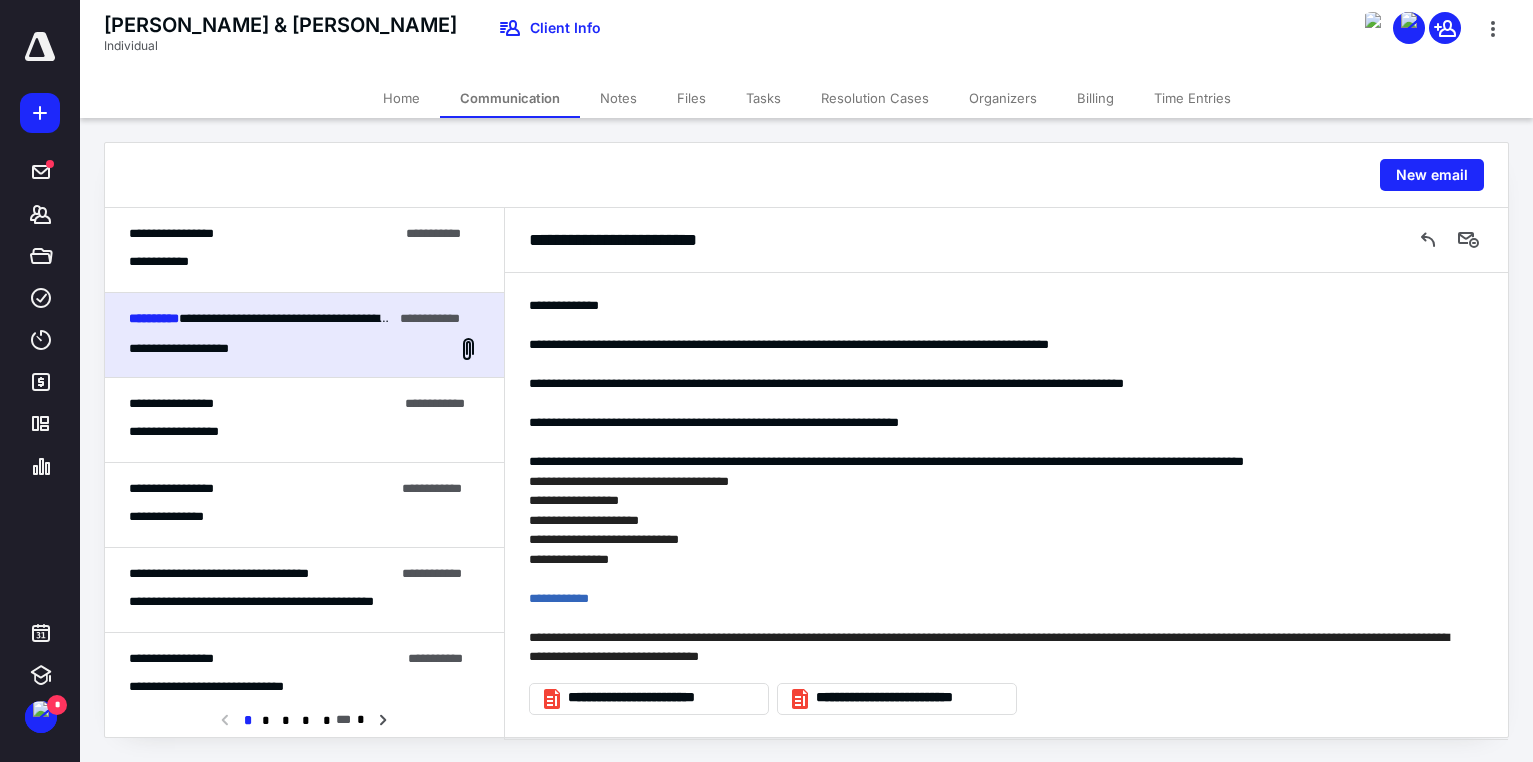 scroll, scrollTop: 89, scrollLeft: 0, axis: vertical 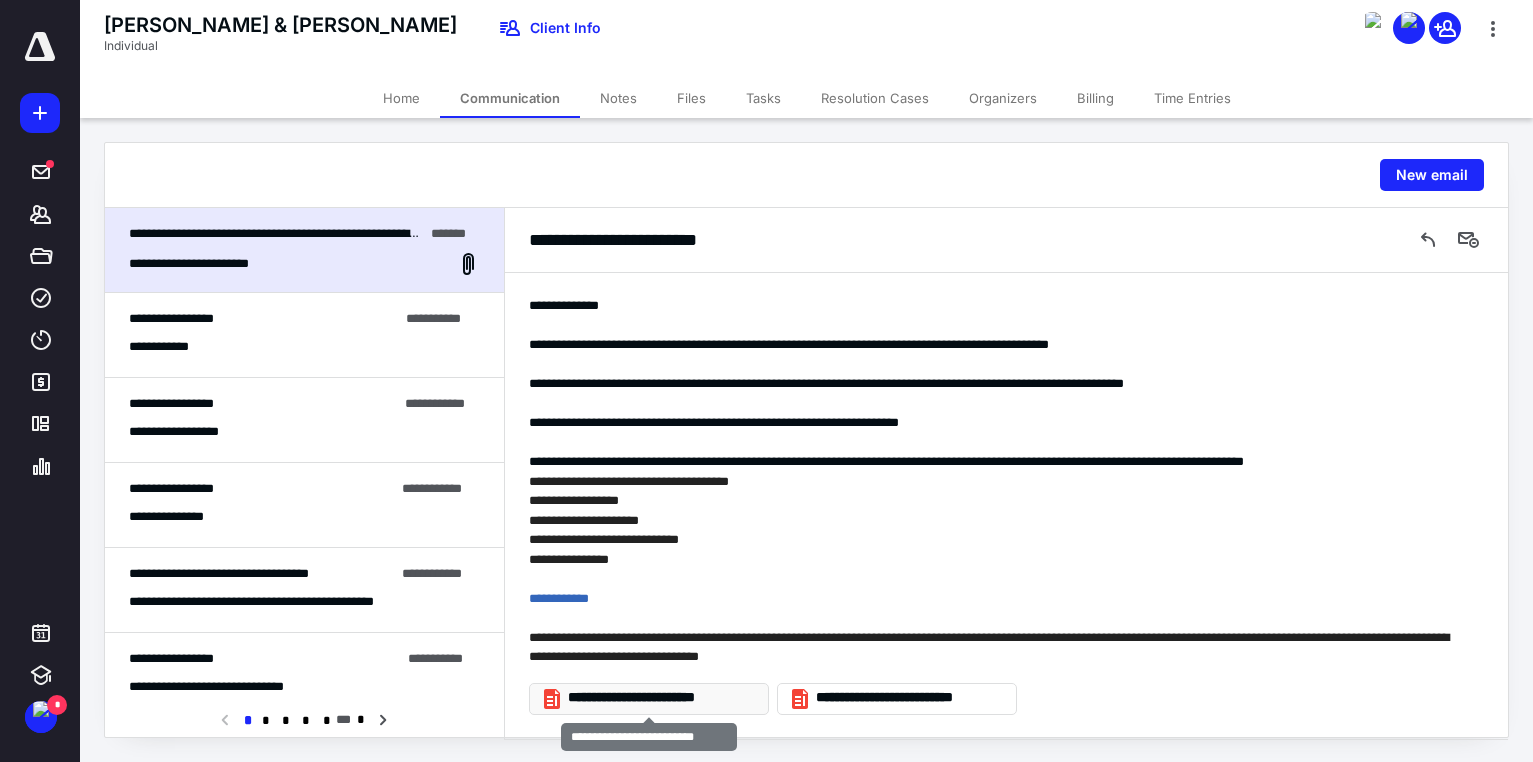 click on "**********" at bounding box center [657, 698] 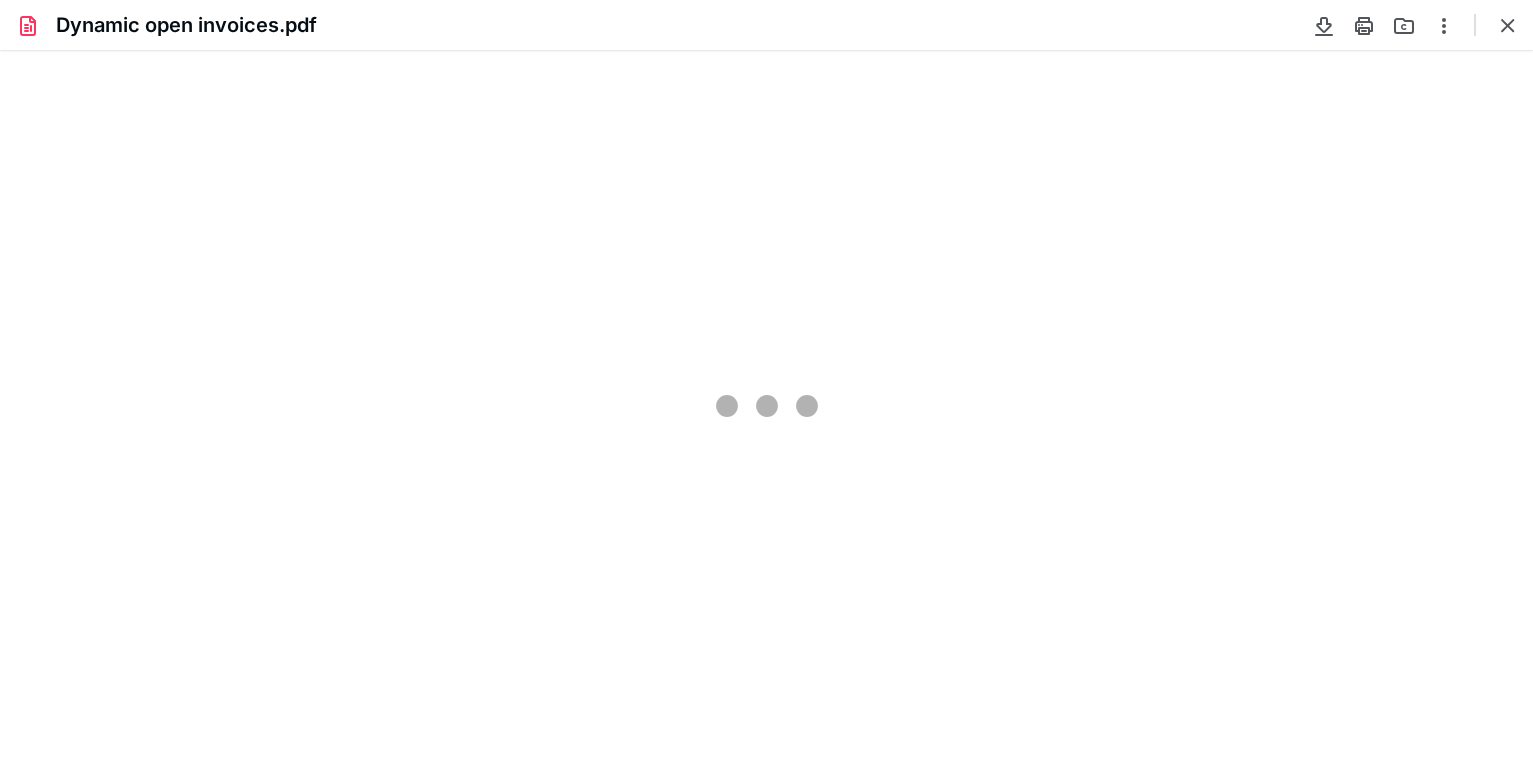scroll, scrollTop: 0, scrollLeft: 0, axis: both 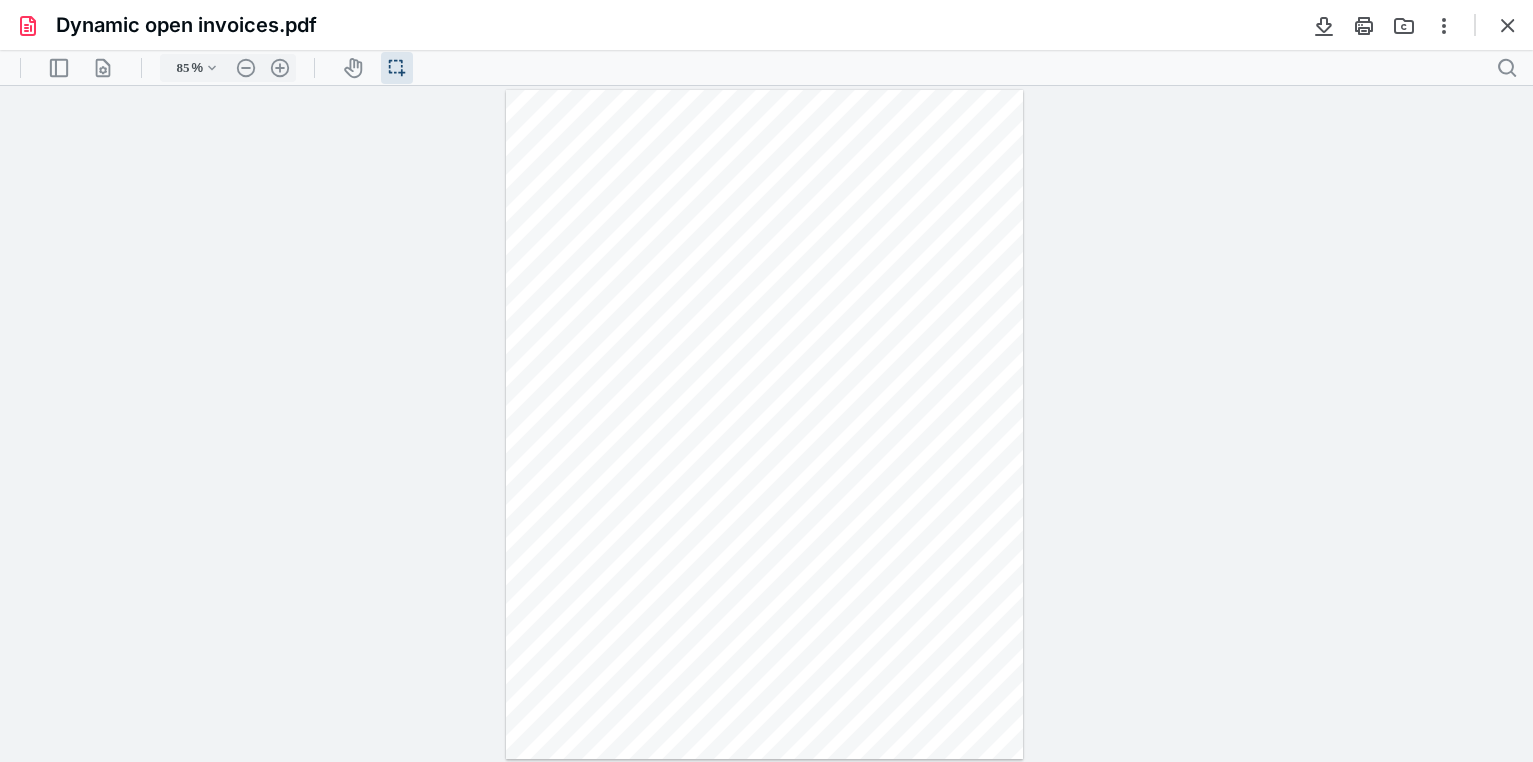 type on "246" 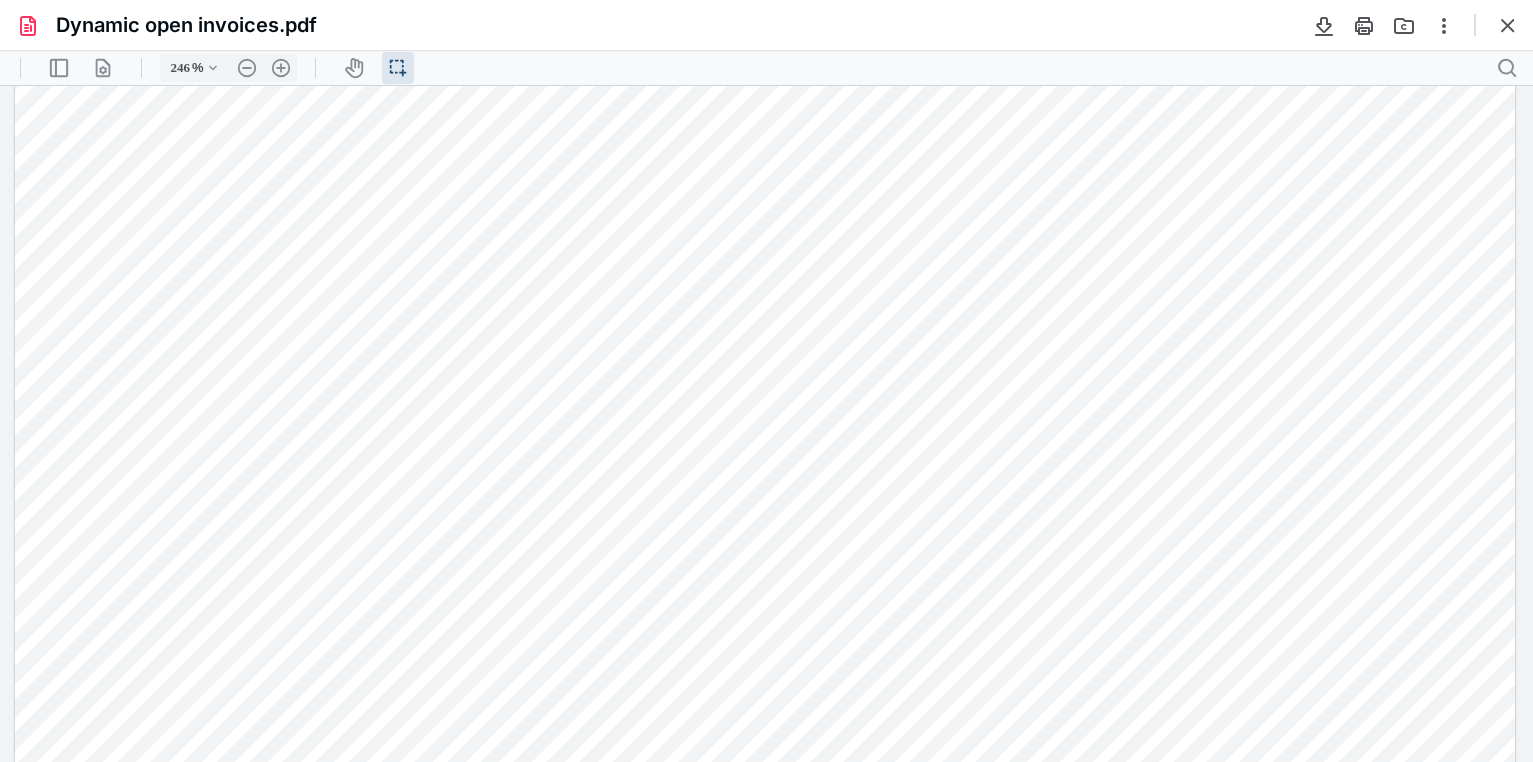 scroll, scrollTop: 386, scrollLeft: 0, axis: vertical 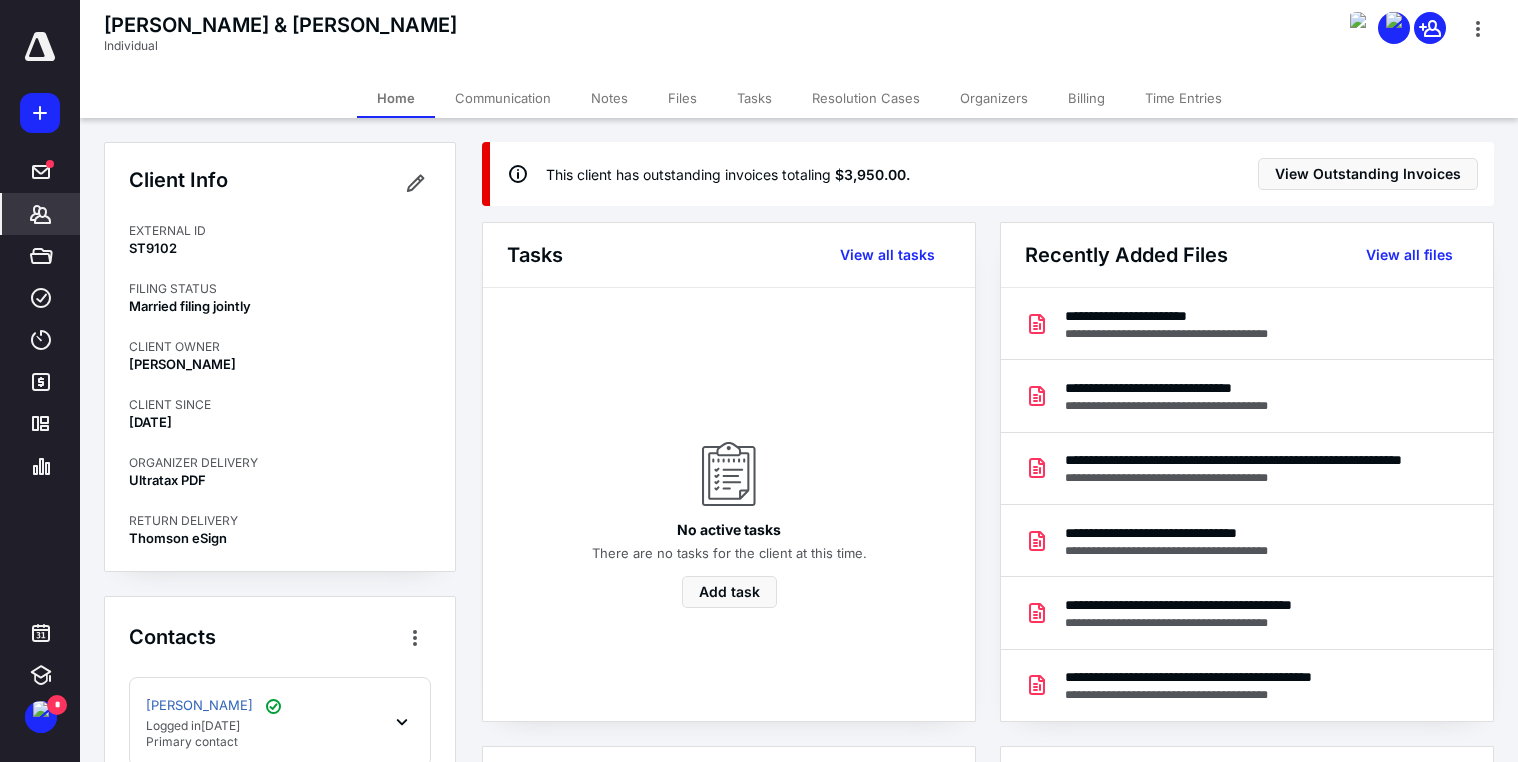click on "Communication" at bounding box center (503, 98) 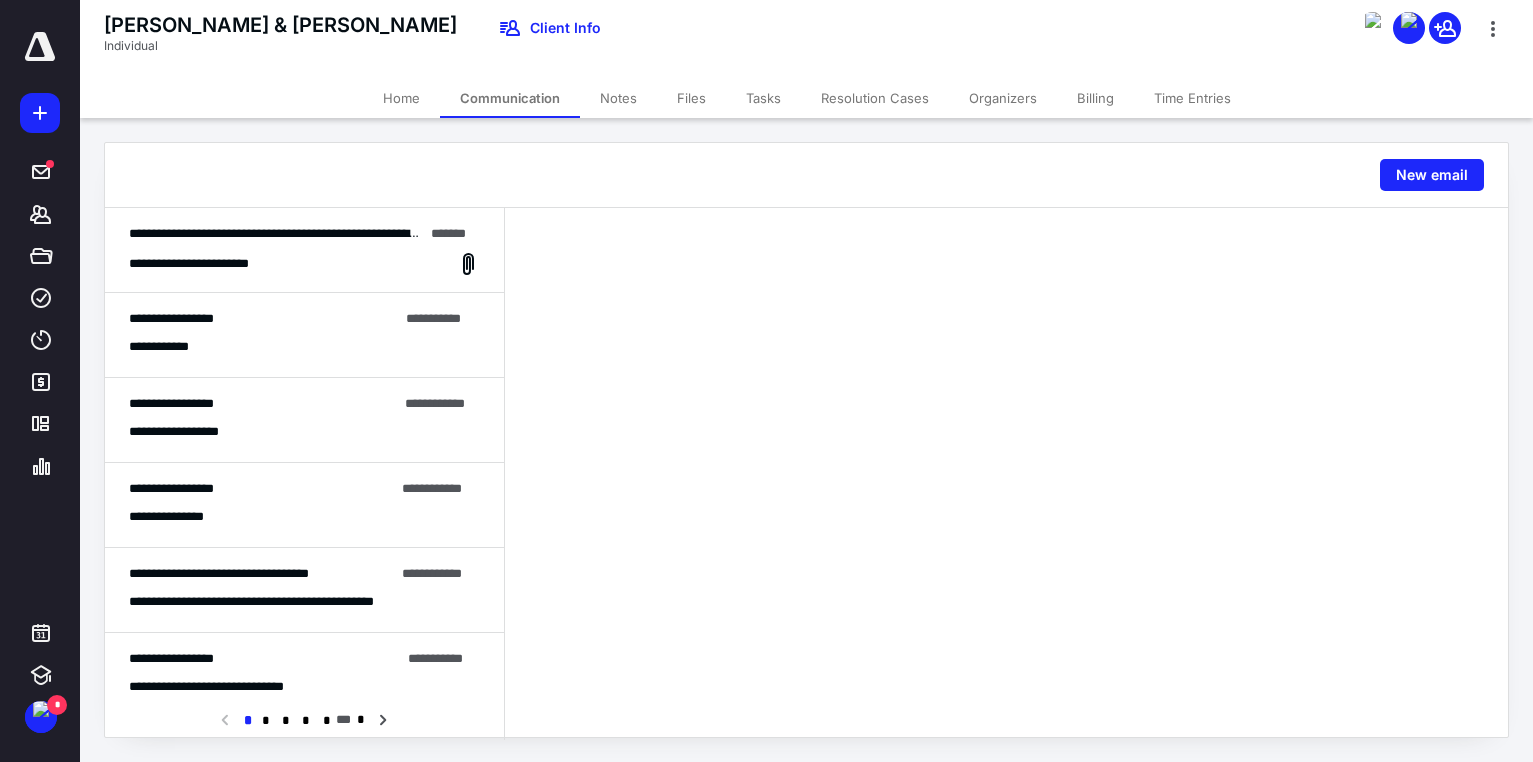 click 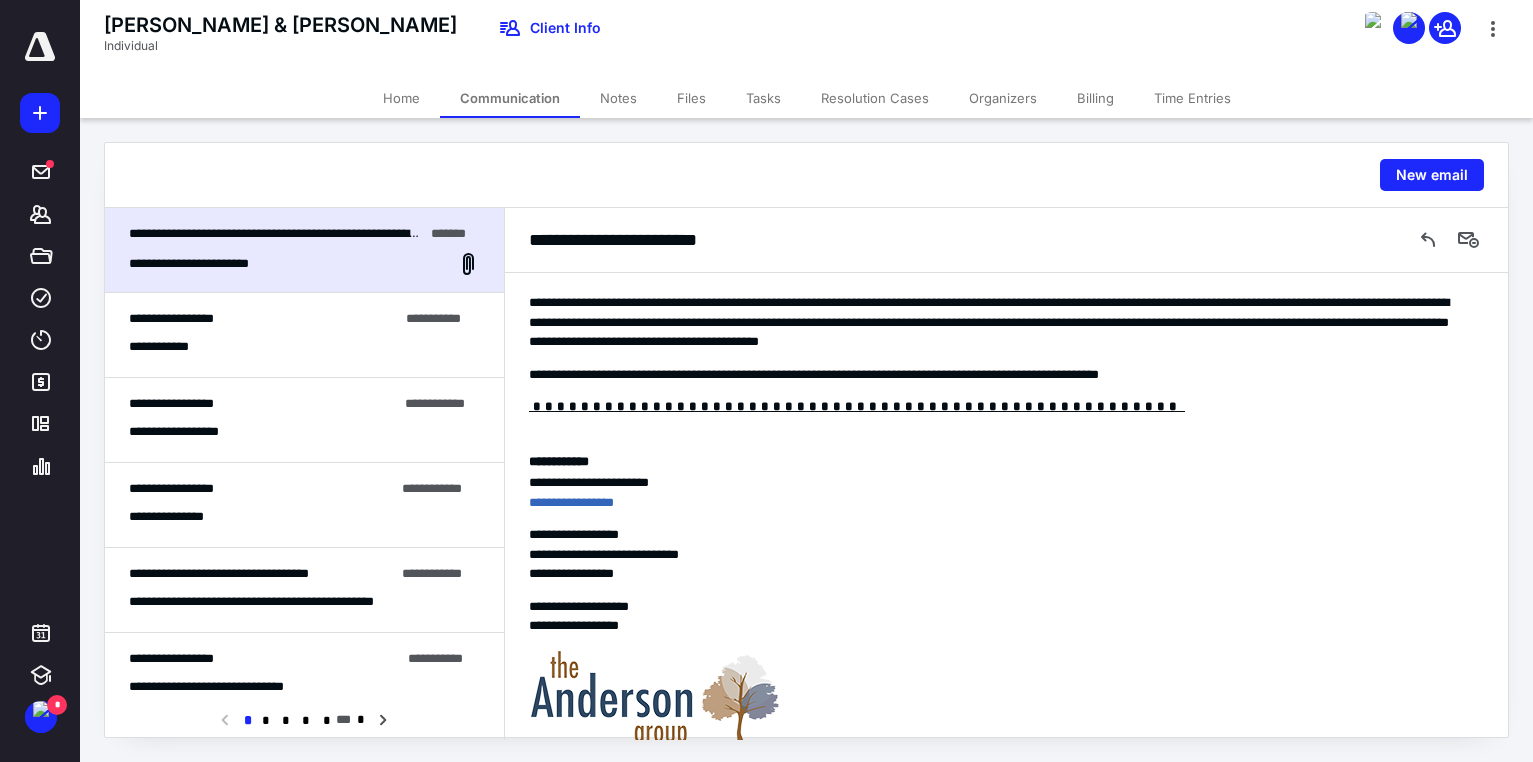 scroll, scrollTop: 0, scrollLeft: 0, axis: both 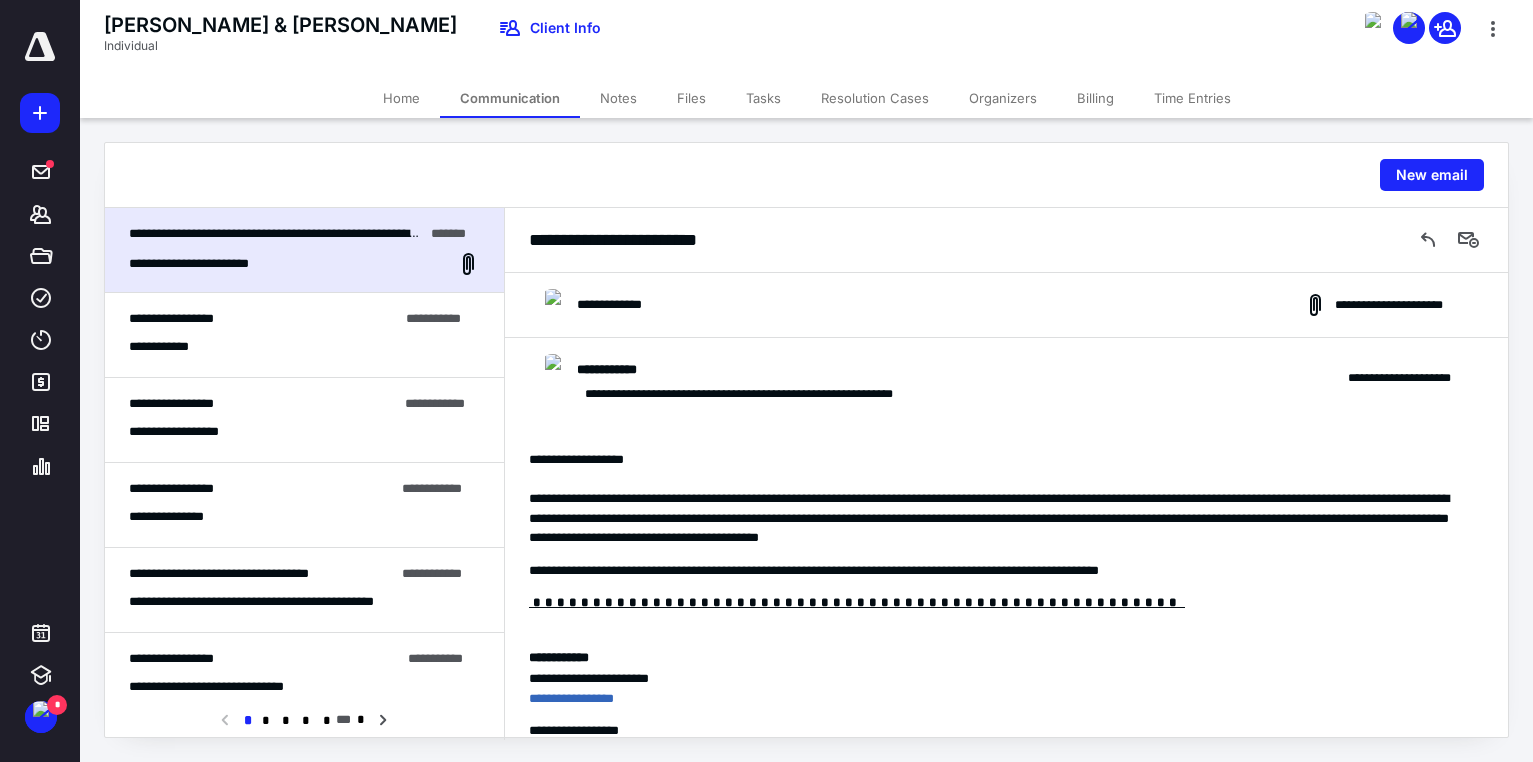click on "**********" at bounding box center (1006, 305) 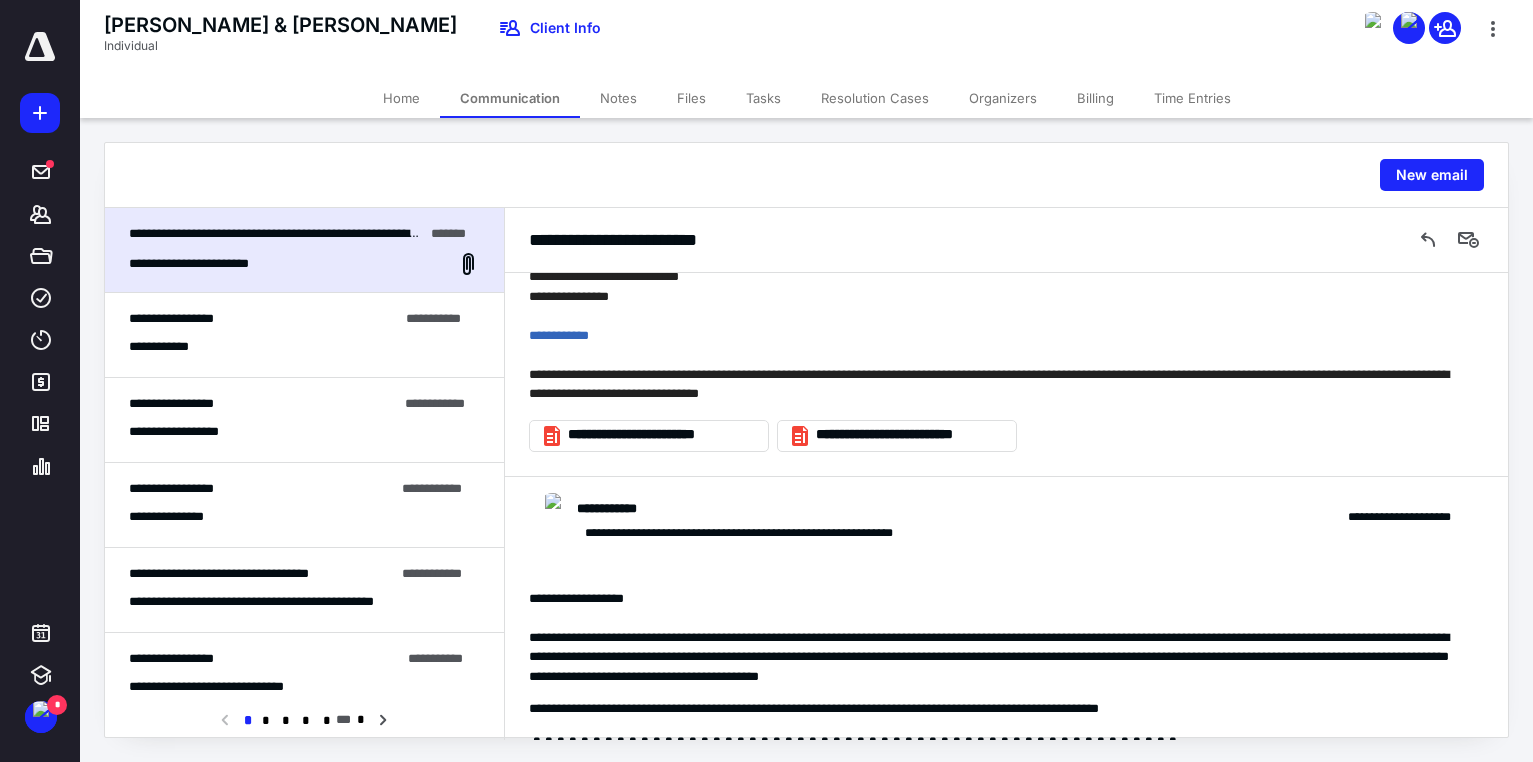 scroll, scrollTop: 300, scrollLeft: 0, axis: vertical 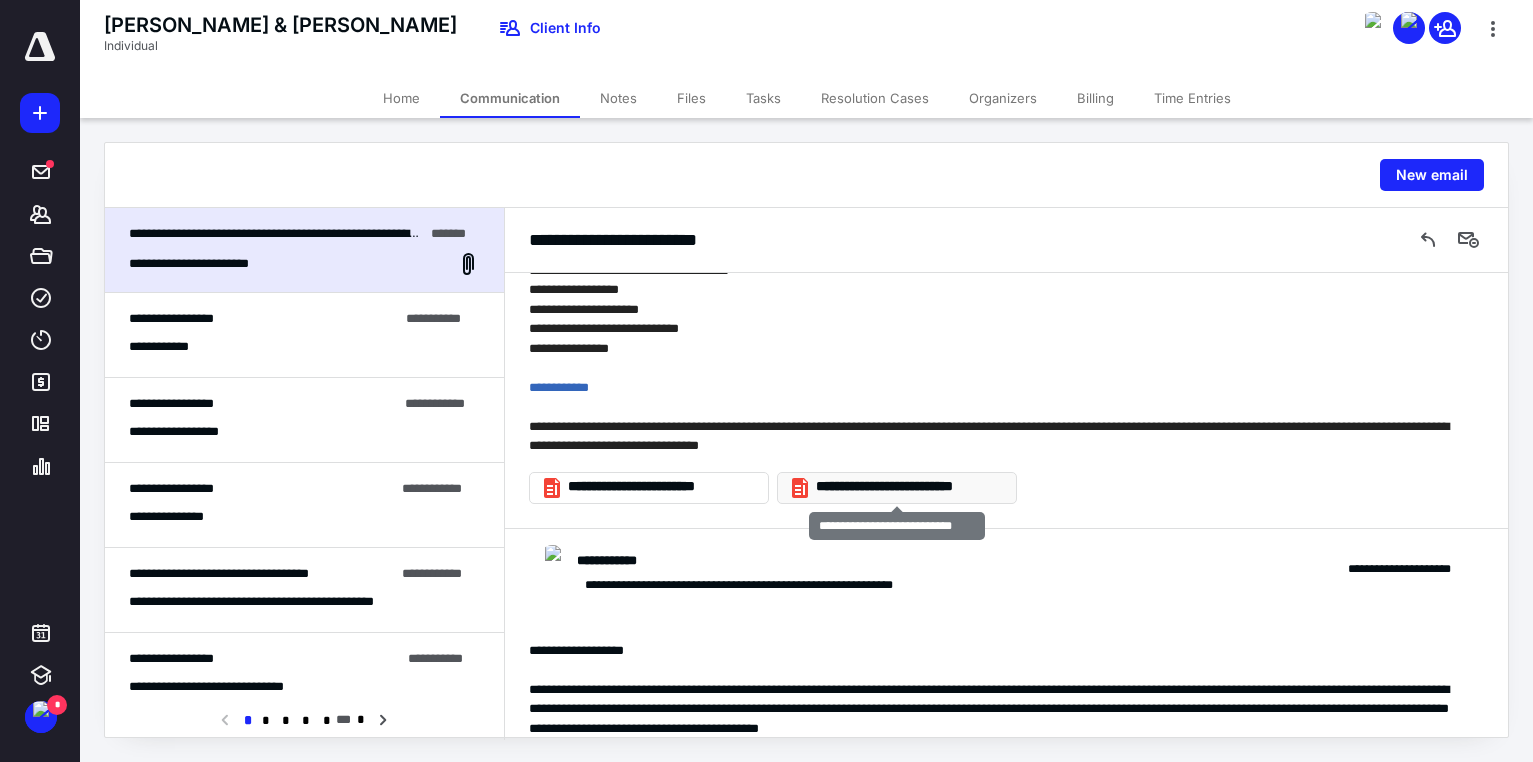 click on "**********" at bounding box center (905, 487) 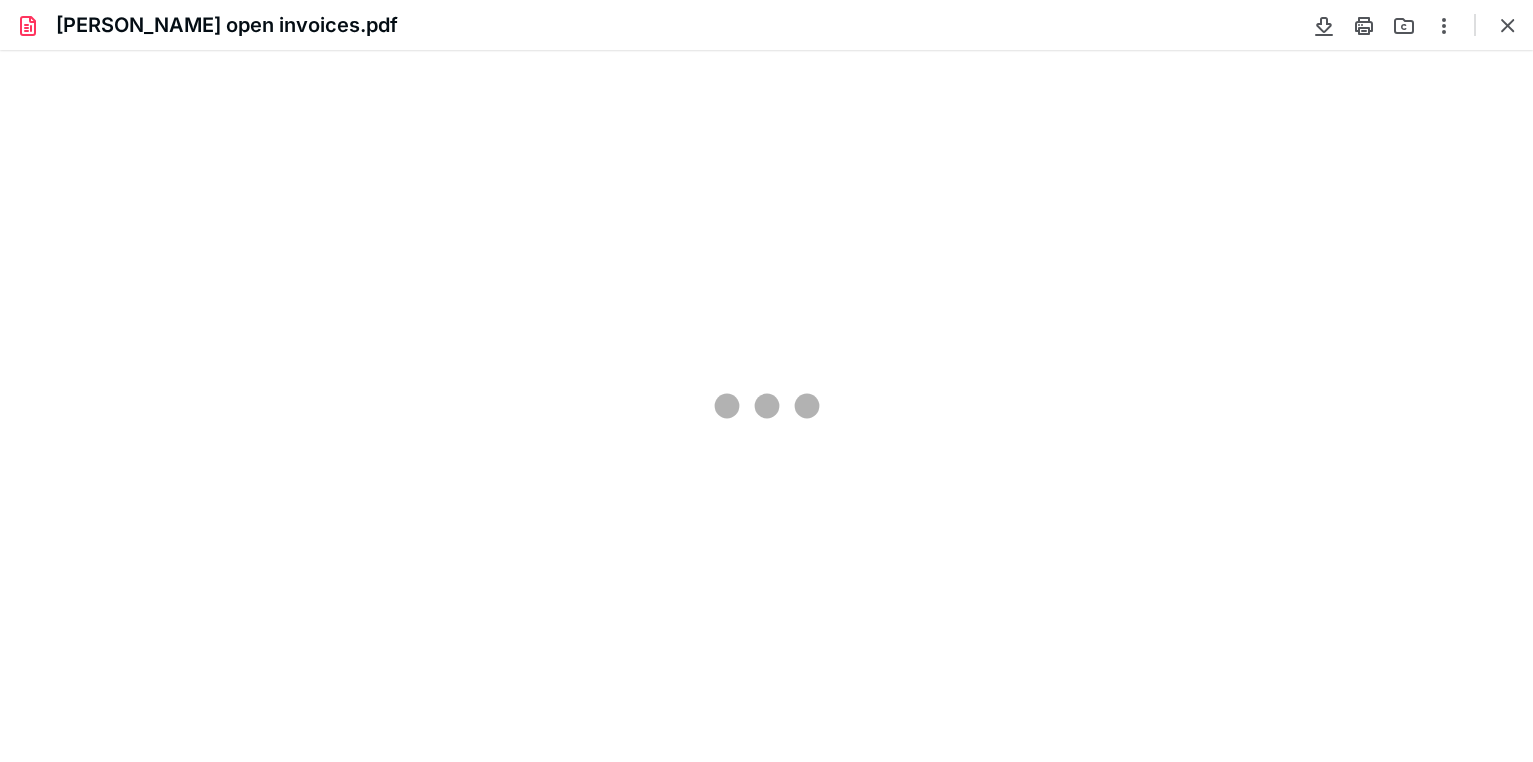 scroll, scrollTop: 0, scrollLeft: 0, axis: both 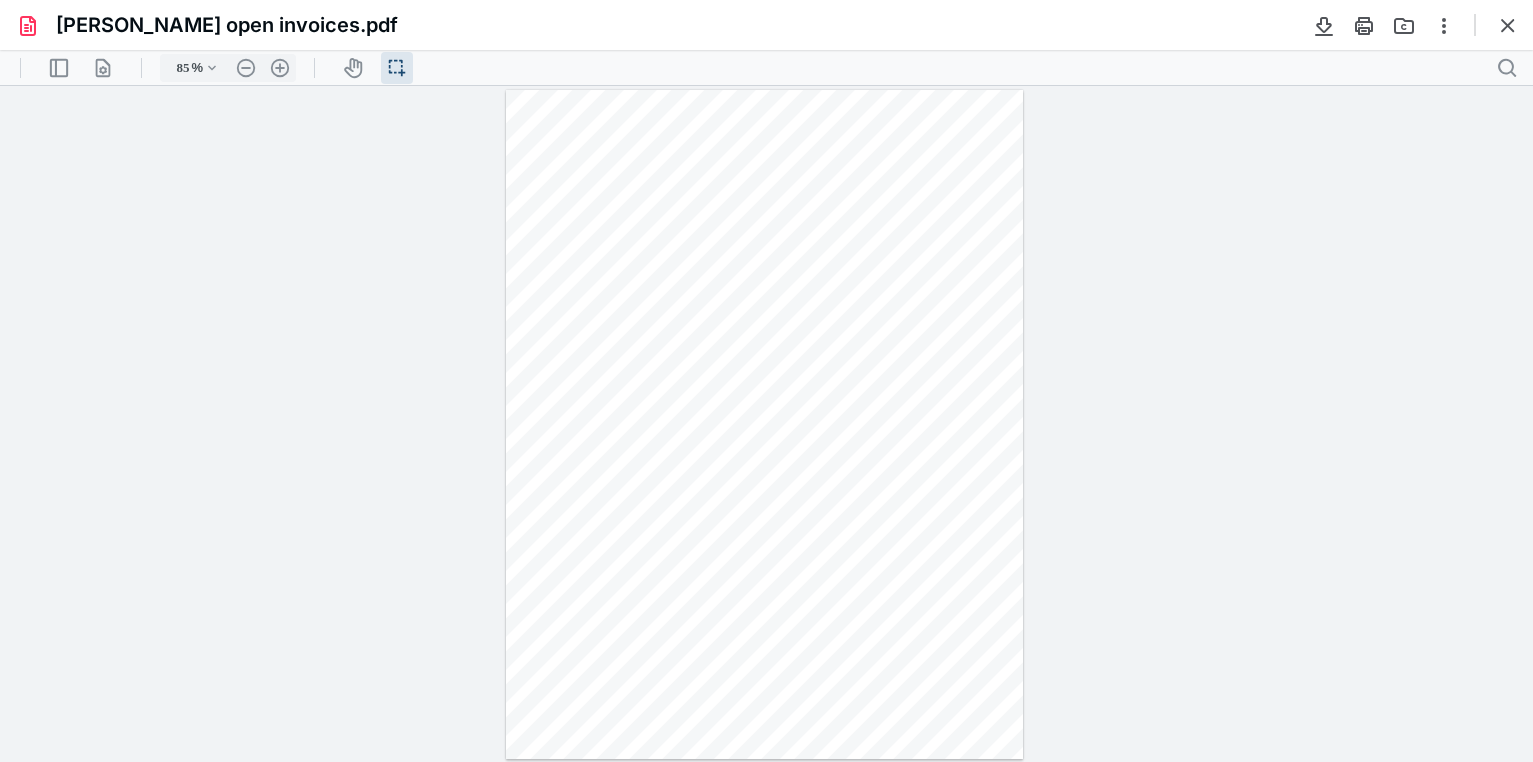 type on "246" 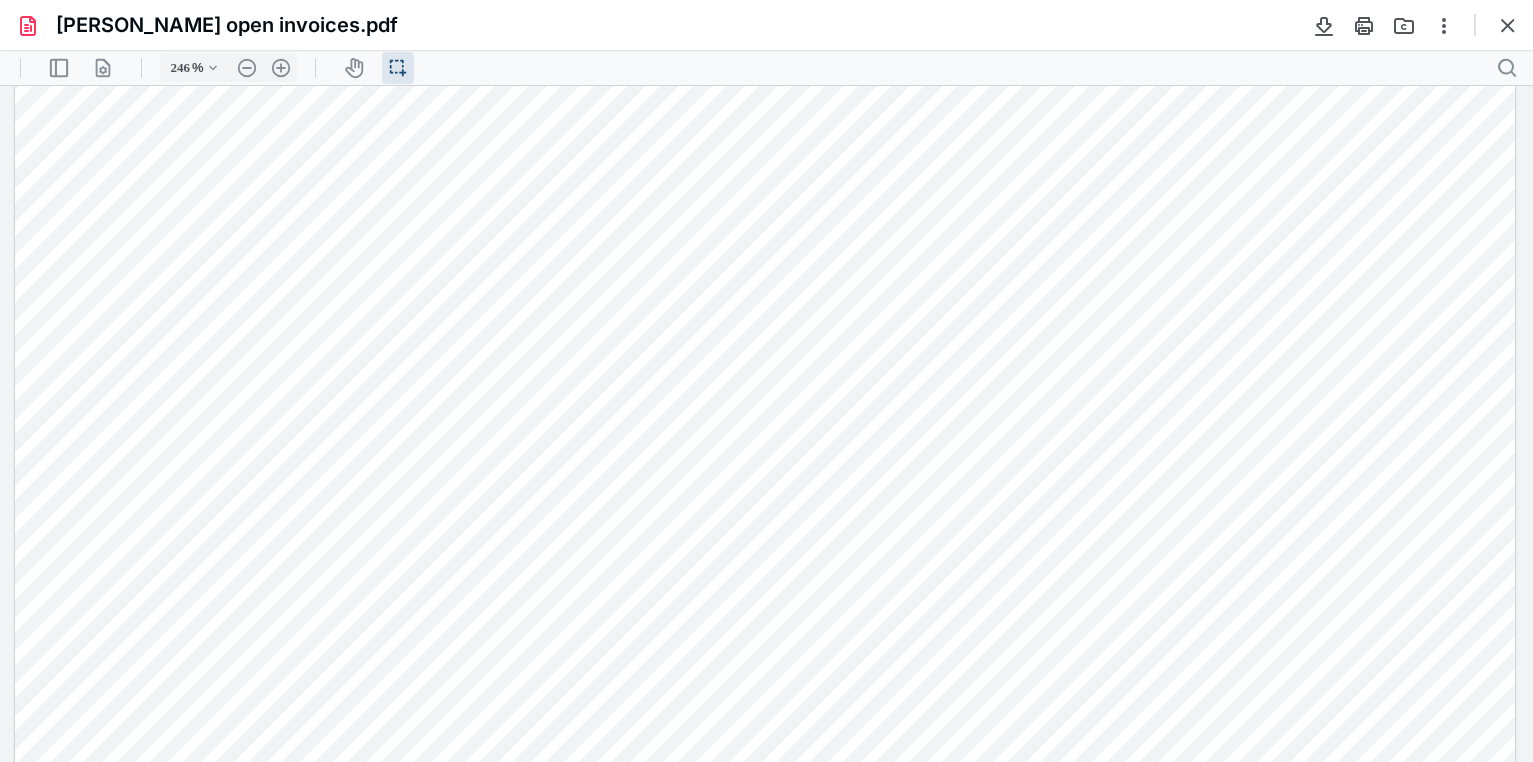 scroll, scrollTop: 486, scrollLeft: 0, axis: vertical 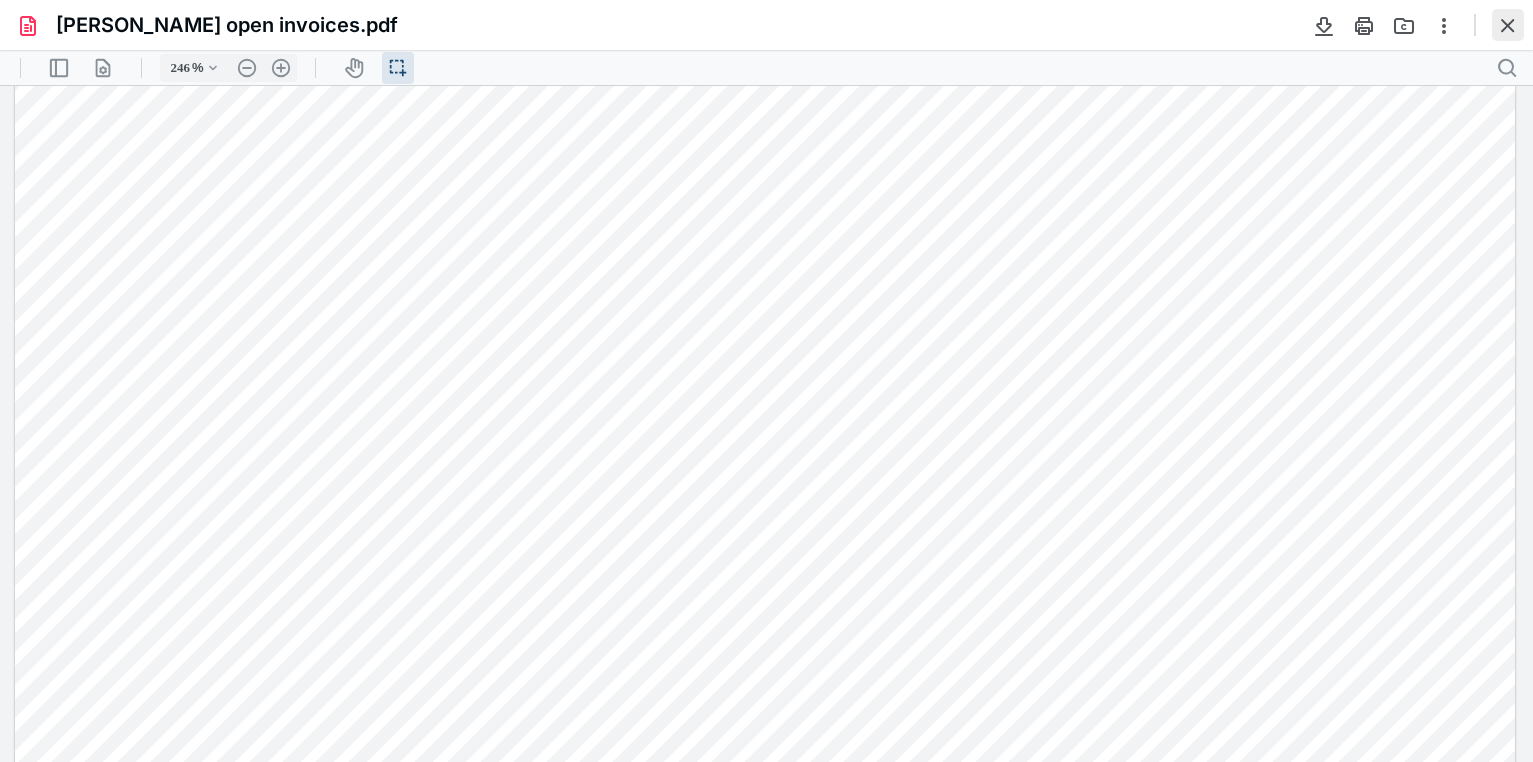 click at bounding box center (1508, 25) 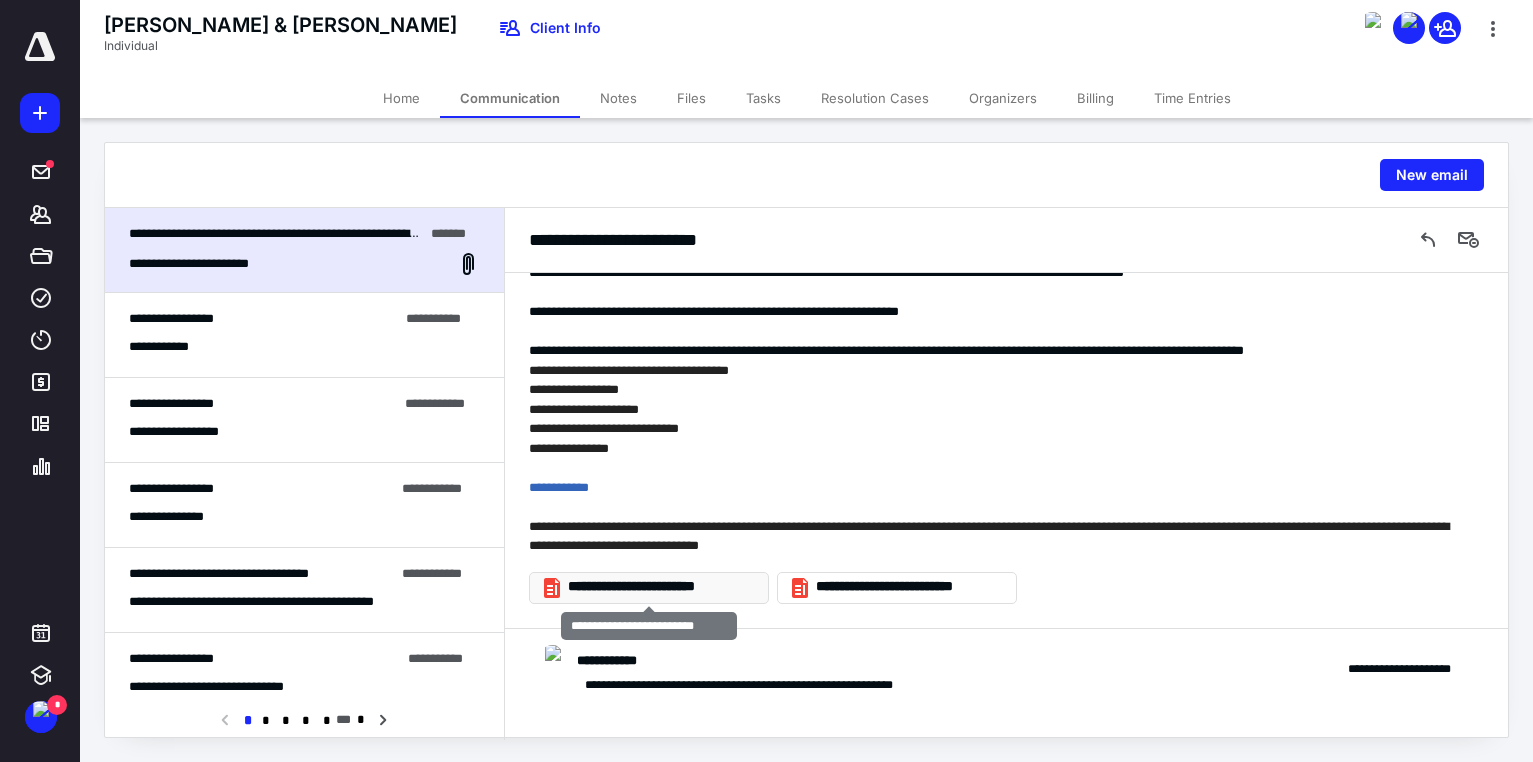 click on "**********" at bounding box center (657, 587) 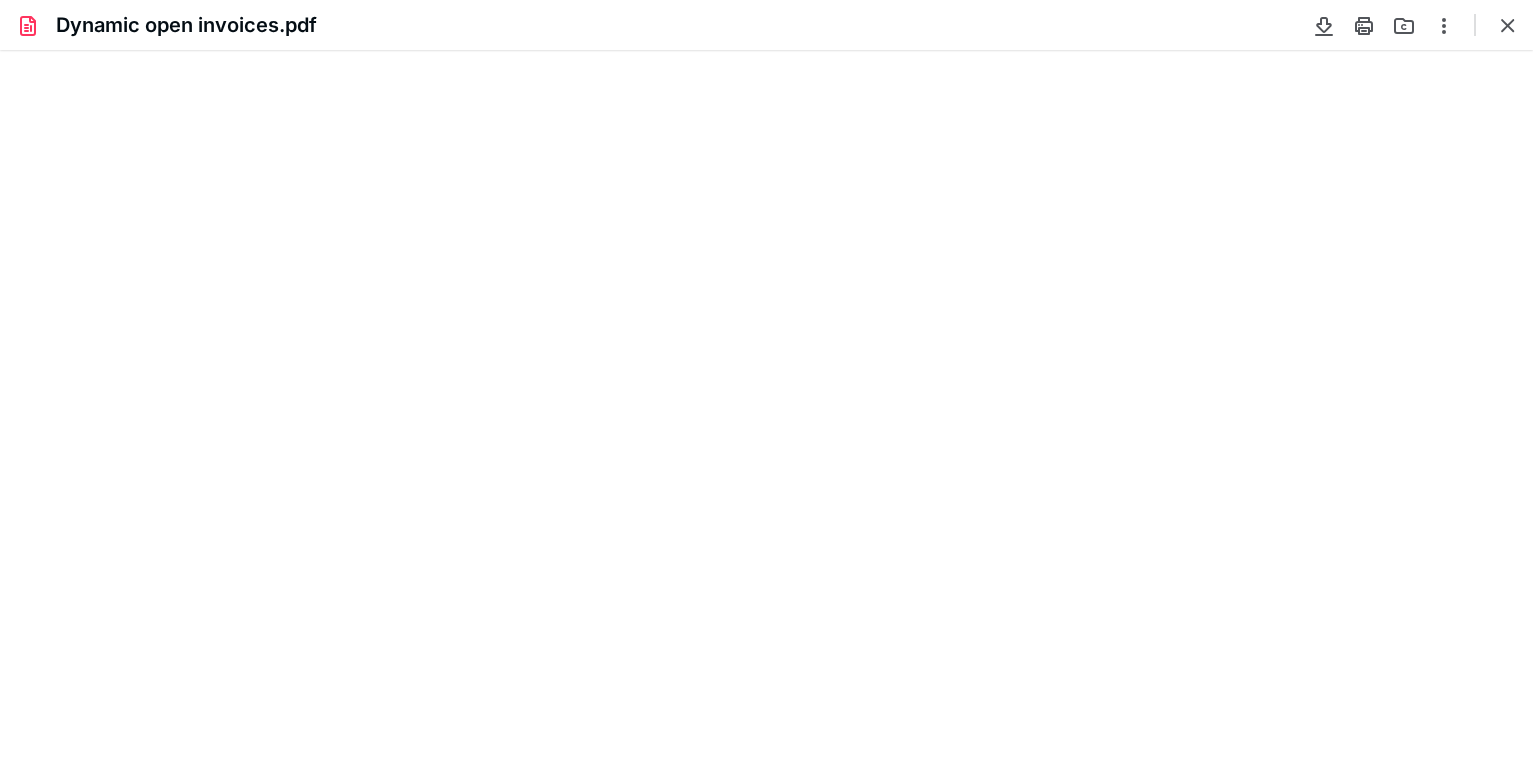 scroll, scrollTop: 0, scrollLeft: 0, axis: both 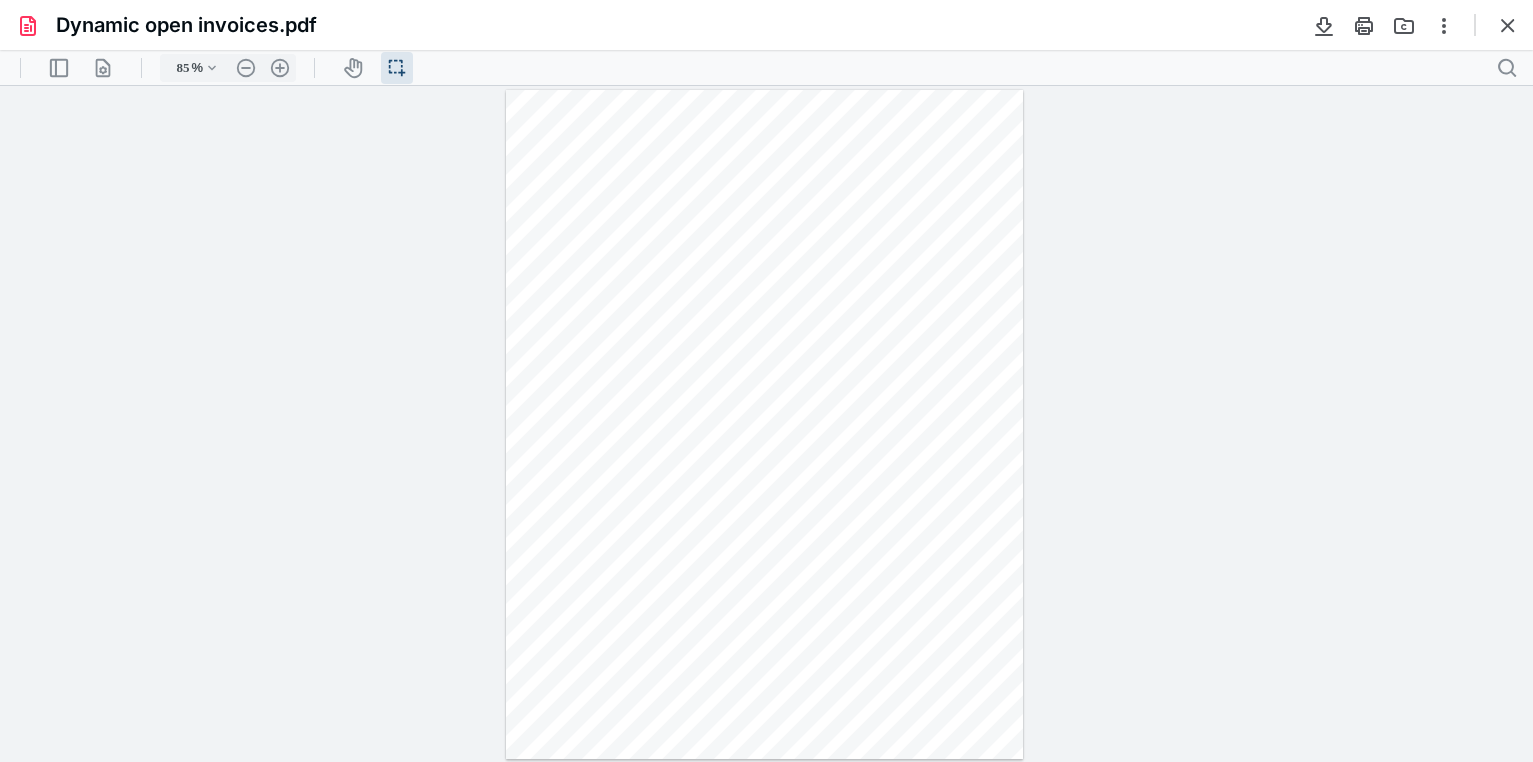 type on "246" 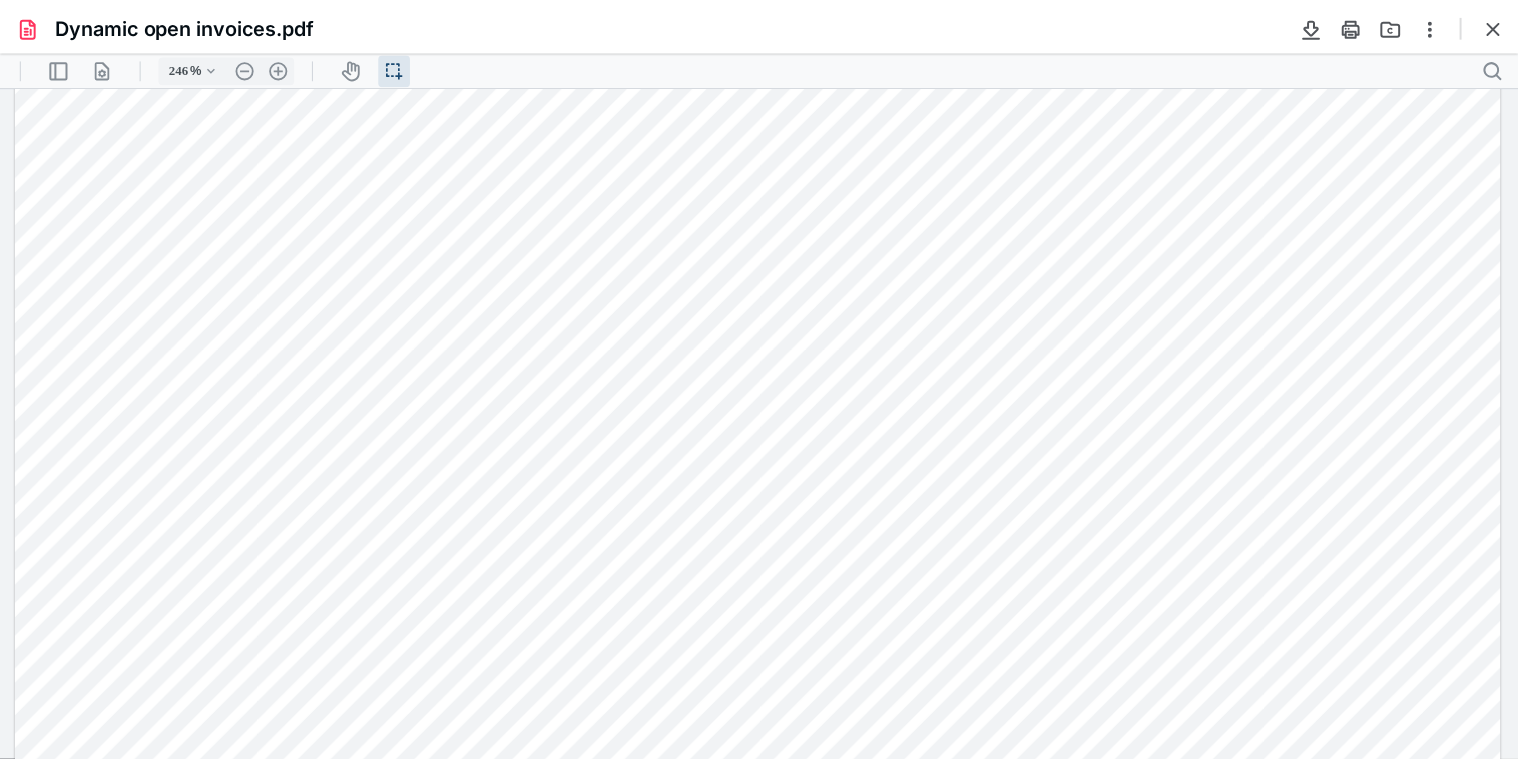 scroll, scrollTop: 0, scrollLeft: 0, axis: both 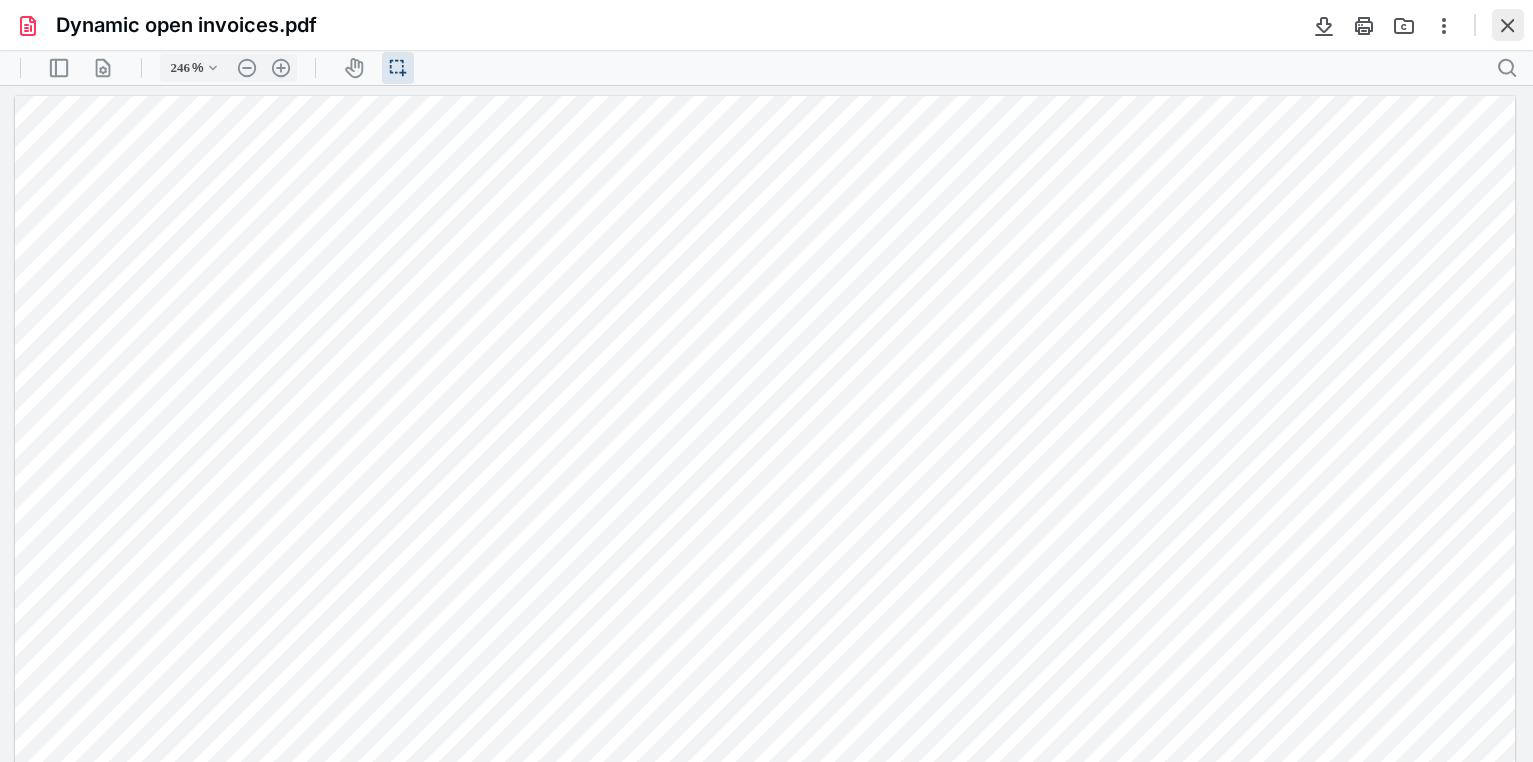 click at bounding box center [1508, 25] 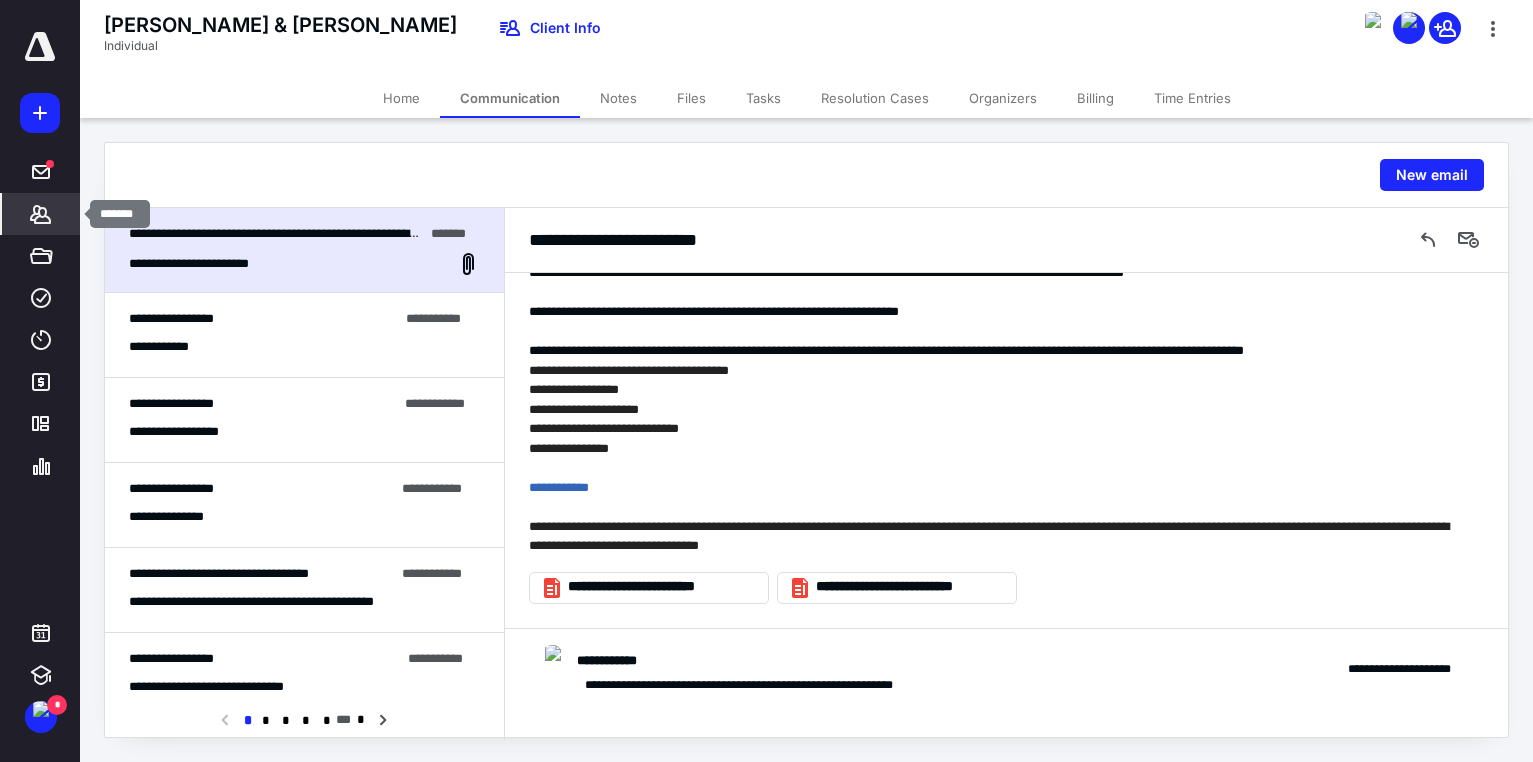 click 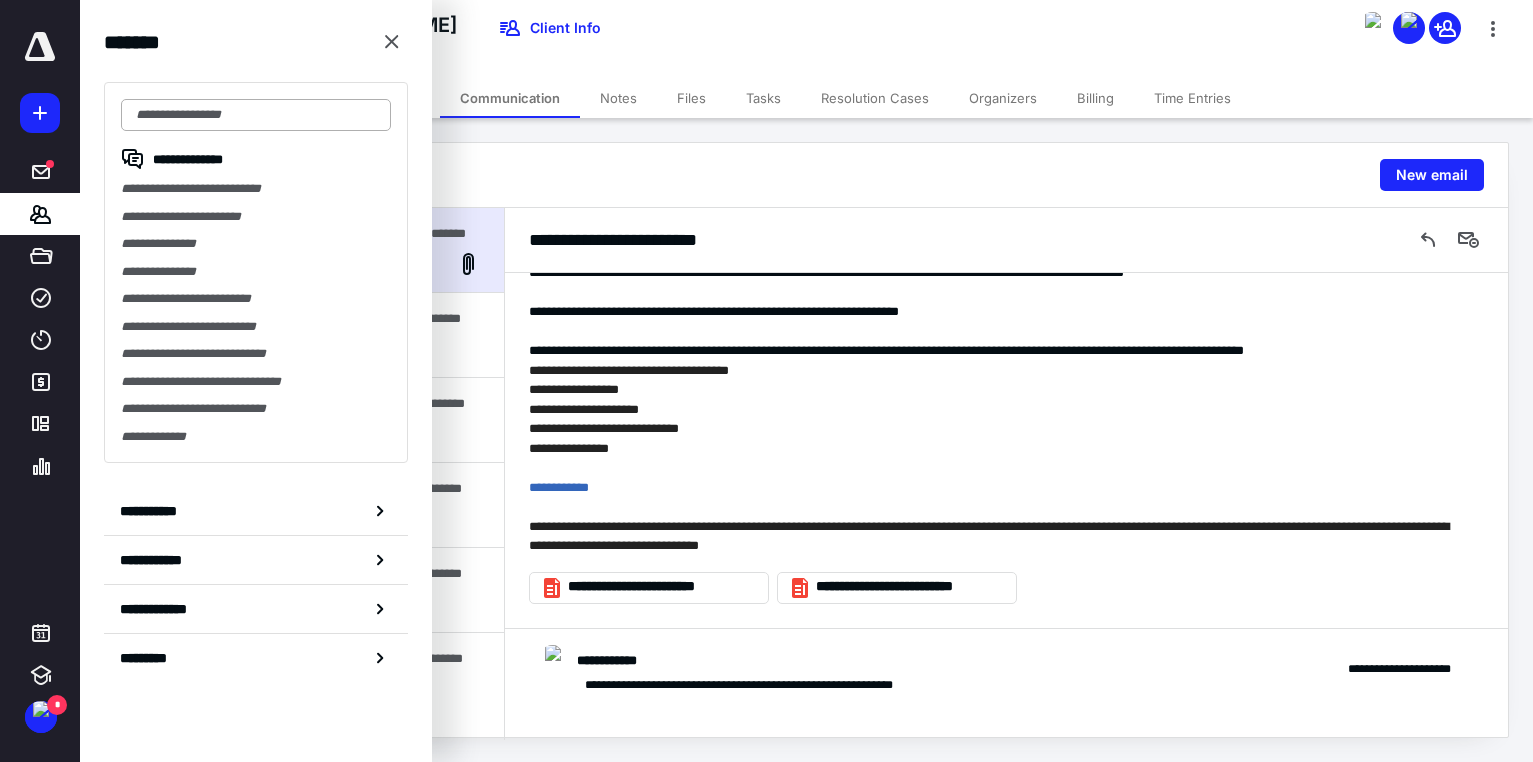 click at bounding box center (256, 115) 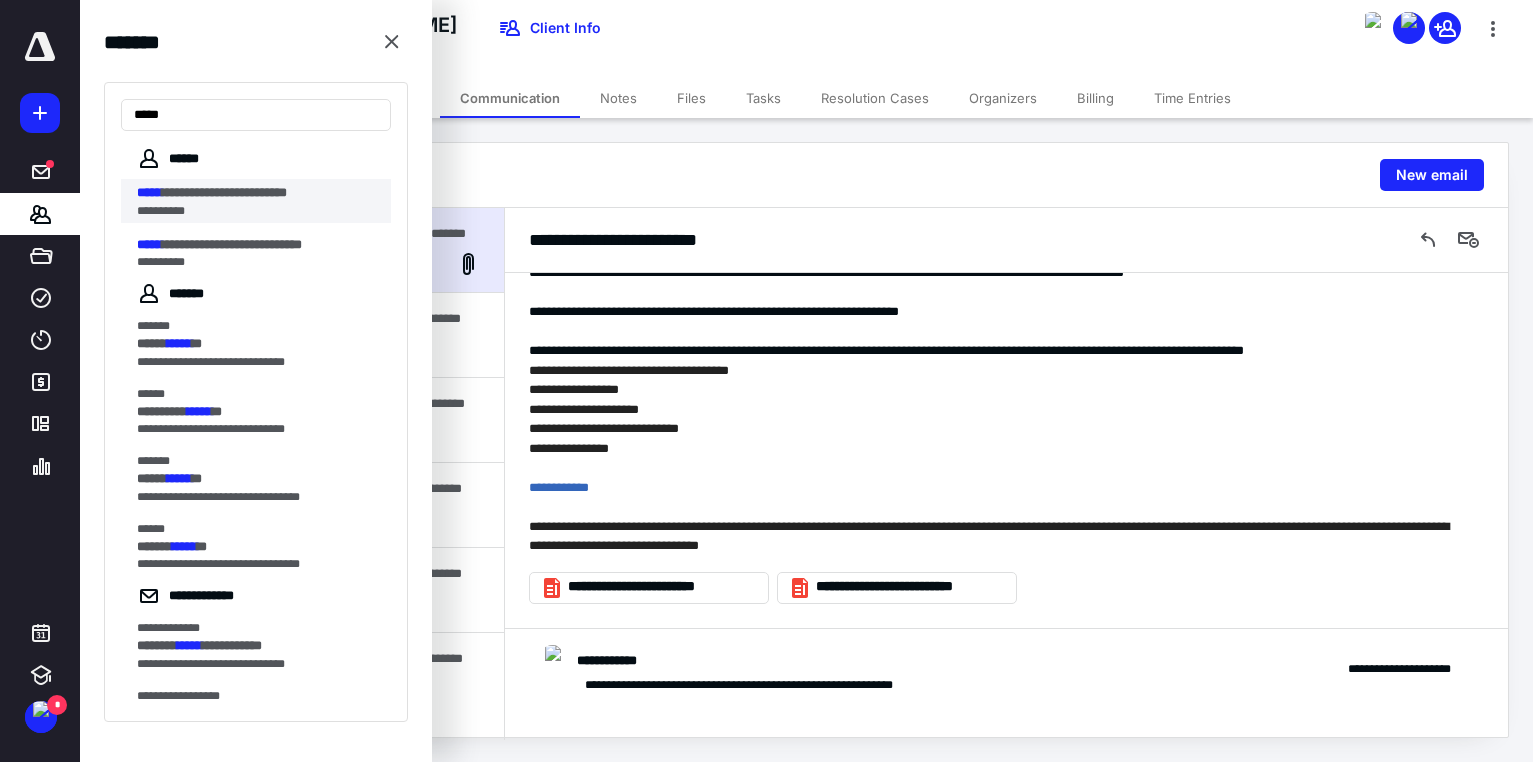 type on "*****" 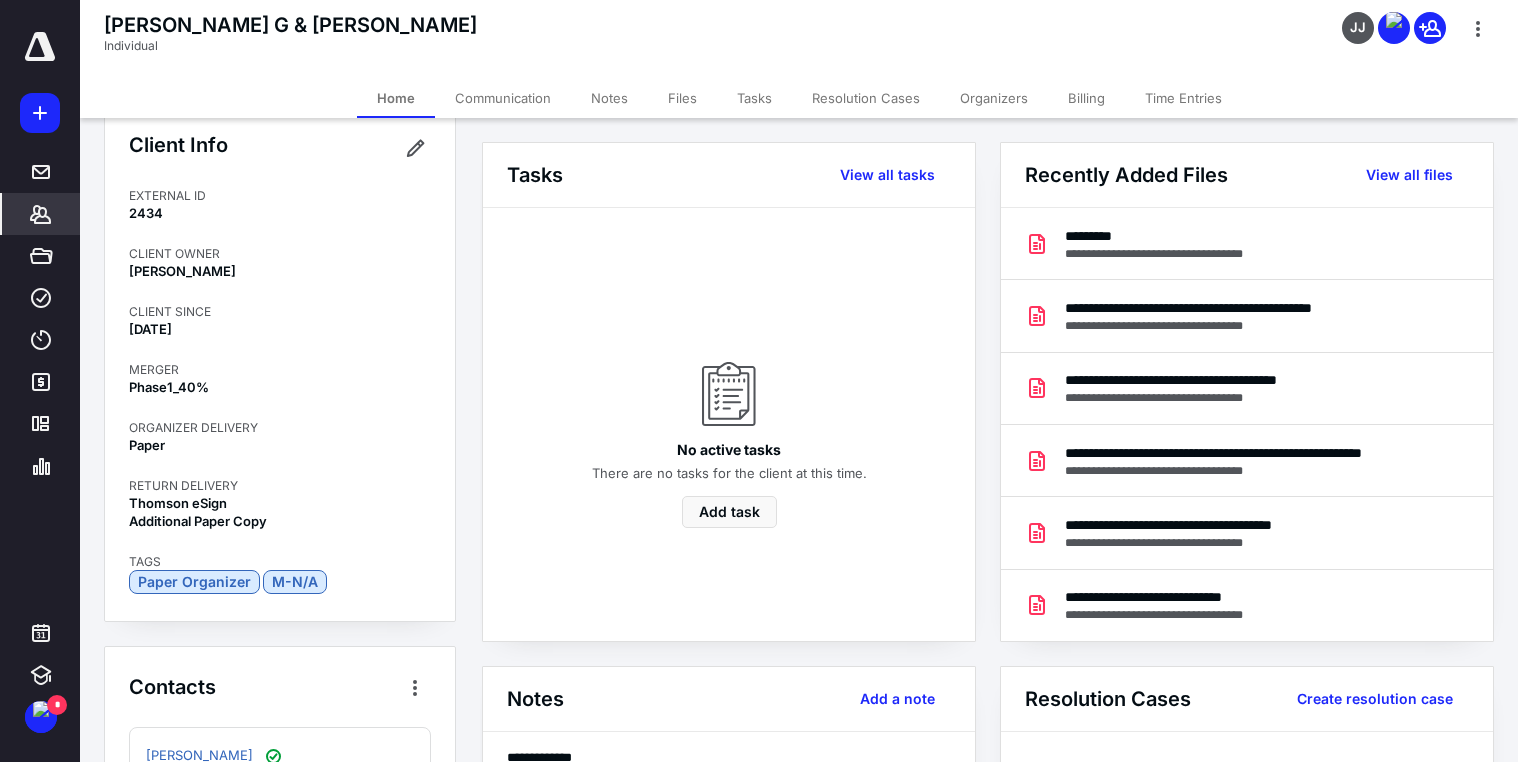 scroll, scrollTop: 0, scrollLeft: 0, axis: both 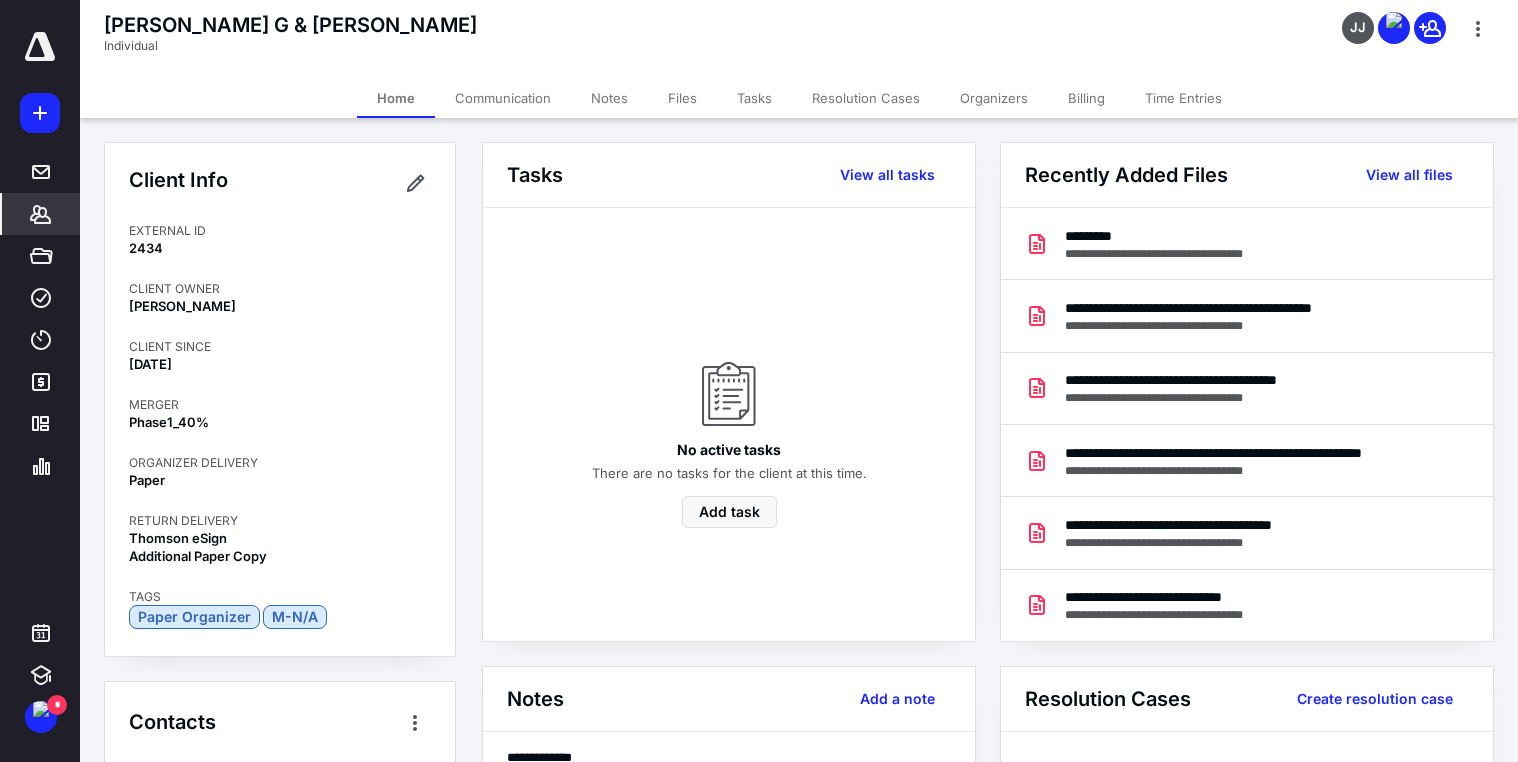 click 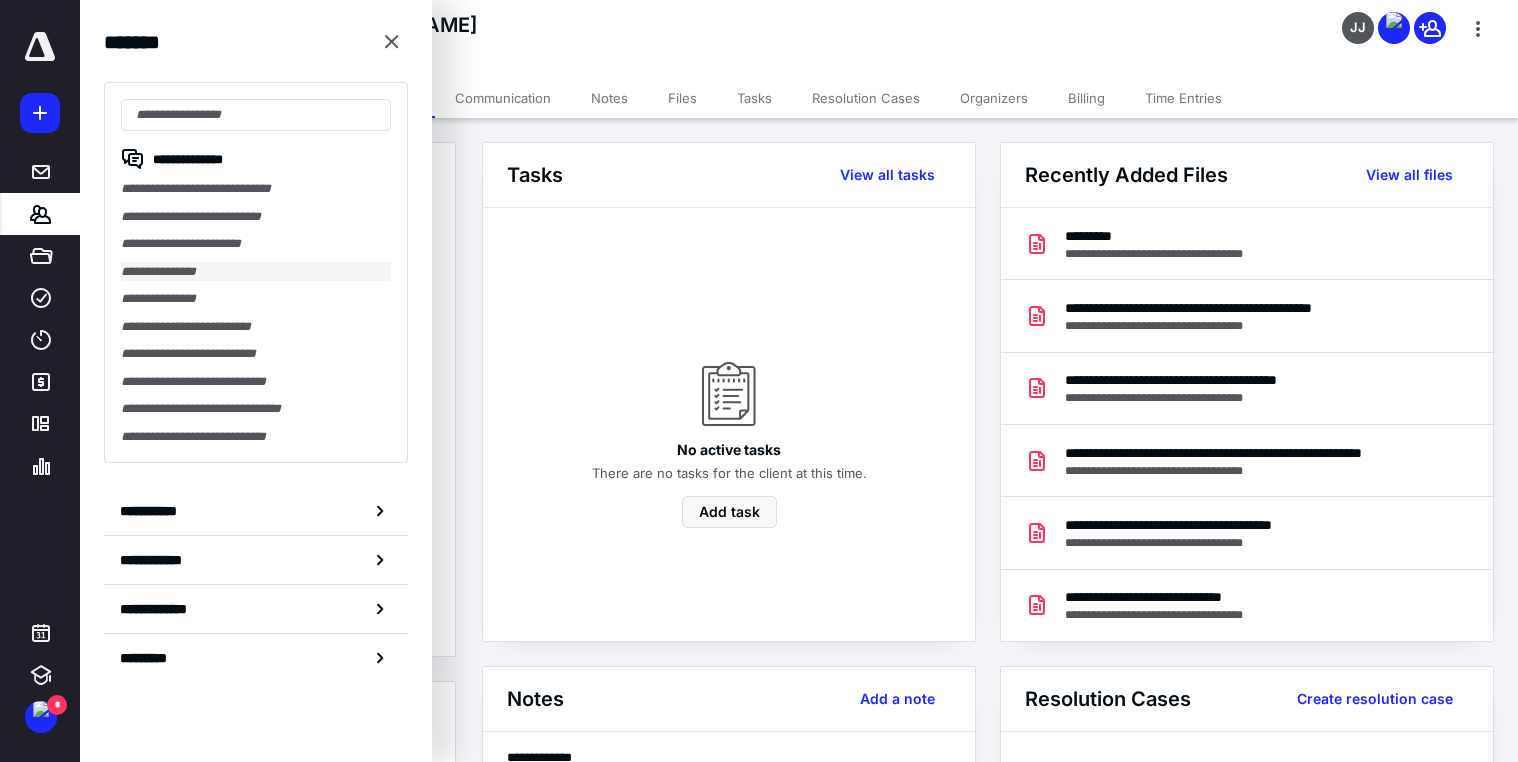 click on "**********" at bounding box center (256, 272) 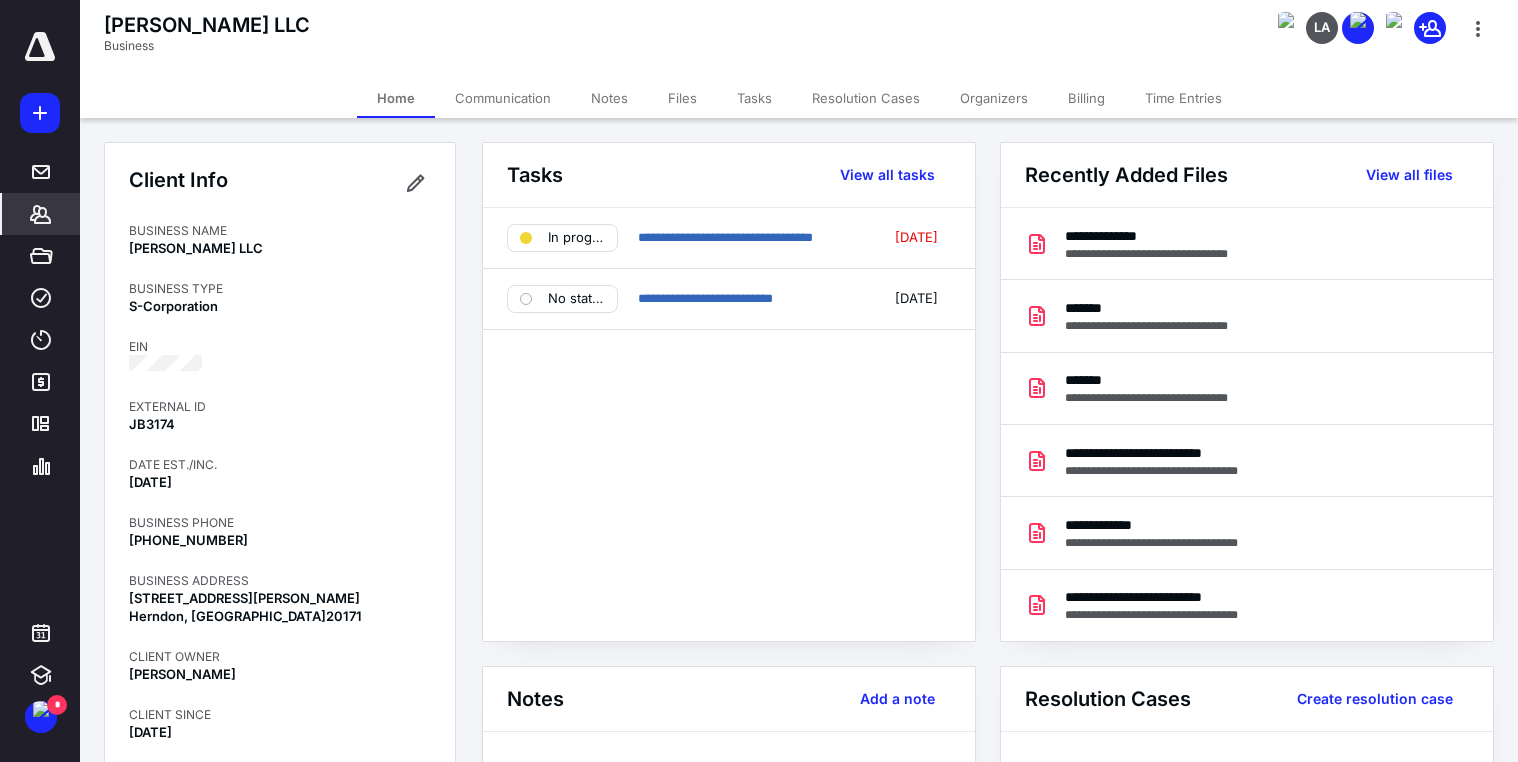 click on "Files" at bounding box center (682, 98) 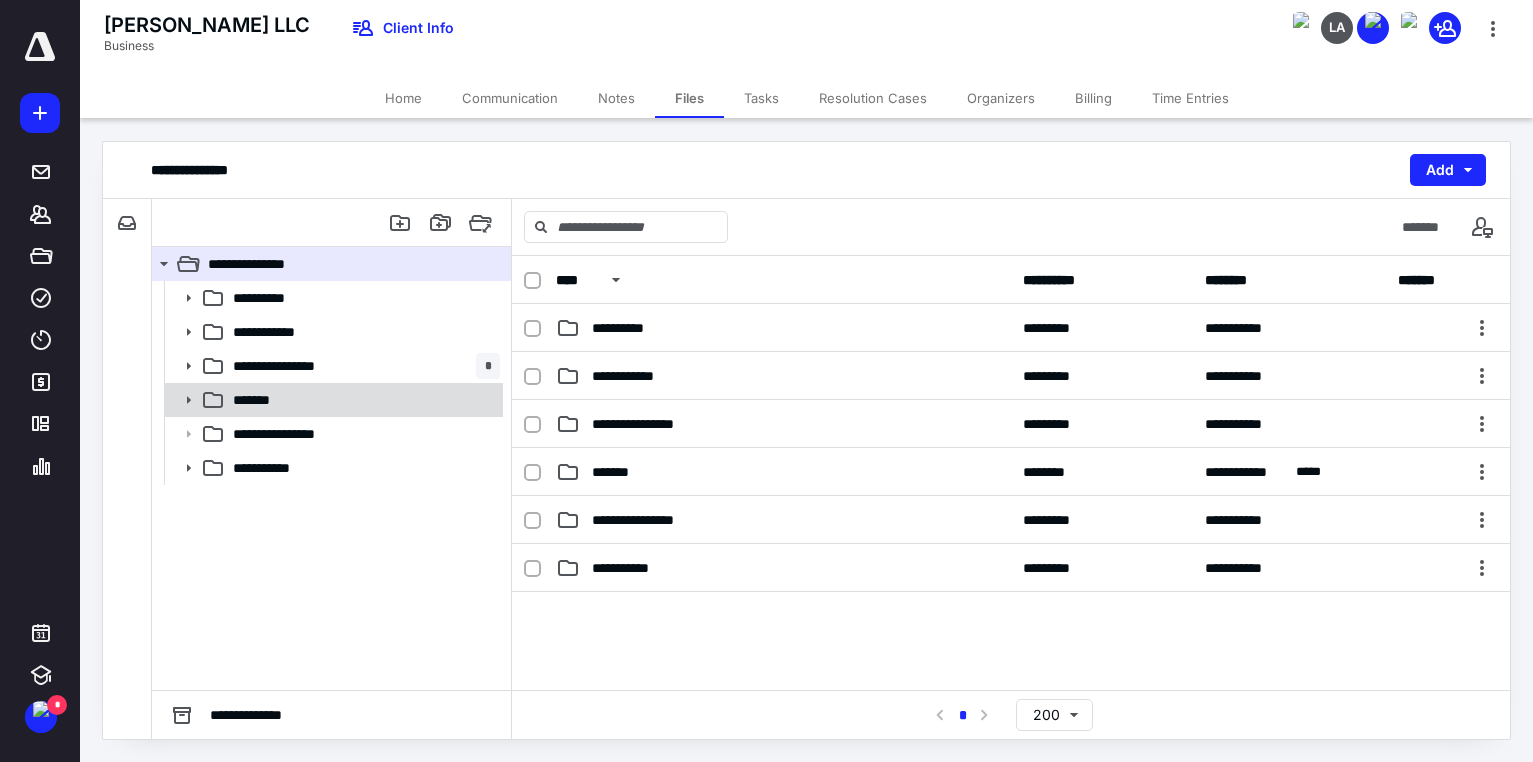 click 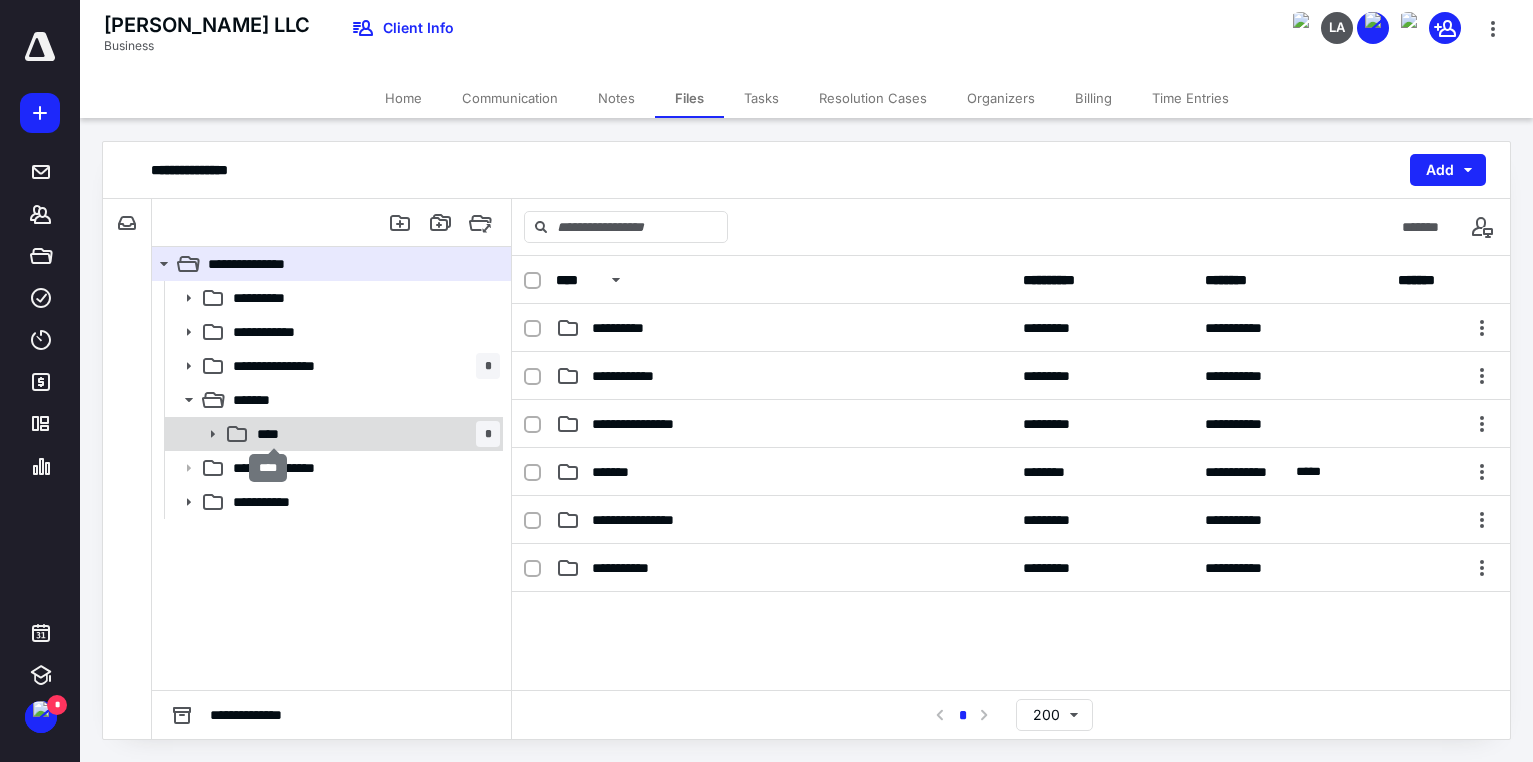 click on "****" at bounding box center (274, 434) 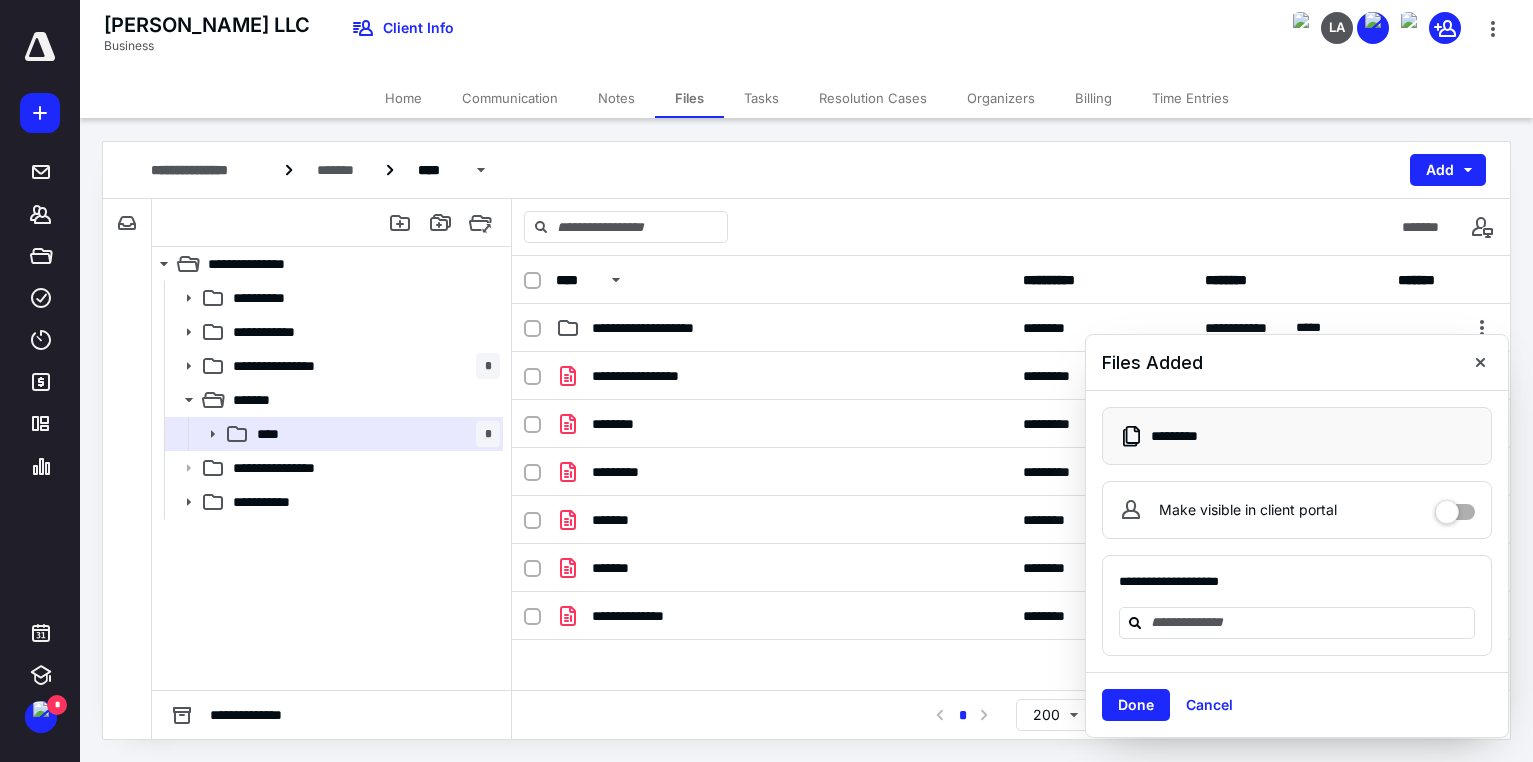 click on "Done" at bounding box center (1136, 705) 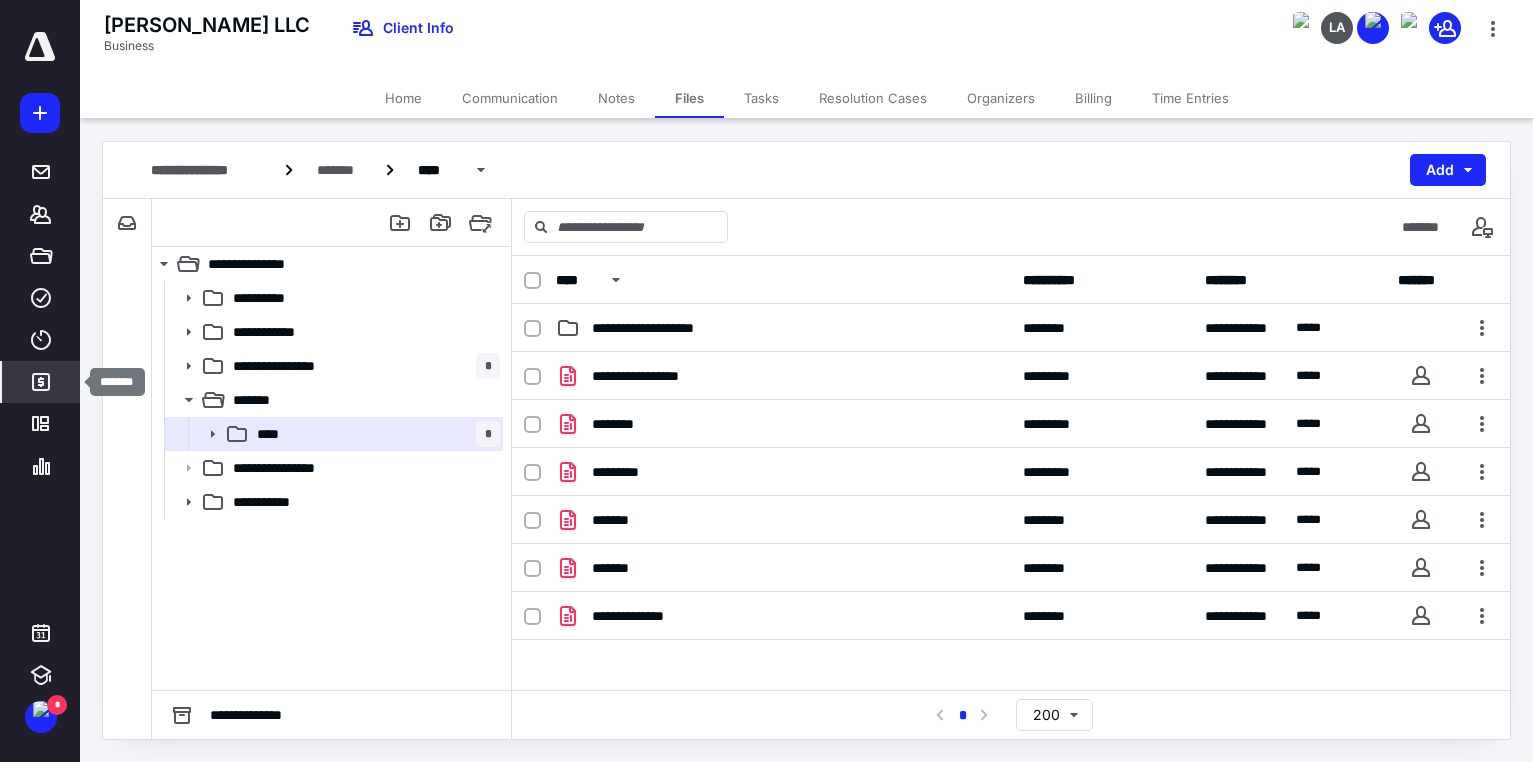 click 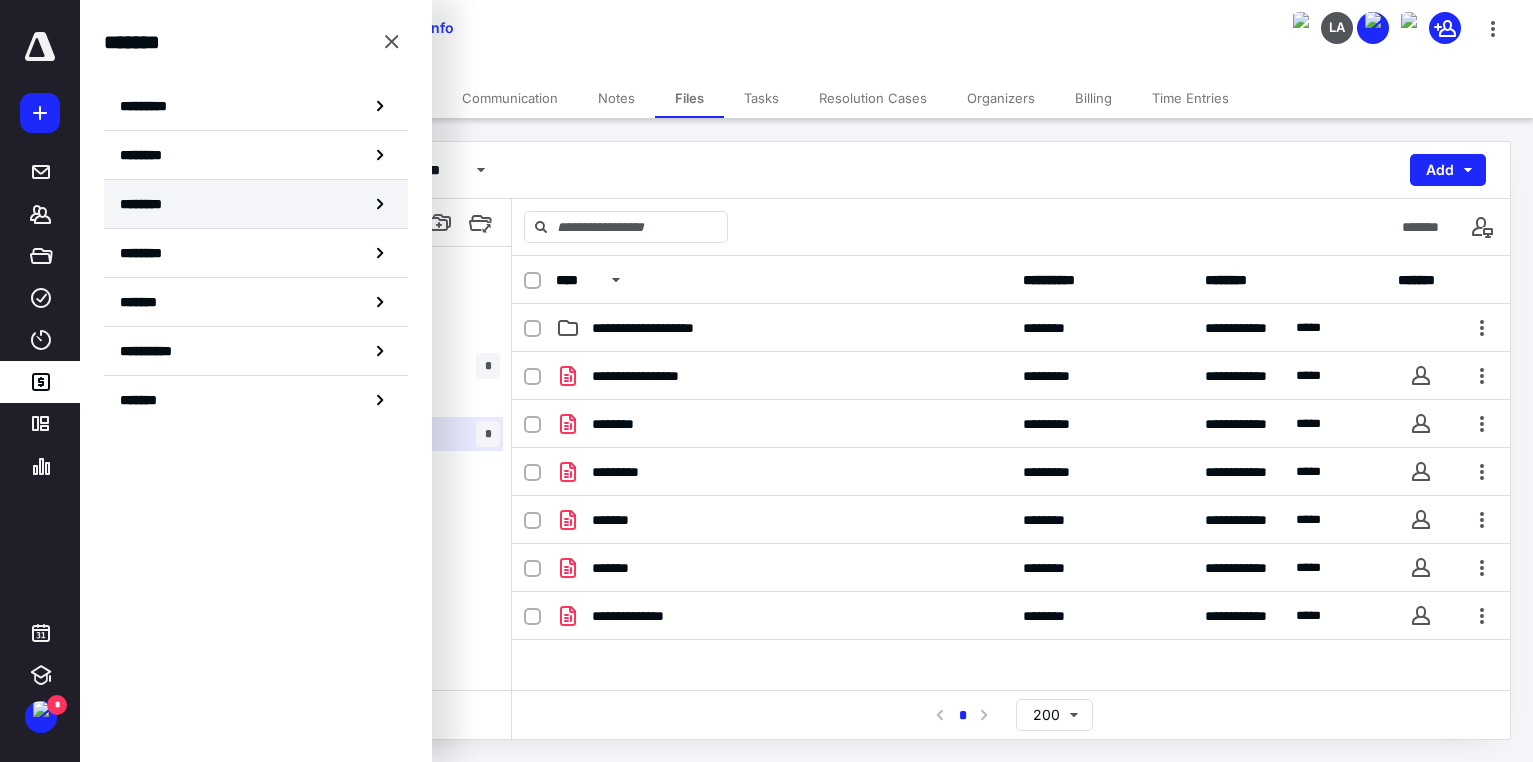 click on "********" at bounding box center (153, 204) 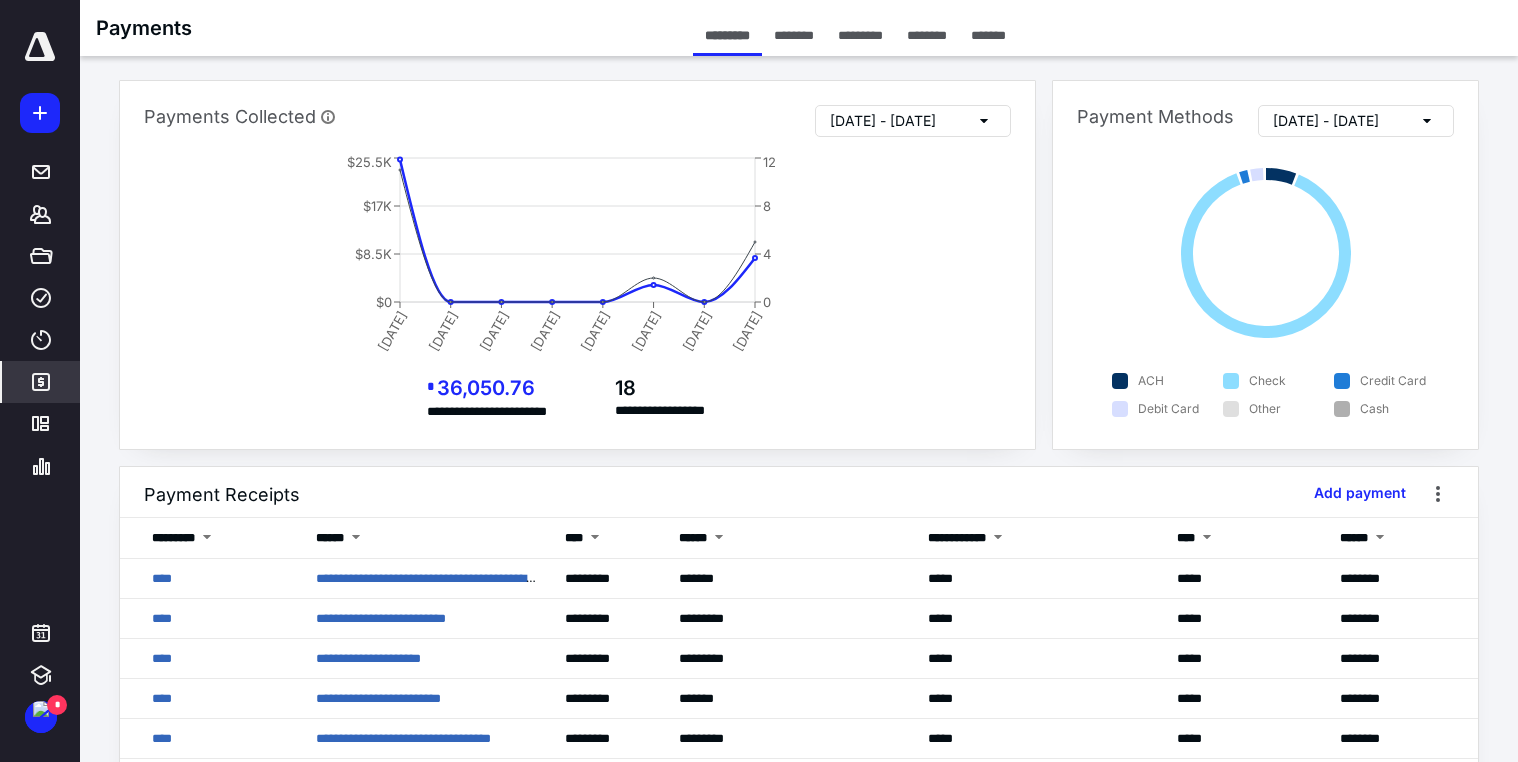 click 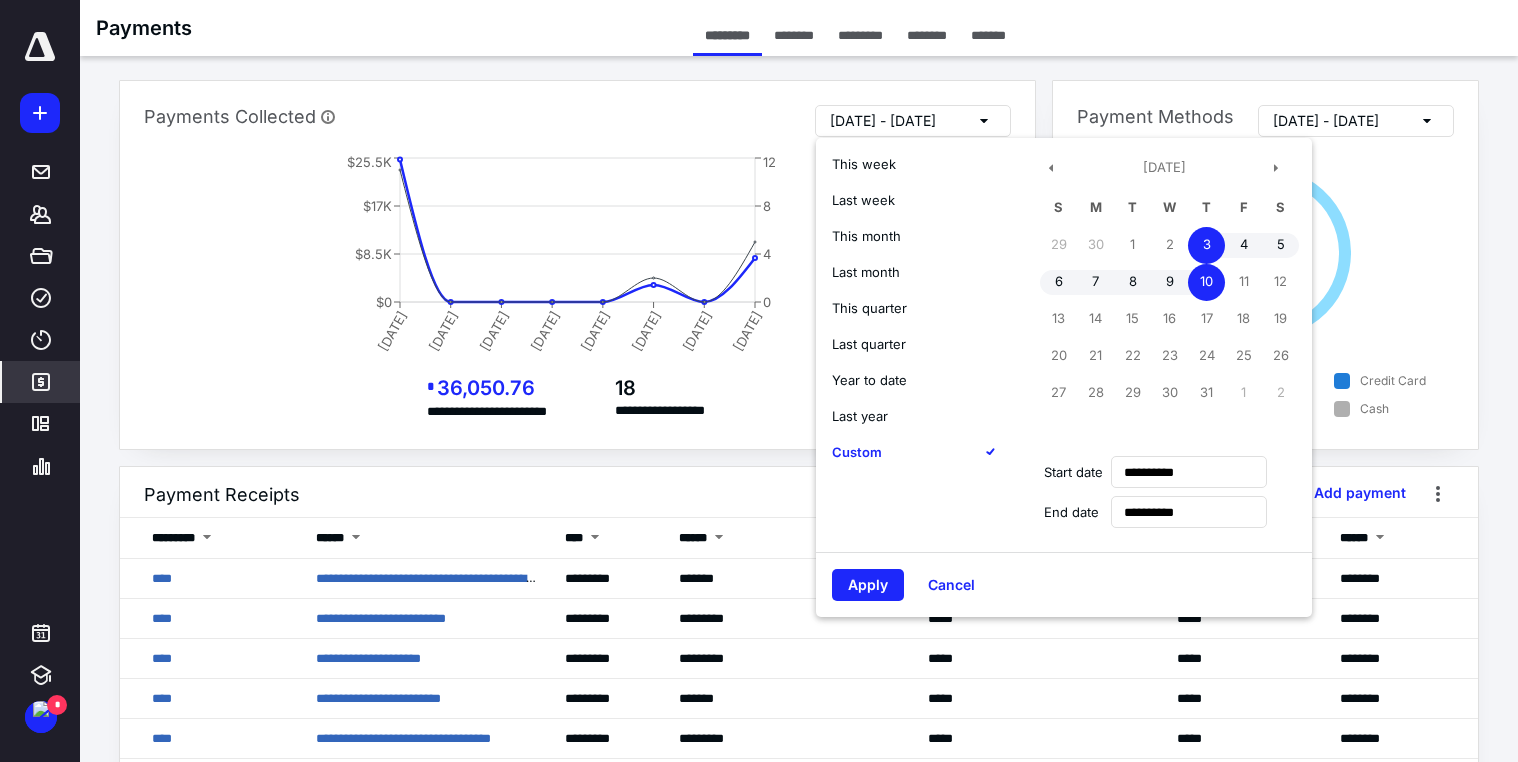 click on "10" at bounding box center [1206, 282] 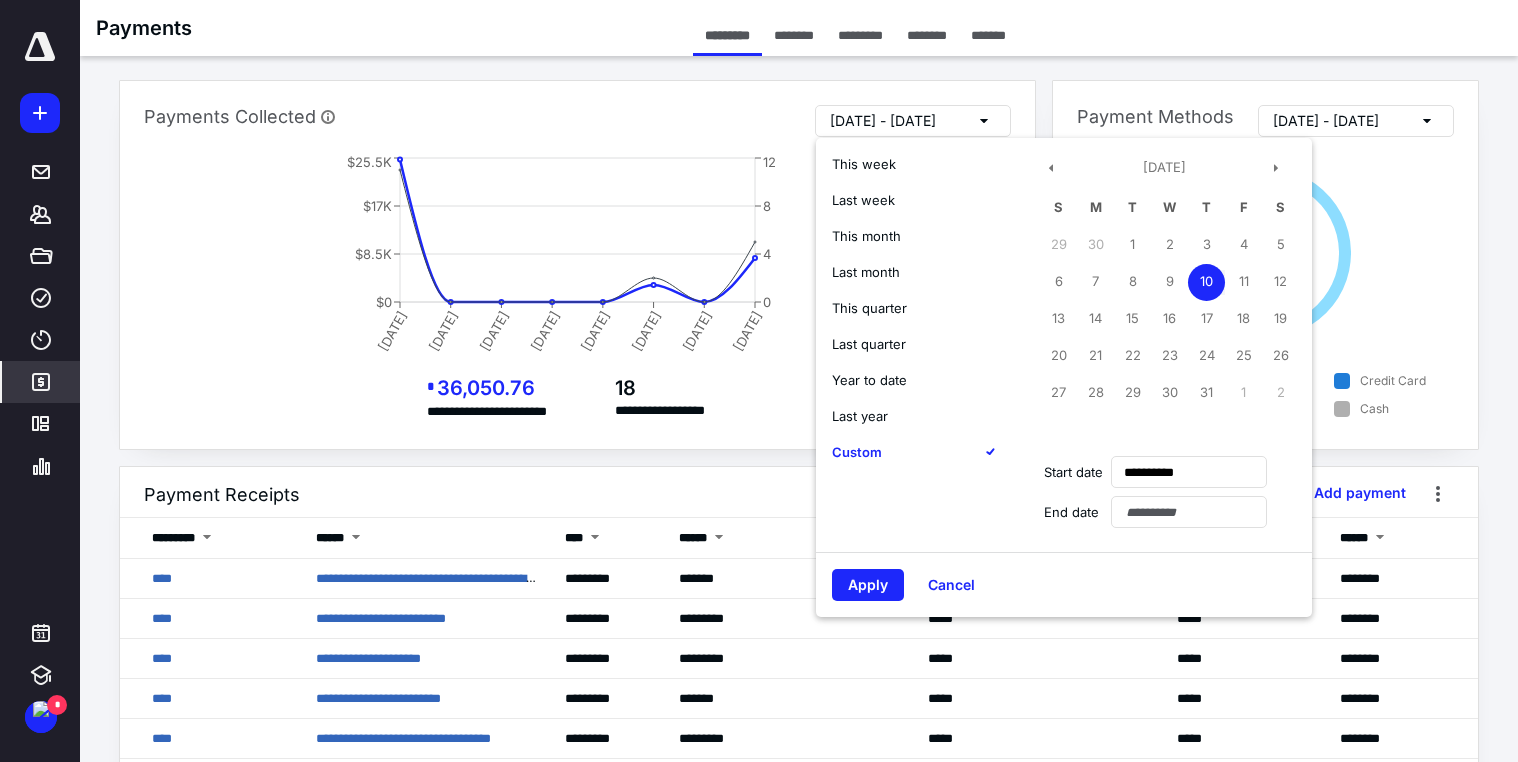 click on "10" at bounding box center [1206, 282] 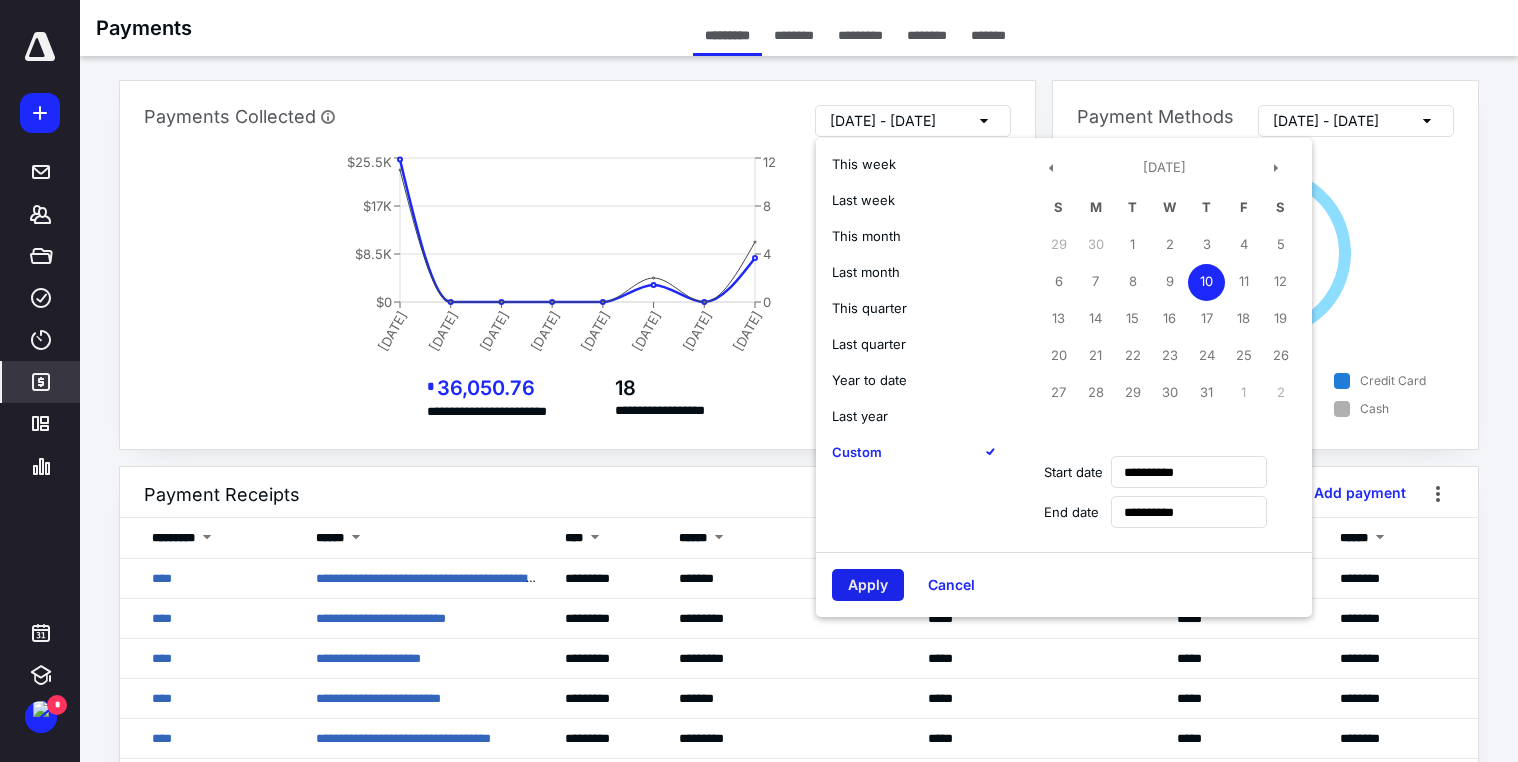 click on "Apply" at bounding box center [868, 585] 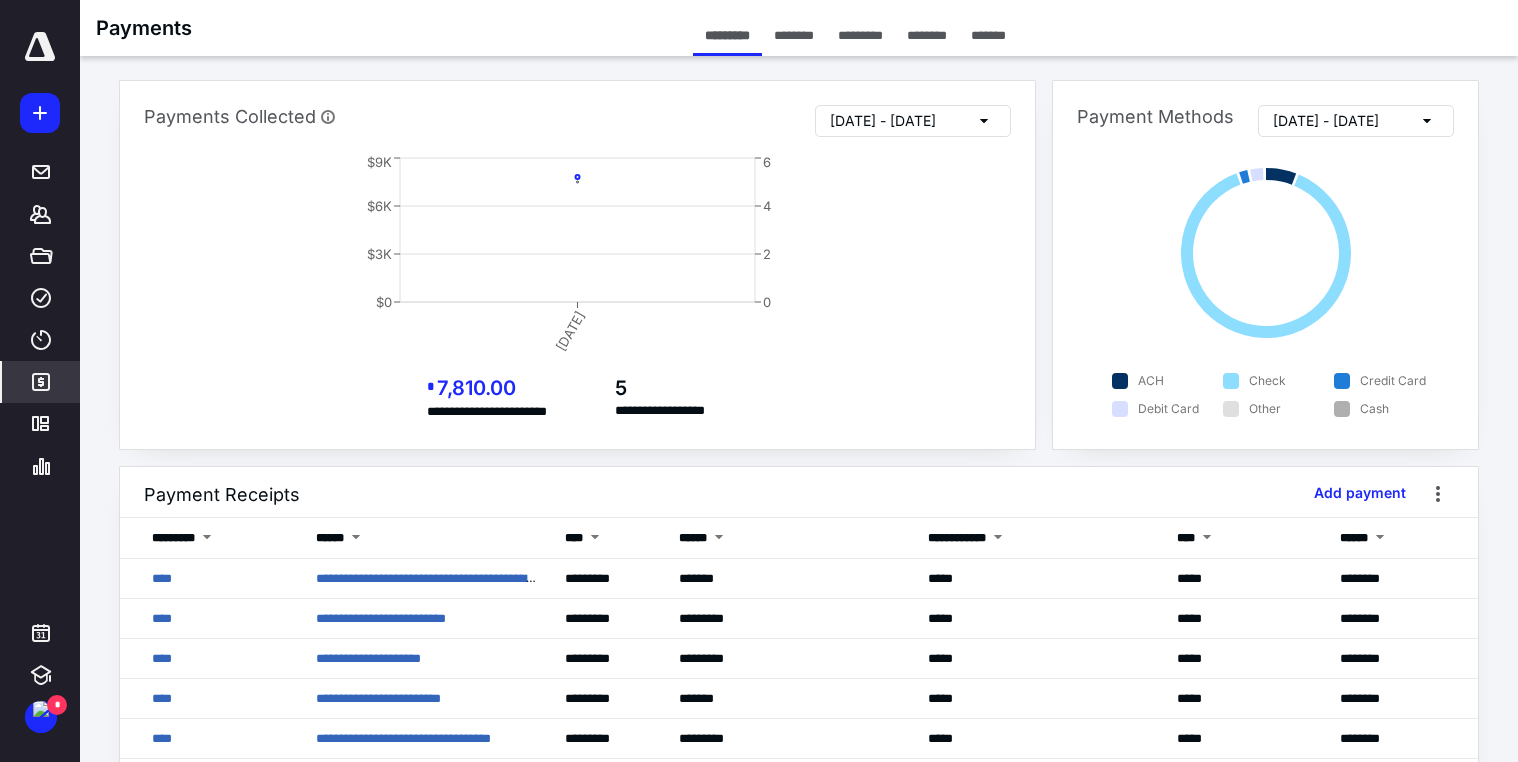 click on "[DATE] - [DATE]" at bounding box center (1326, 121) 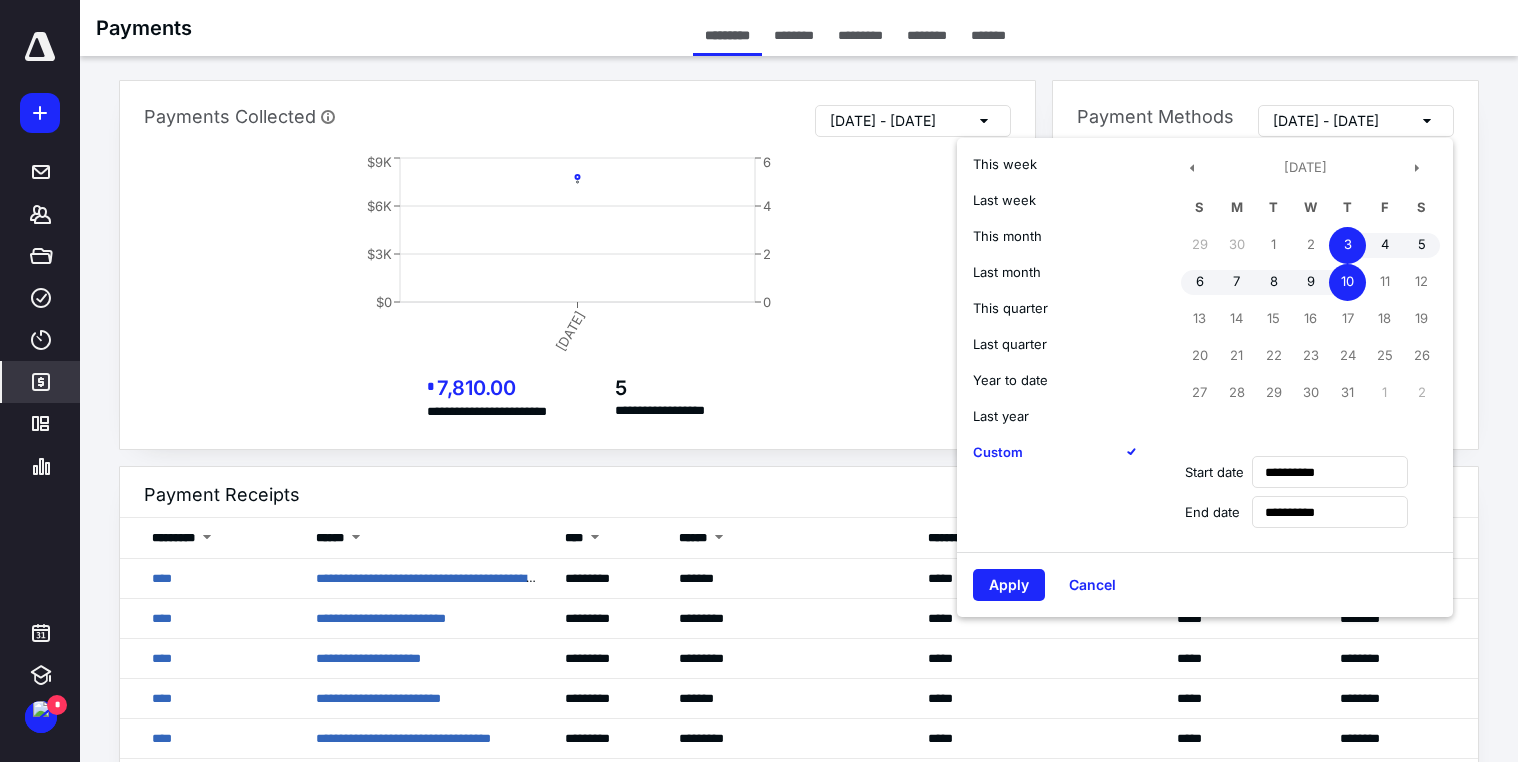 click on "10" at bounding box center (1347, 282) 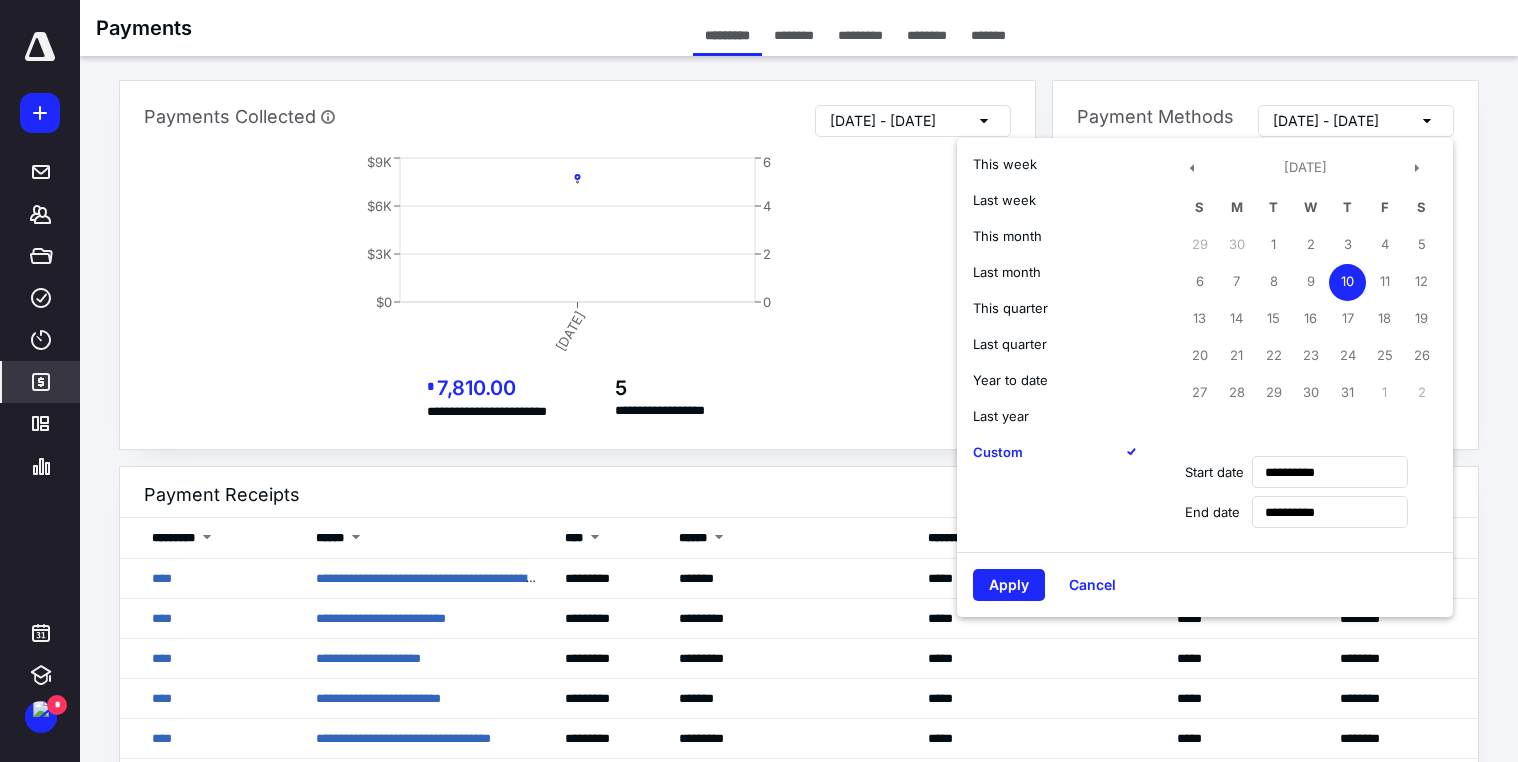 type on "**********" 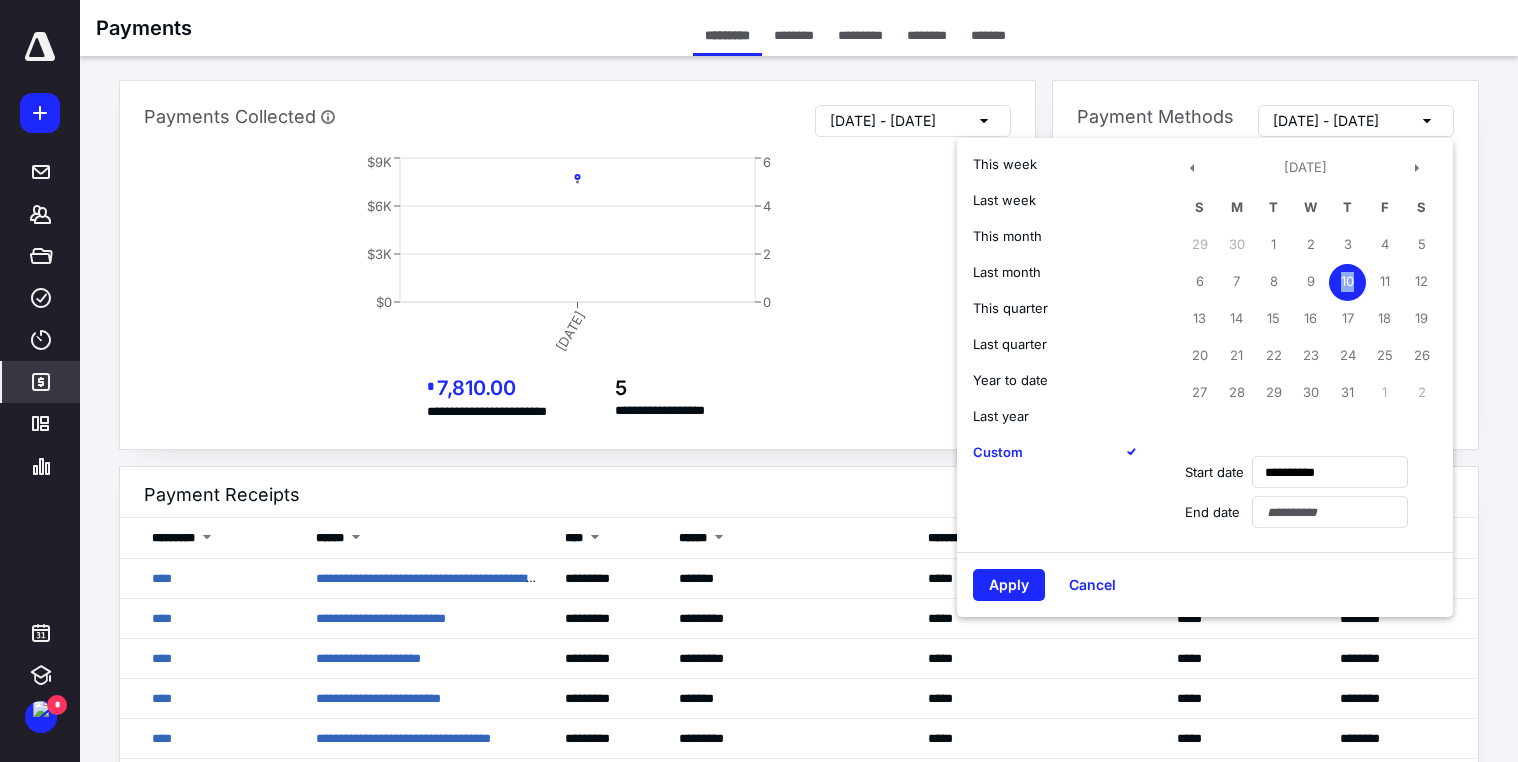 click on "10" at bounding box center [1347, 282] 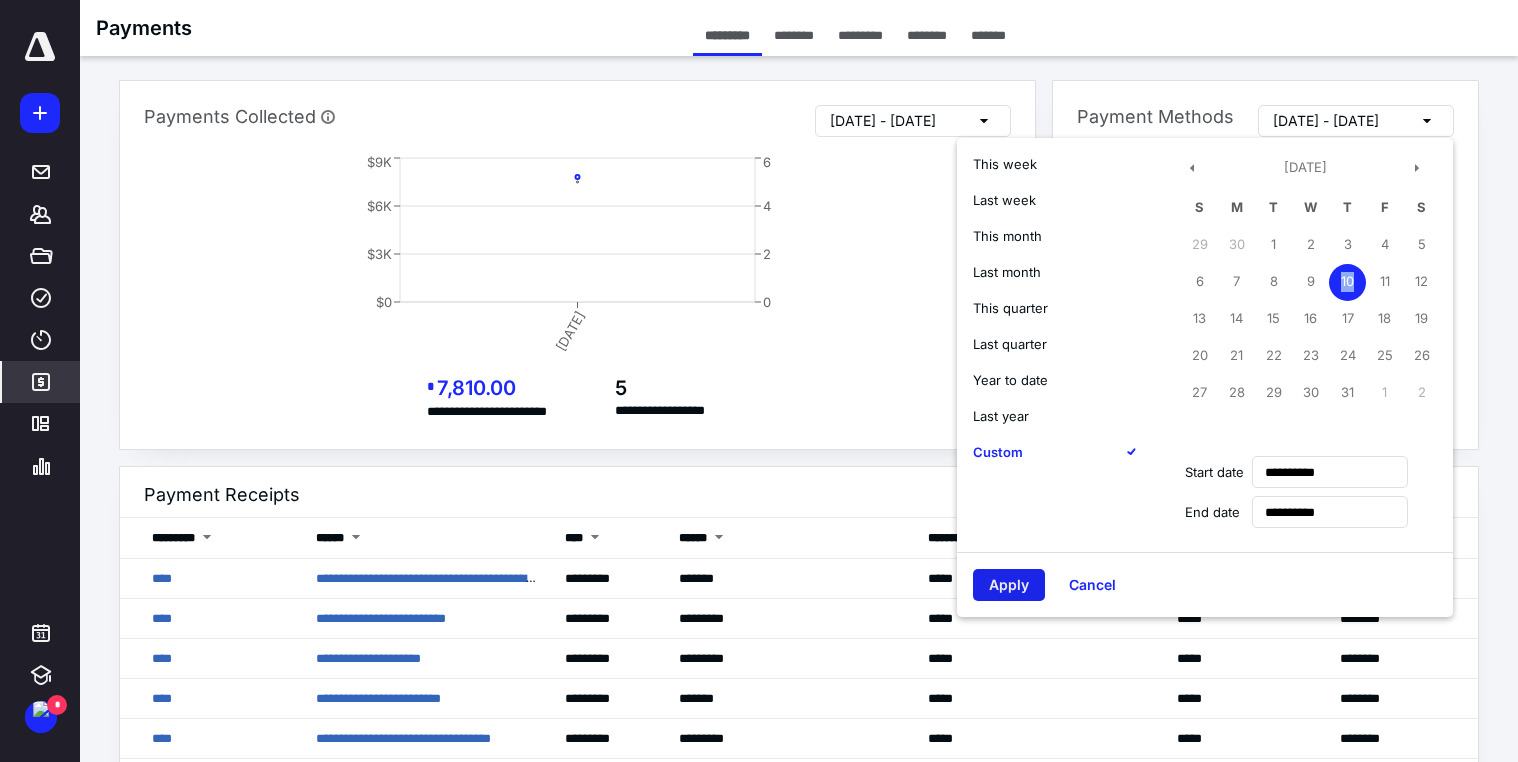 click on "Apply" at bounding box center (1009, 585) 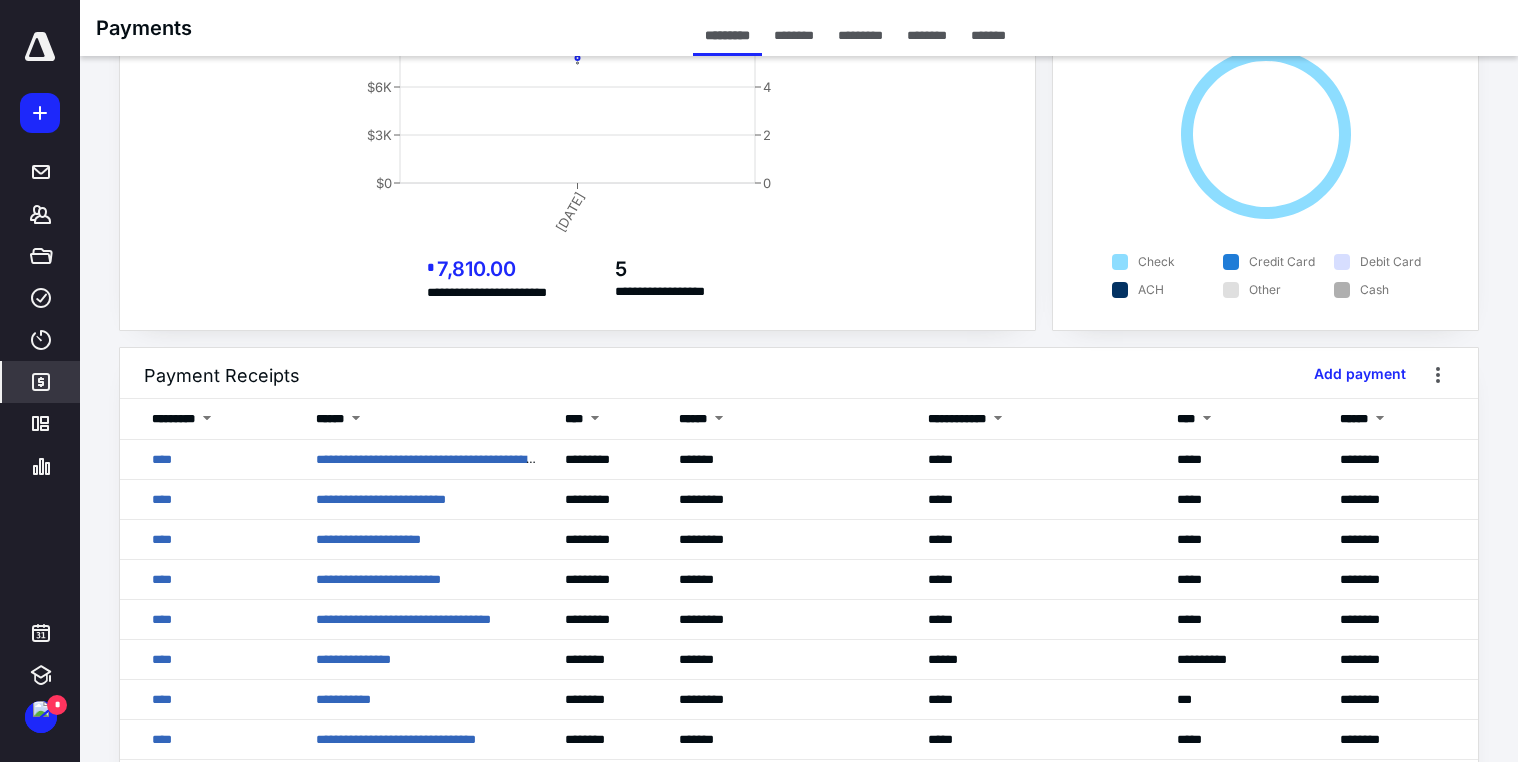scroll, scrollTop: 0, scrollLeft: 0, axis: both 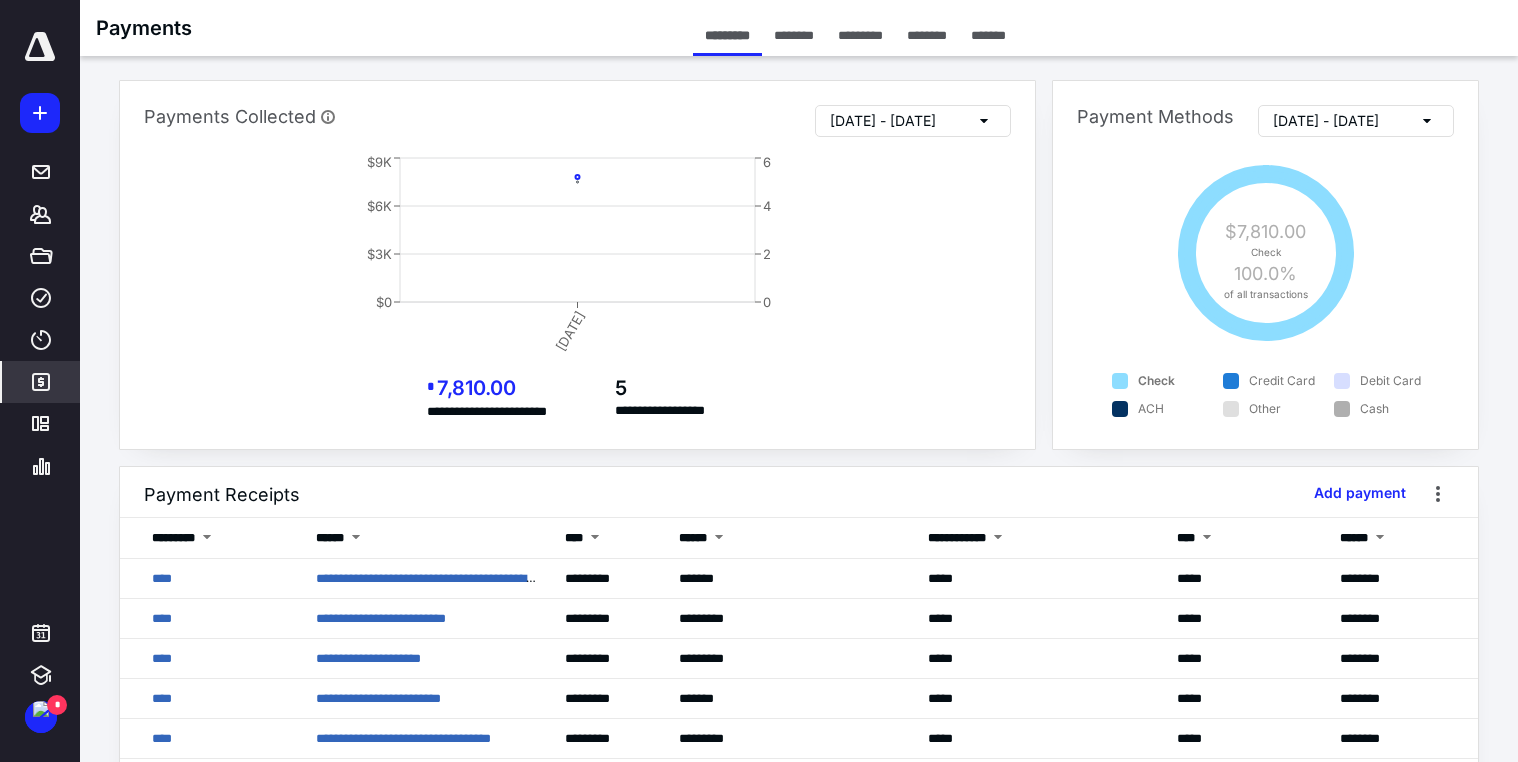 click on "[DATE] - [DATE]" at bounding box center (883, 121) 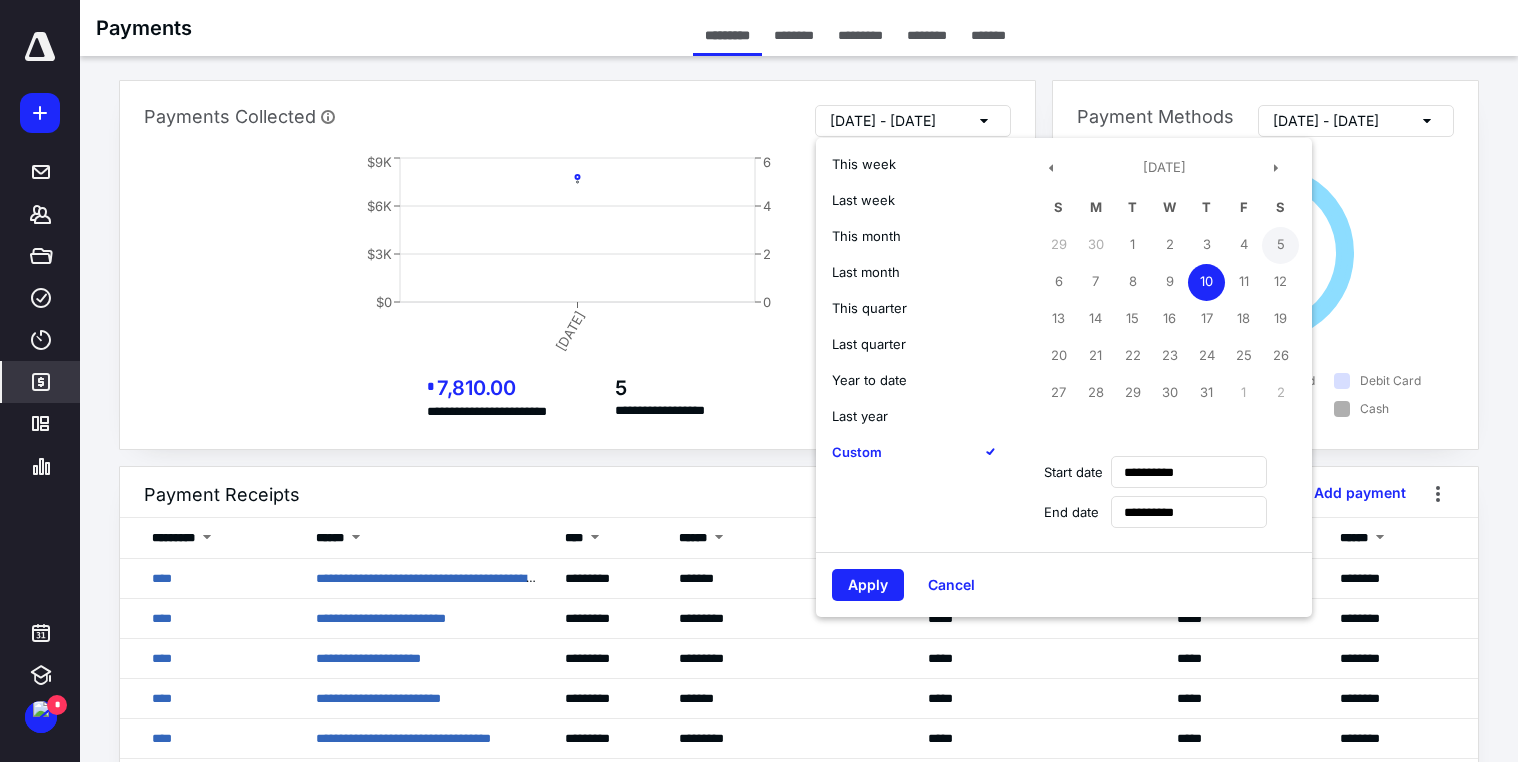 click on "5" at bounding box center [1280, 245] 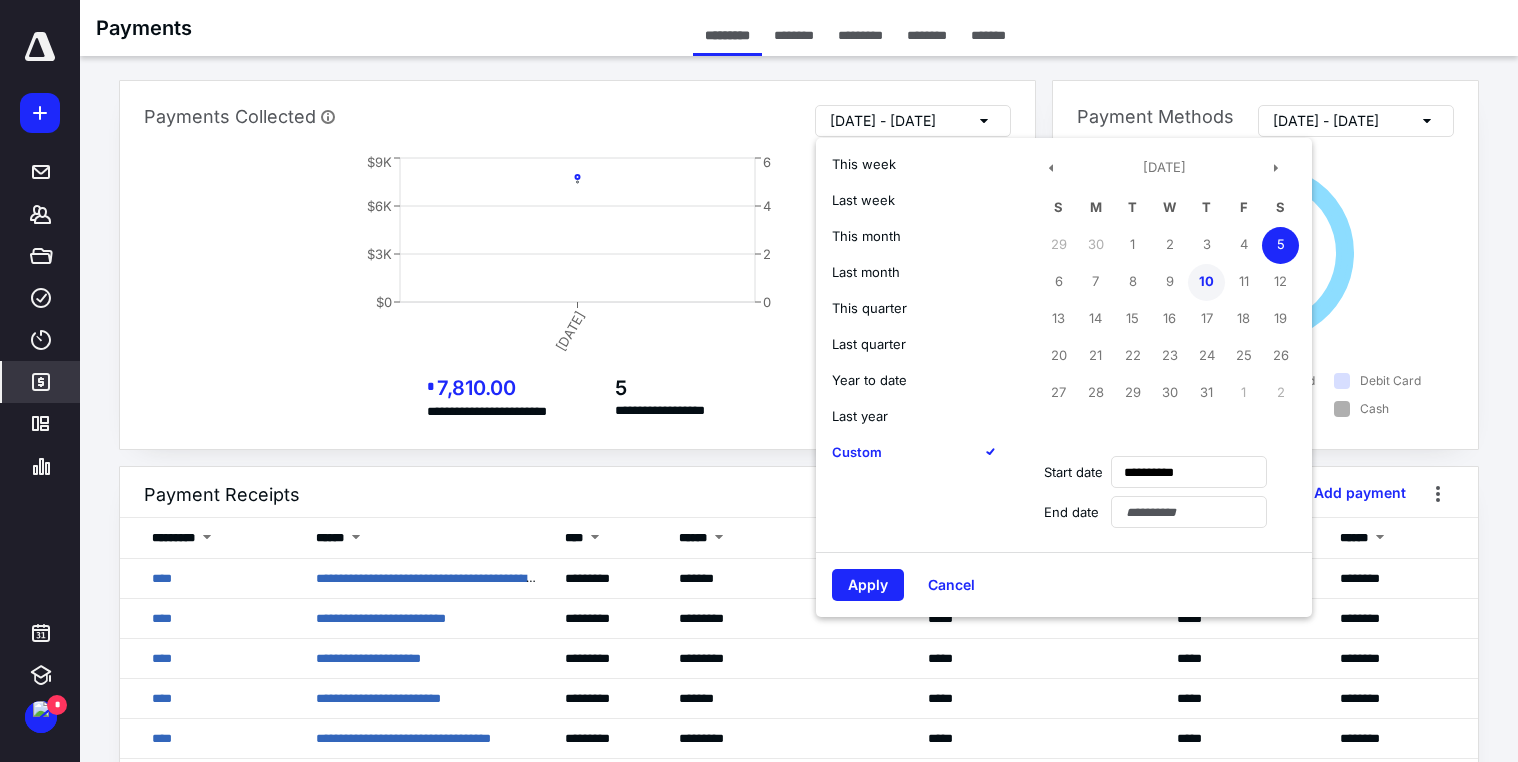 click on "10" at bounding box center [1206, 282] 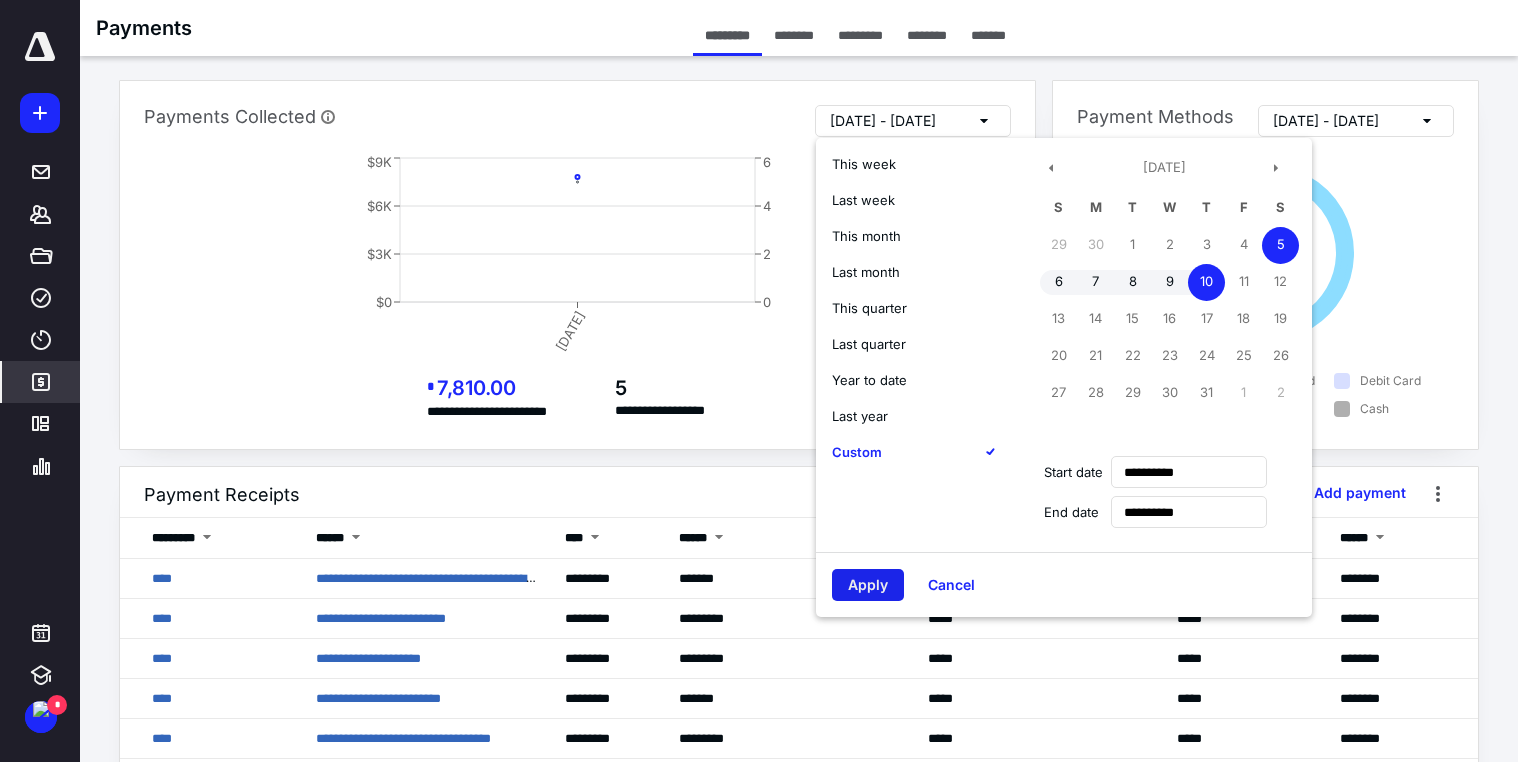 click on "Apply" at bounding box center (868, 585) 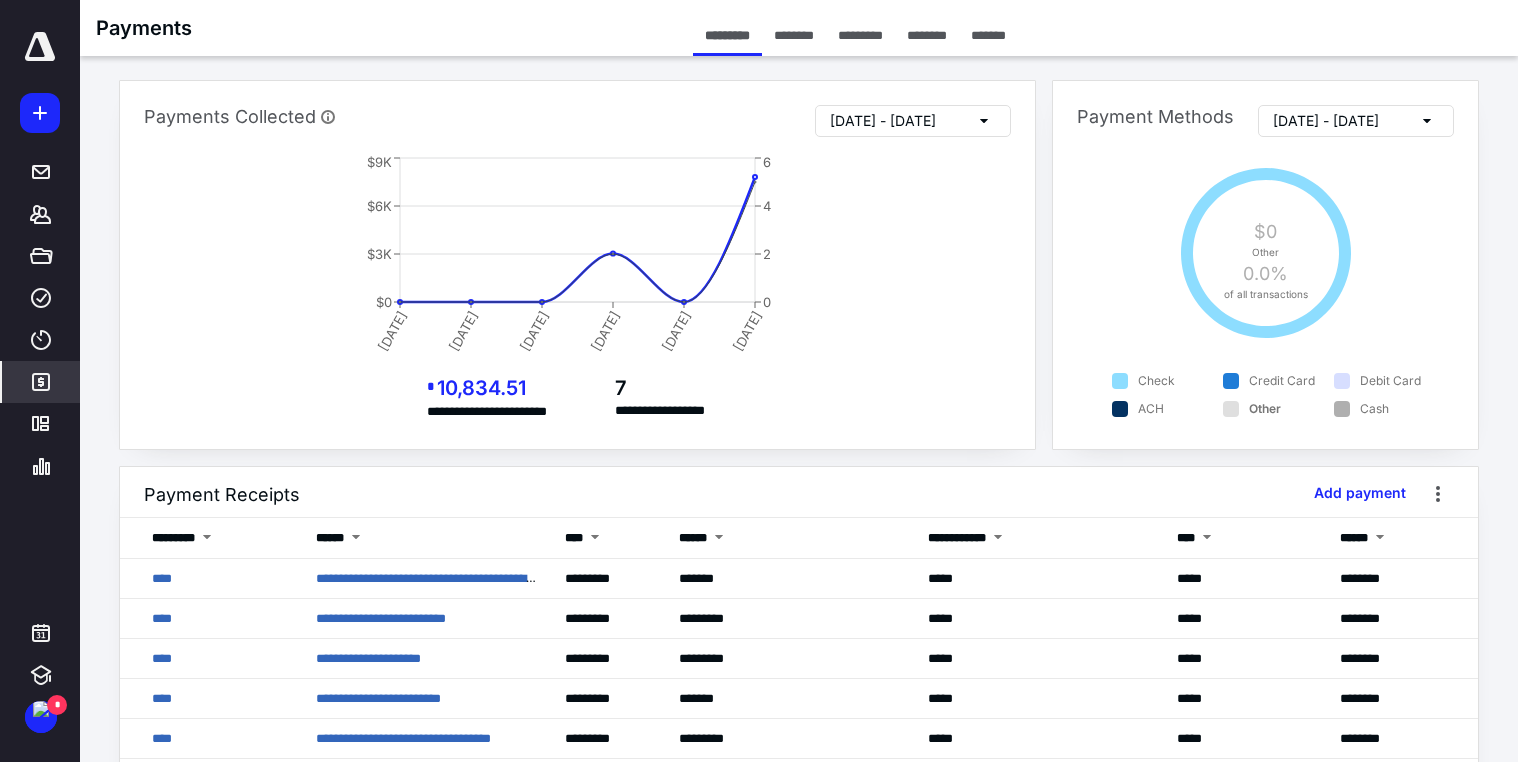 click on "[DATE] - [DATE]" at bounding box center (1326, 121) 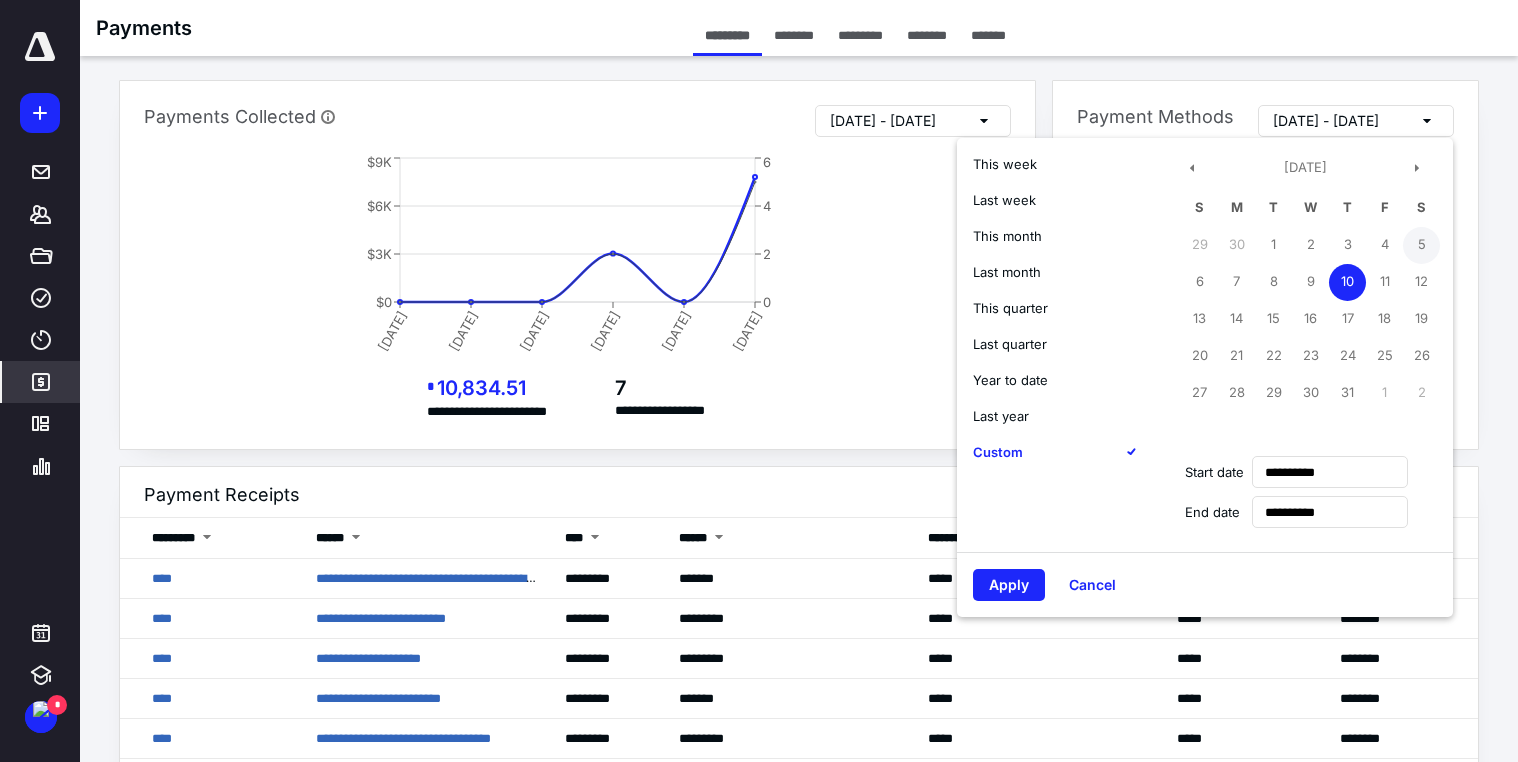 click on "5" at bounding box center [1421, 245] 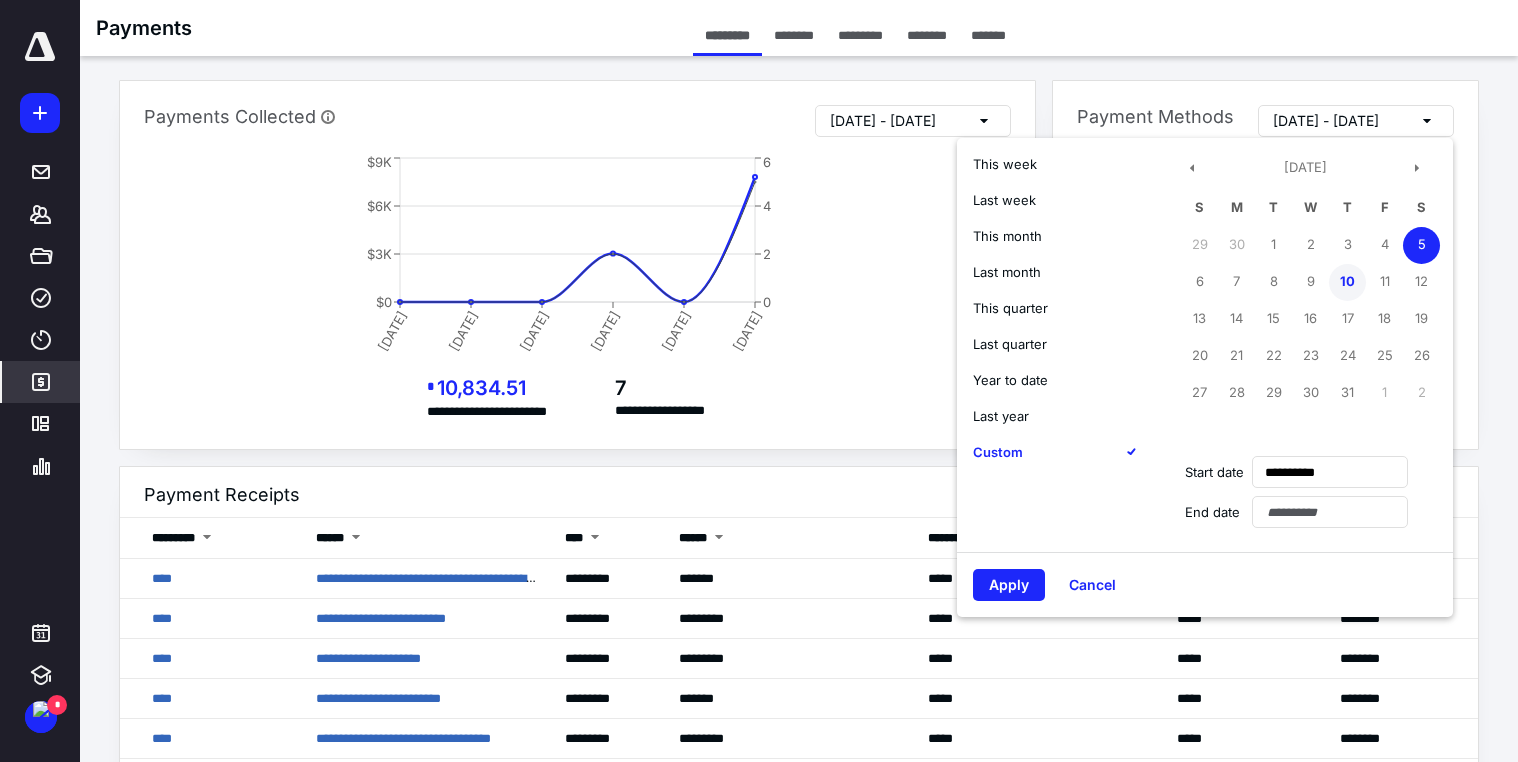 click on "10" at bounding box center [1347, 282] 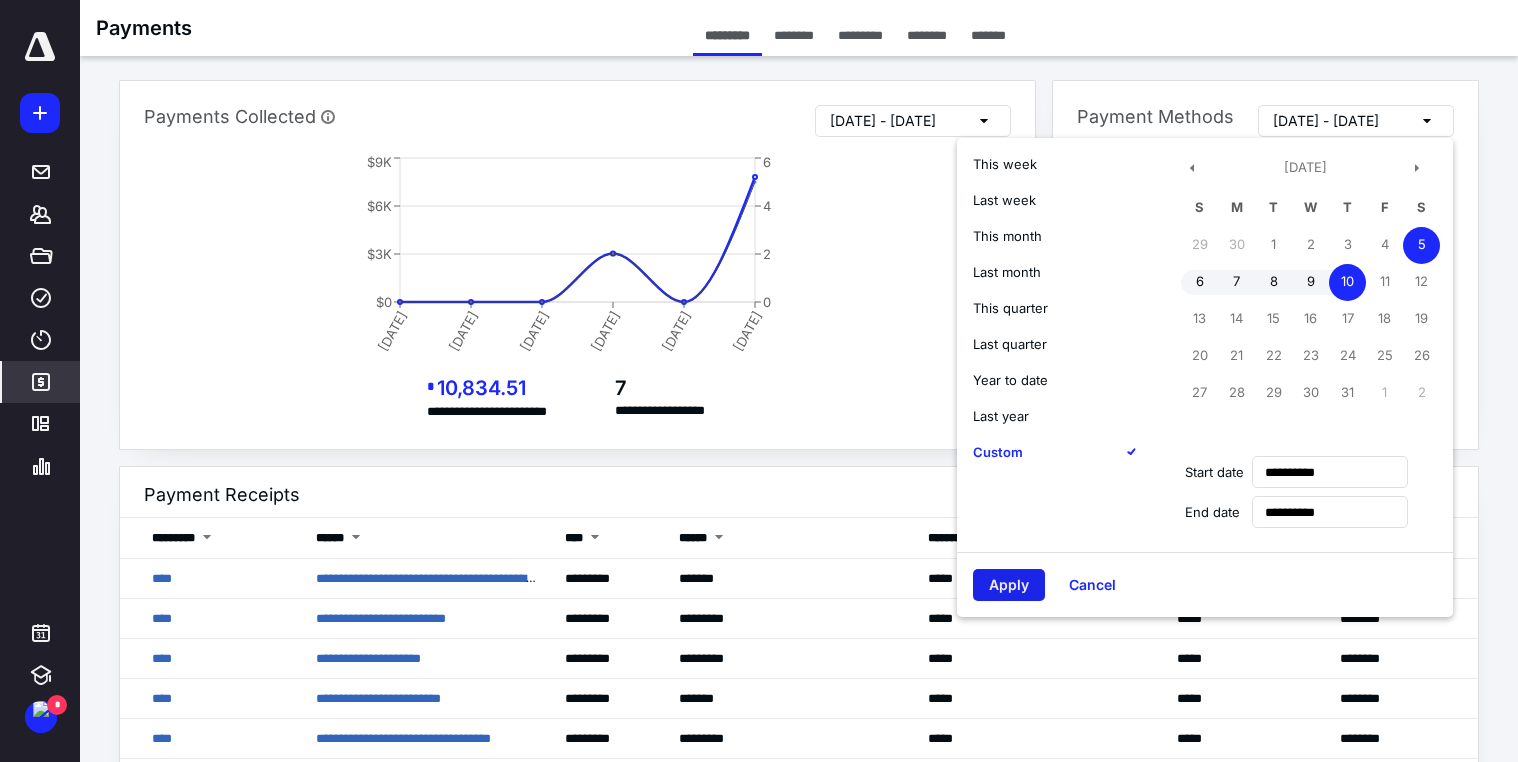 click on "Apply" at bounding box center (1009, 585) 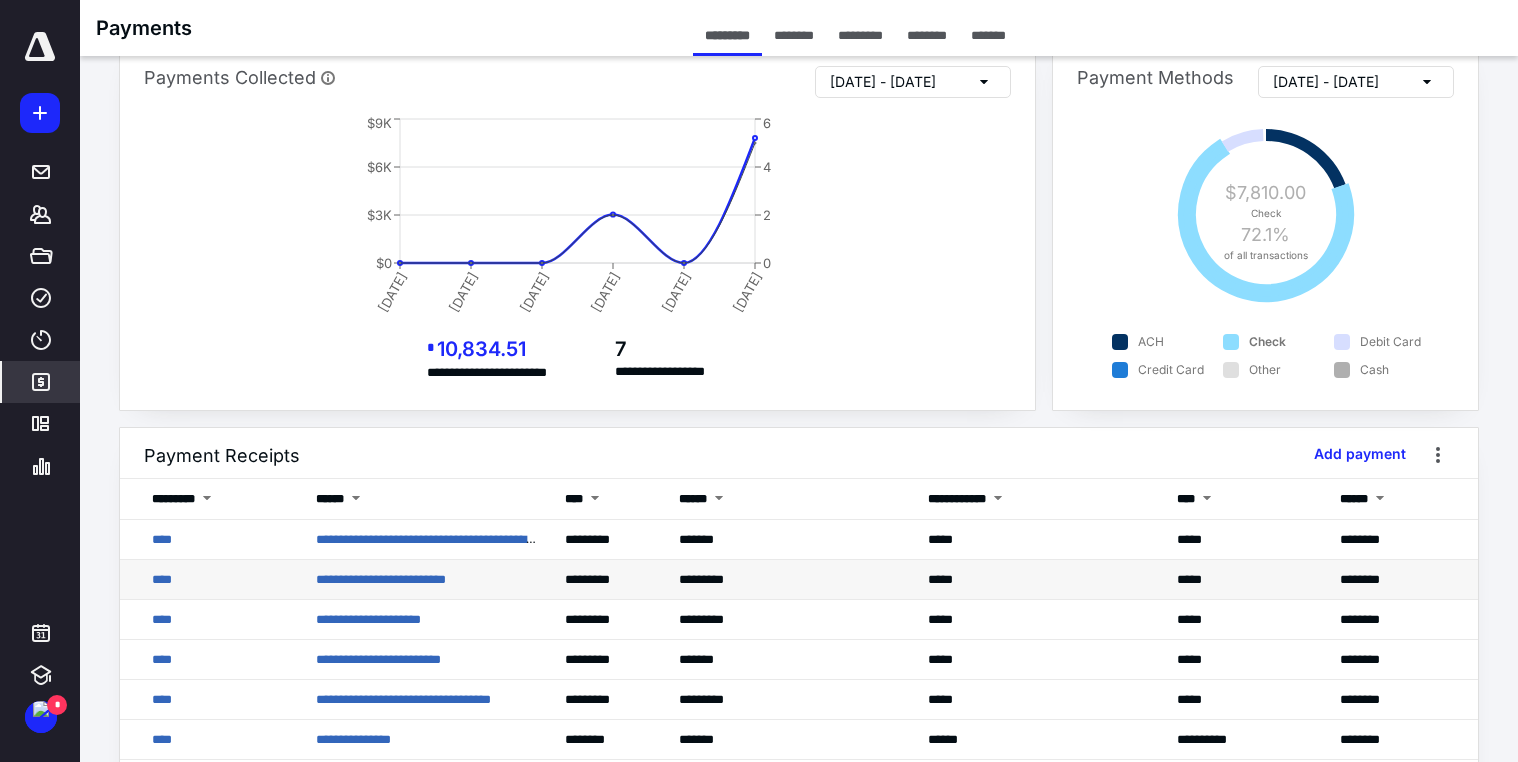 scroll, scrollTop: 100, scrollLeft: 0, axis: vertical 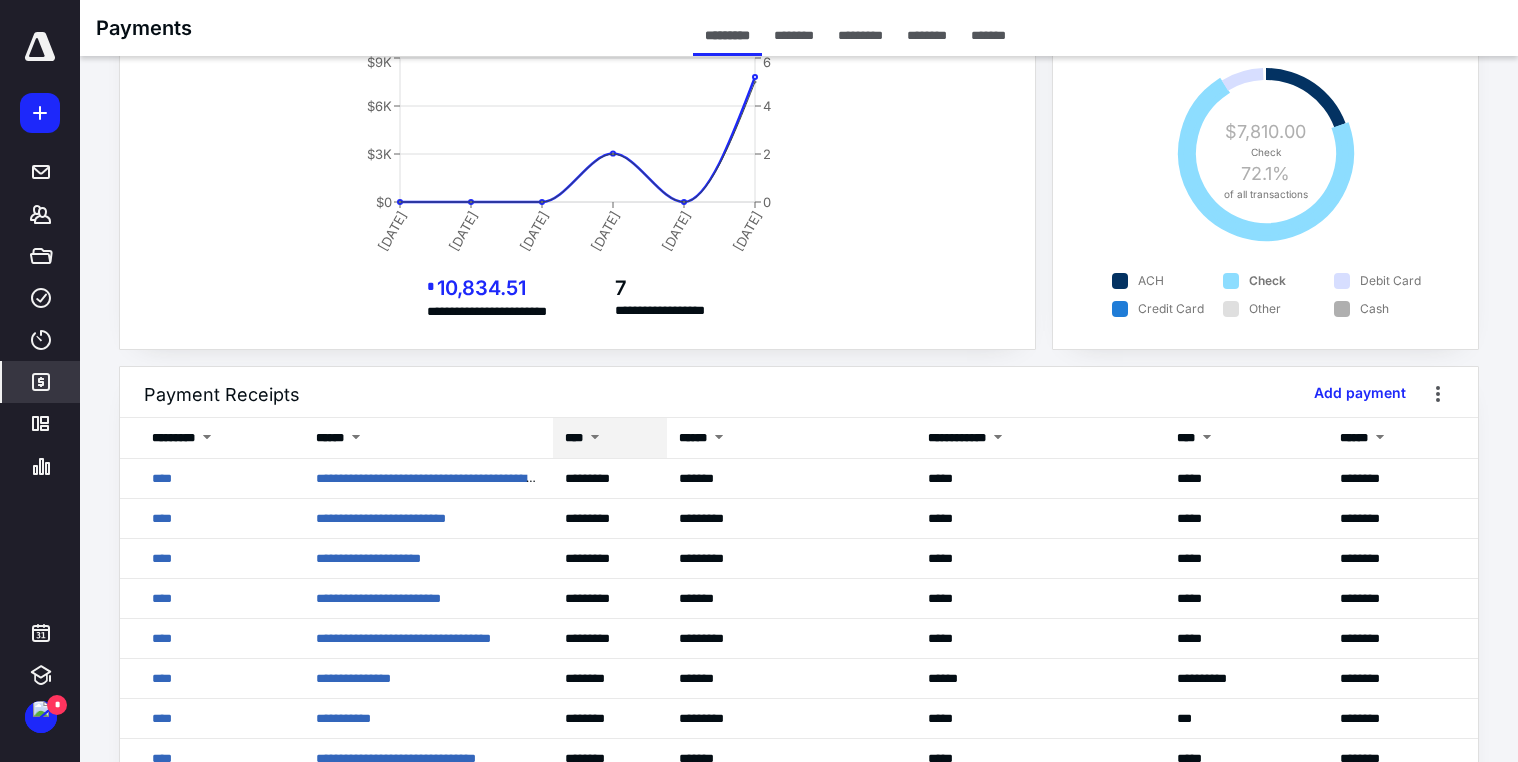 click at bounding box center [595, 439] 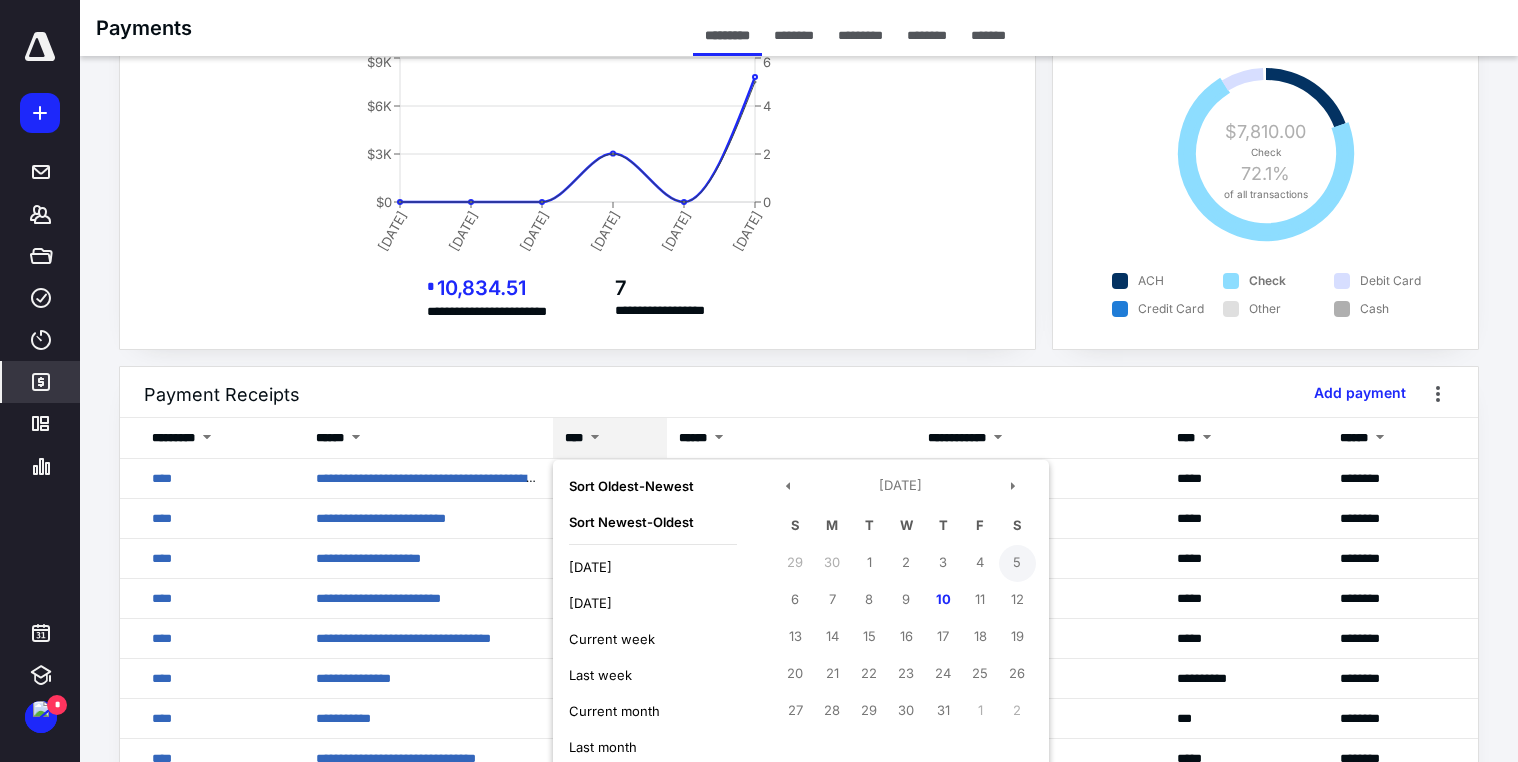 click on "5" at bounding box center [1017, 563] 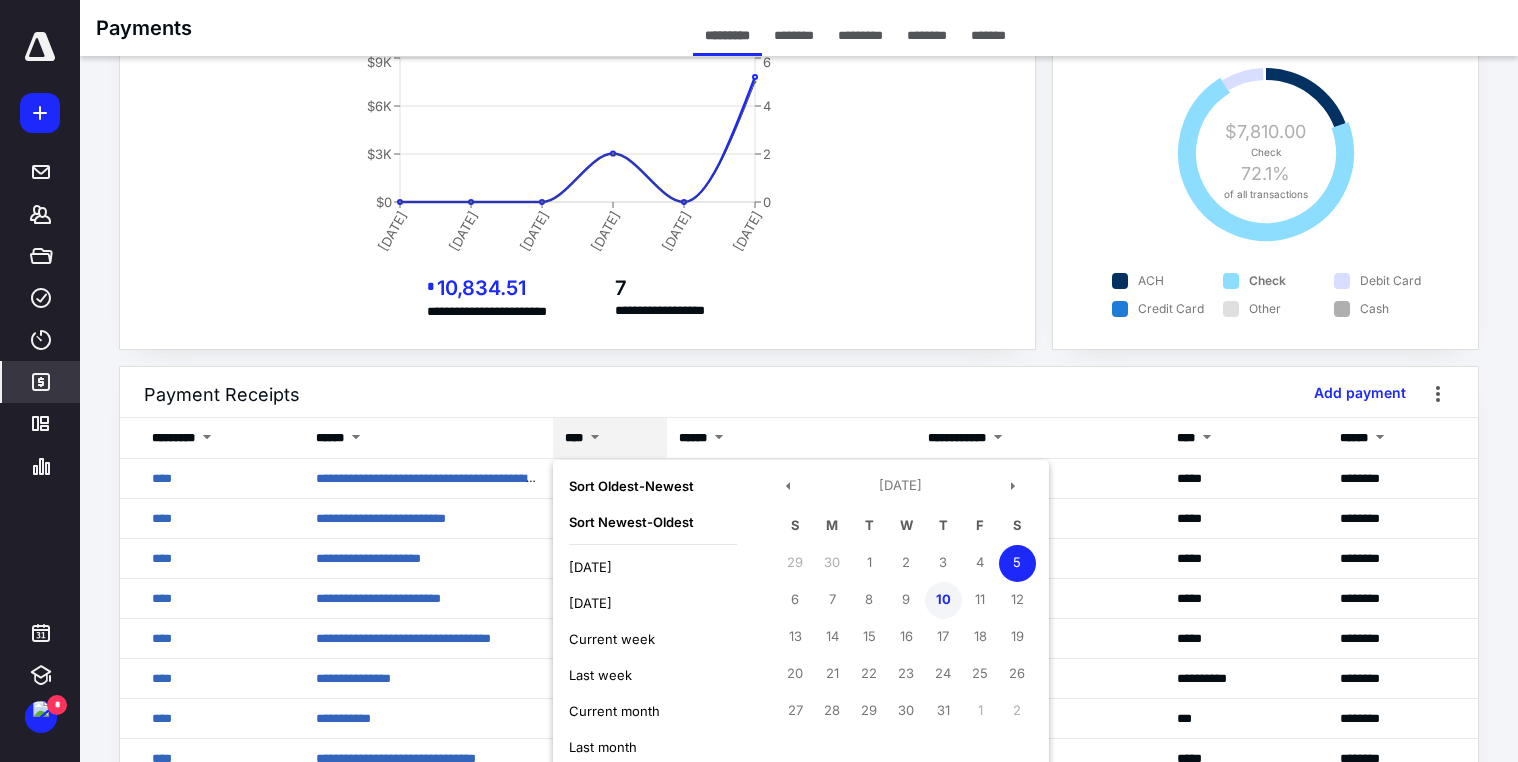click on "10" at bounding box center [943, 600] 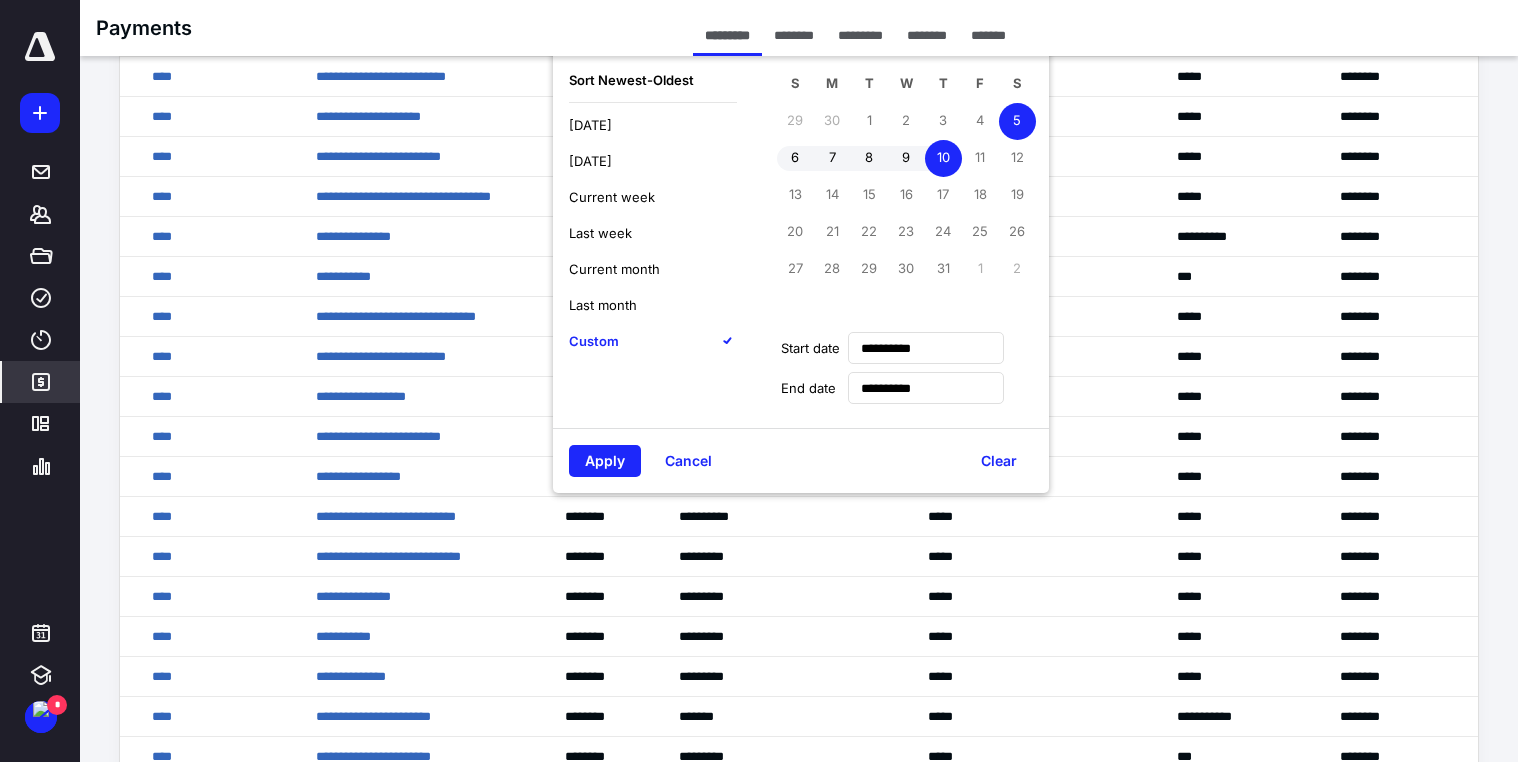 scroll, scrollTop: 557, scrollLeft: 0, axis: vertical 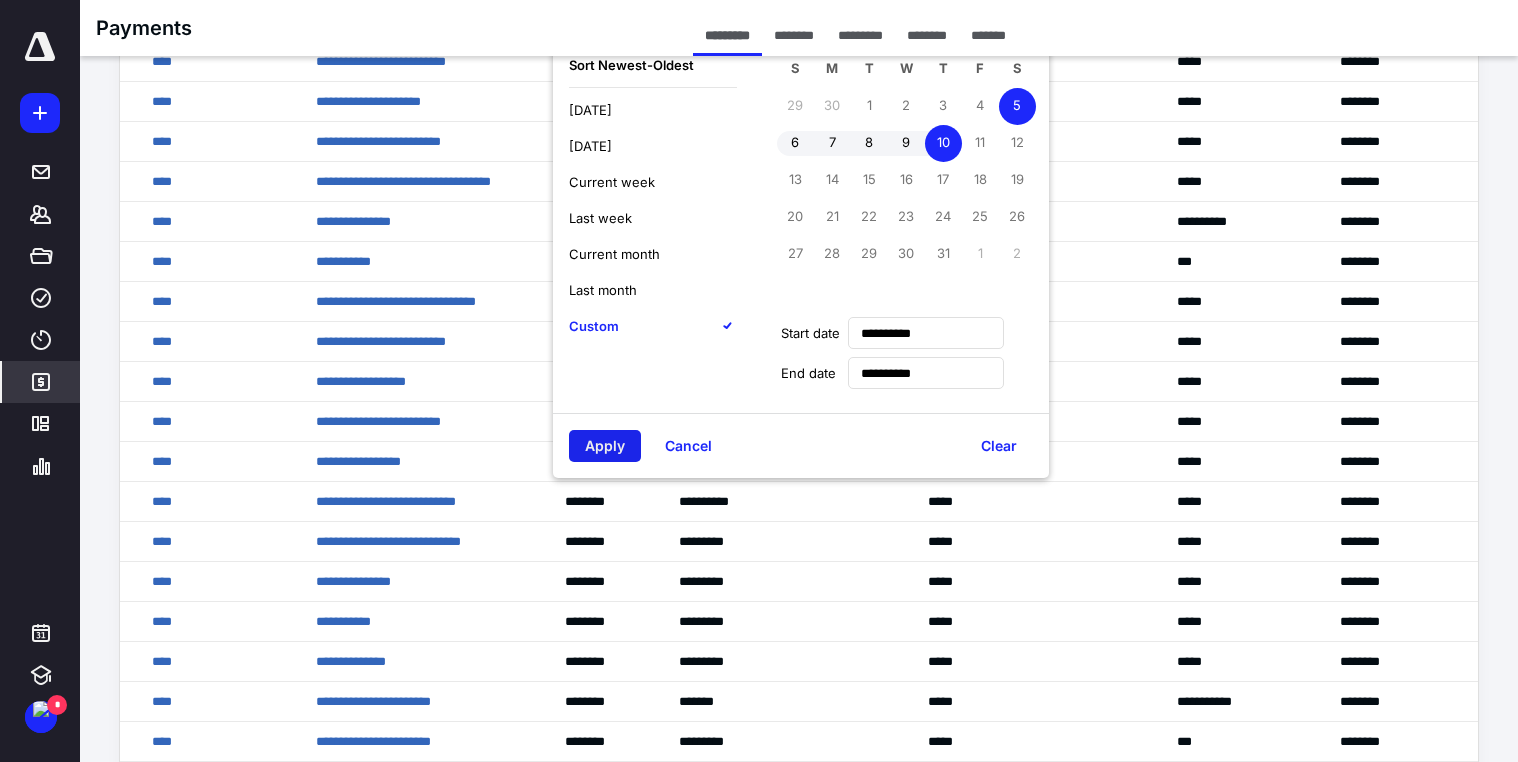 click on "Apply" at bounding box center (605, 446) 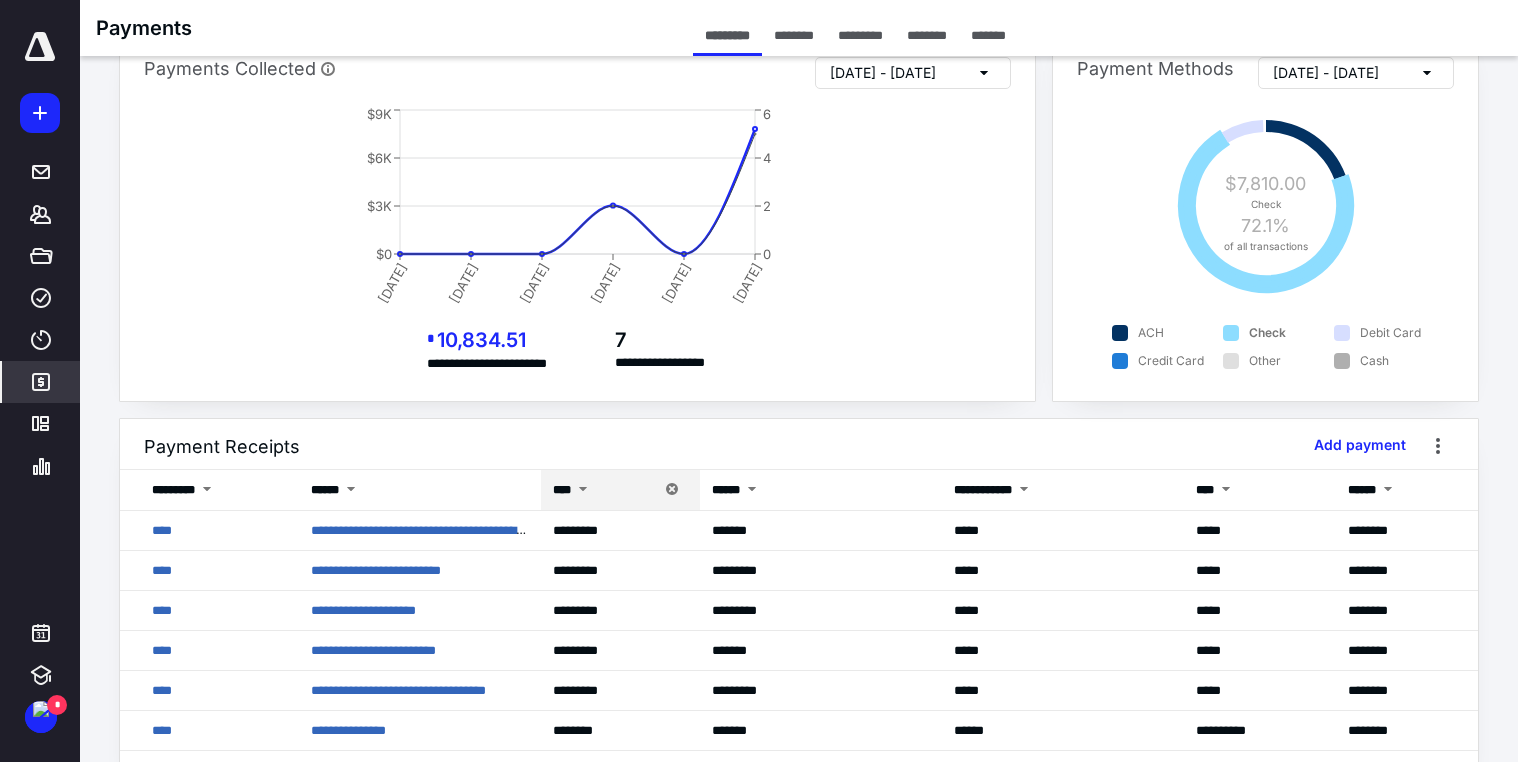 scroll, scrollTop: 0, scrollLeft: 0, axis: both 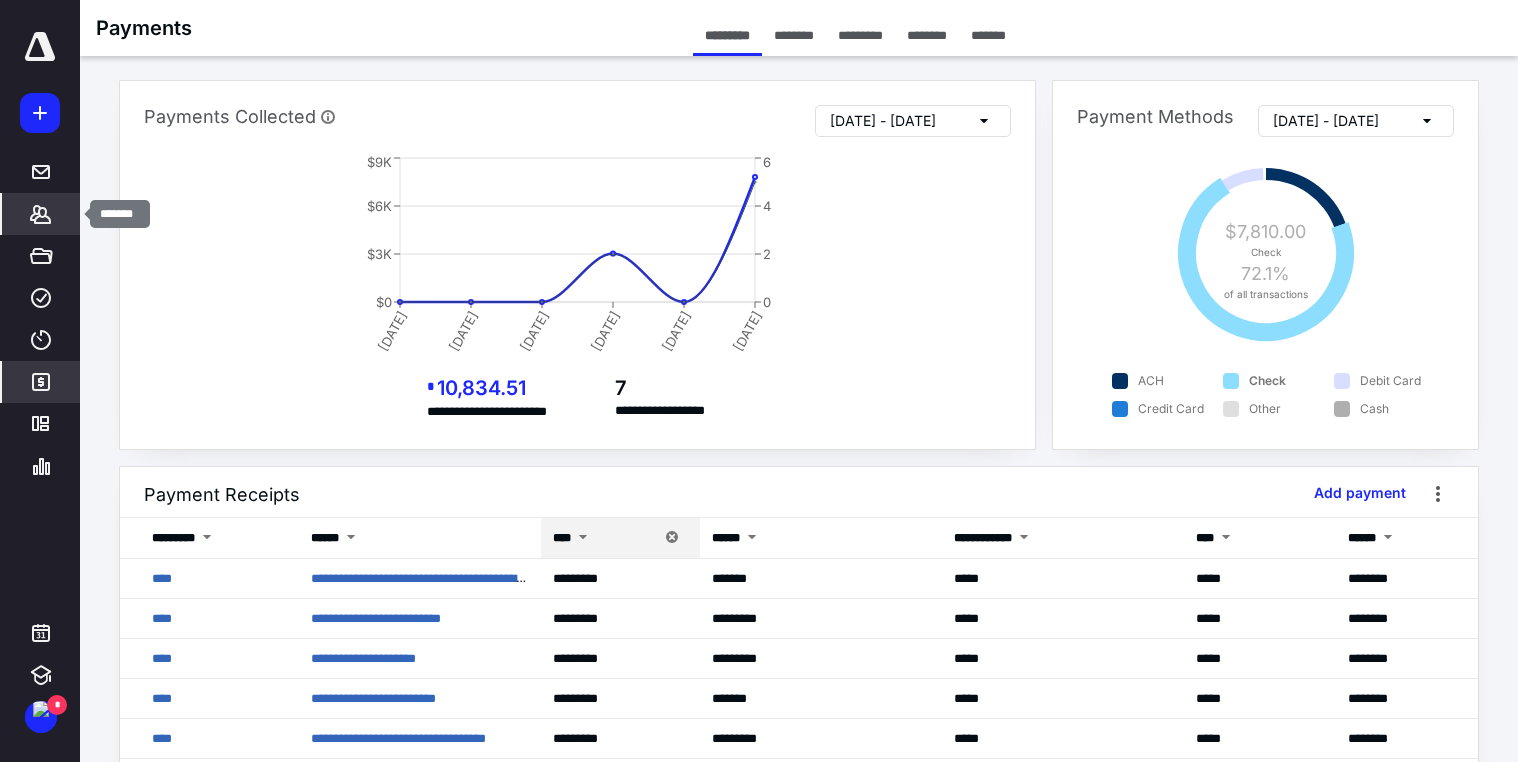click 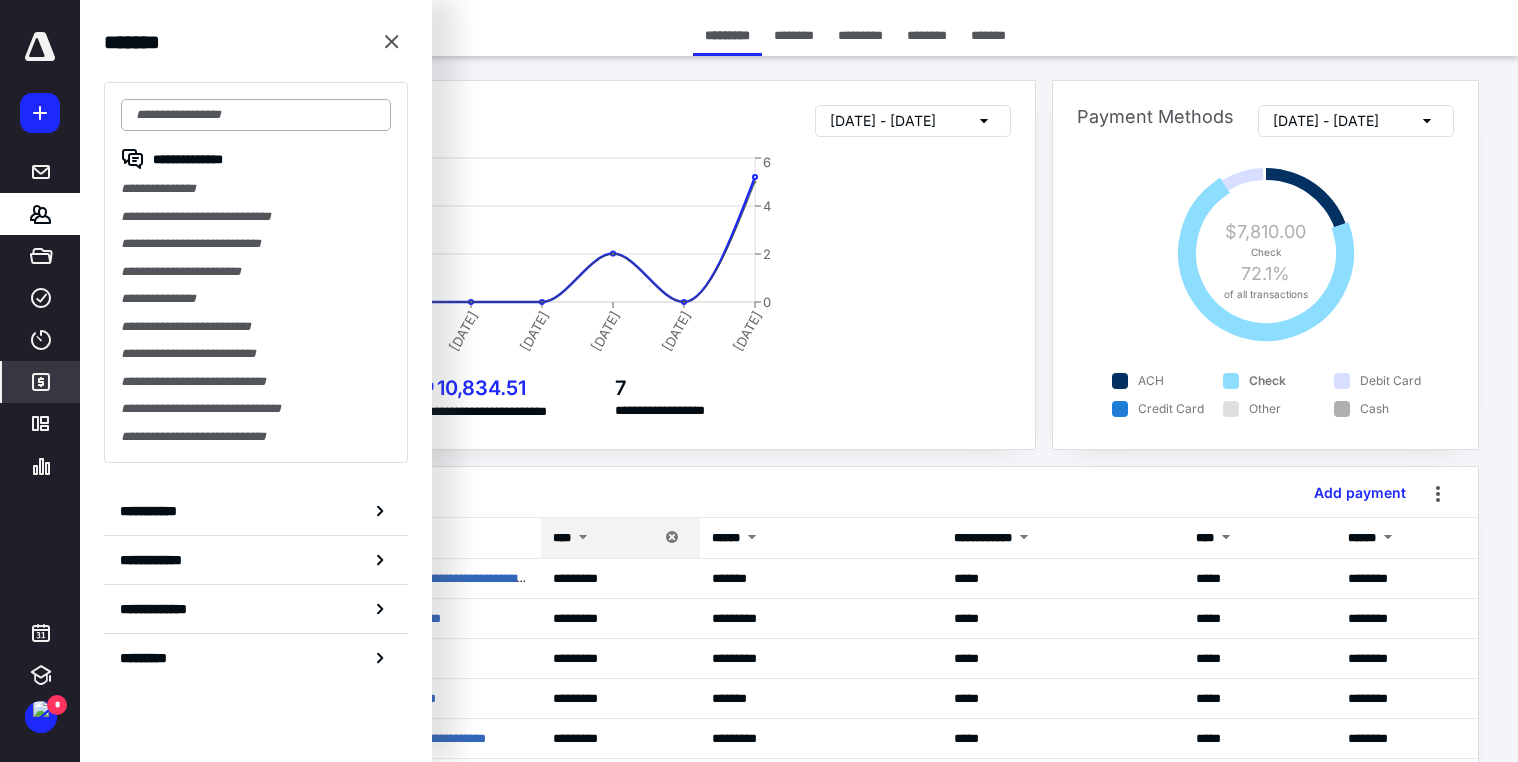 click at bounding box center (256, 115) 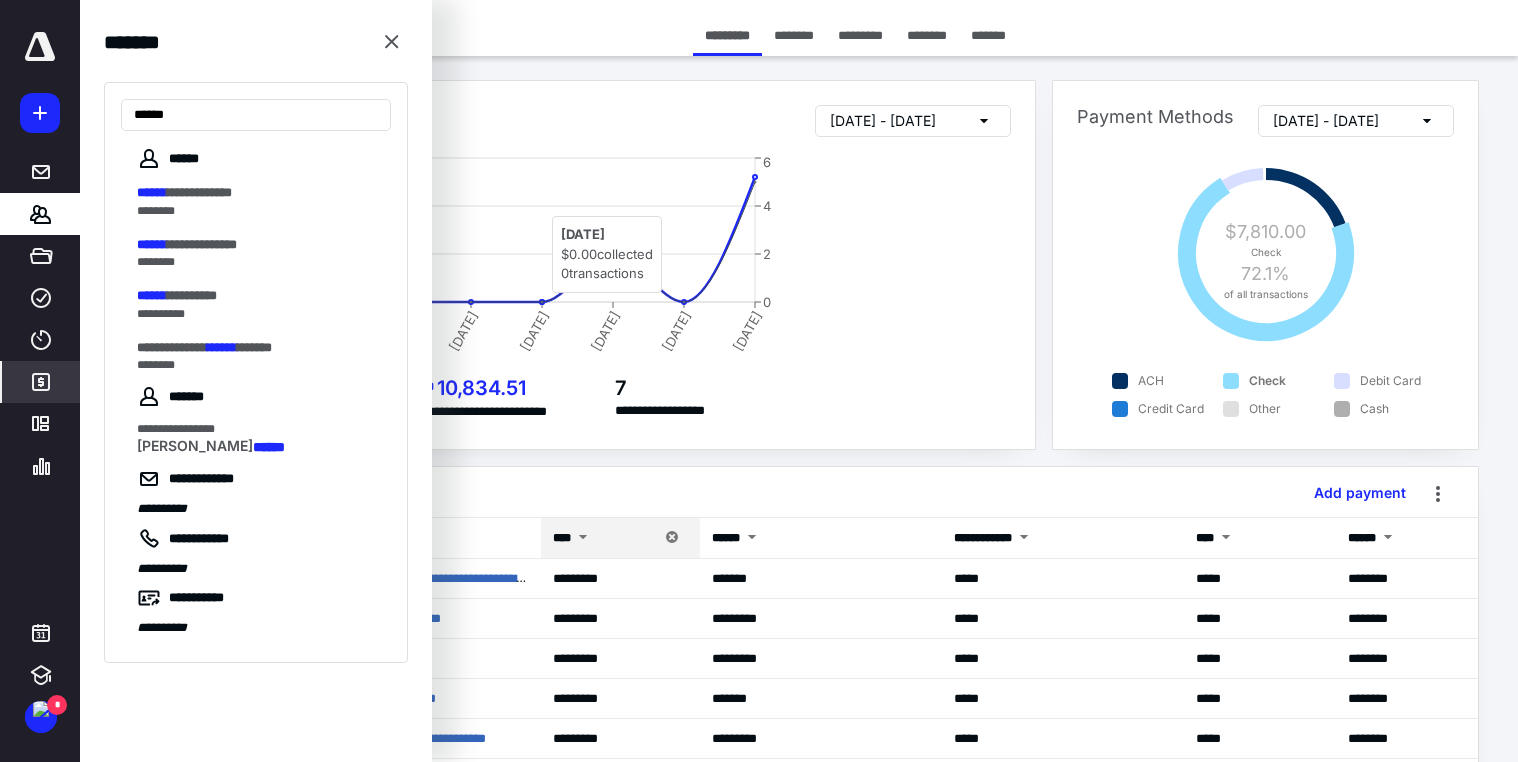 type on "******" 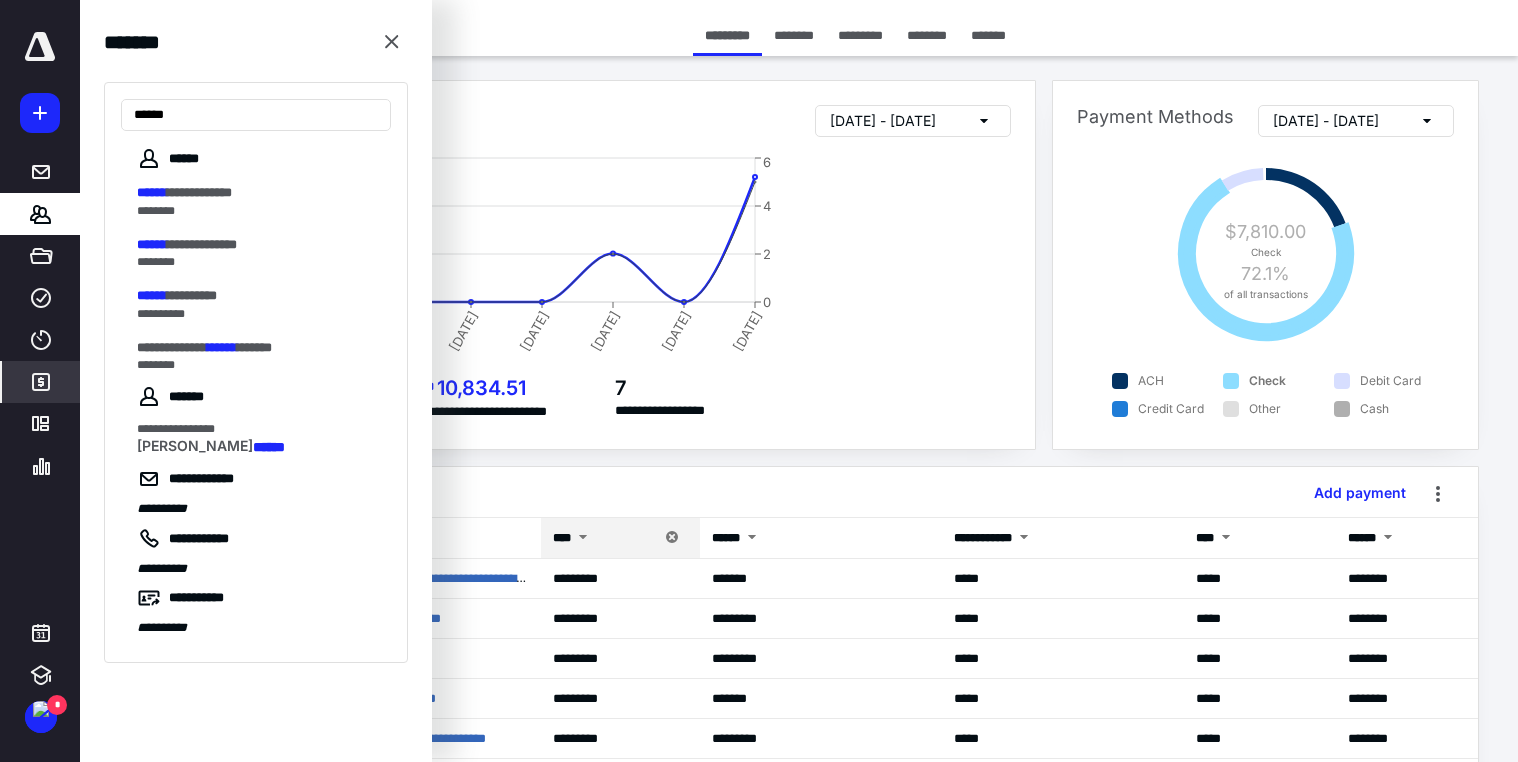 click on "Payments Collected [DATE] - [DATE]" at bounding box center [577, 121] 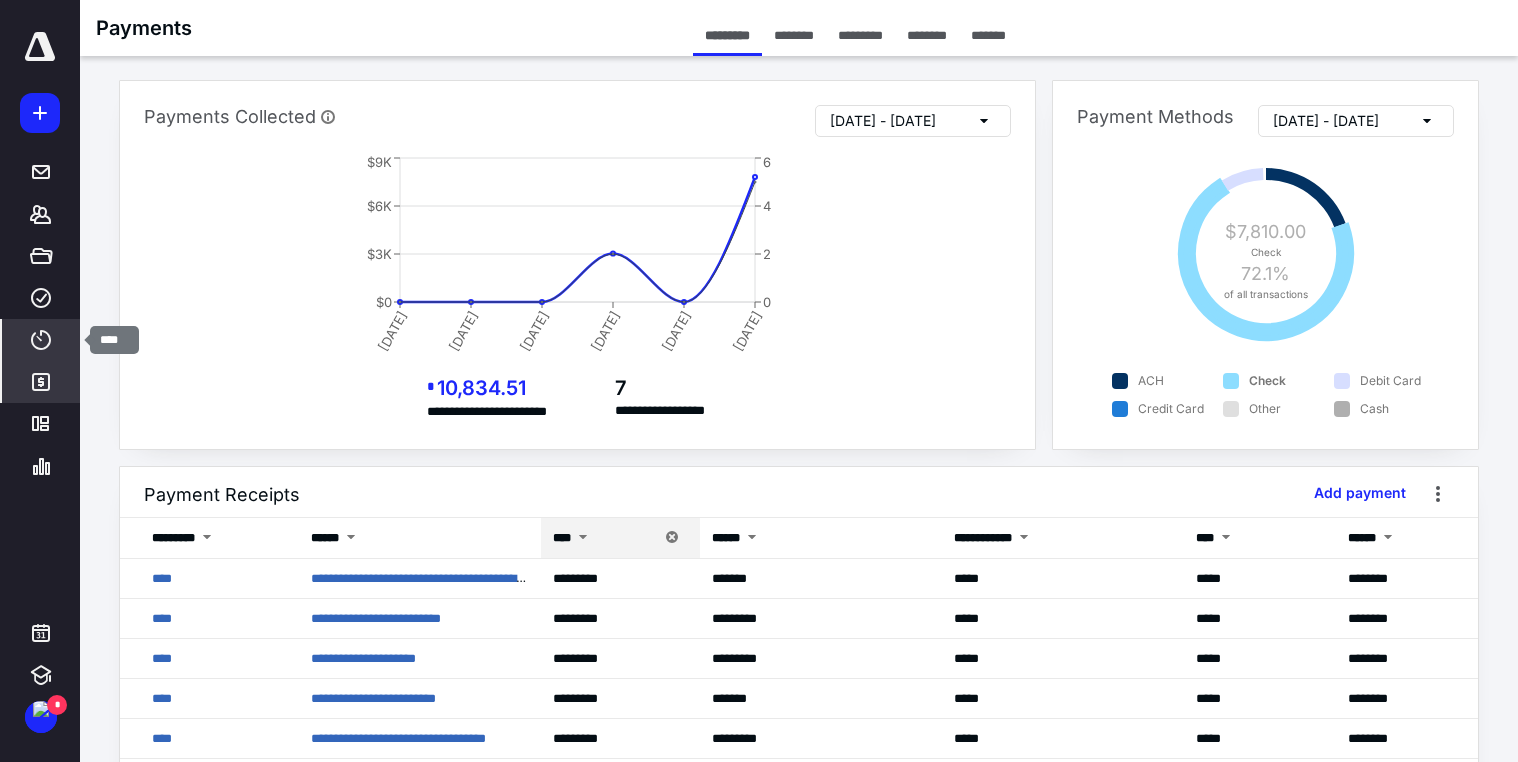 click 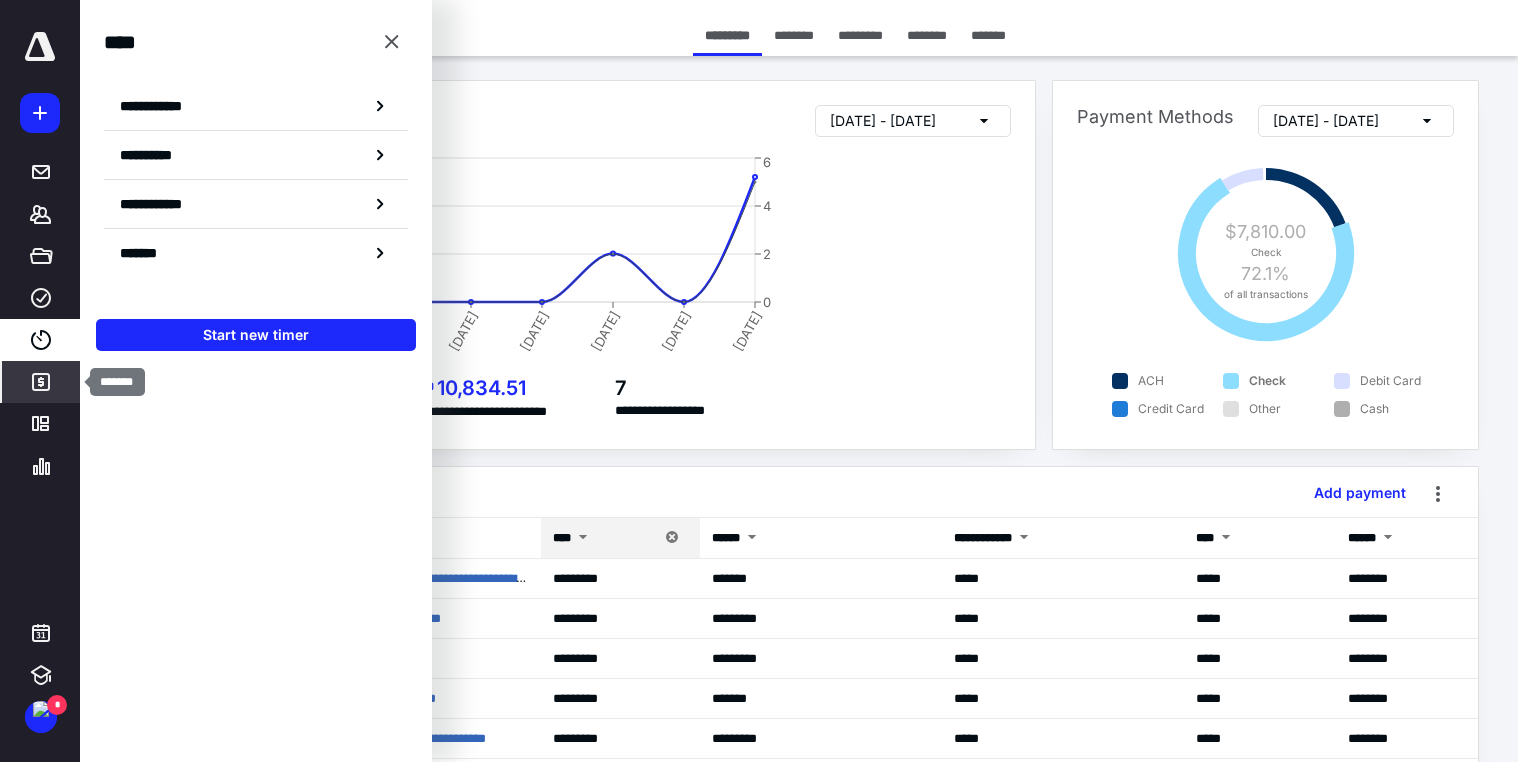 click 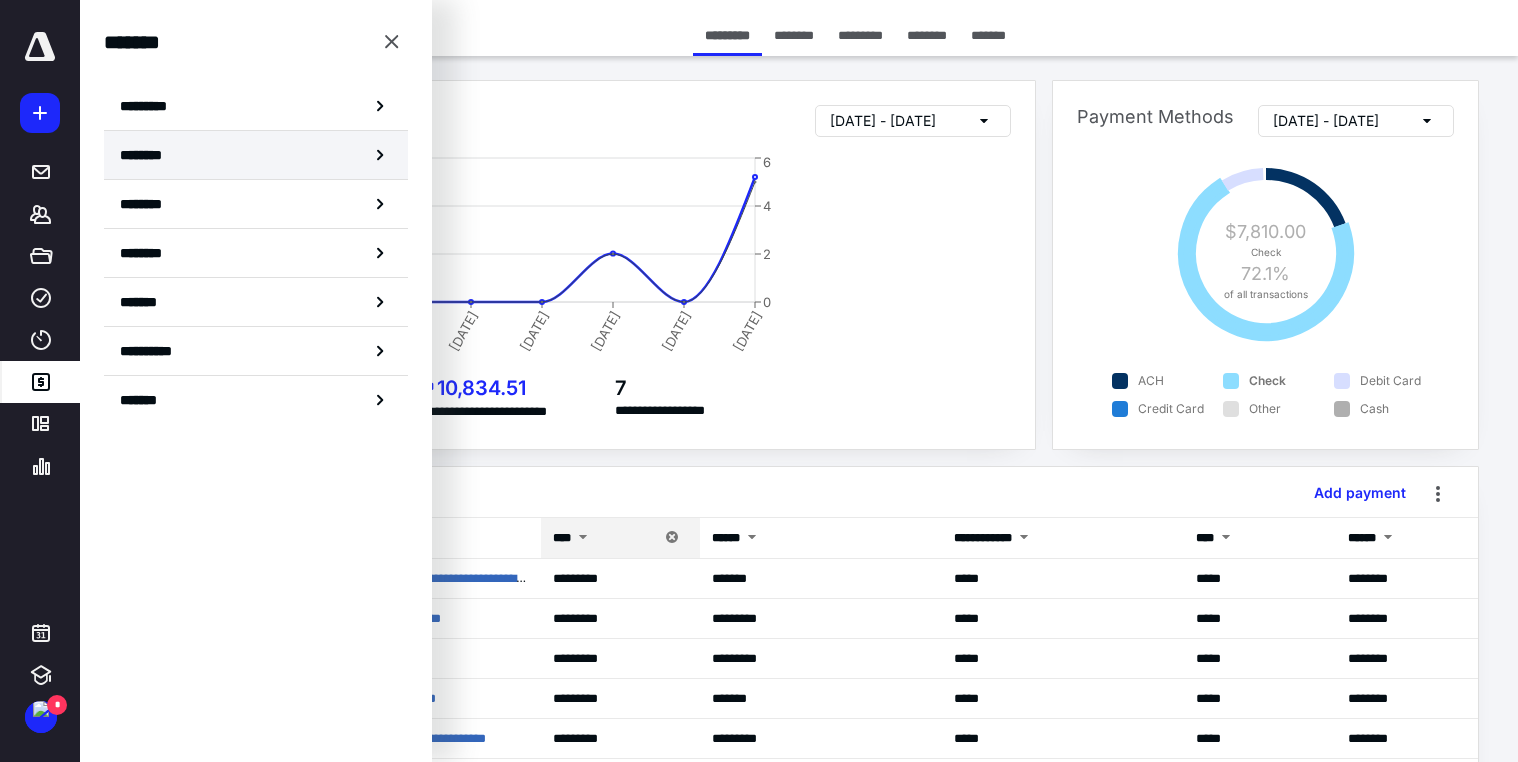 click on "********" at bounding box center [148, 155] 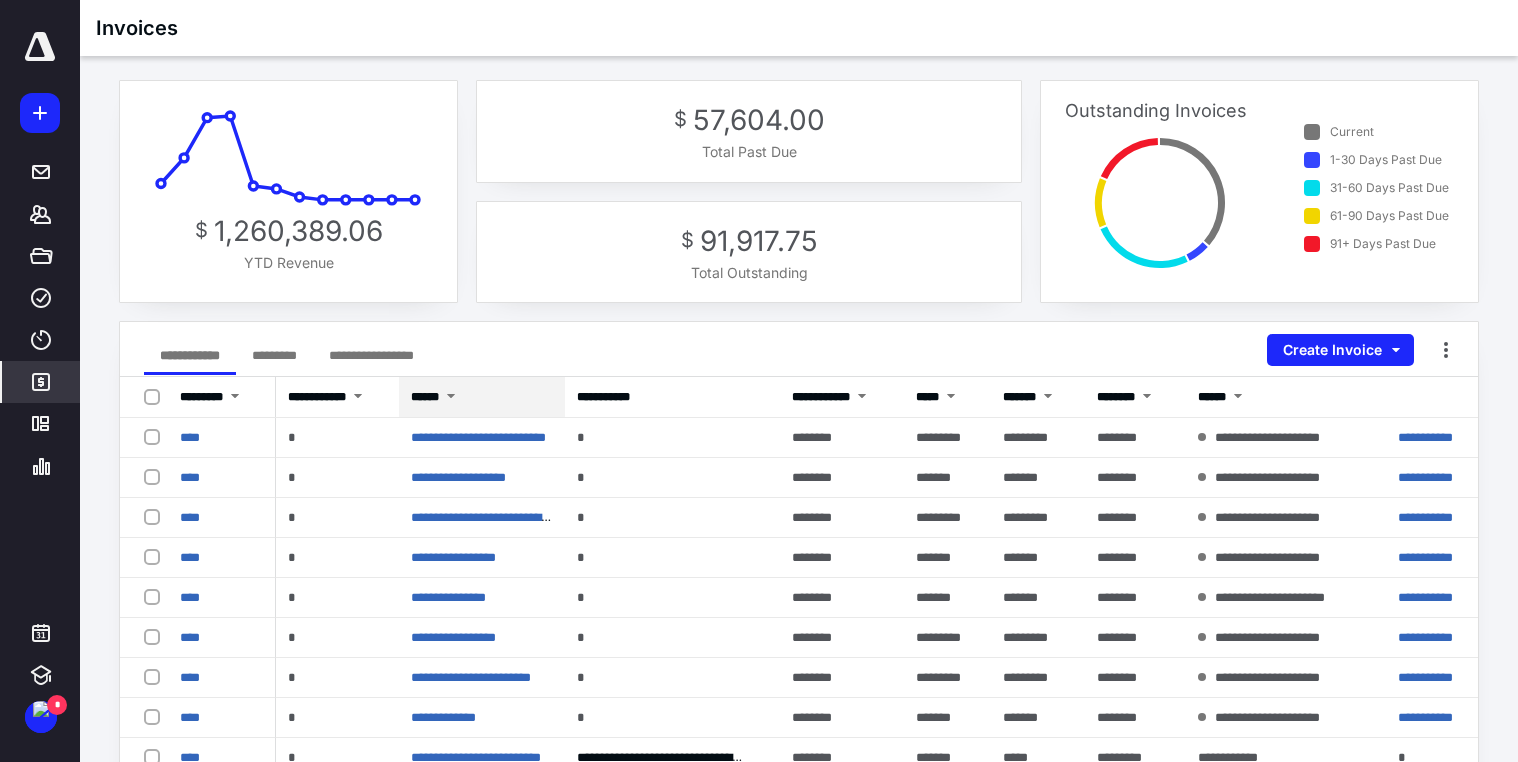 click on "******" at bounding box center [425, 397] 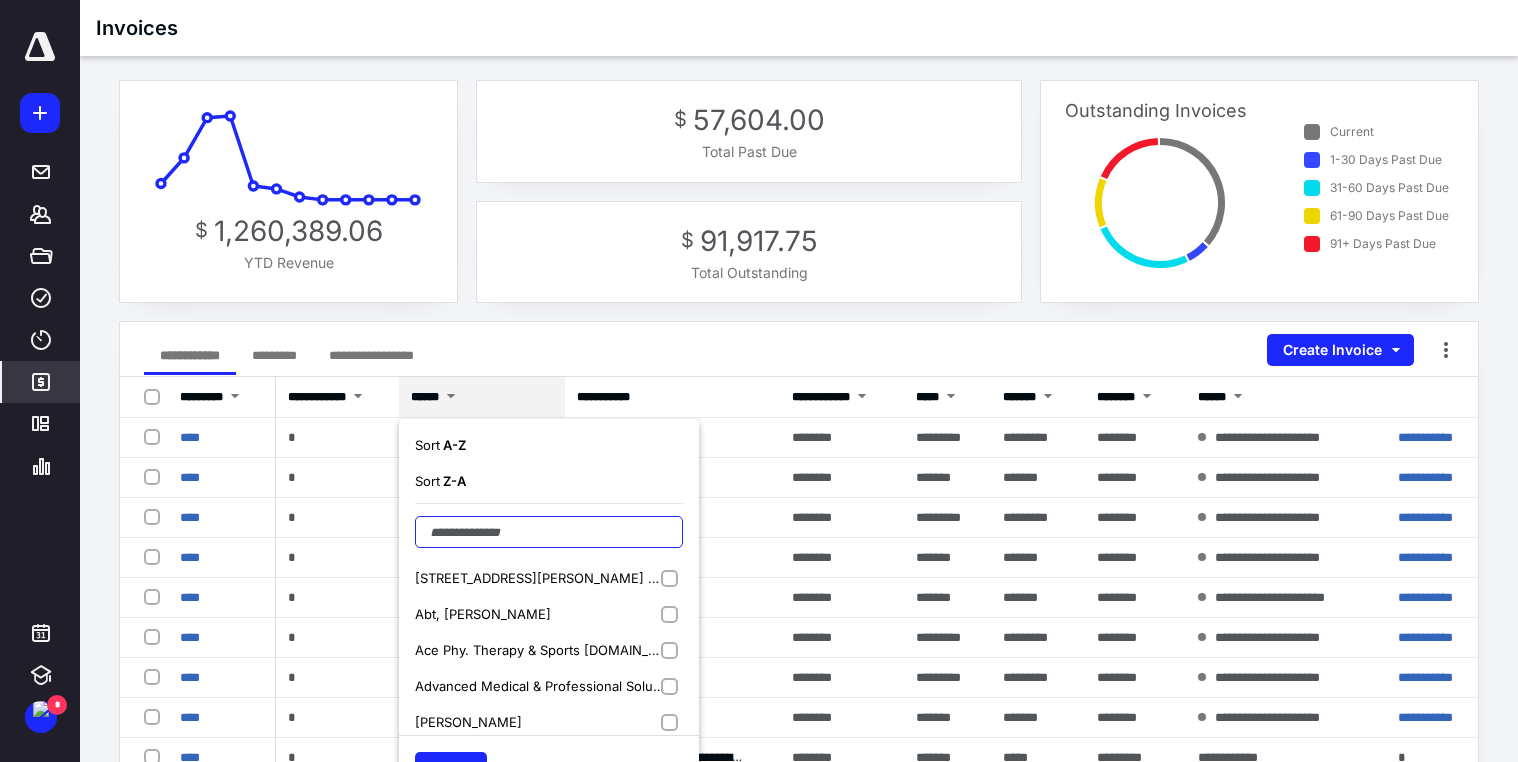 click at bounding box center (549, 532) 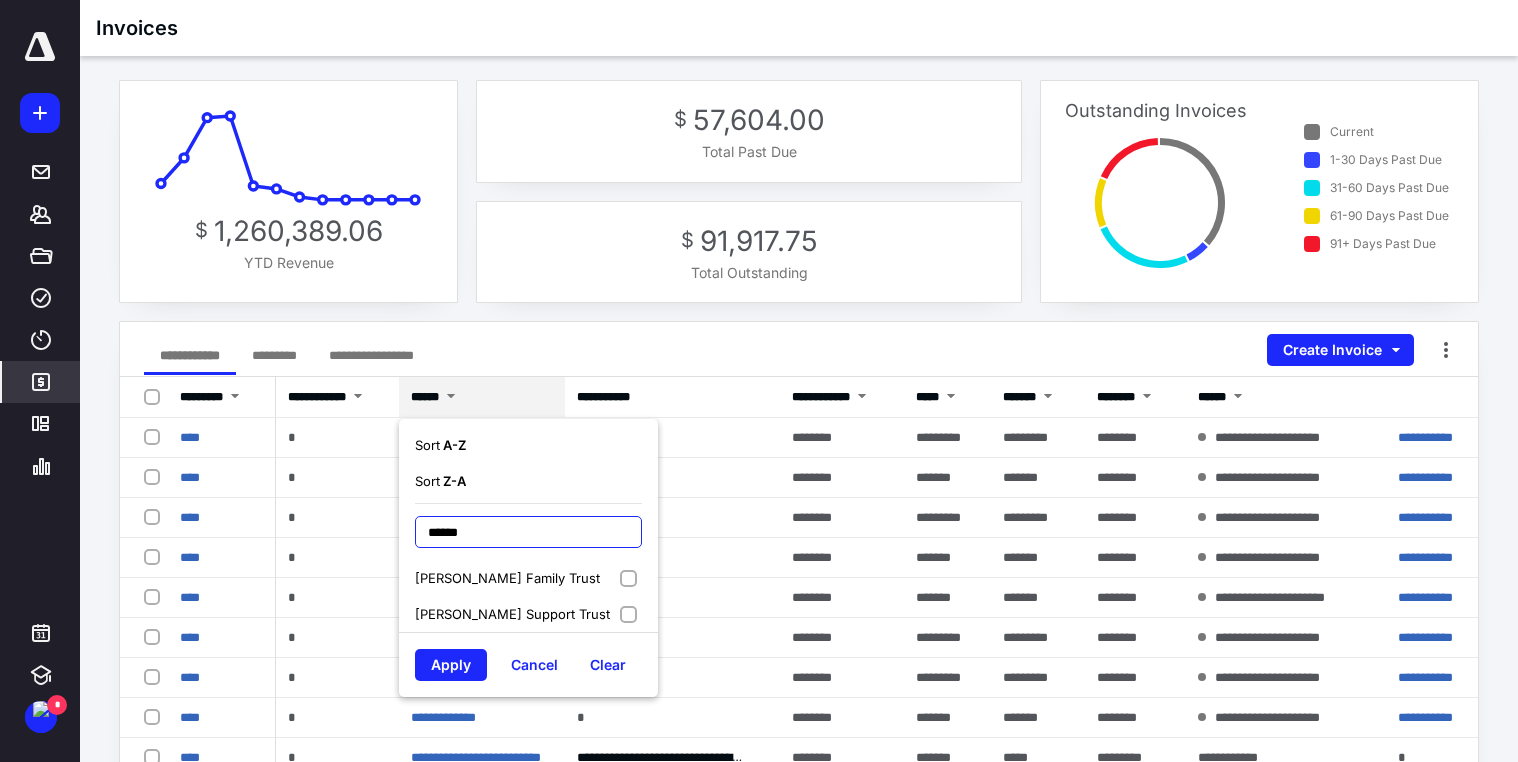 type on "******" 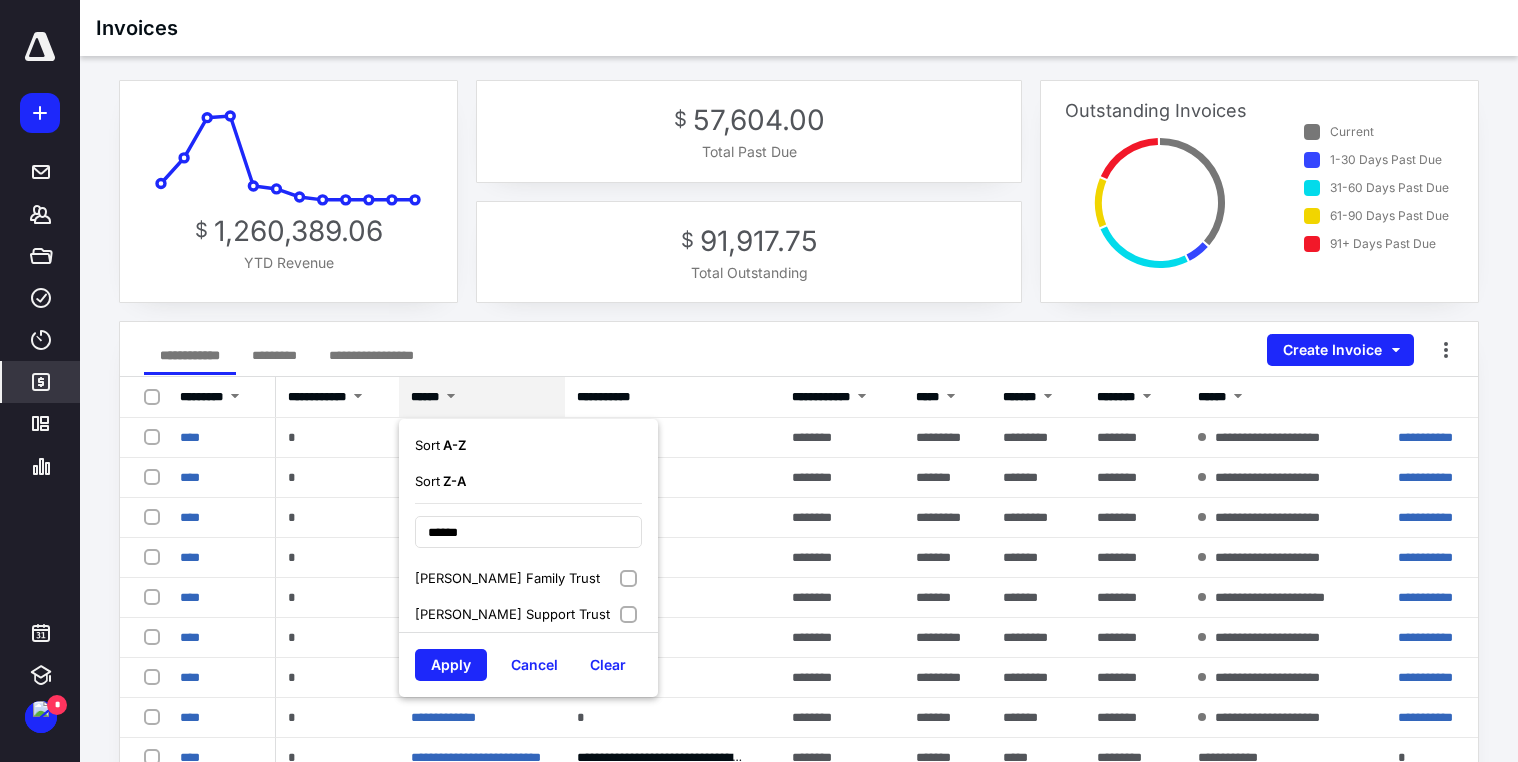 click on "[PERSON_NAME] Family Trust" at bounding box center [528, 578] 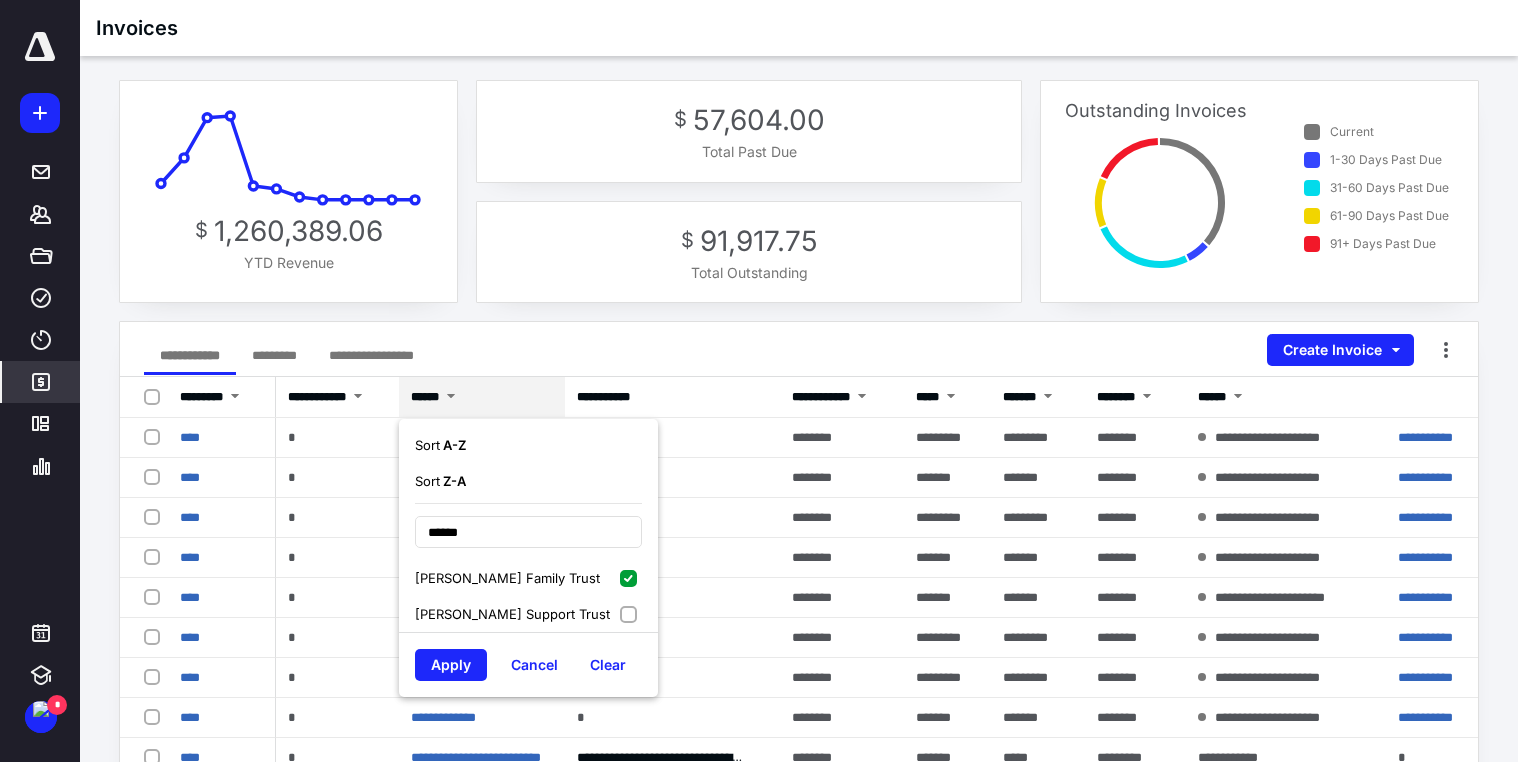 click on "[PERSON_NAME] Support Trust" at bounding box center [528, 614] 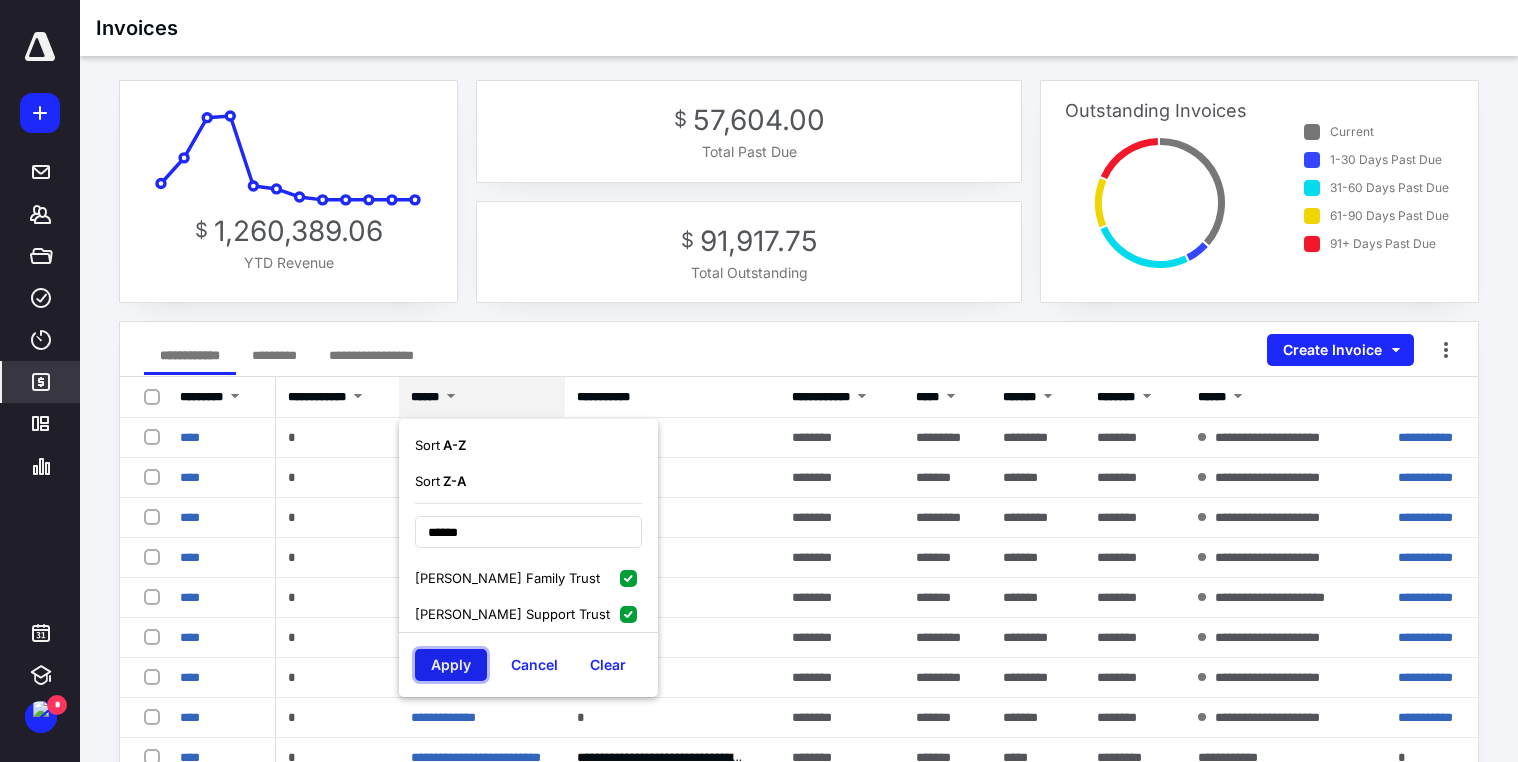 click on "Apply" at bounding box center (451, 665) 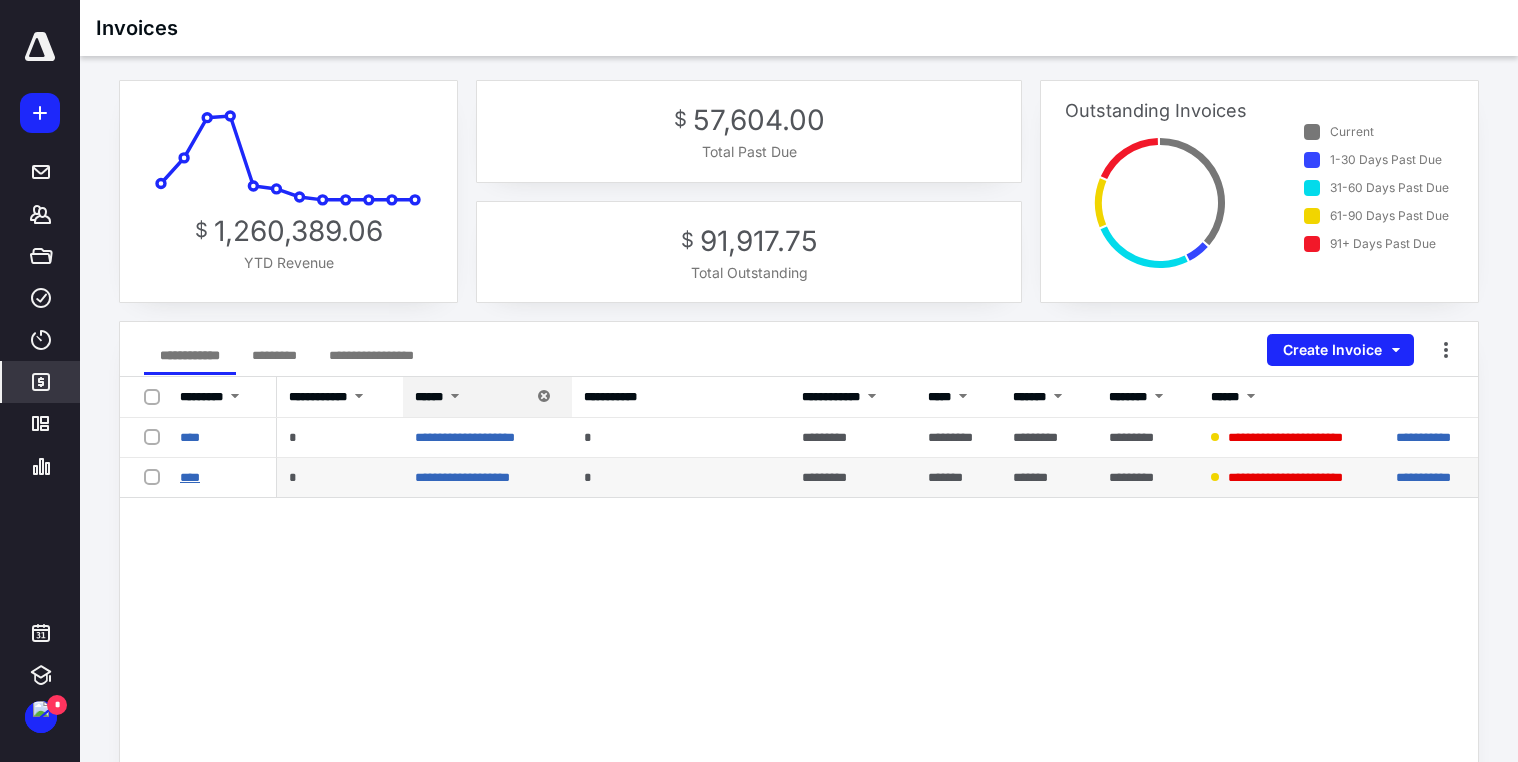 click on "****" at bounding box center [190, 477] 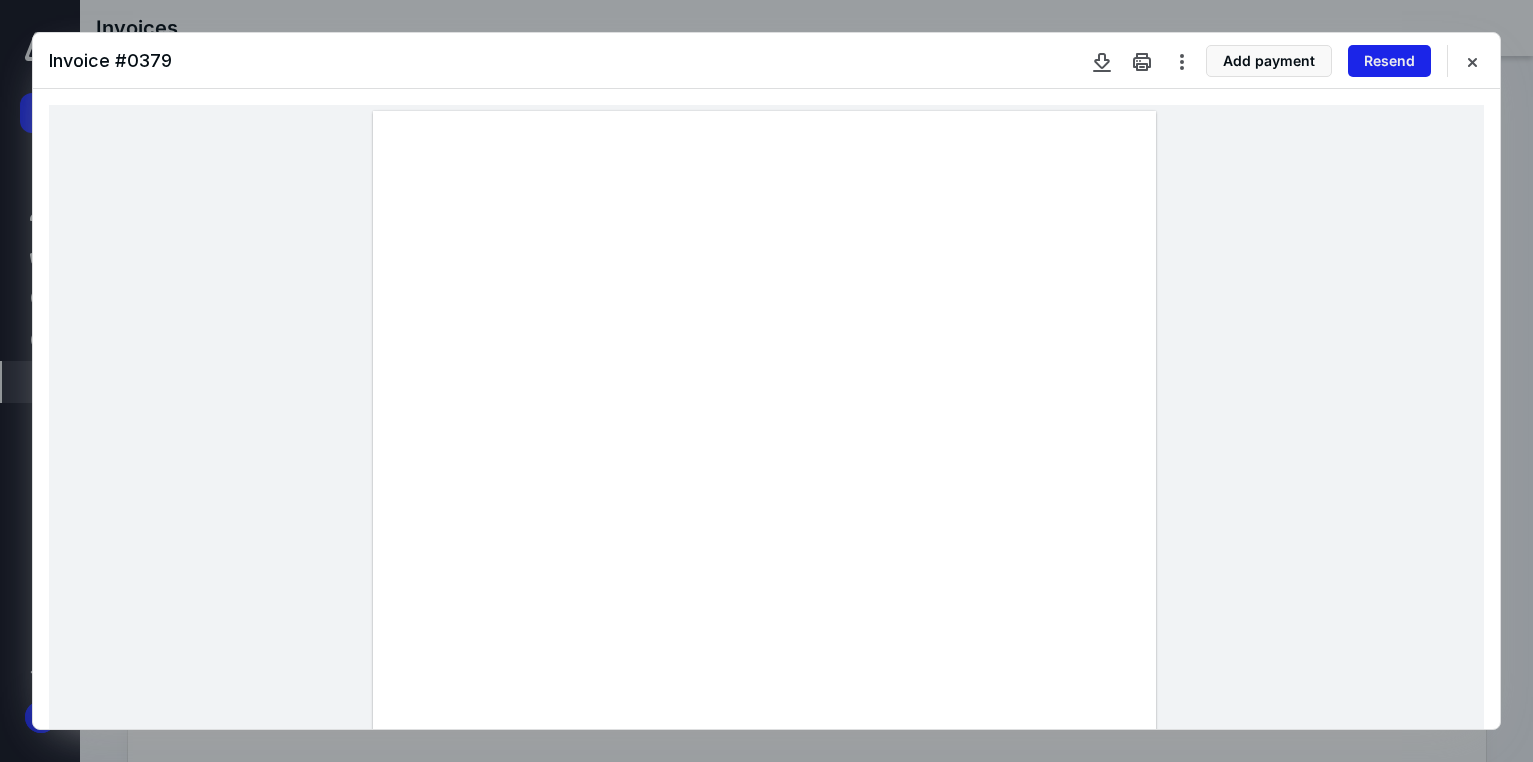 click on "Resend" at bounding box center [1389, 61] 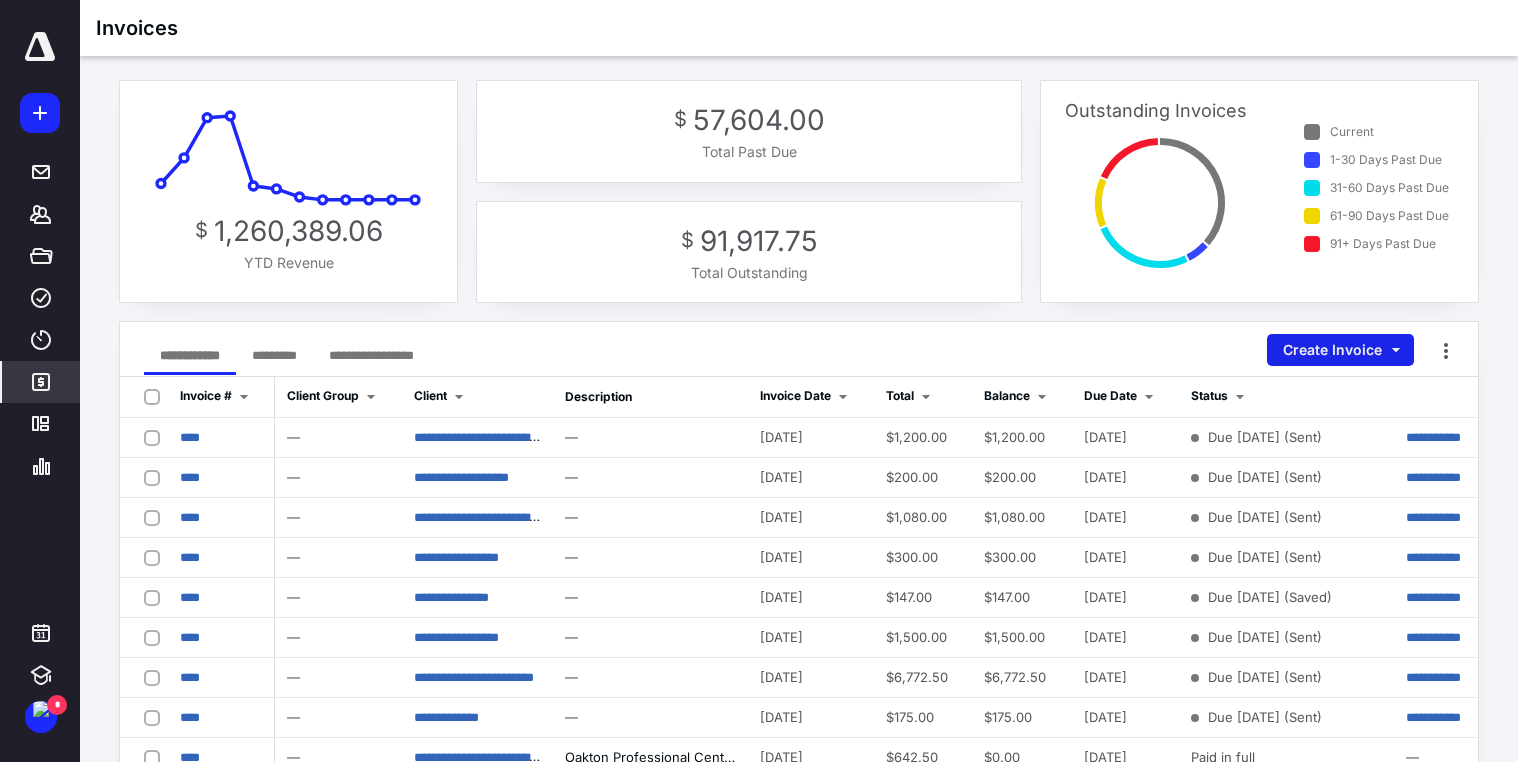 click on "Create Invoice" at bounding box center [1340, 350] 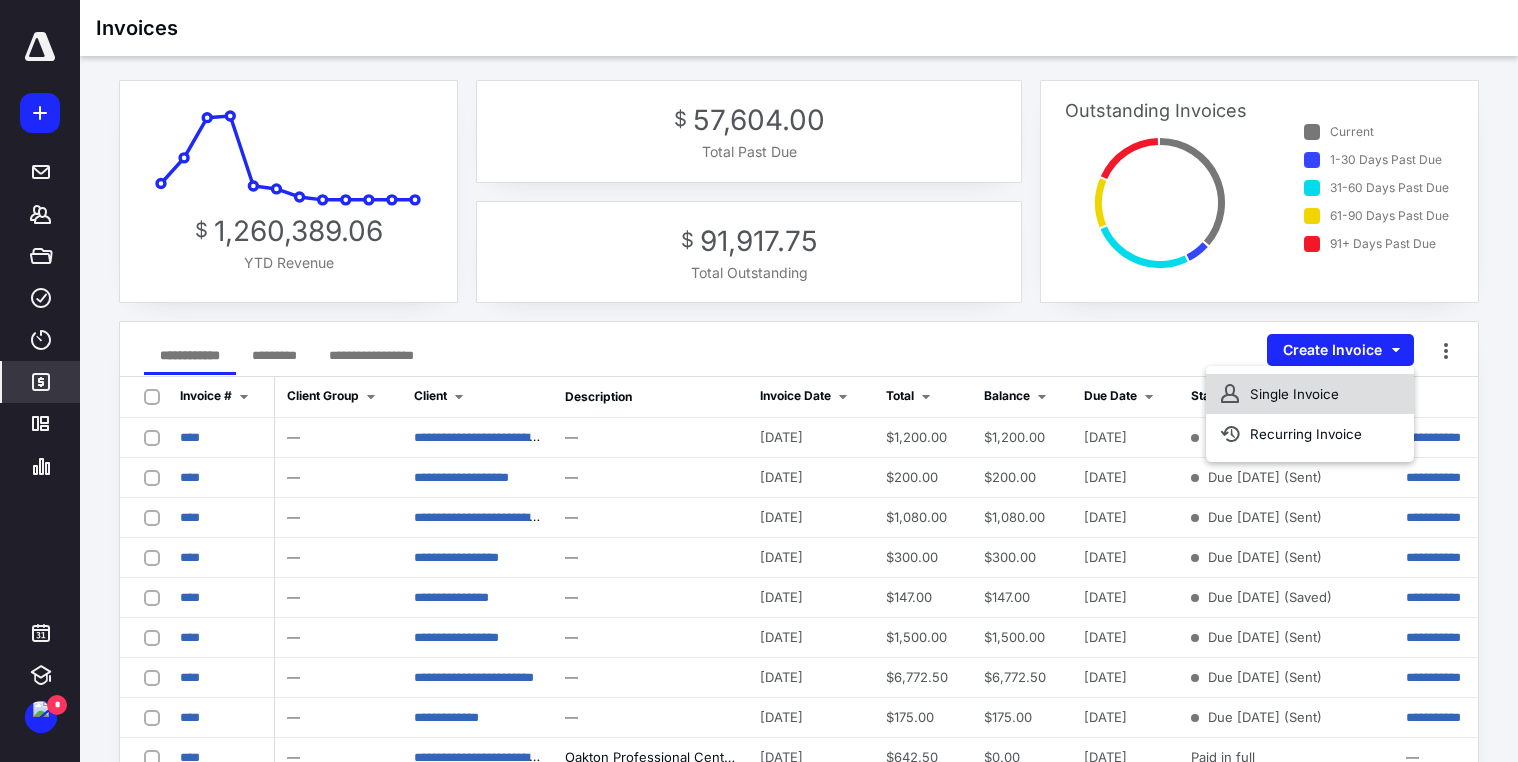click on "Single Invoice" at bounding box center (1310, 394) 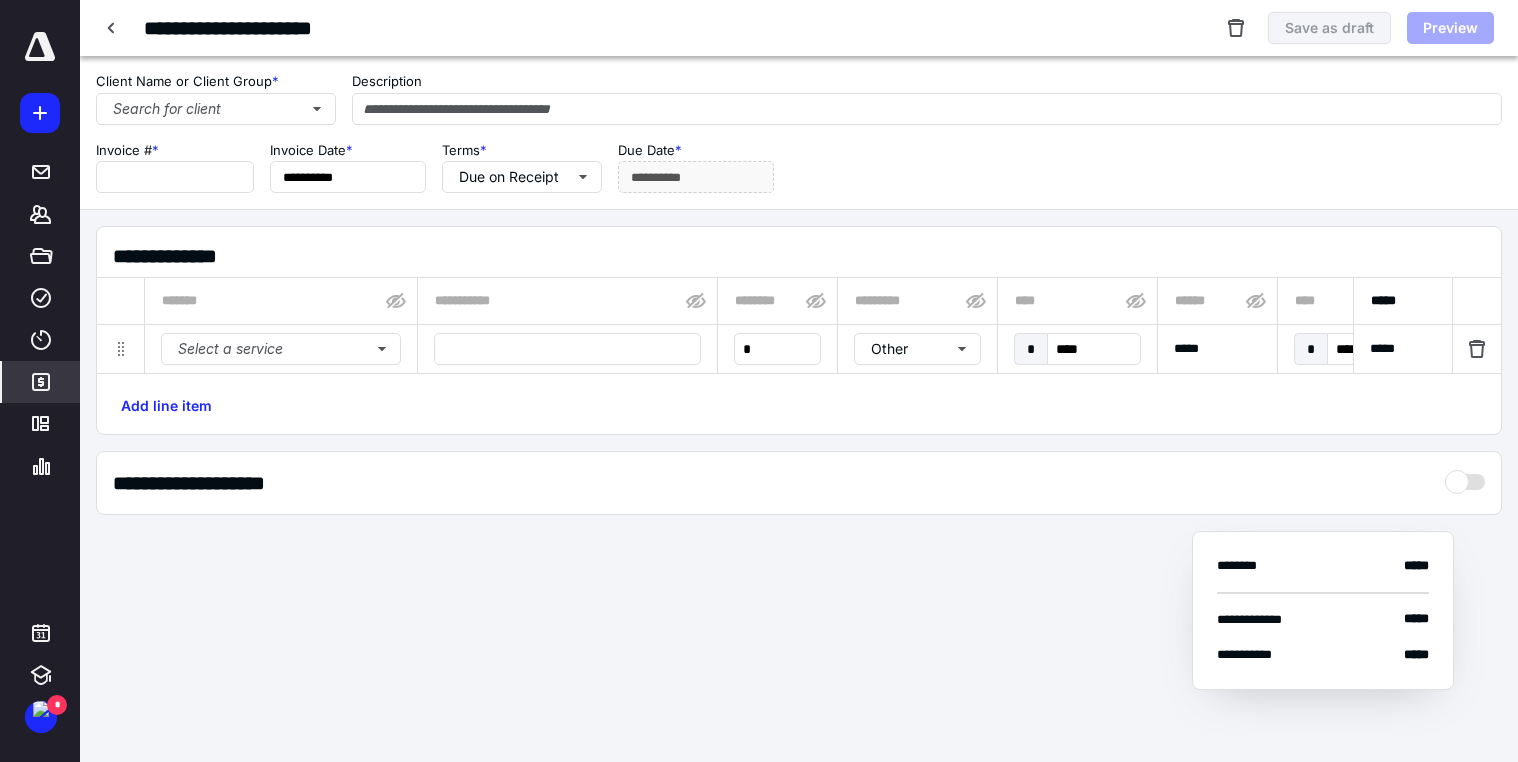 type on "**********" 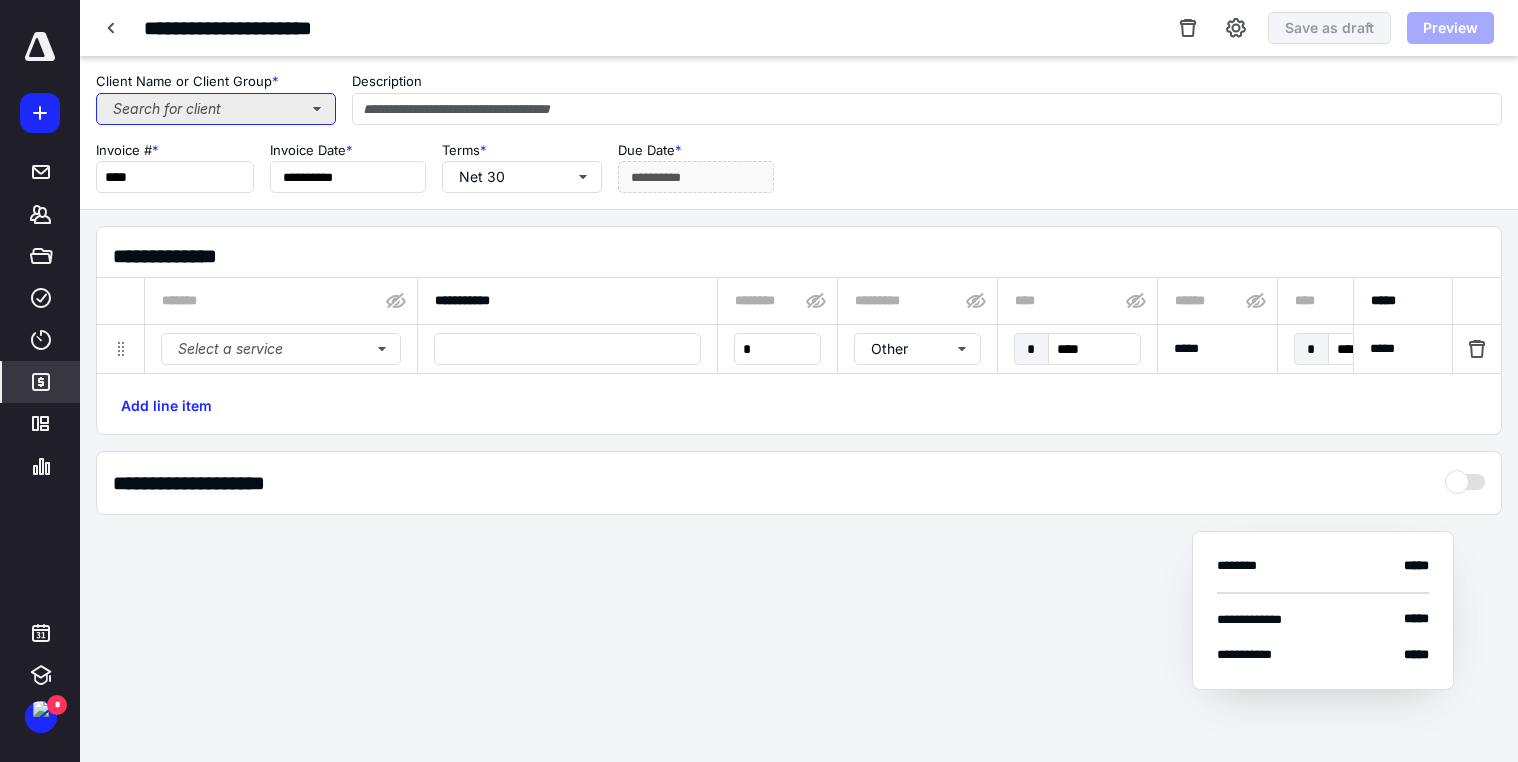 click on "Search for client" at bounding box center (216, 109) 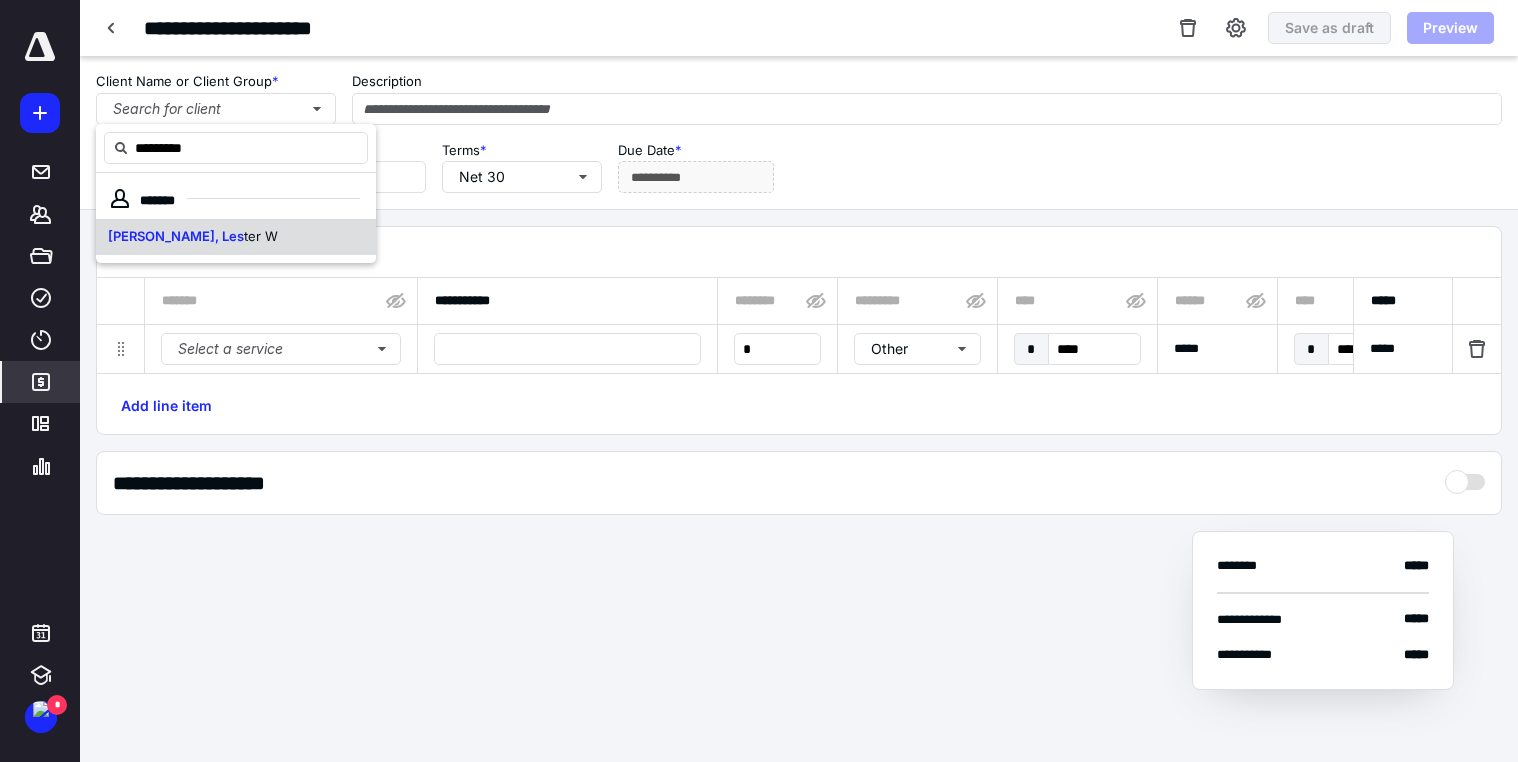 click on "ter W" at bounding box center (261, 236) 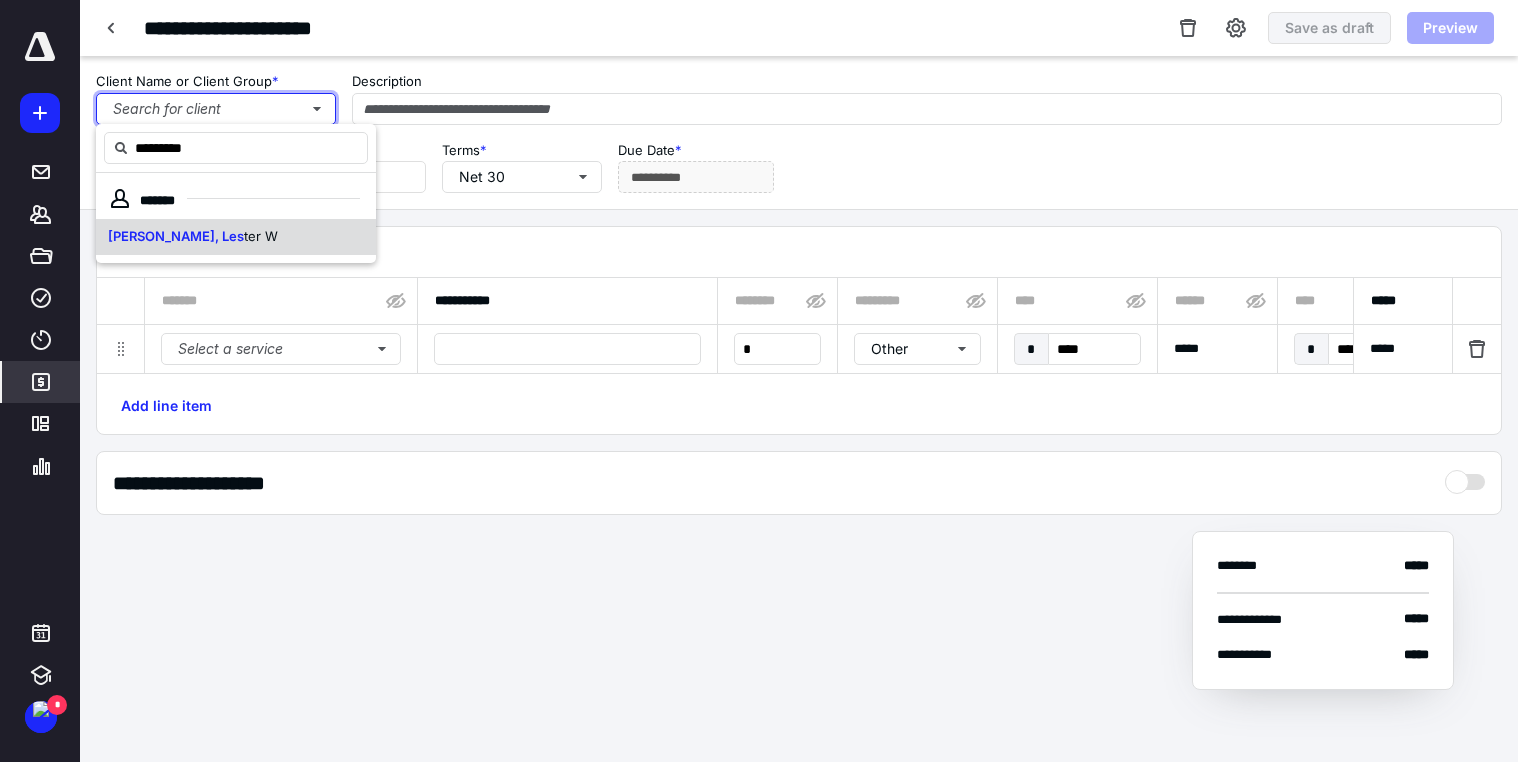 type 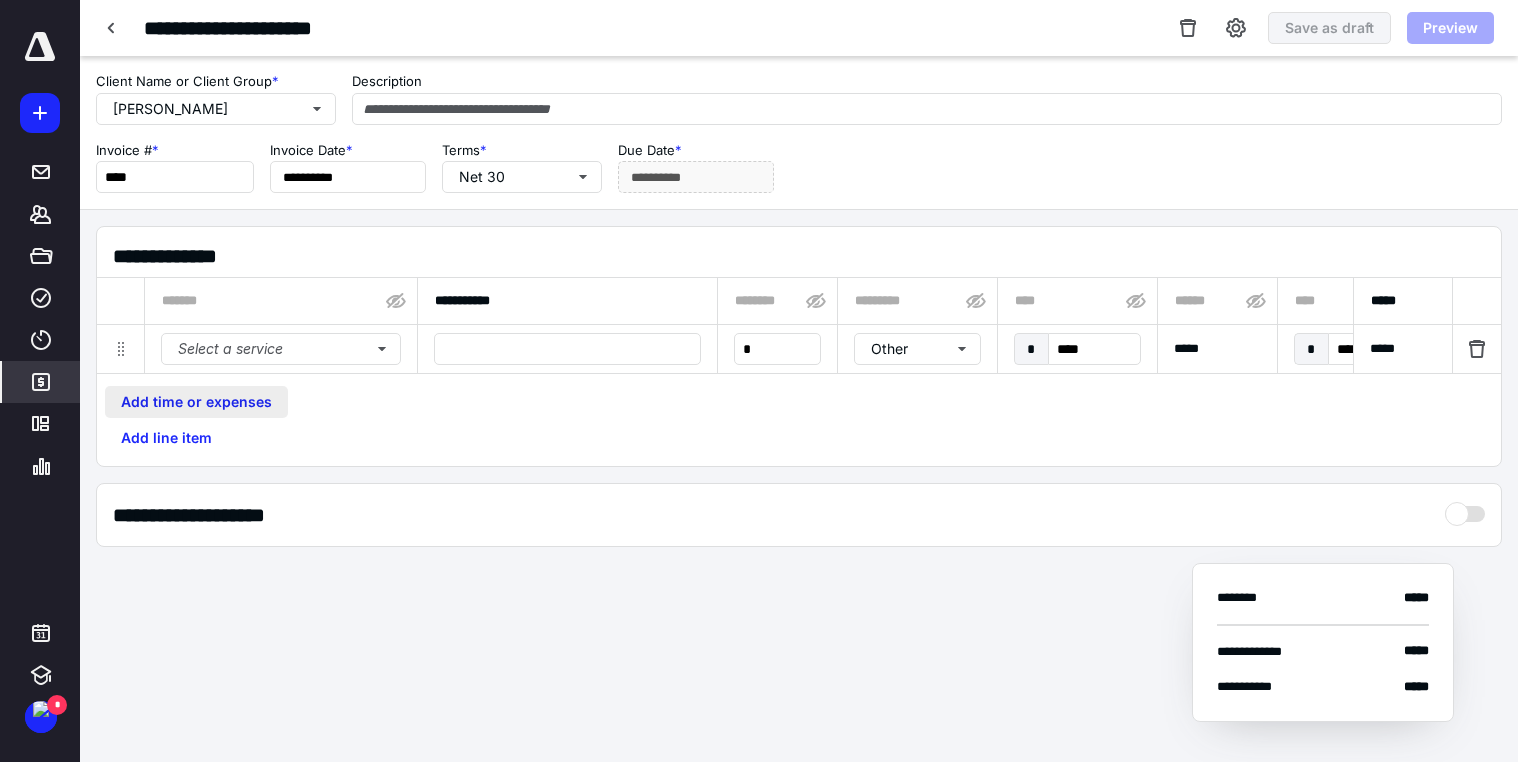 click on "Add time or expenses" at bounding box center (196, 402) 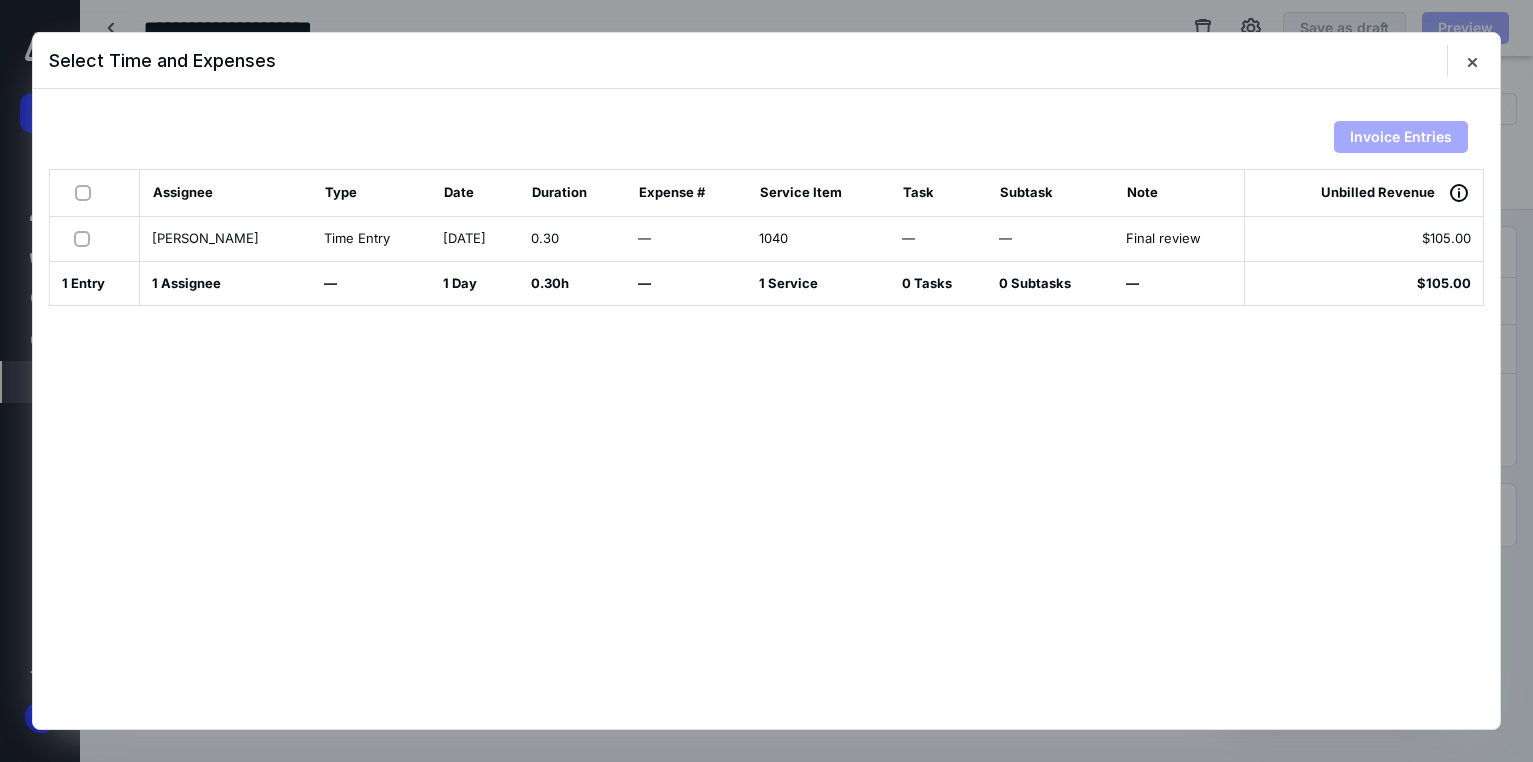 click at bounding box center [87, 192] 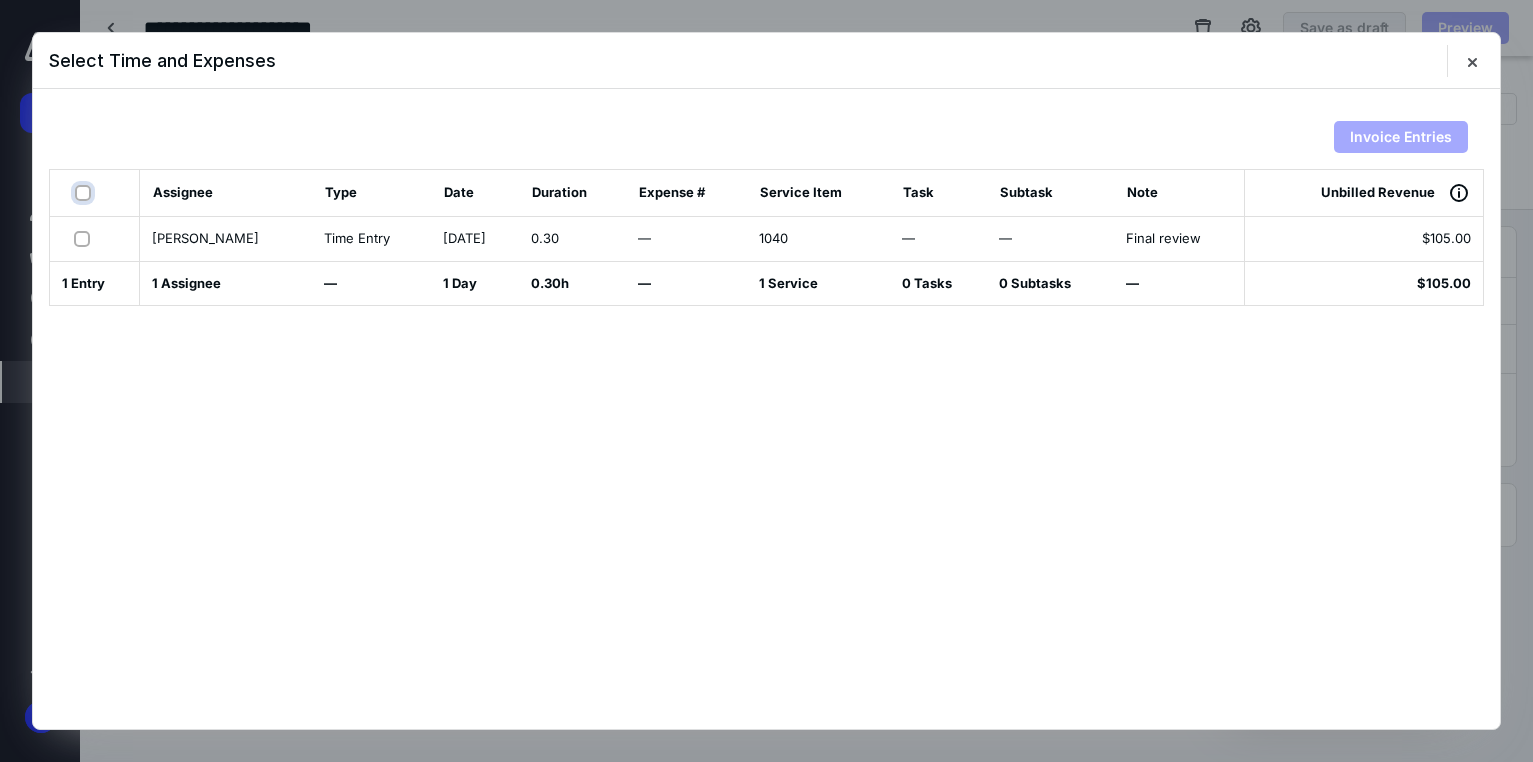 click at bounding box center [85, 193] 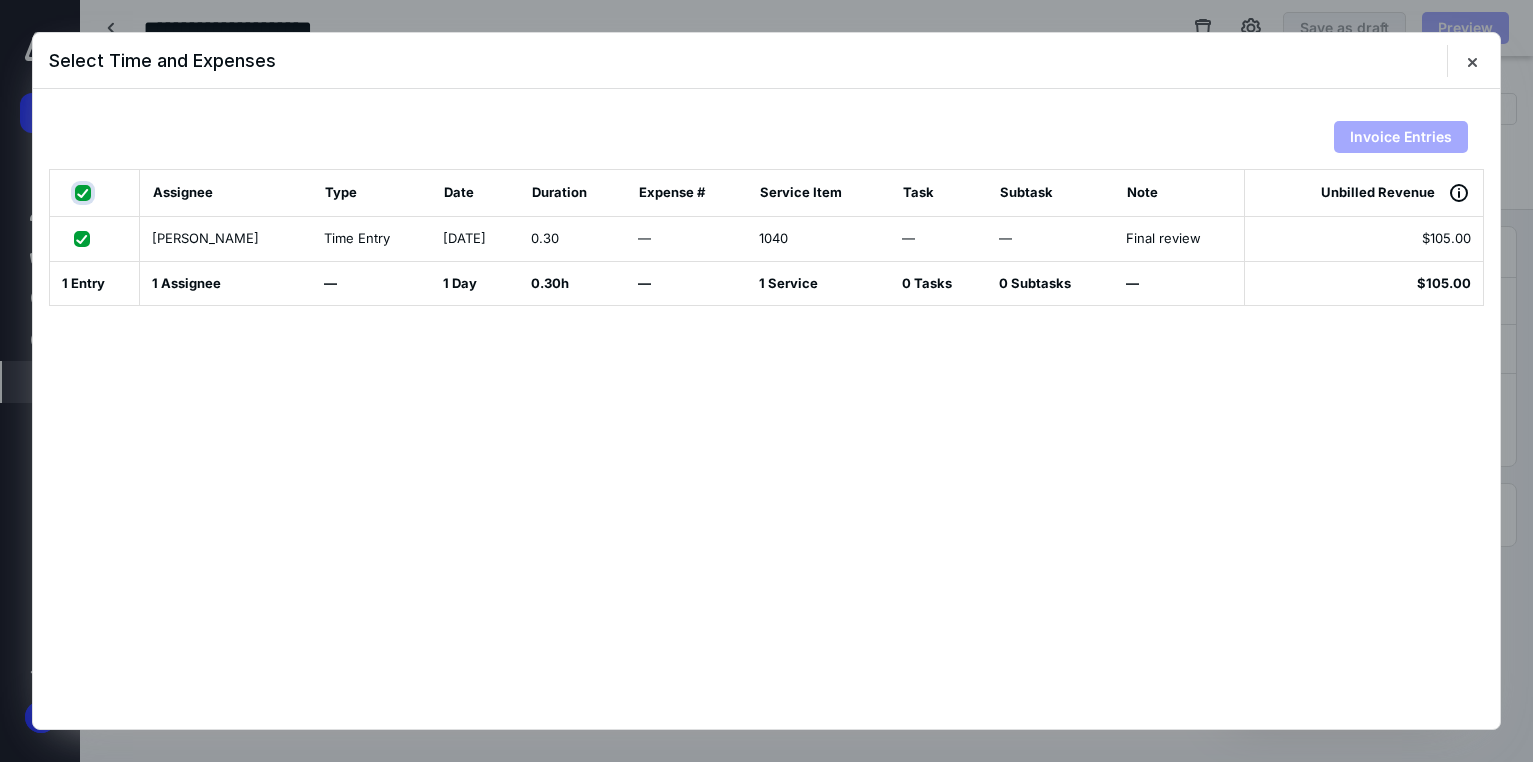 checkbox on "true" 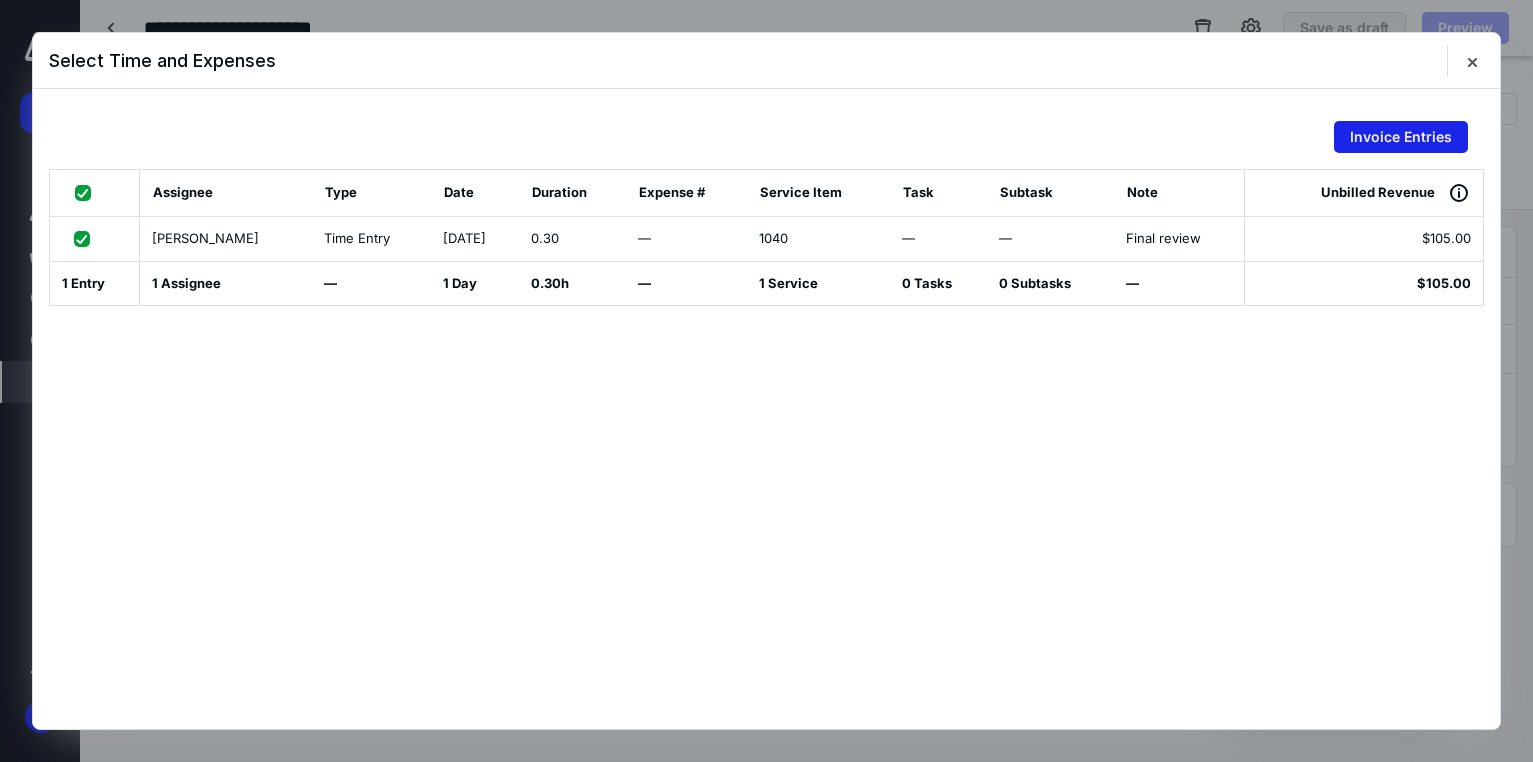 click on "Invoice Entries" at bounding box center [1401, 137] 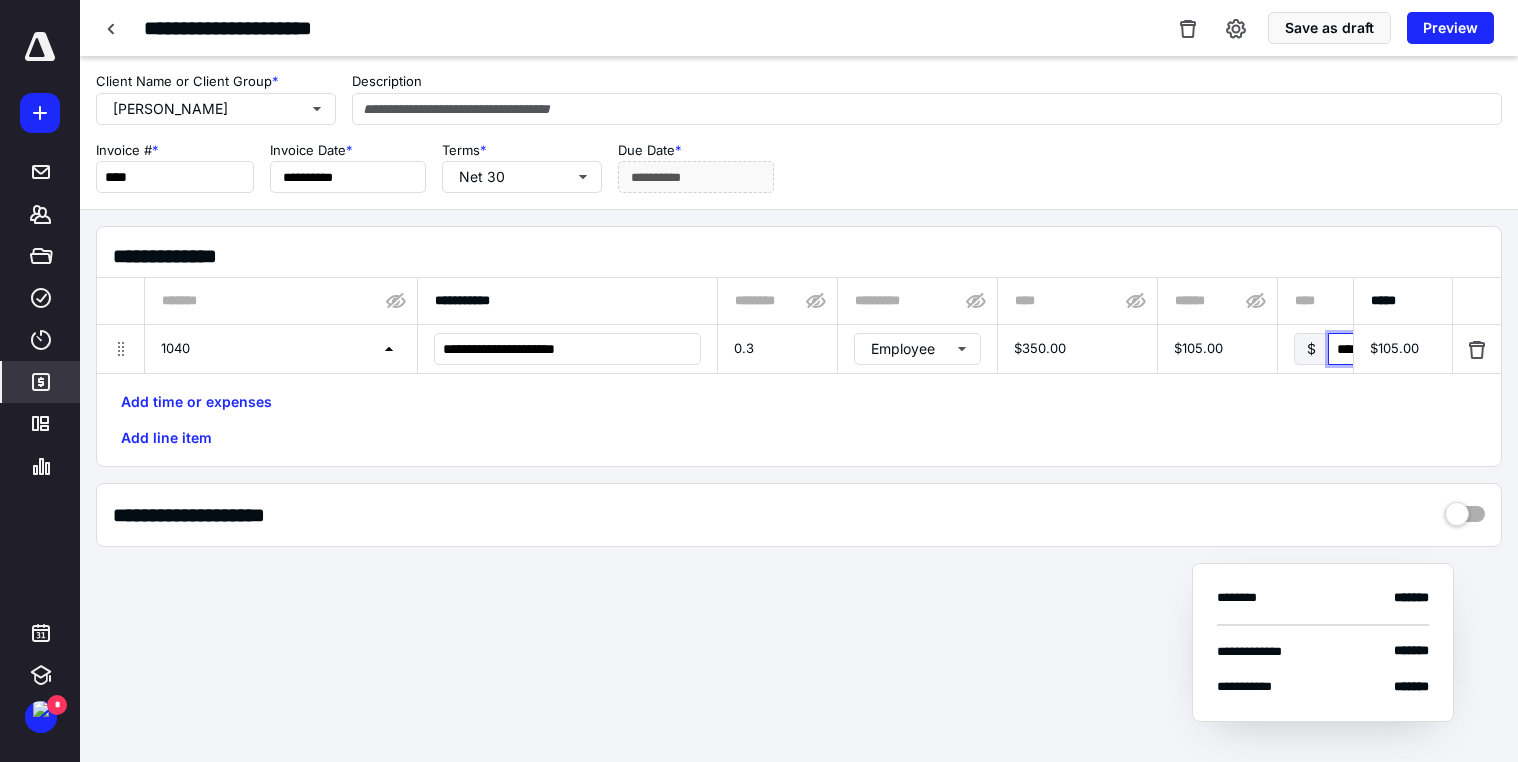 click on "****" at bounding box center [1374, 349] 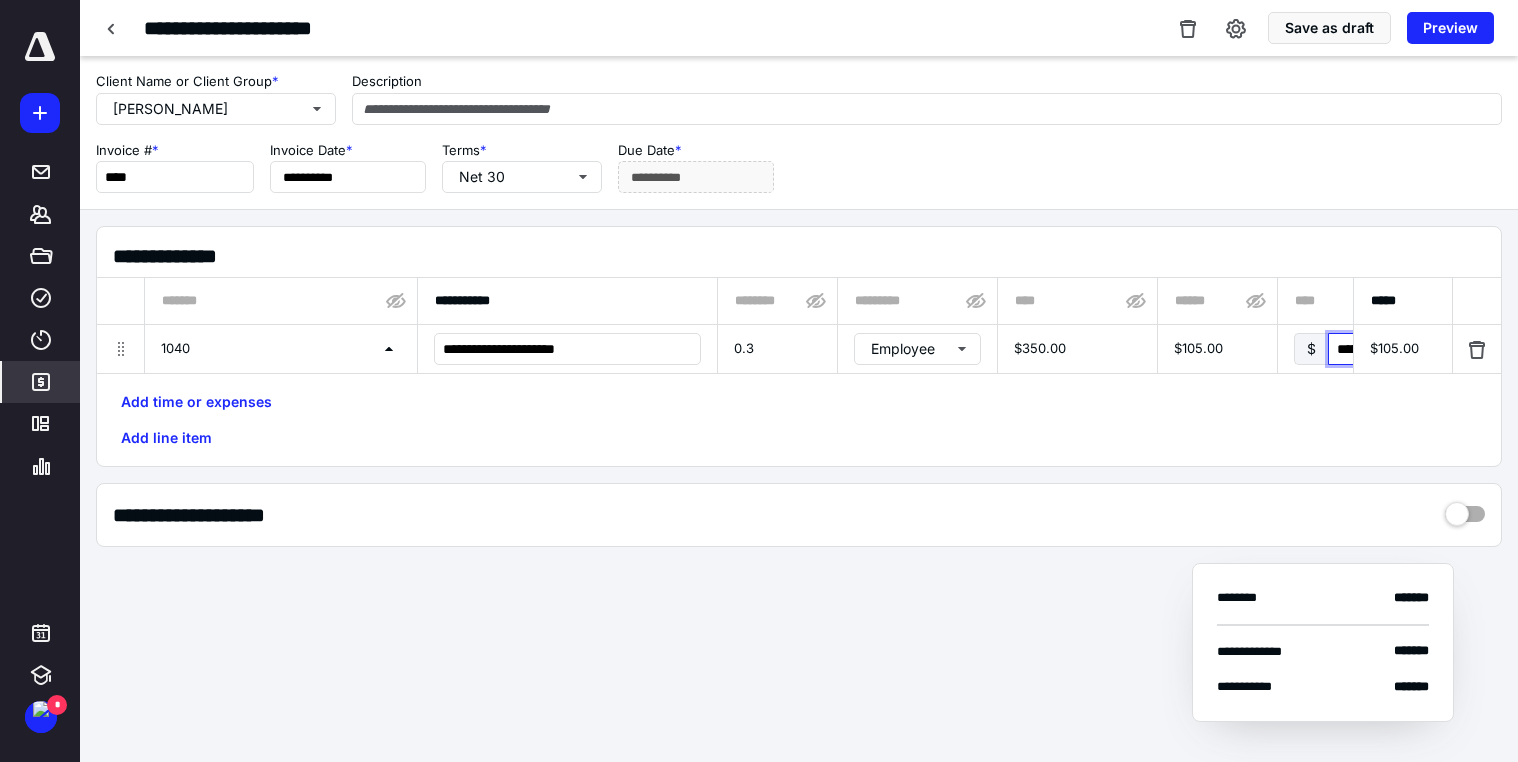 type on "*******" 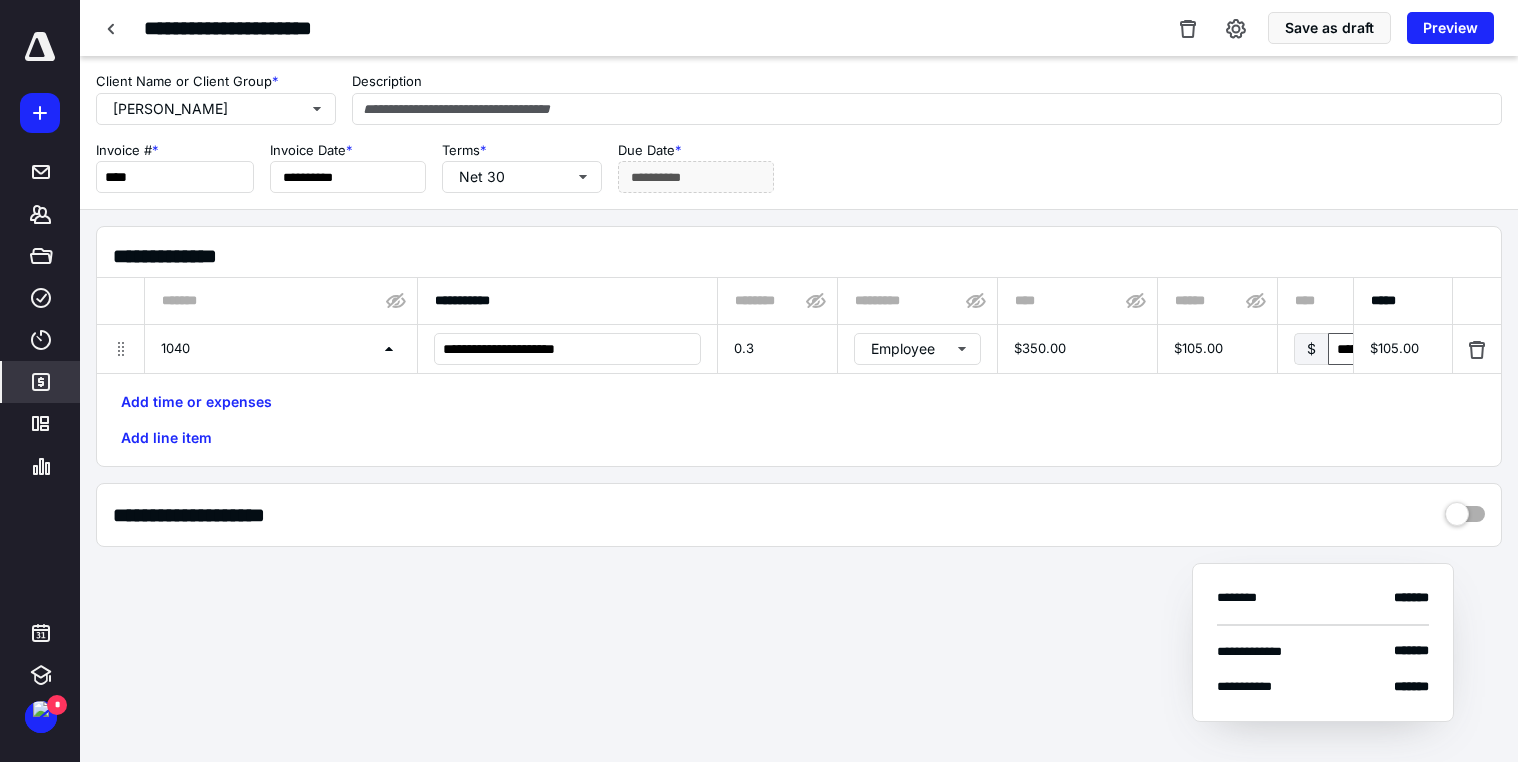 scroll, scrollTop: 0, scrollLeft: 1045, axis: horizontal 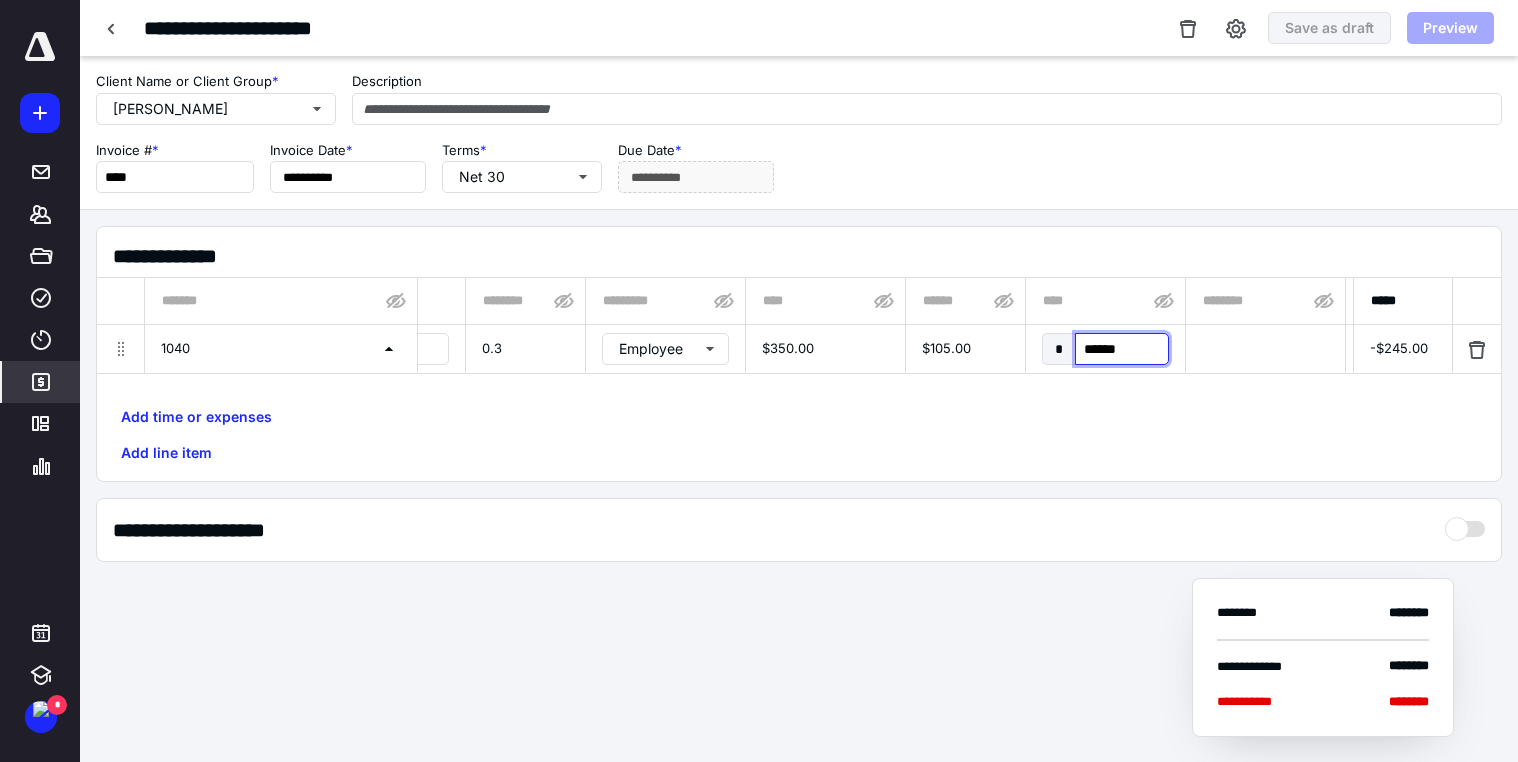 type on "*******" 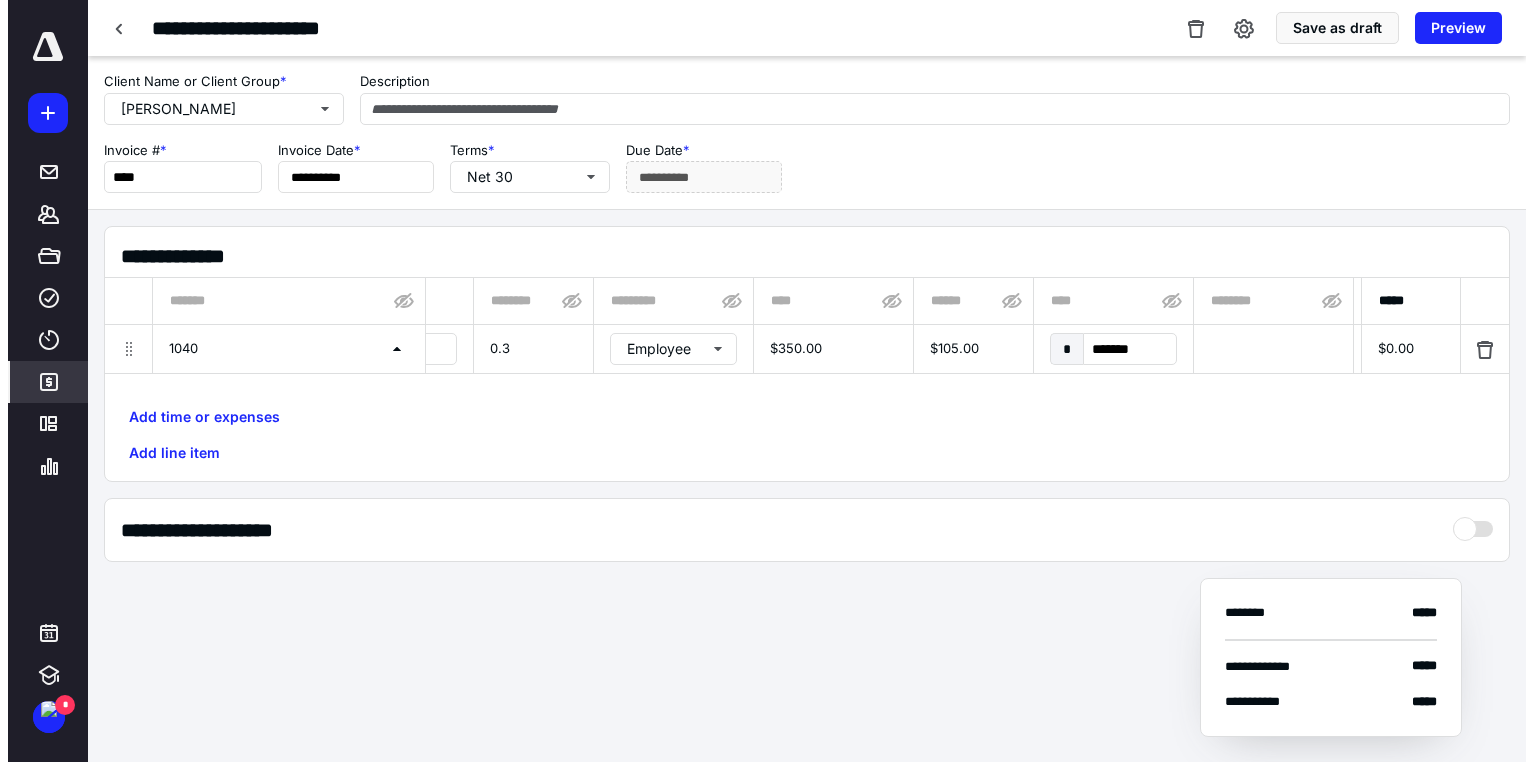 scroll, scrollTop: 0, scrollLeft: 1045, axis: horizontal 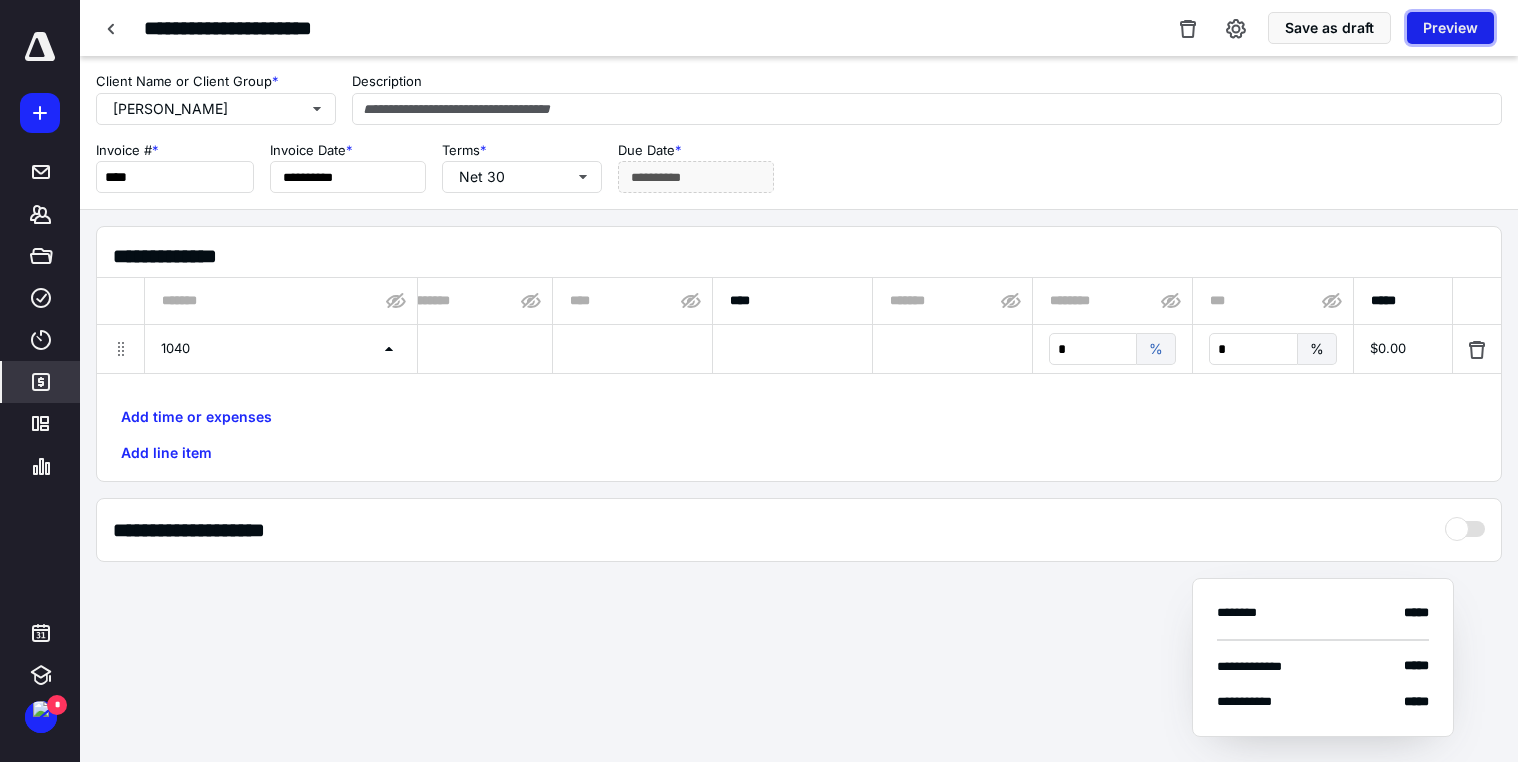 click on "Preview" at bounding box center [1450, 28] 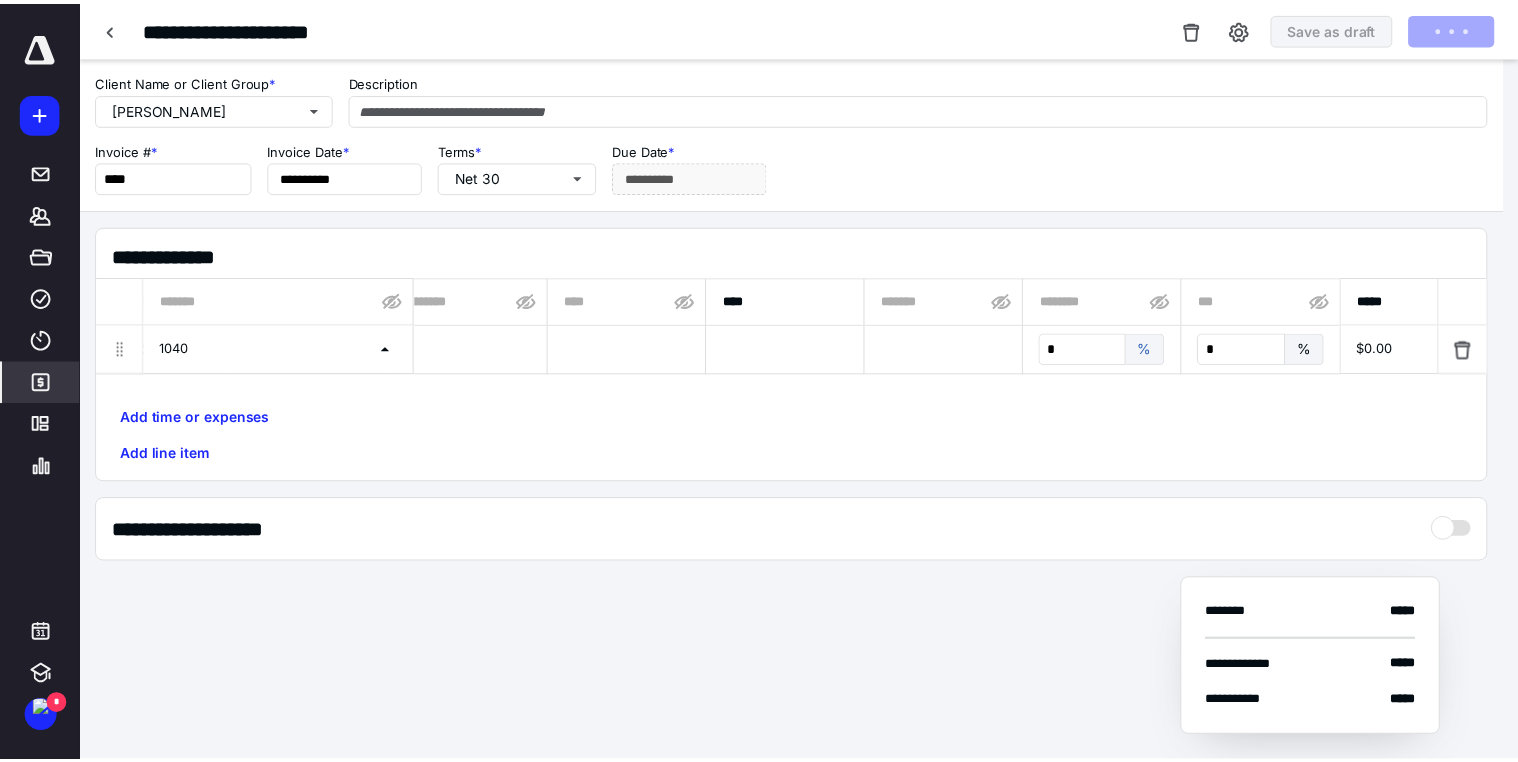 scroll, scrollTop: 0, scrollLeft: 1030, axis: horizontal 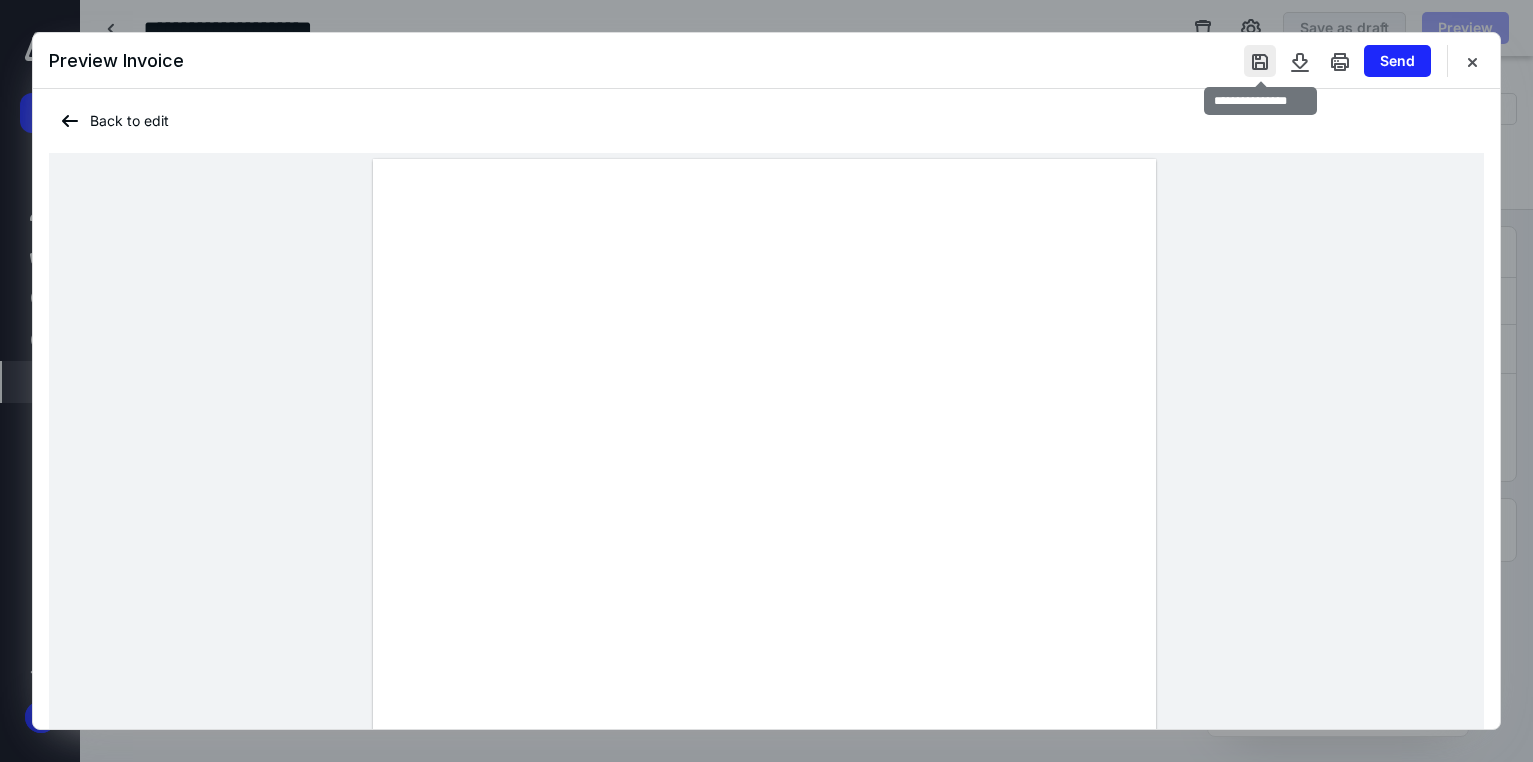 click at bounding box center [1260, 61] 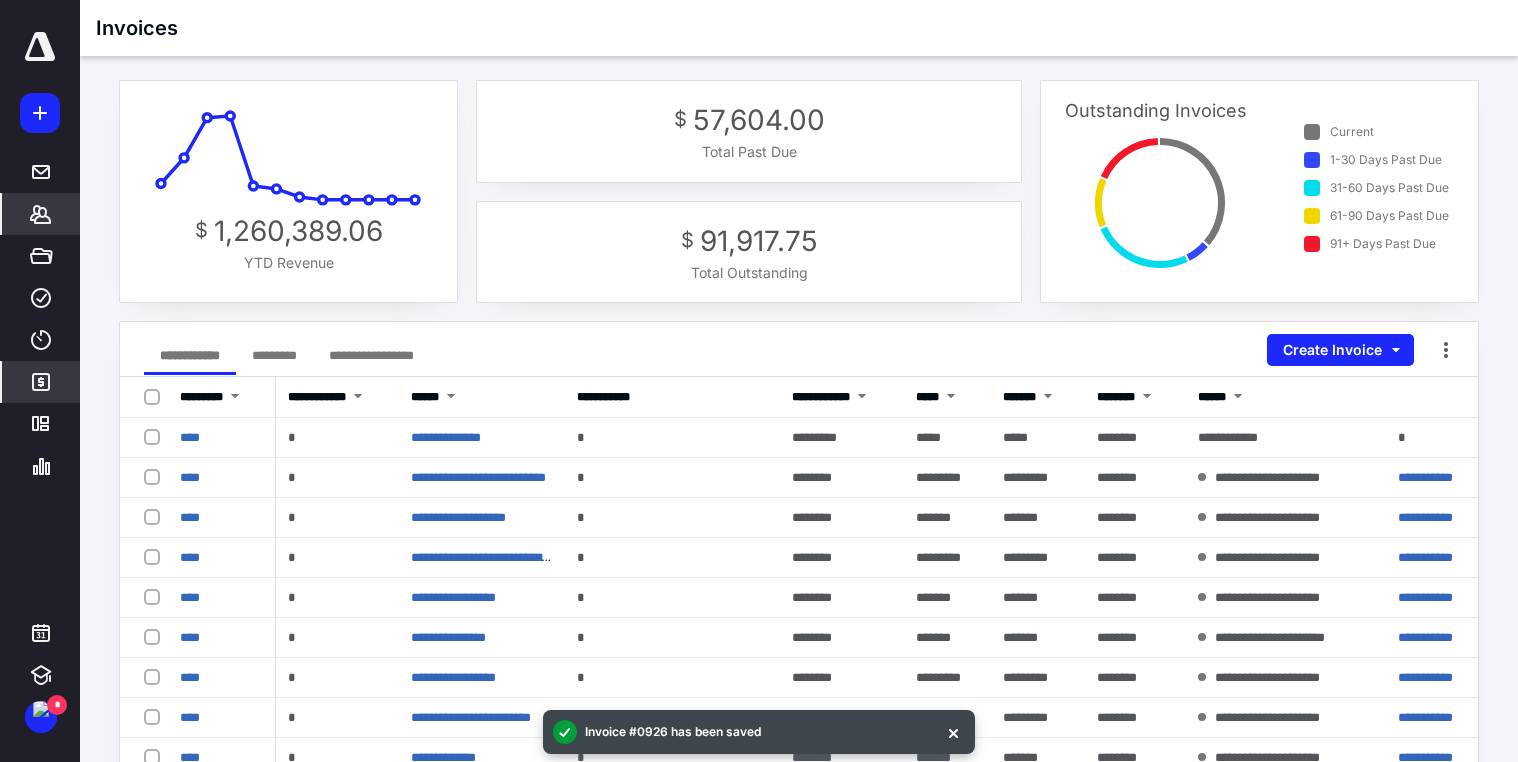 click 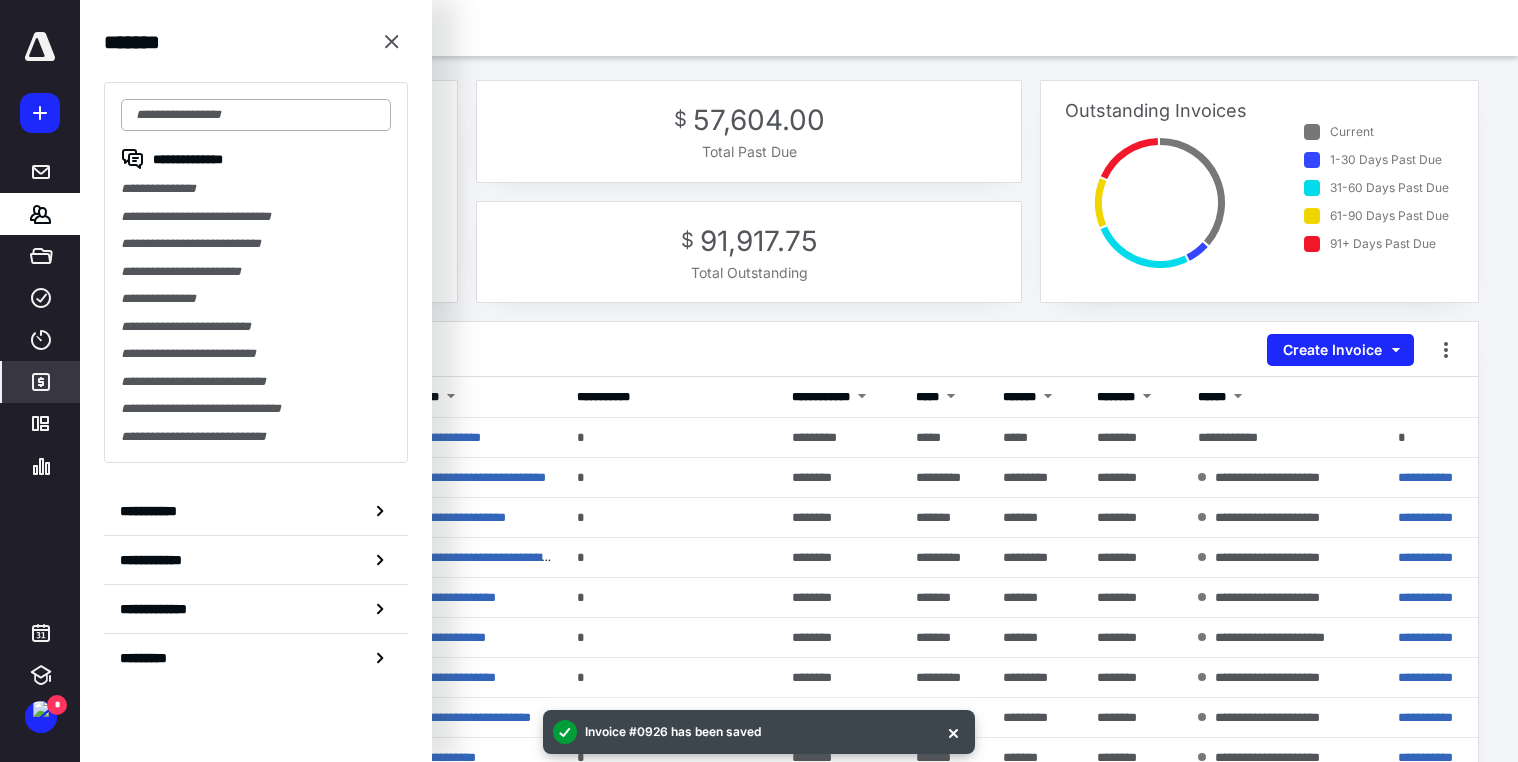 click at bounding box center [256, 115] 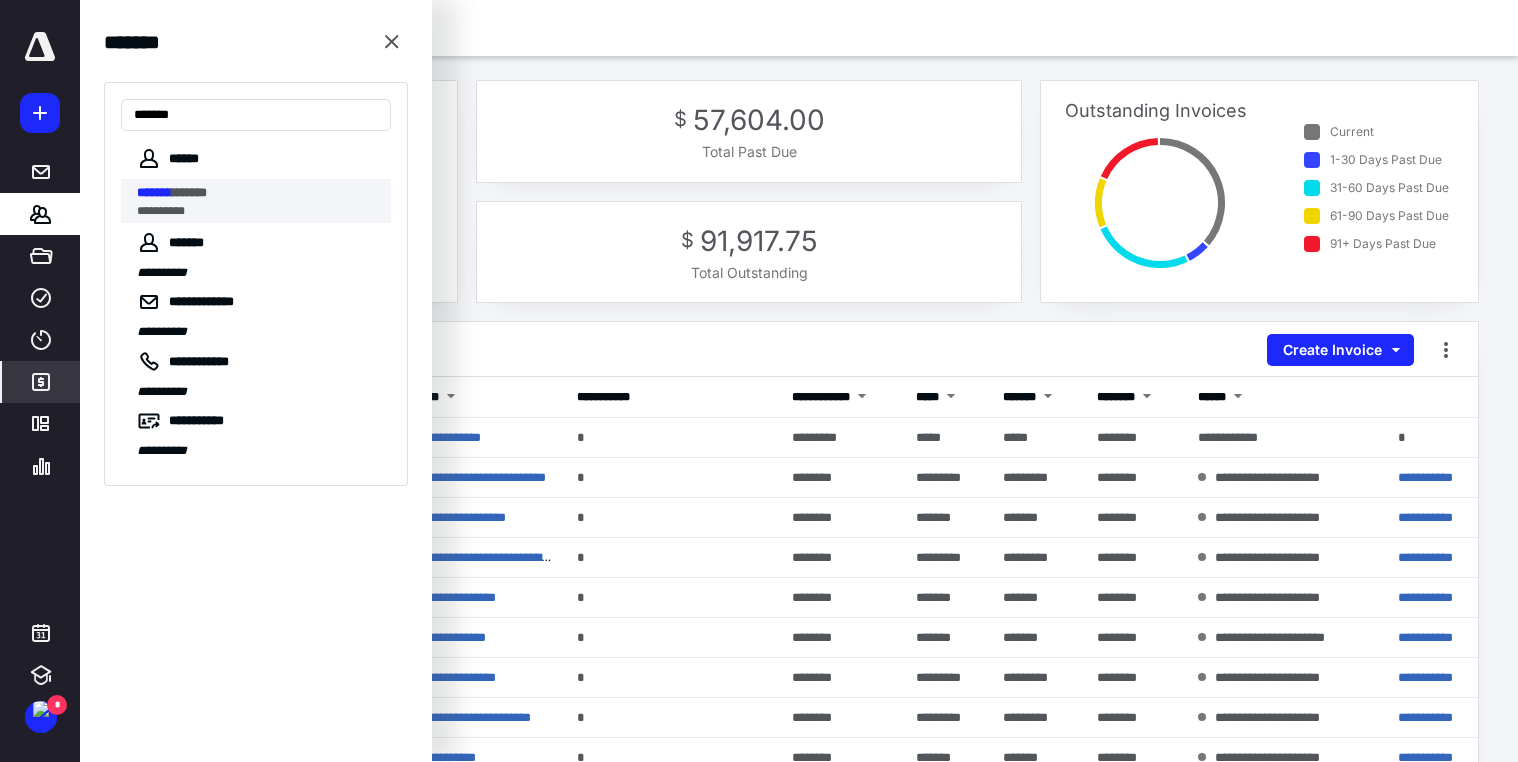 type on "*******" 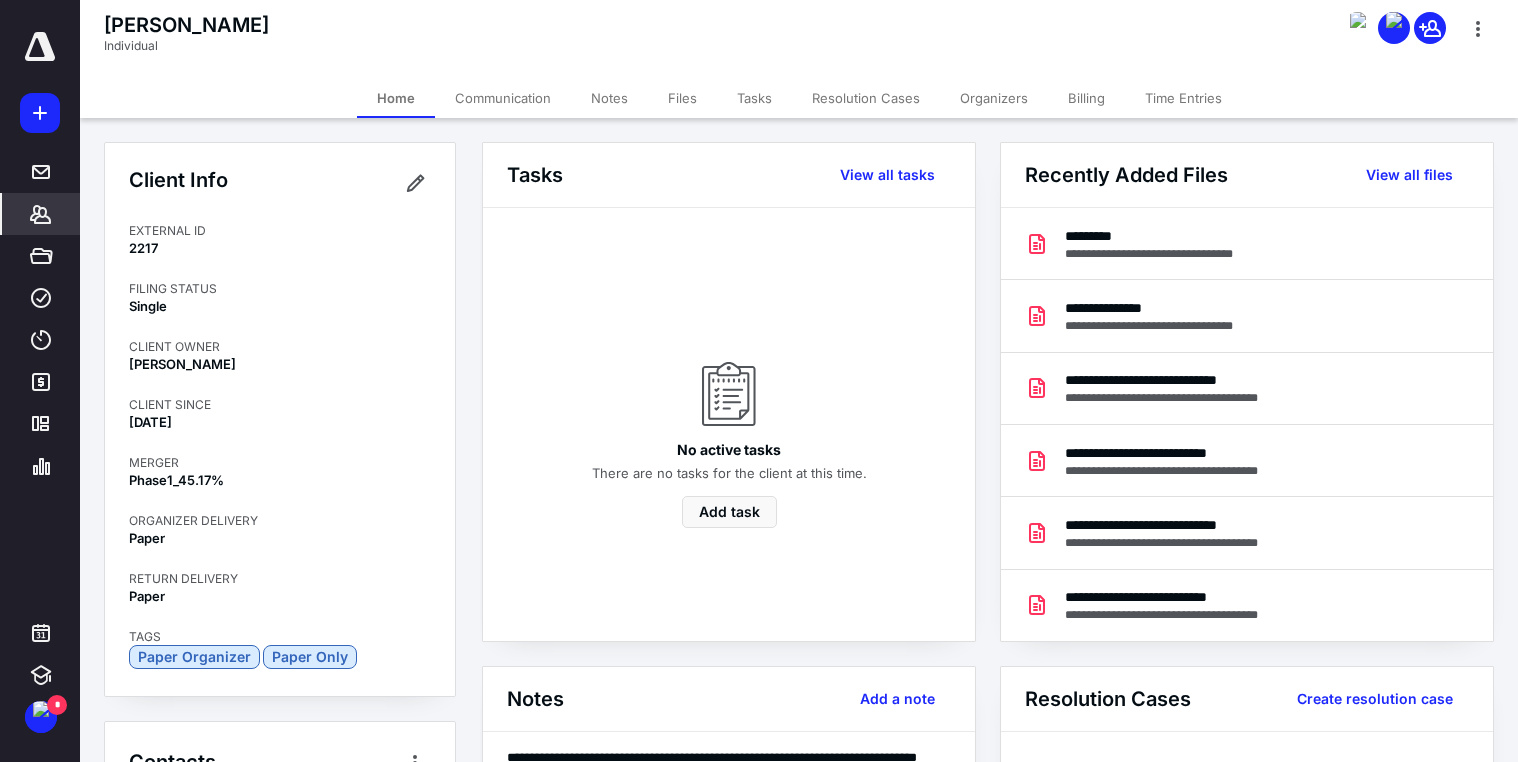 click on "Files" at bounding box center [682, 98] 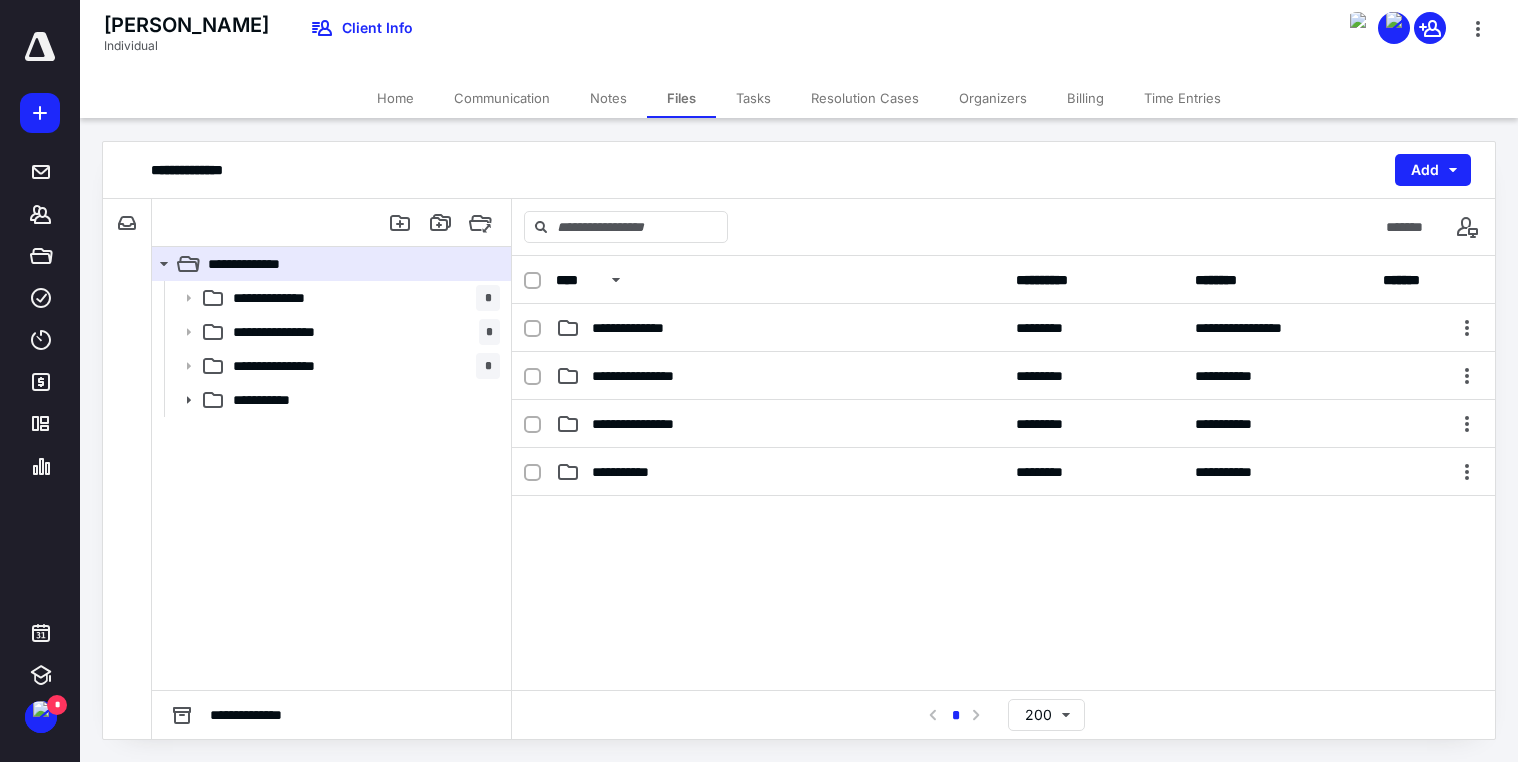 click on "Notes" at bounding box center (608, 98) 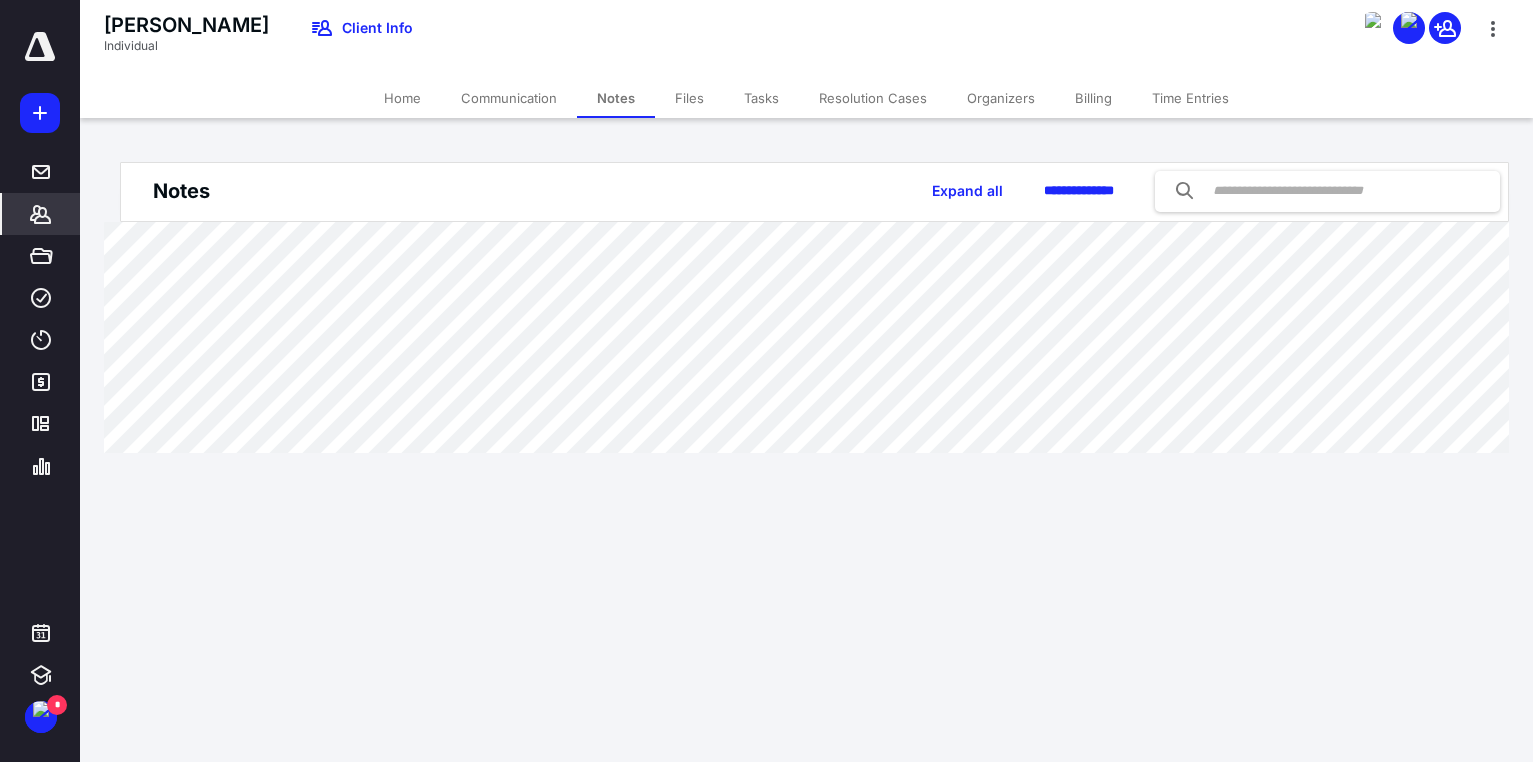 click on "Communication" at bounding box center [509, 98] 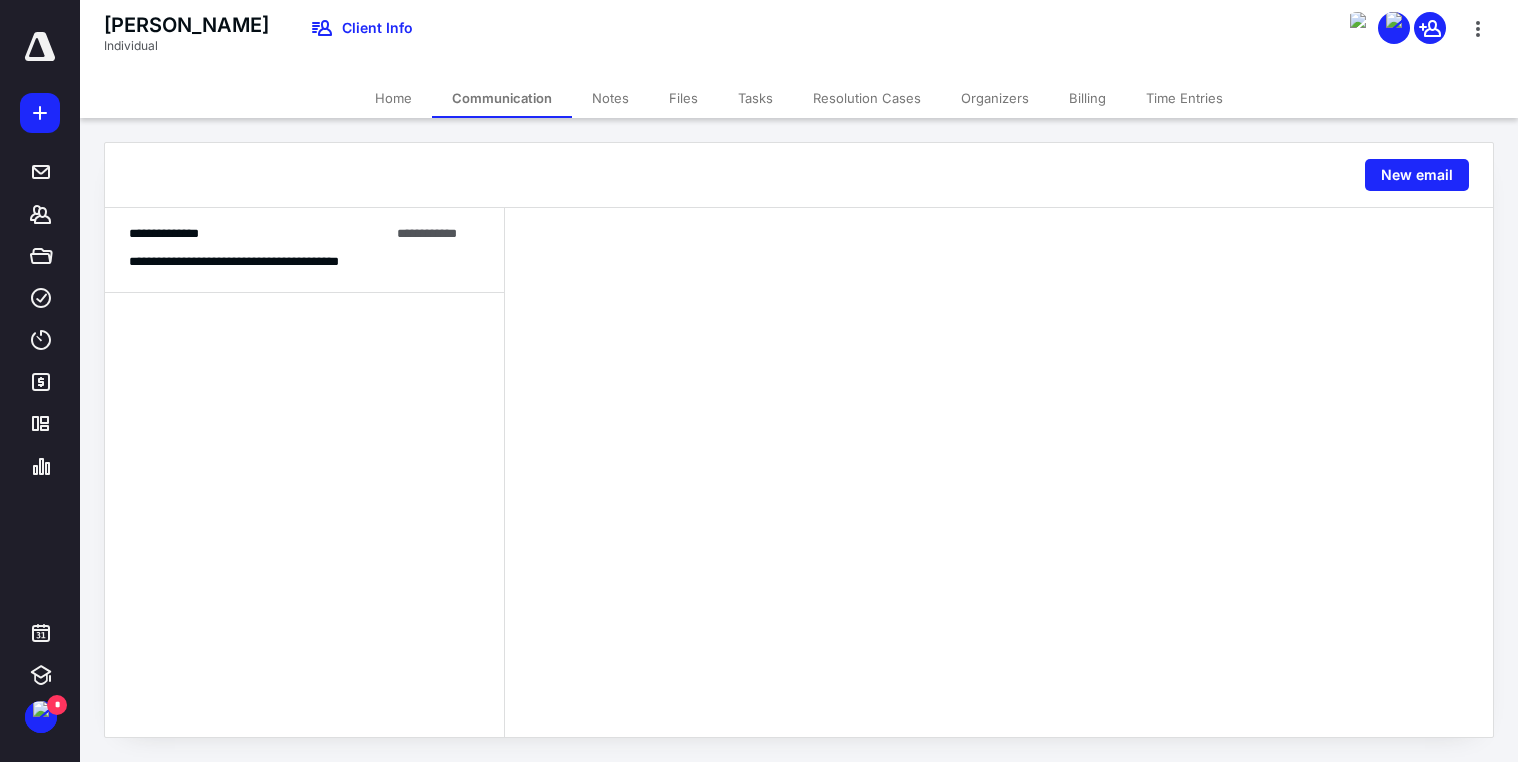 click on "Notes" at bounding box center [610, 98] 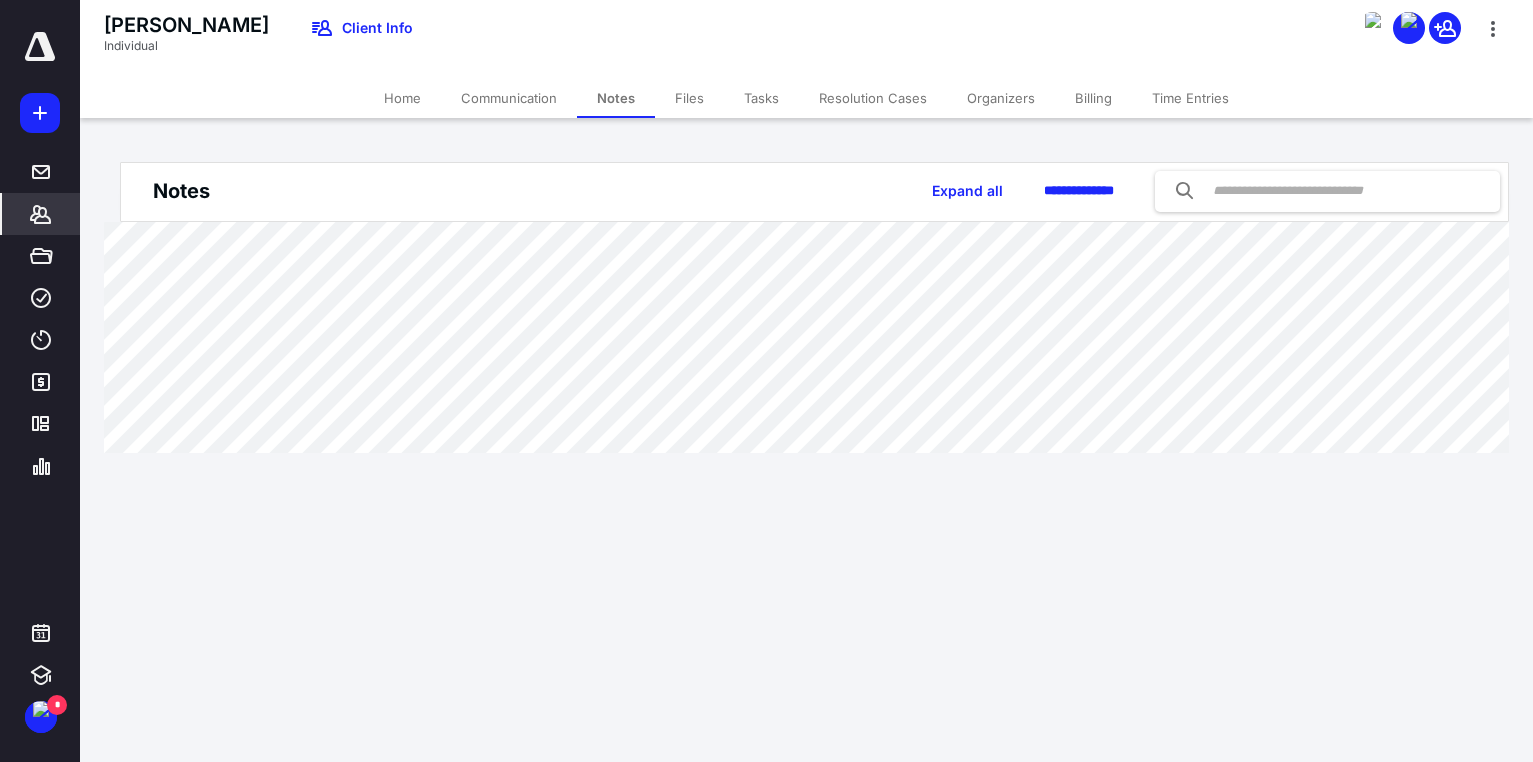 click on "Billing" at bounding box center [1093, 98] 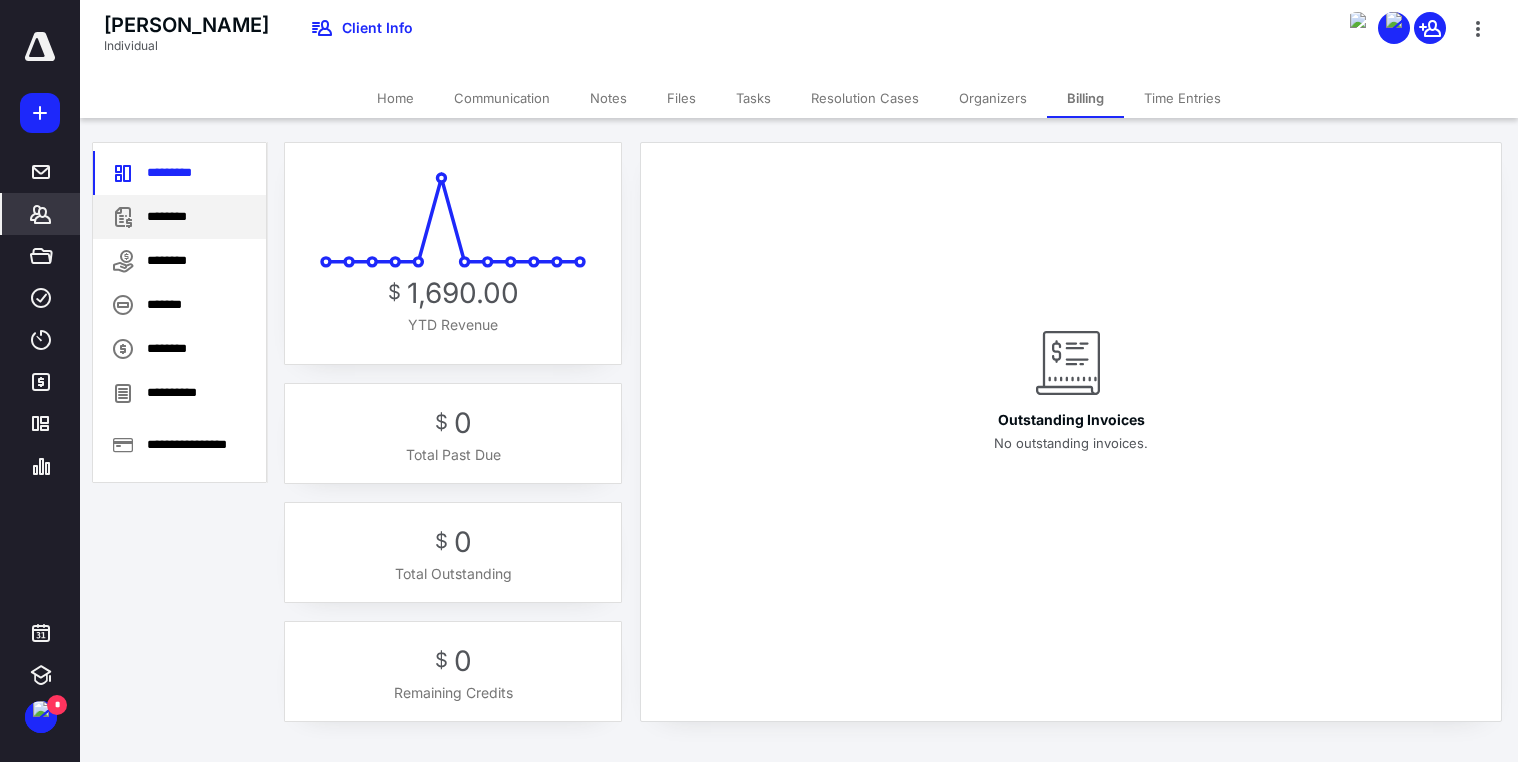 click on "********" at bounding box center [179, 217] 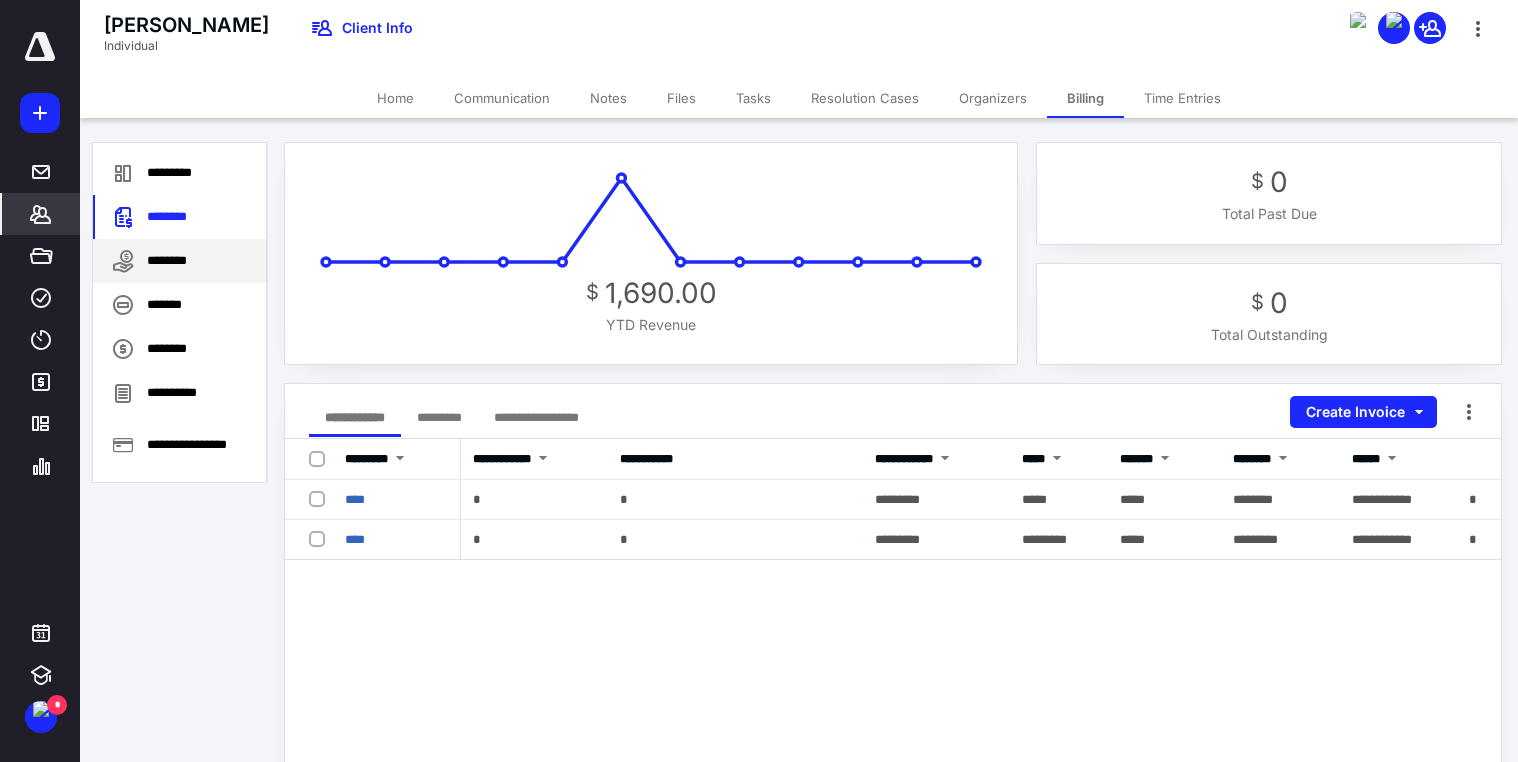 click on "********" at bounding box center (179, 261) 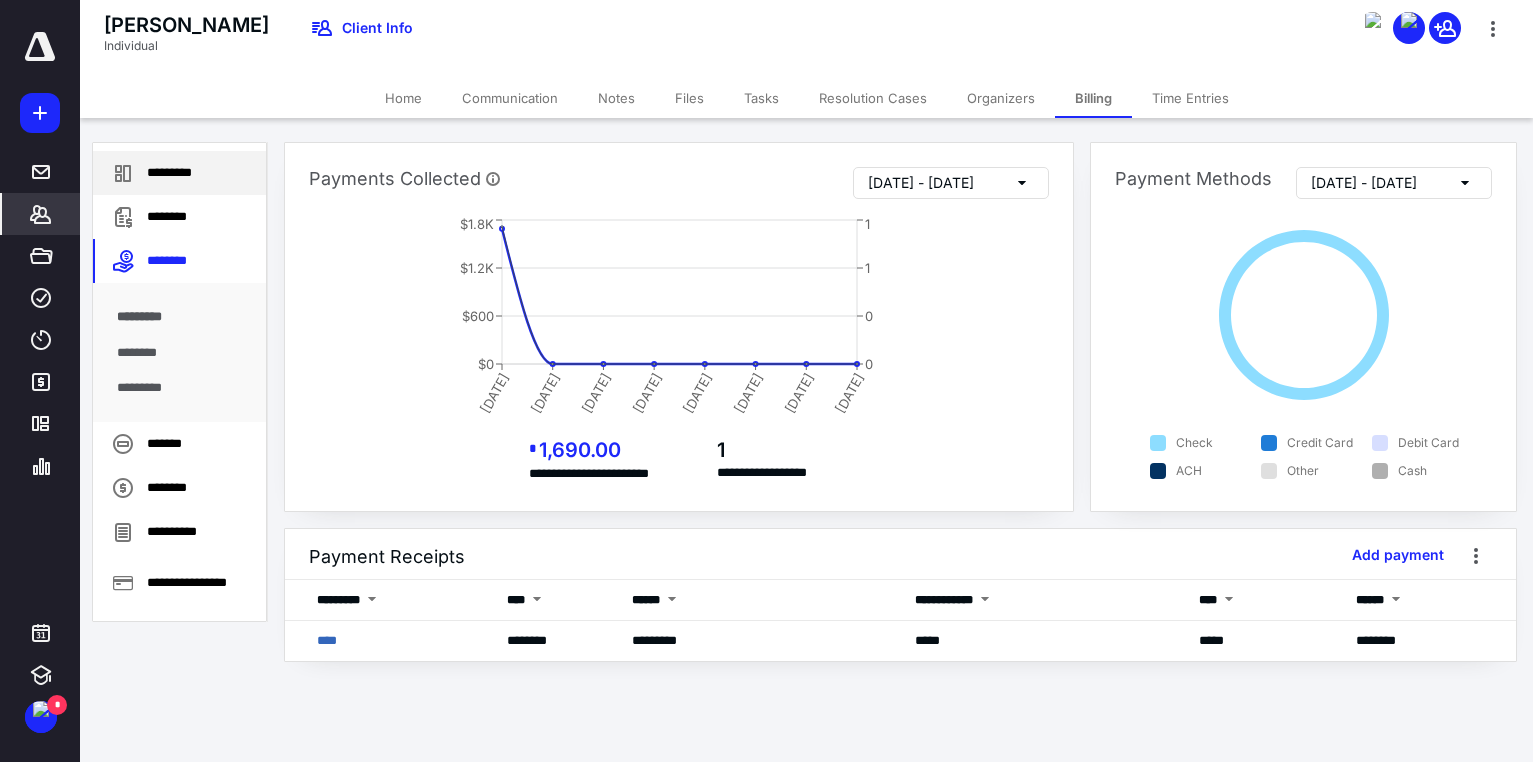 click on "*********" at bounding box center (179, 173) 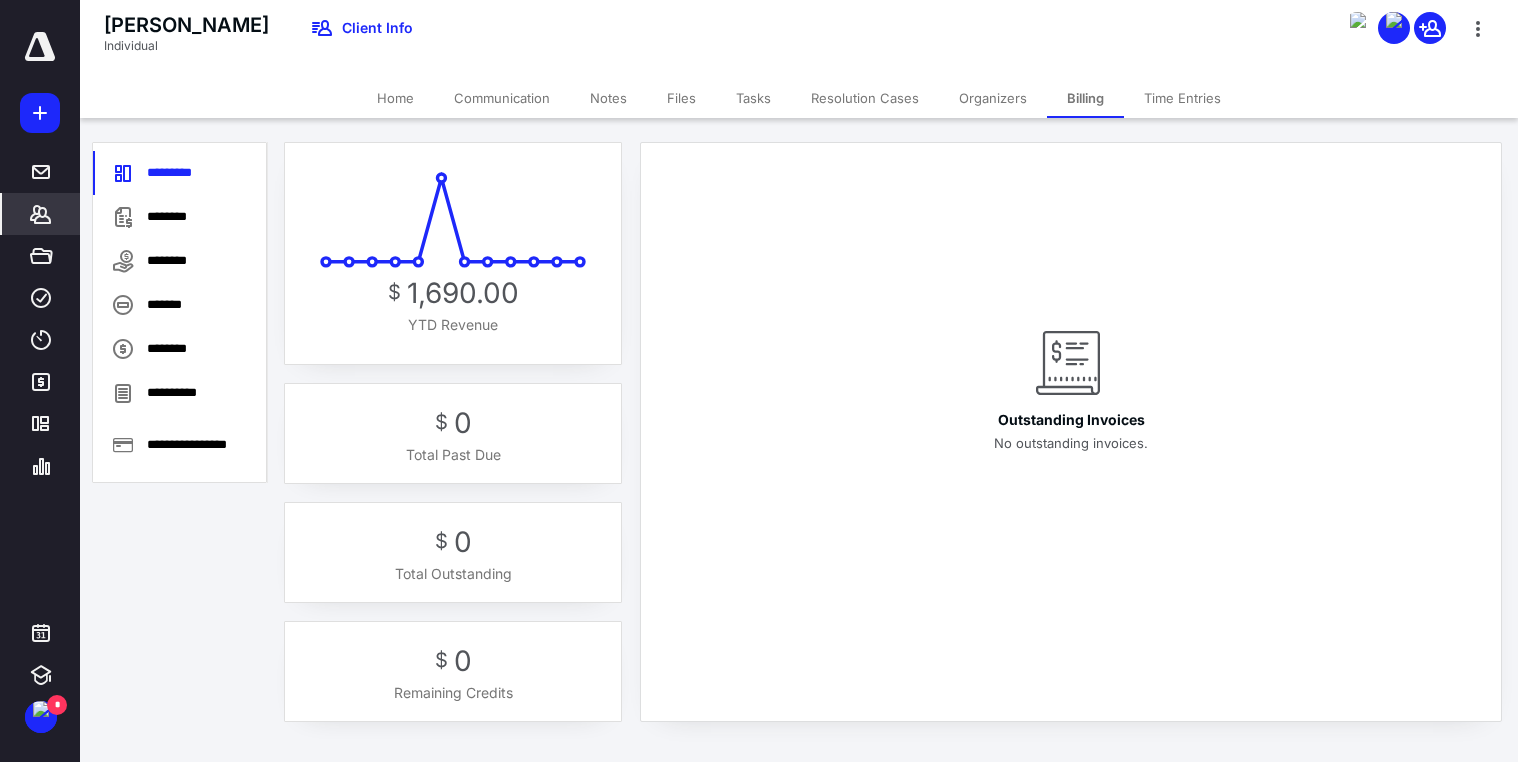 click 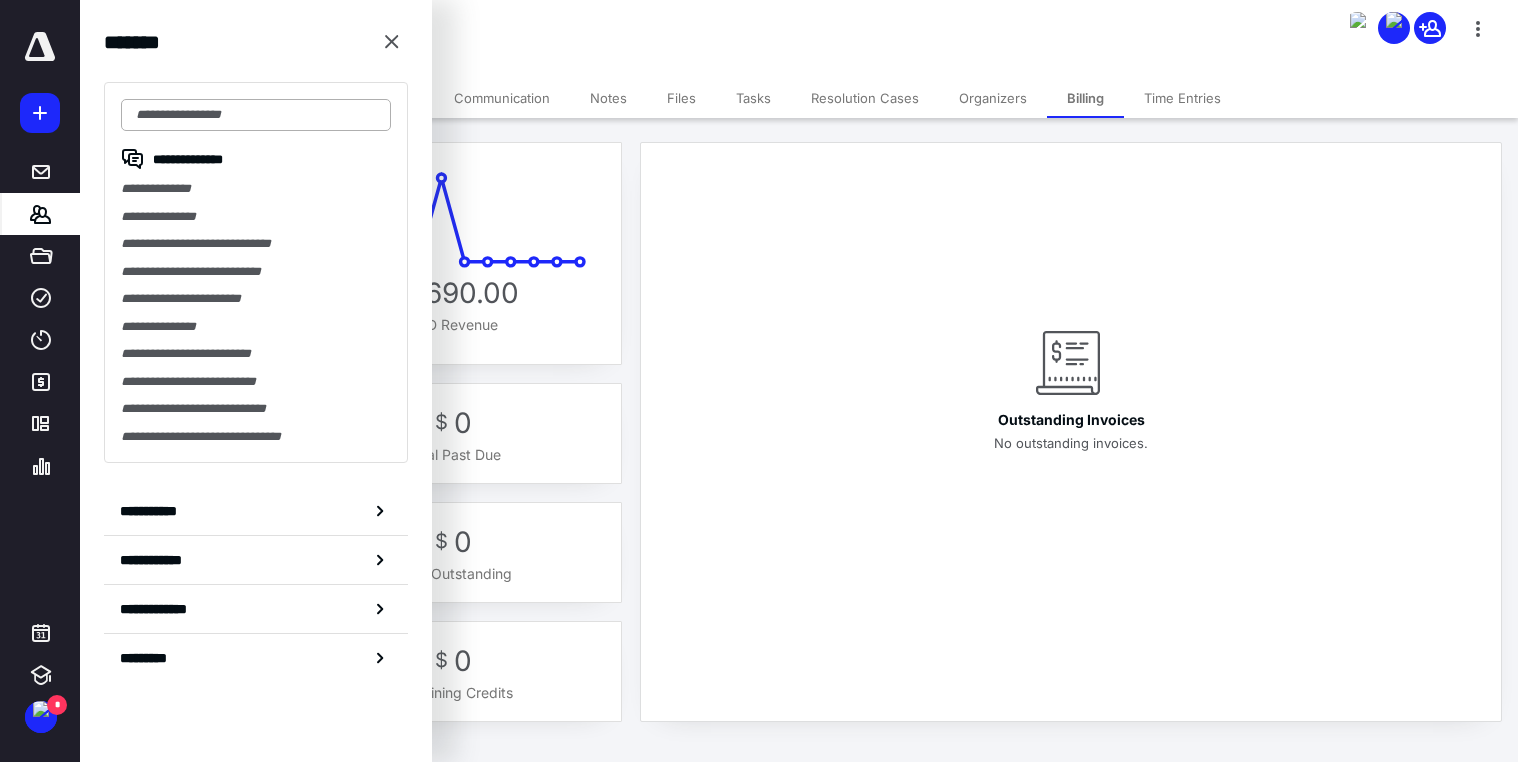 click at bounding box center [256, 115] 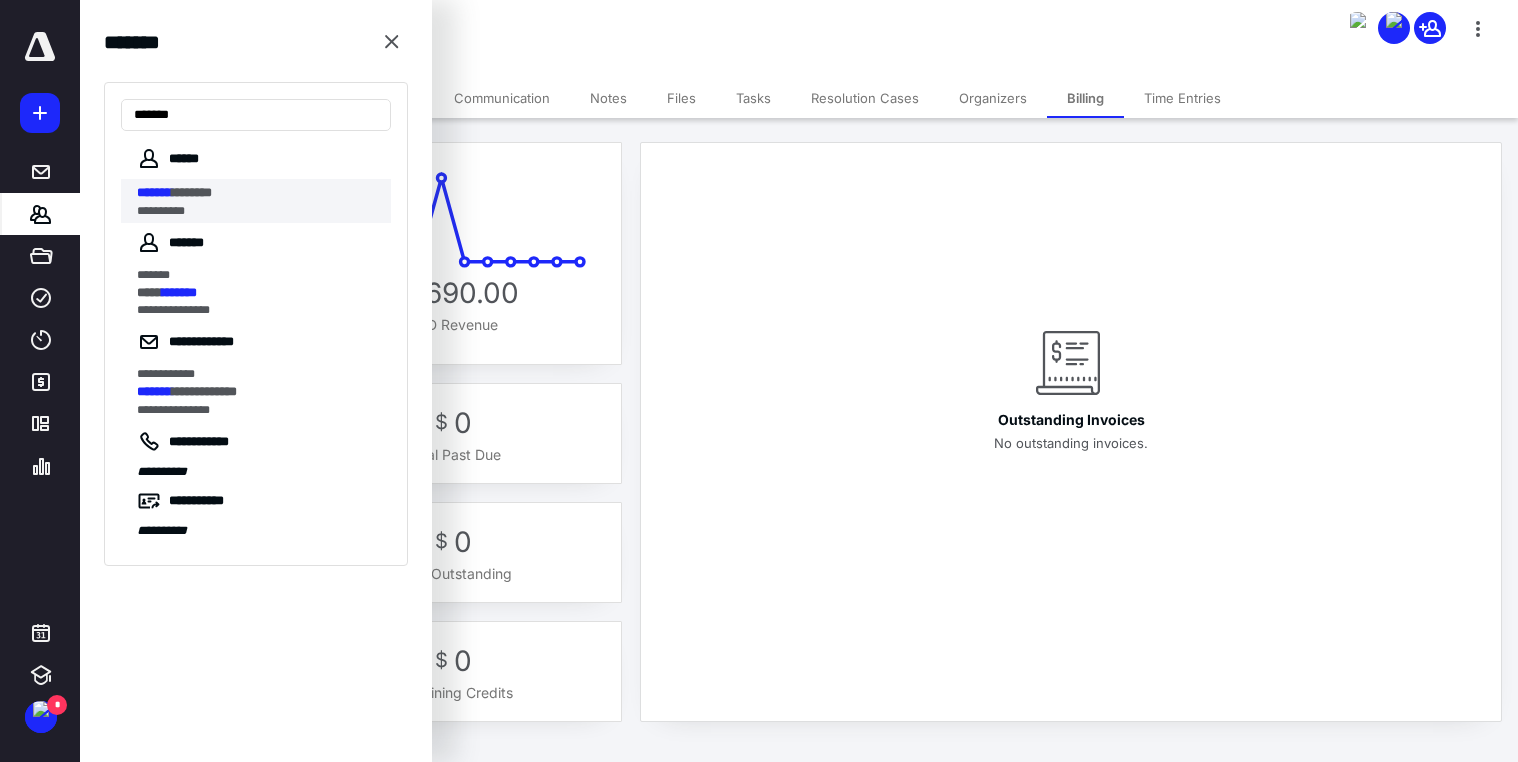 type on "*******" 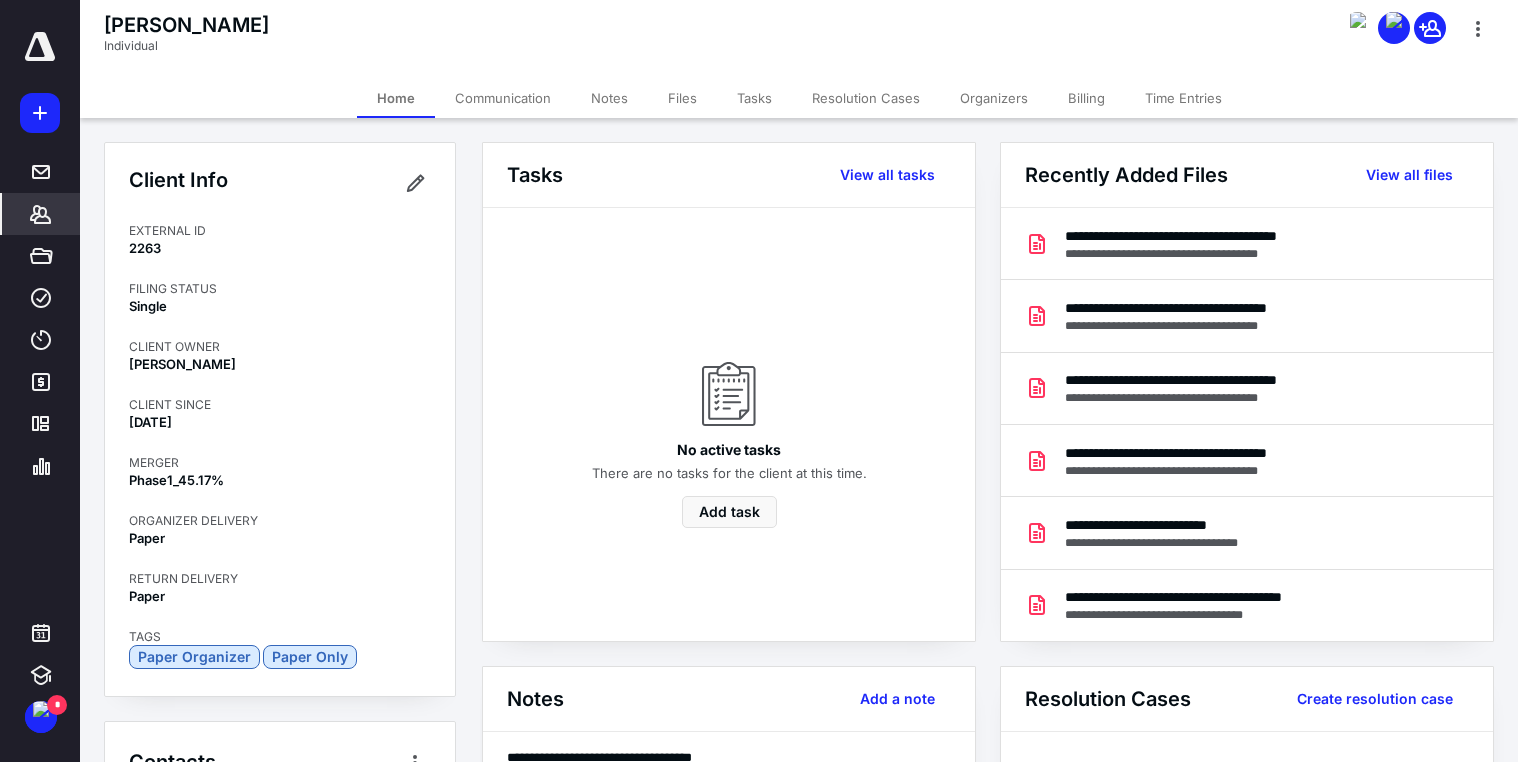 click on "Billing" at bounding box center (1086, 98) 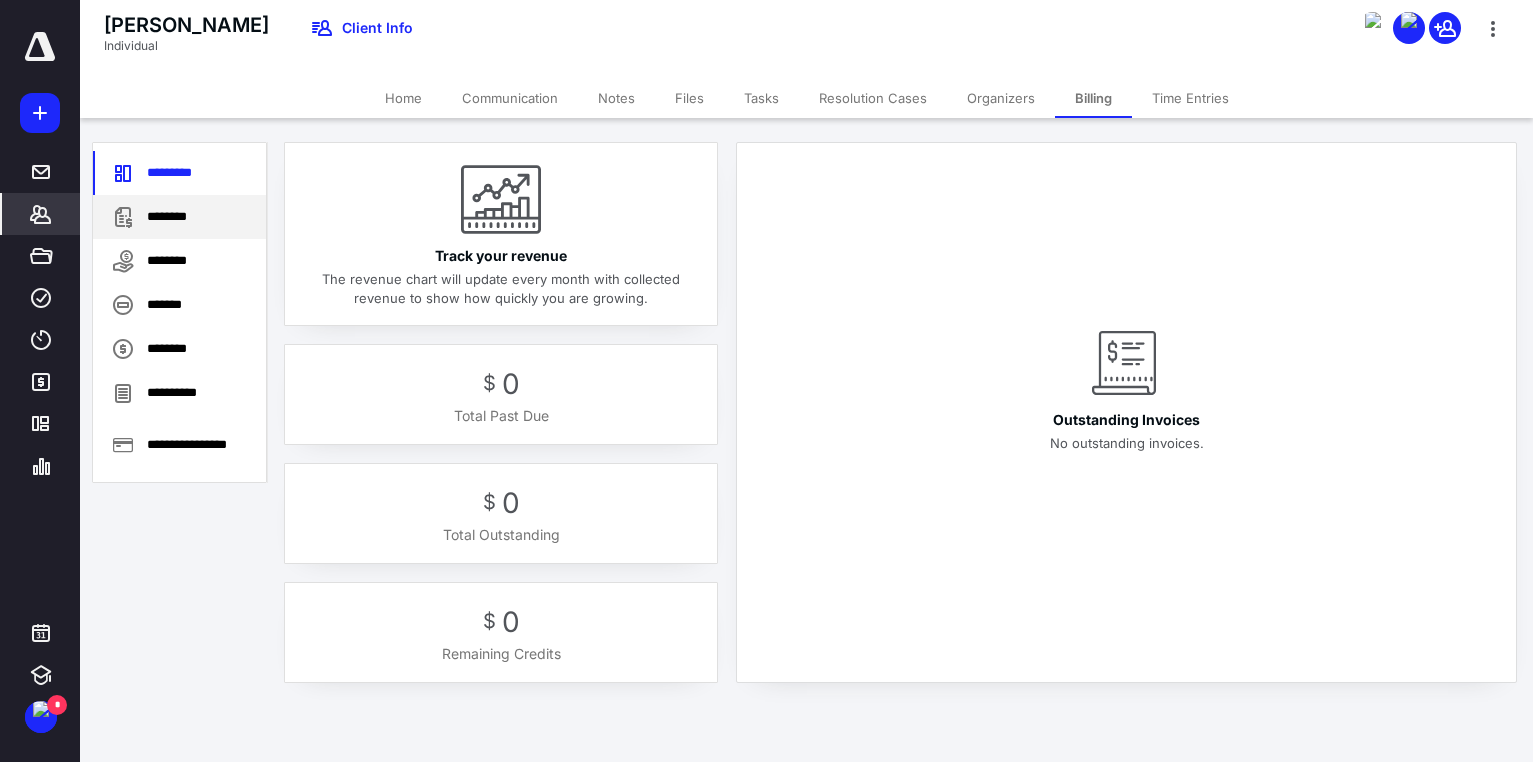 click on "********" at bounding box center [179, 217] 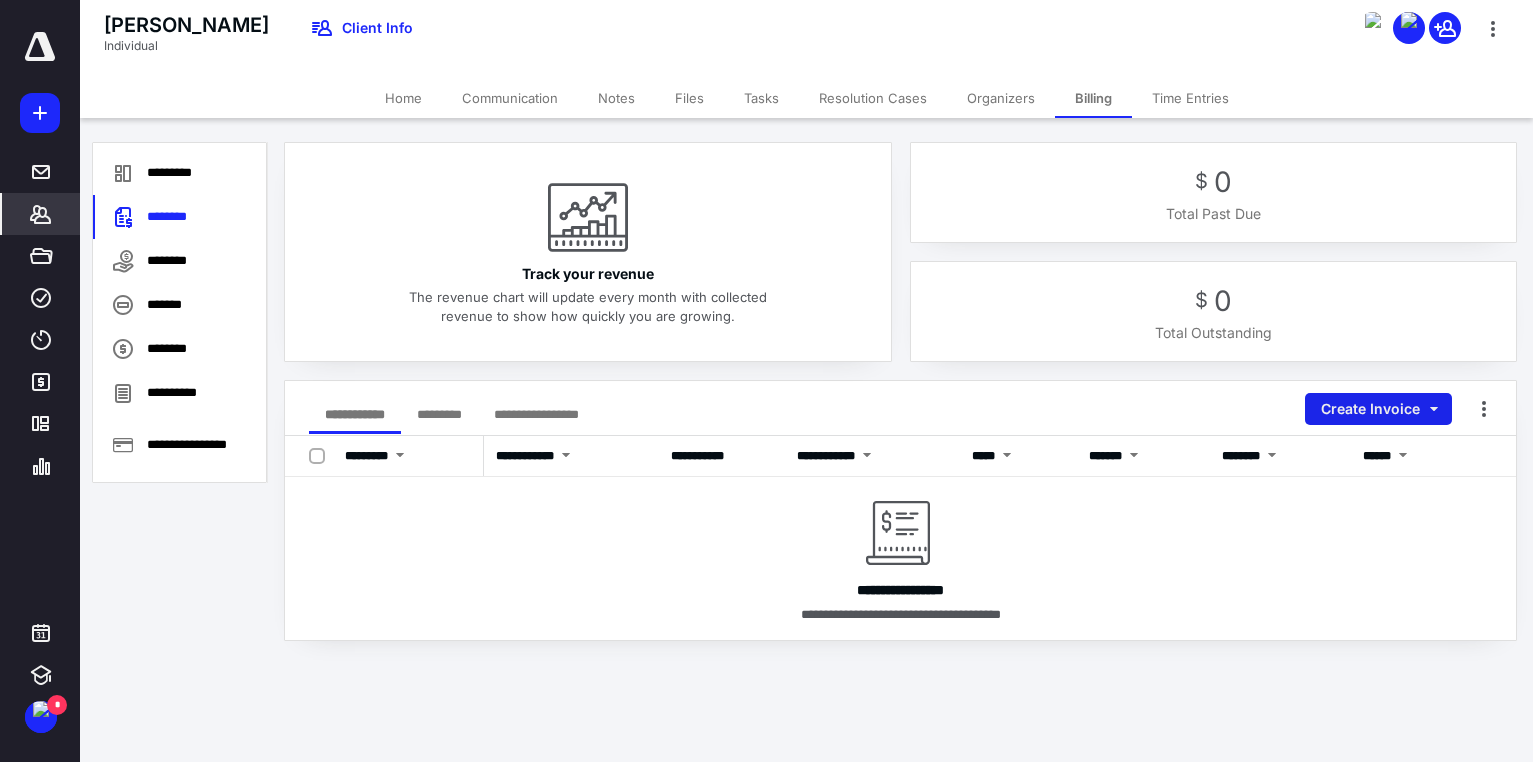 click on "Create Invoice" at bounding box center [1378, 409] 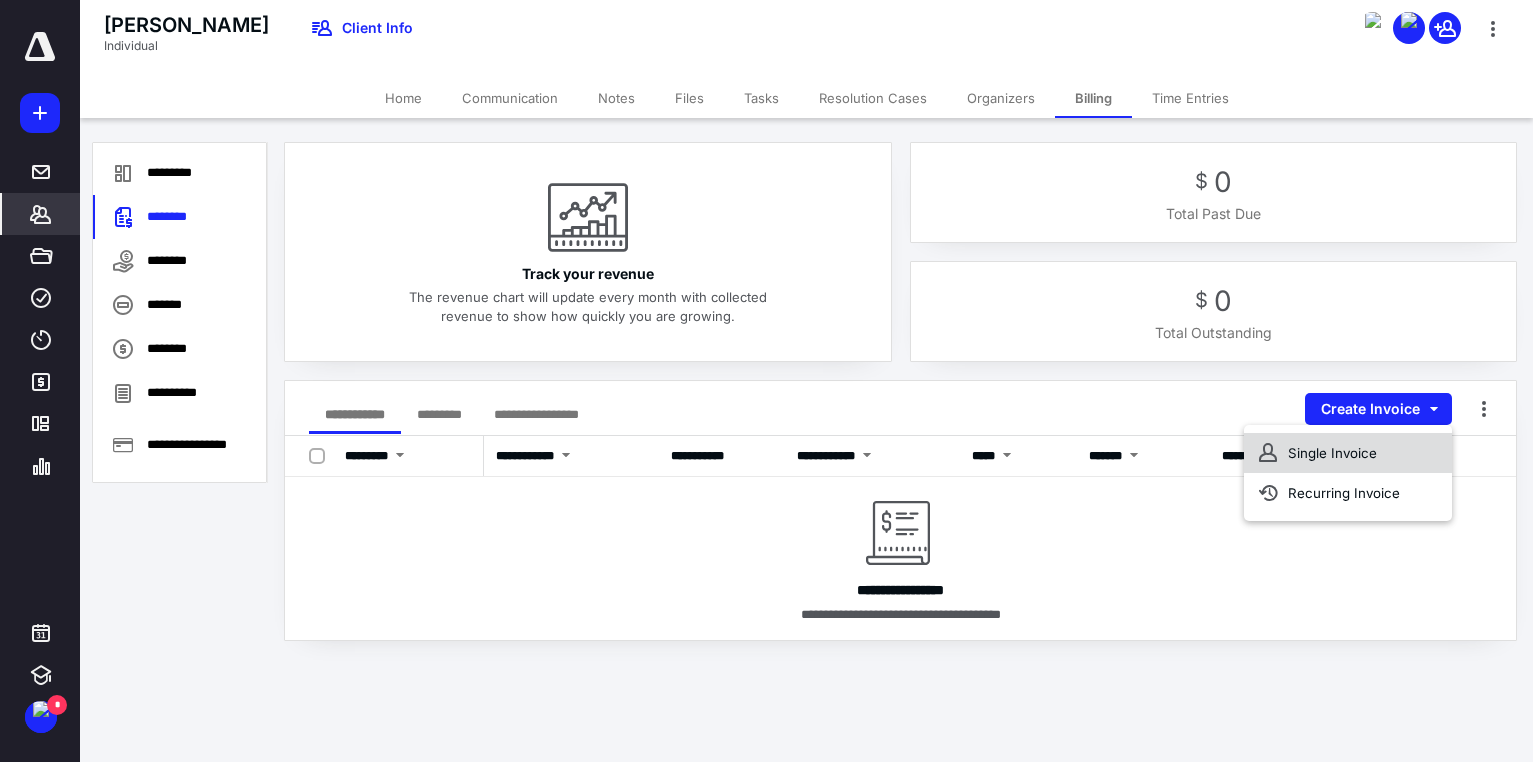 click on "Single Invoice" at bounding box center [1348, 453] 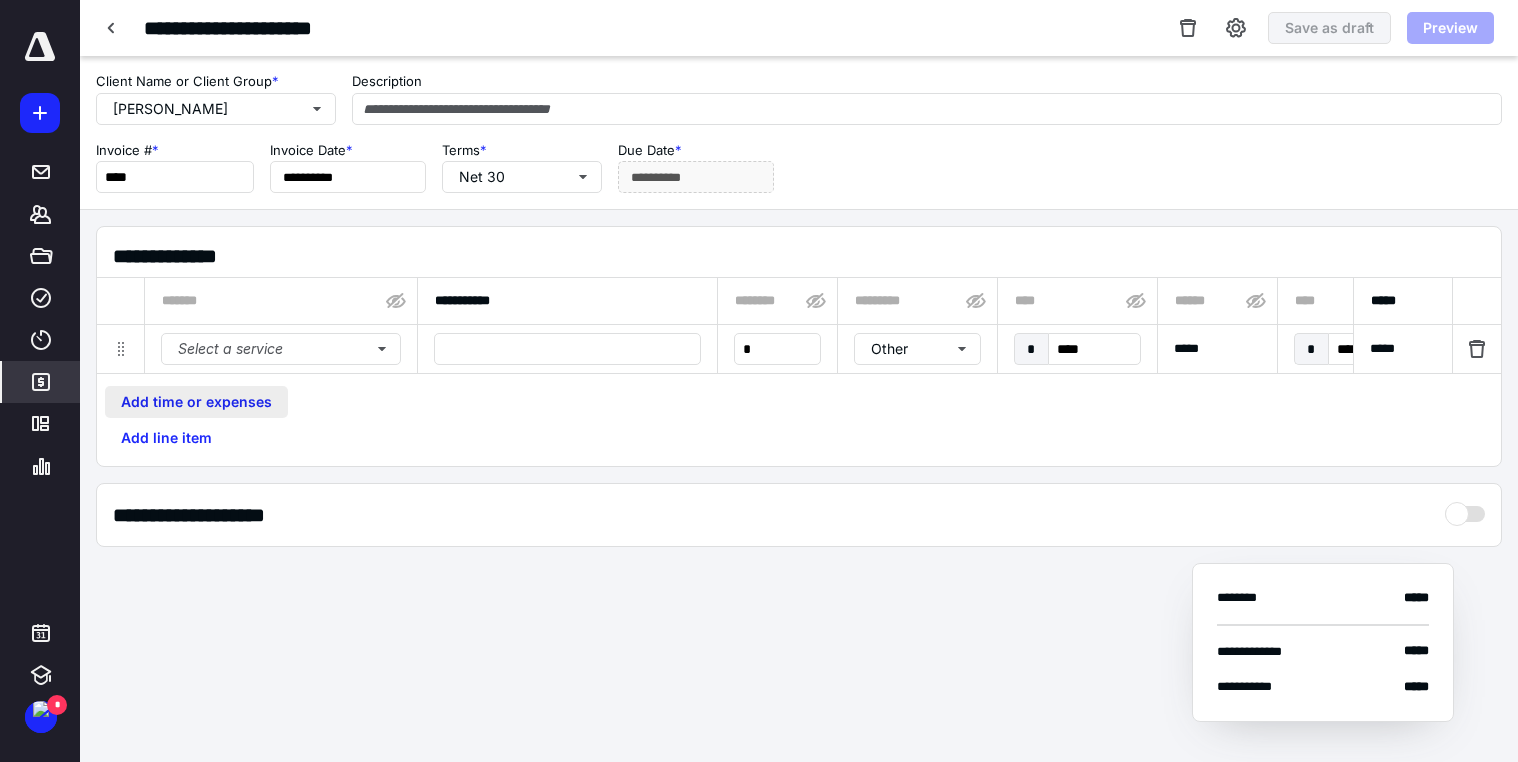 click on "Add time or expenses" at bounding box center [196, 402] 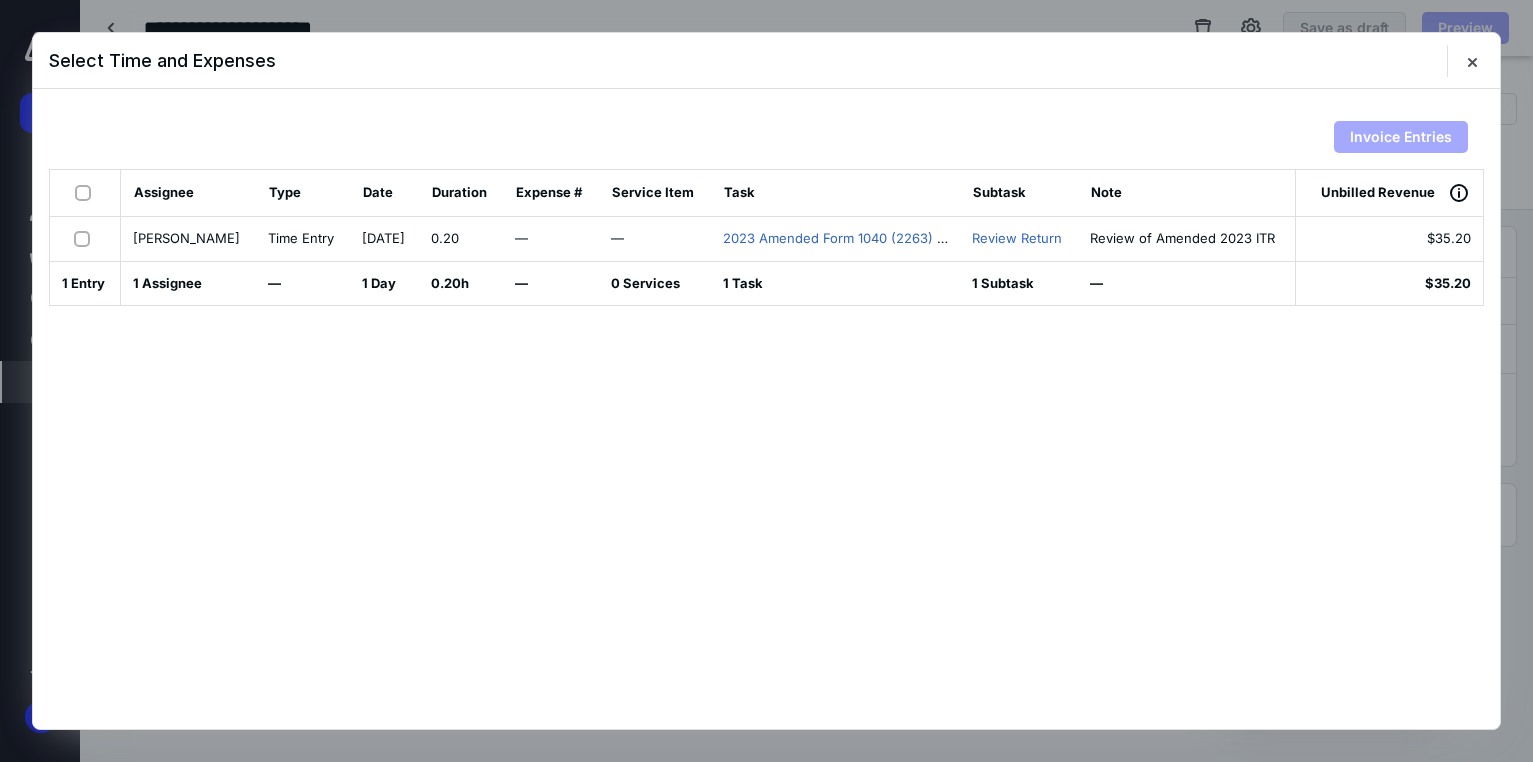 click at bounding box center [87, 192] 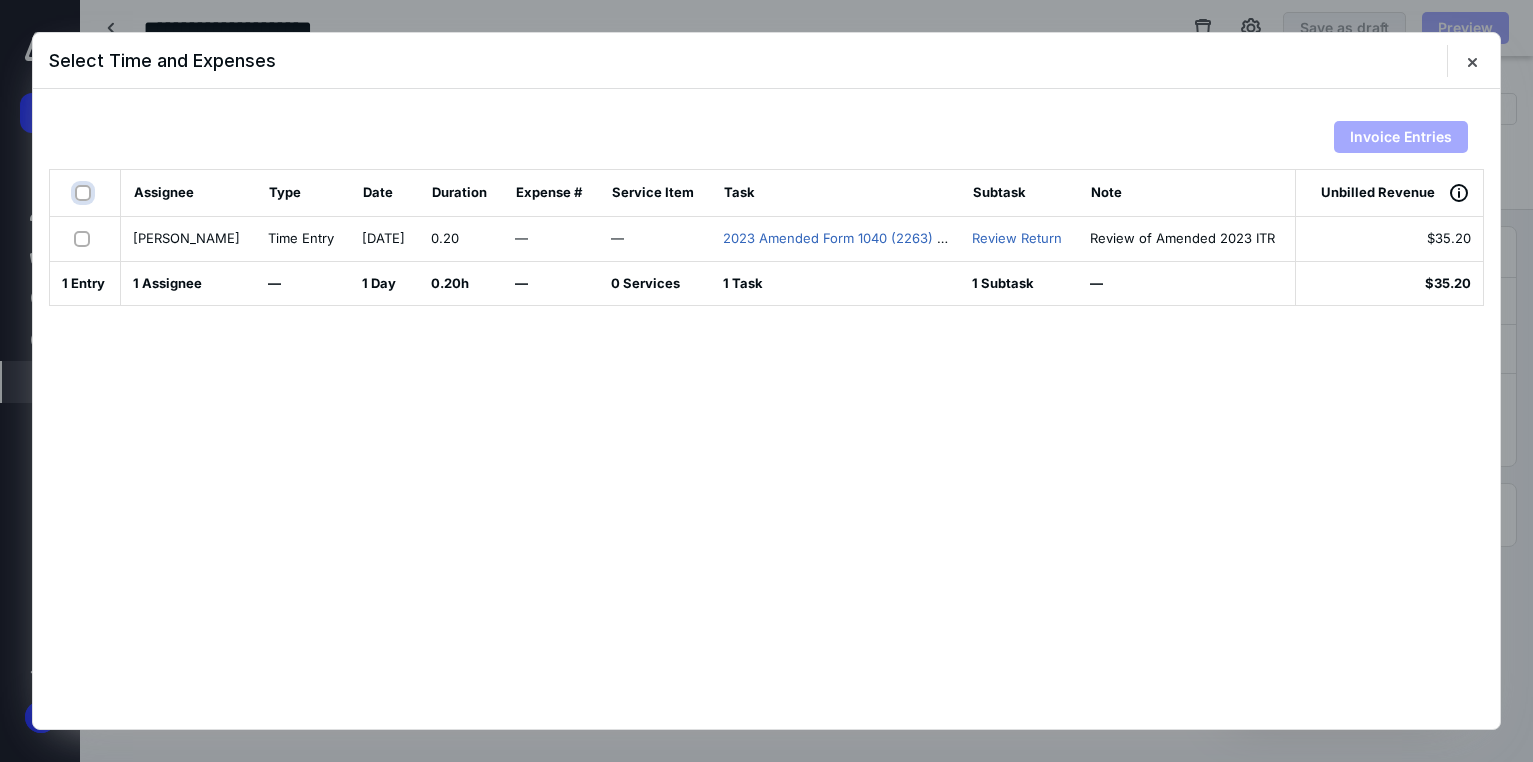 click at bounding box center [85, 193] 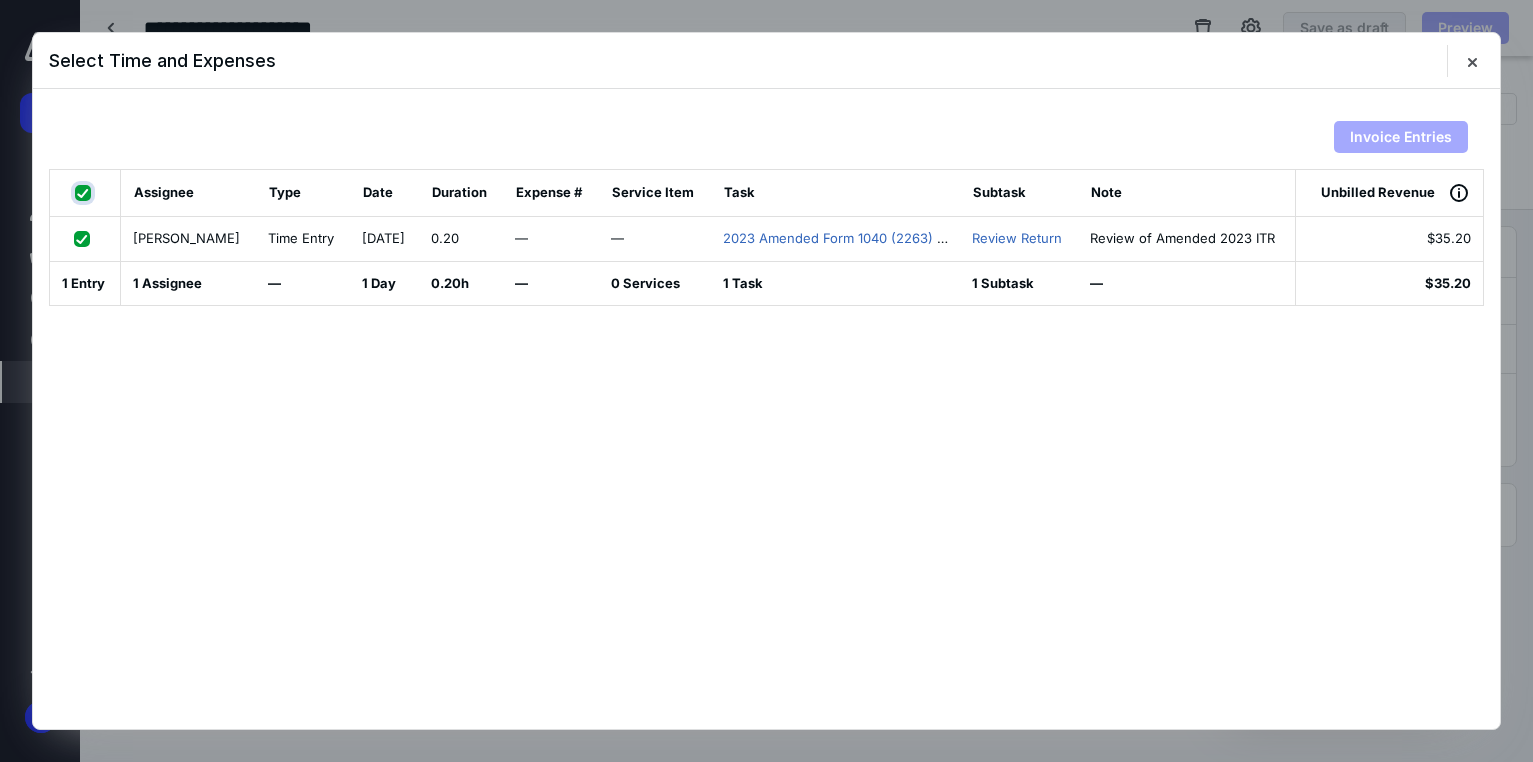checkbox on "true" 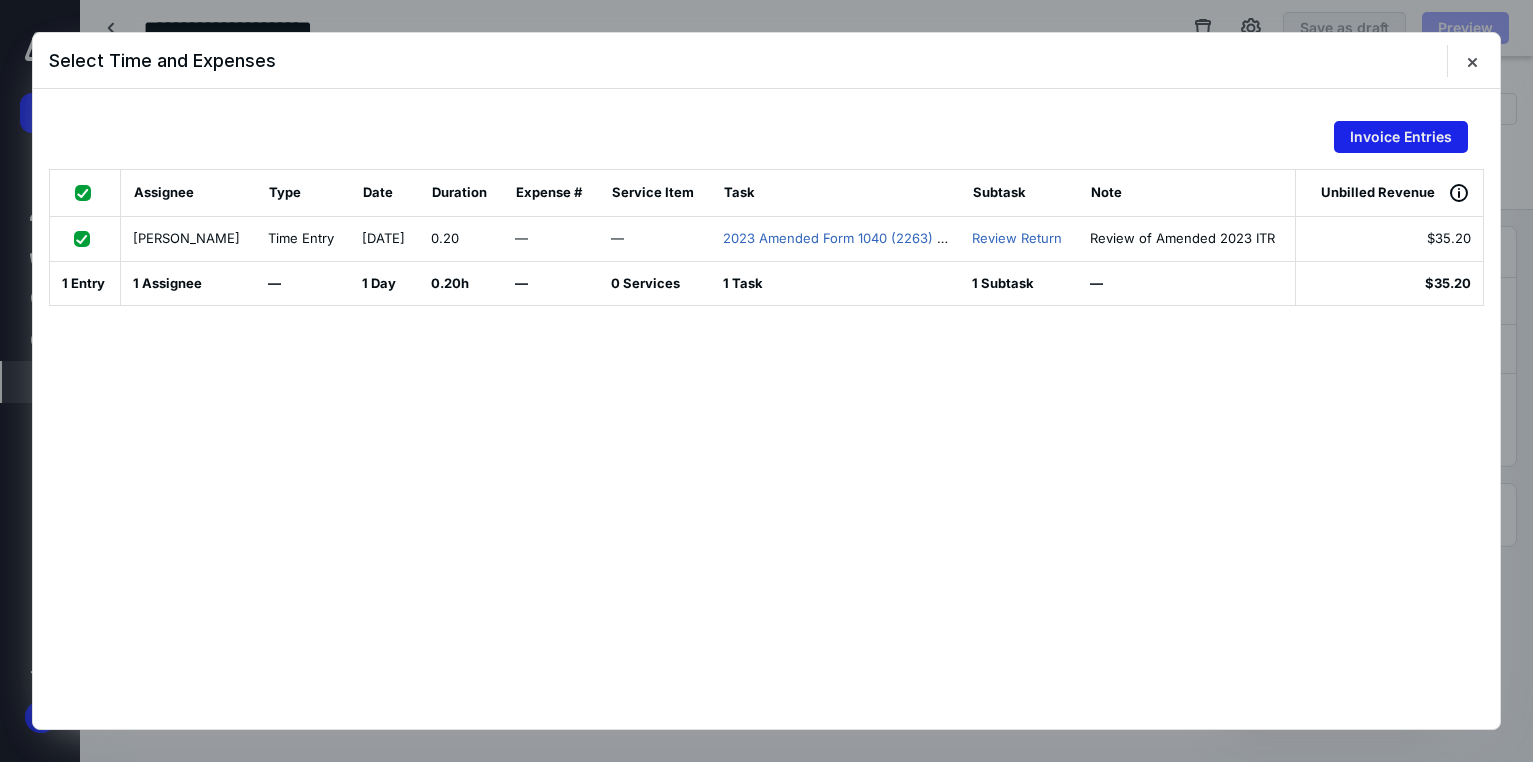 click on "Invoice Entries" at bounding box center (1401, 137) 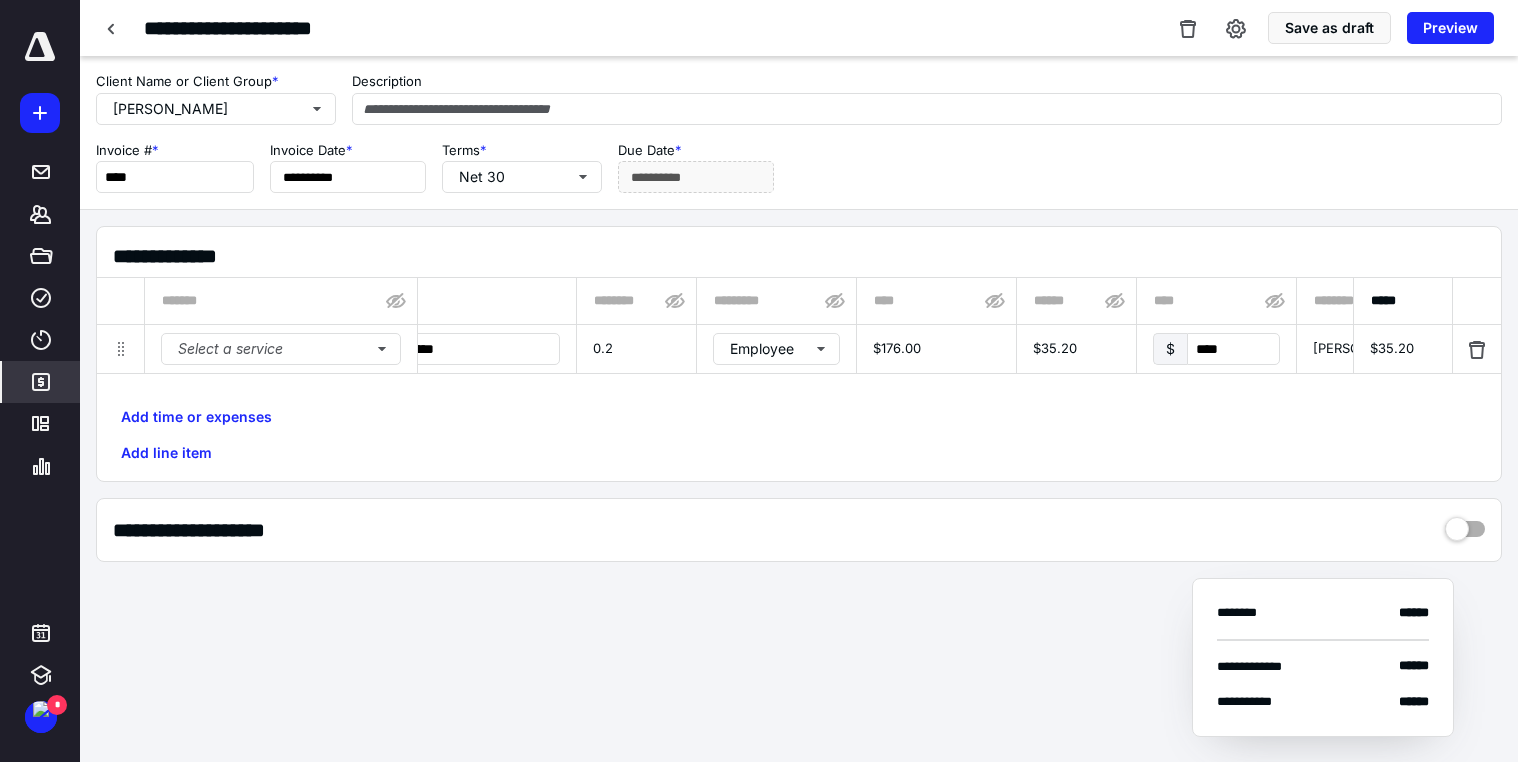 scroll, scrollTop: 0, scrollLeft: 144, axis: horizontal 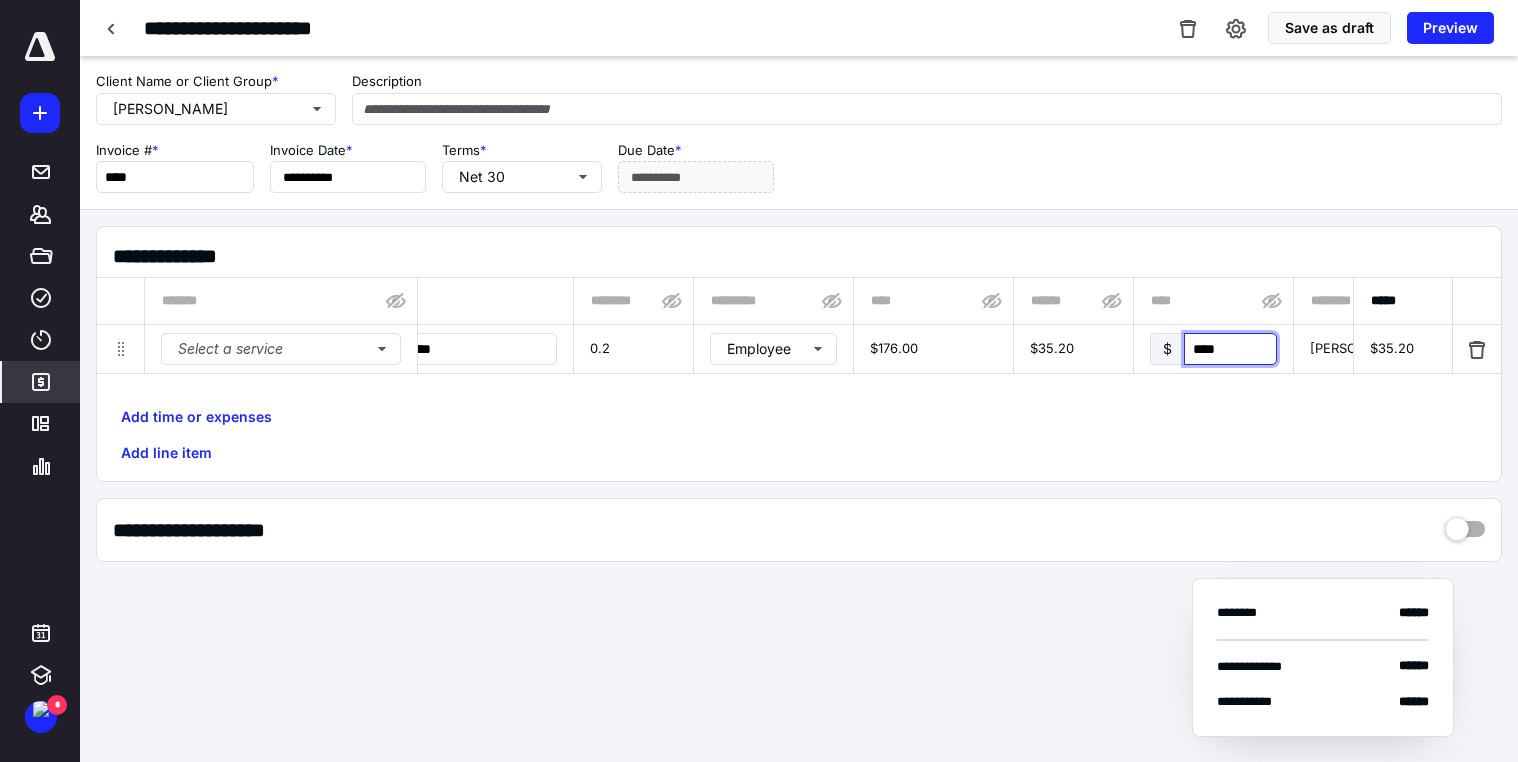 click on "****" at bounding box center [1230, 349] 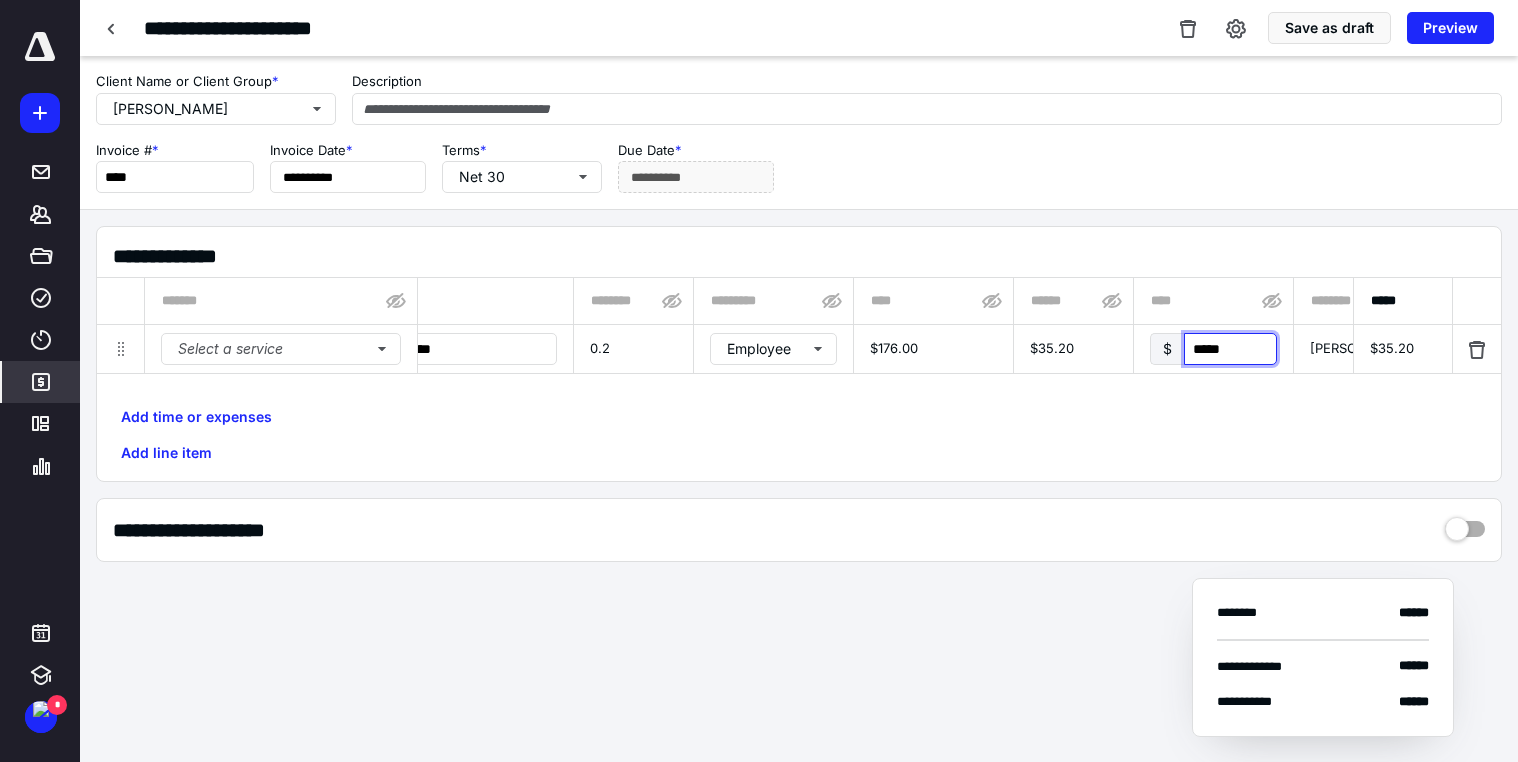 type on "******" 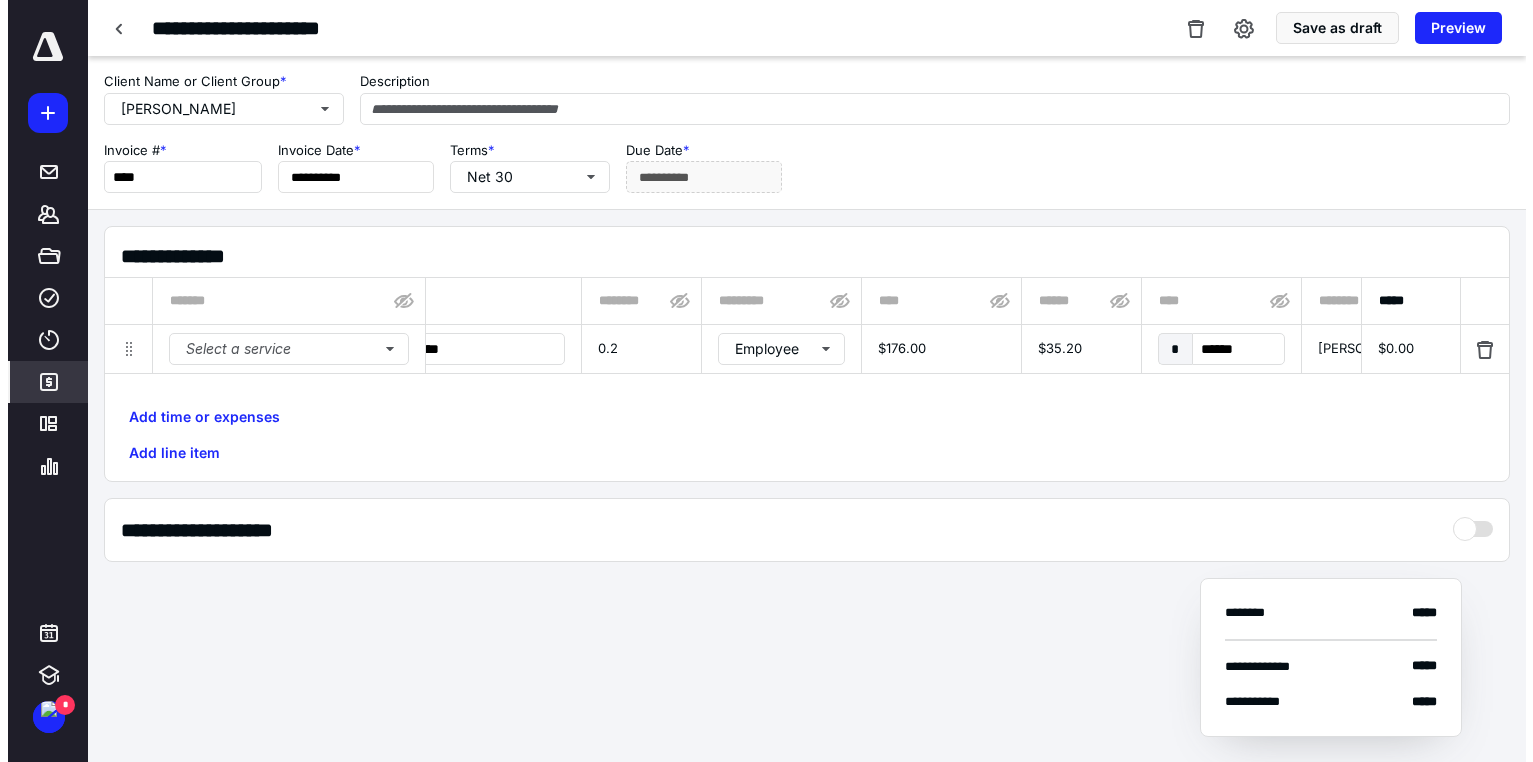 scroll, scrollTop: 0, scrollLeft: 1078, axis: horizontal 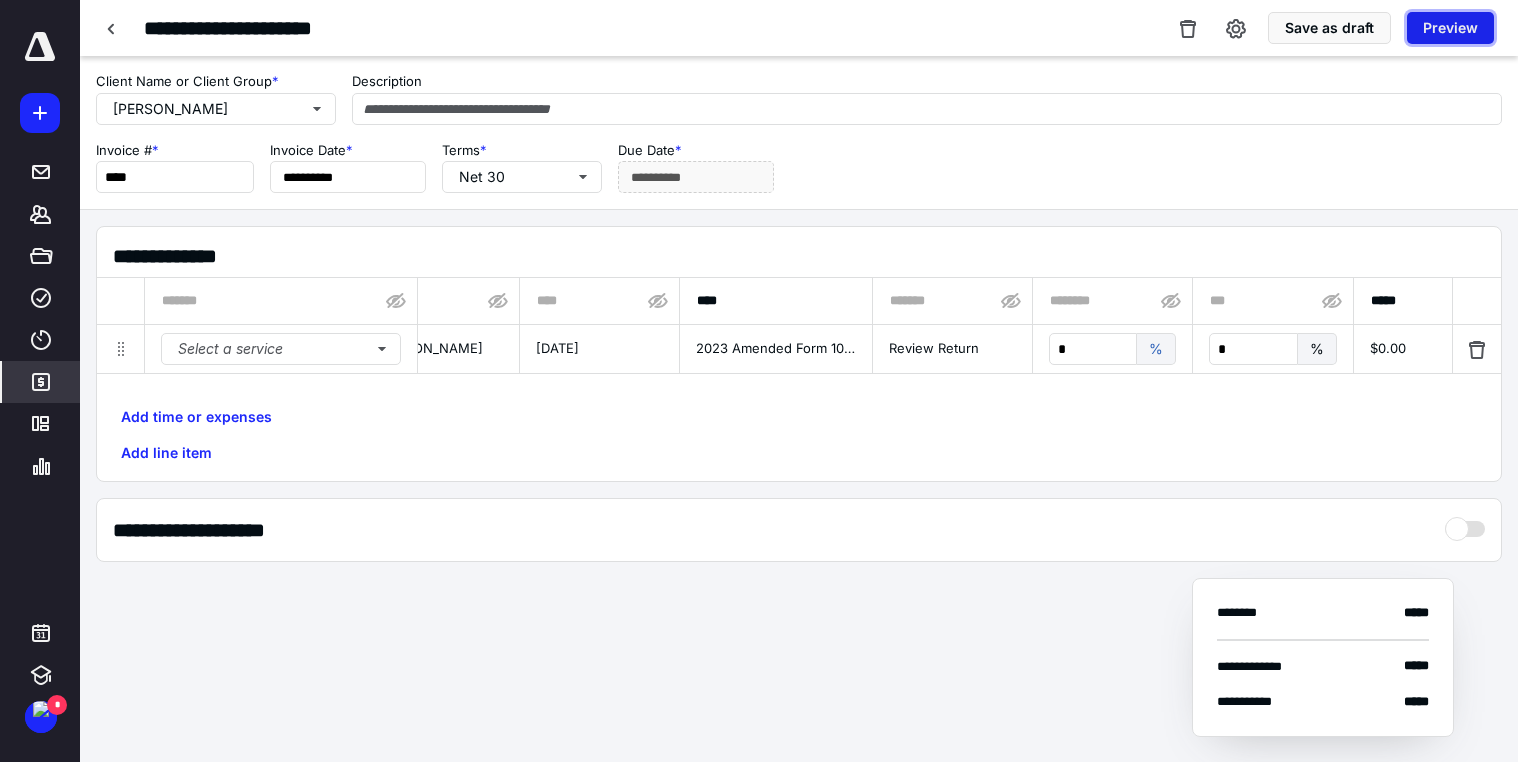 click on "Preview" at bounding box center (1450, 28) 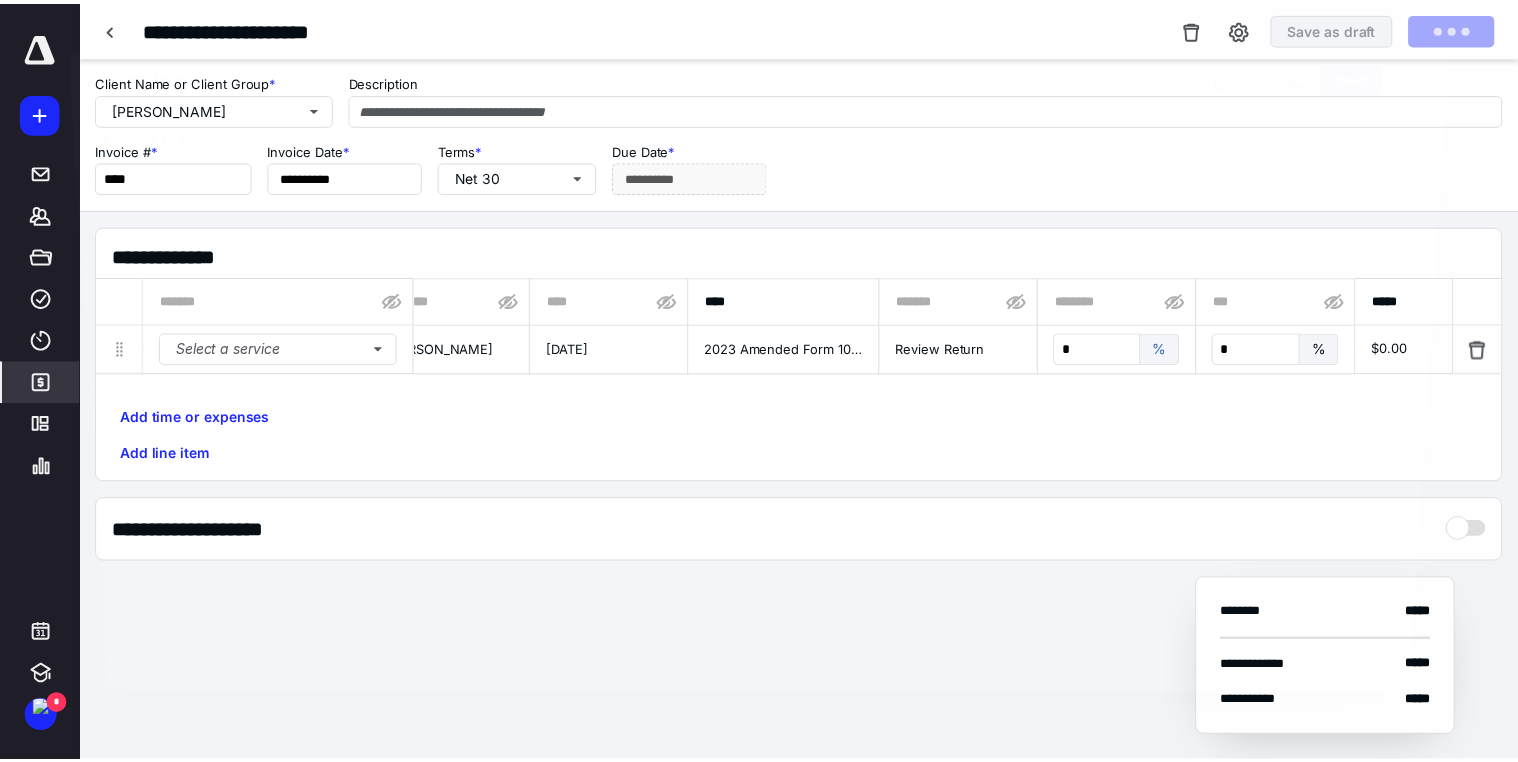 scroll, scrollTop: 0, scrollLeft: 1063, axis: horizontal 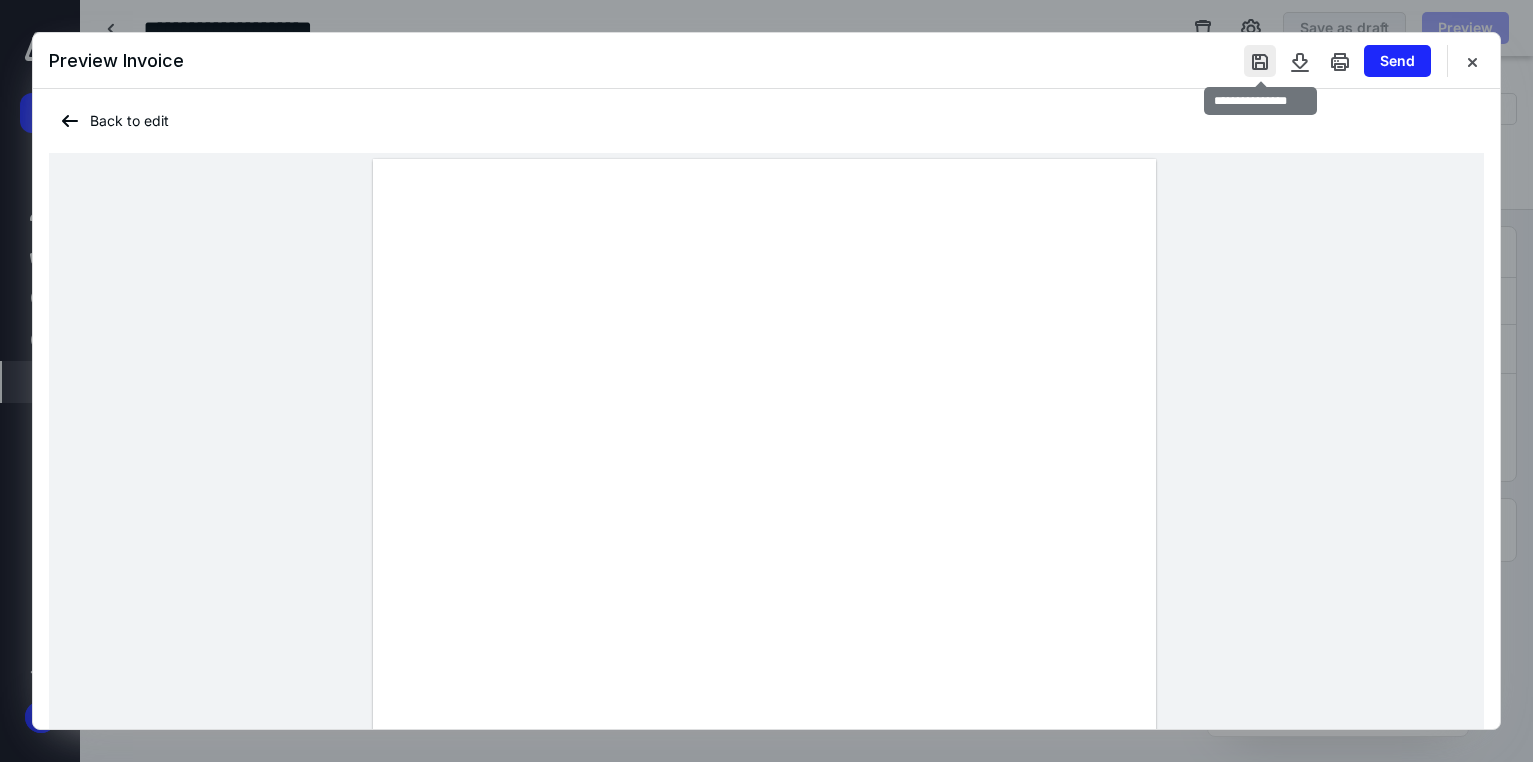 click at bounding box center [1260, 61] 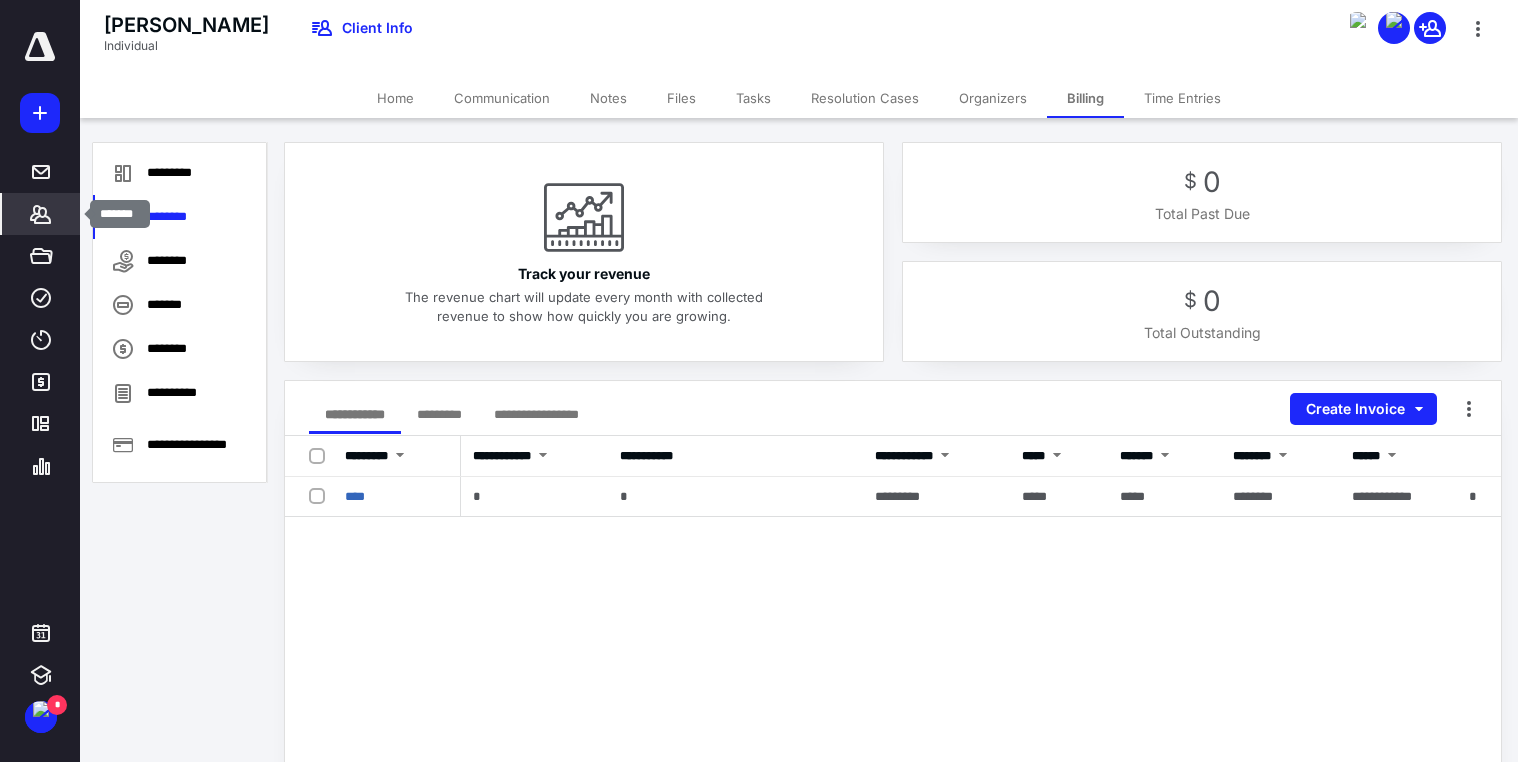 click 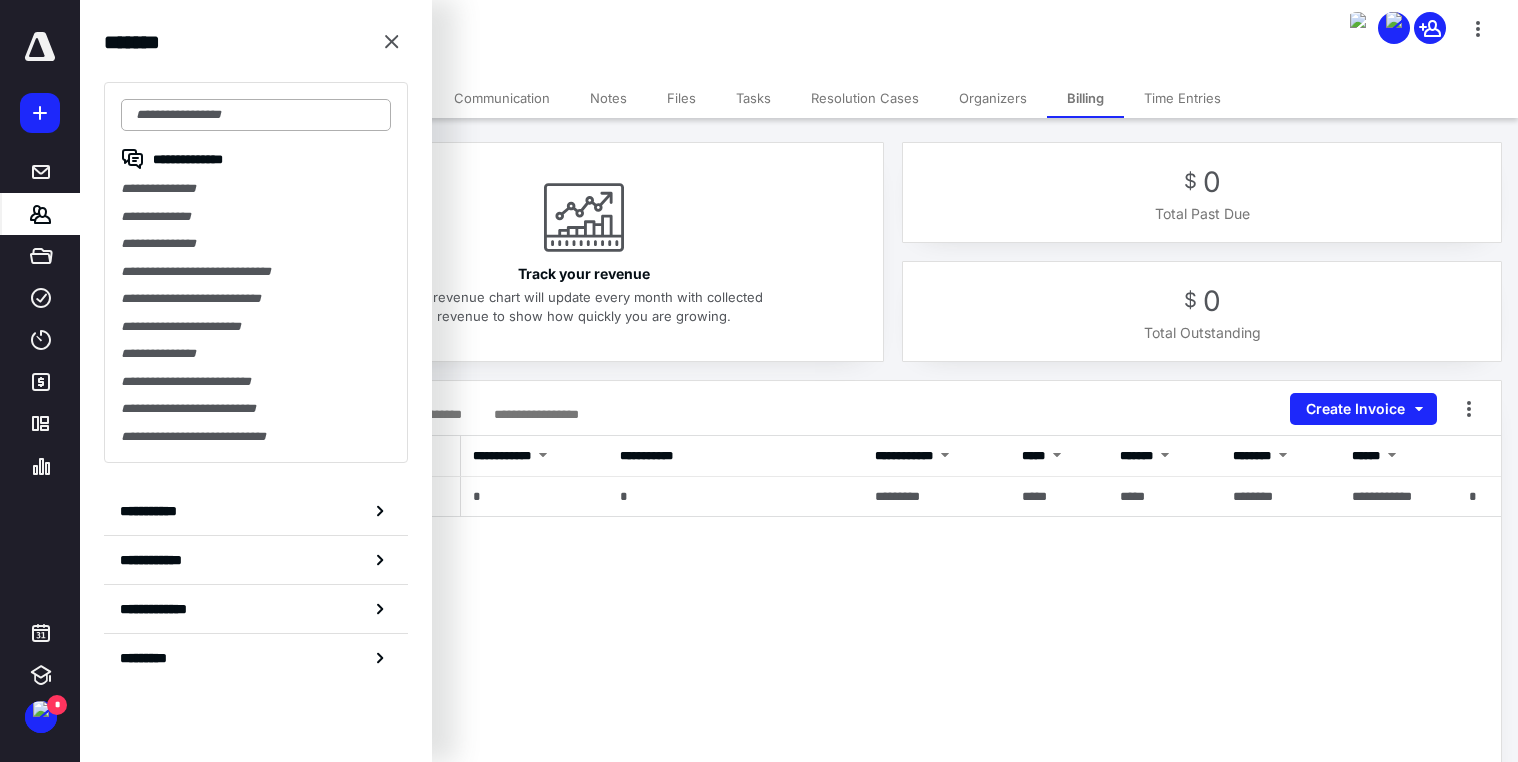 click at bounding box center [256, 115] 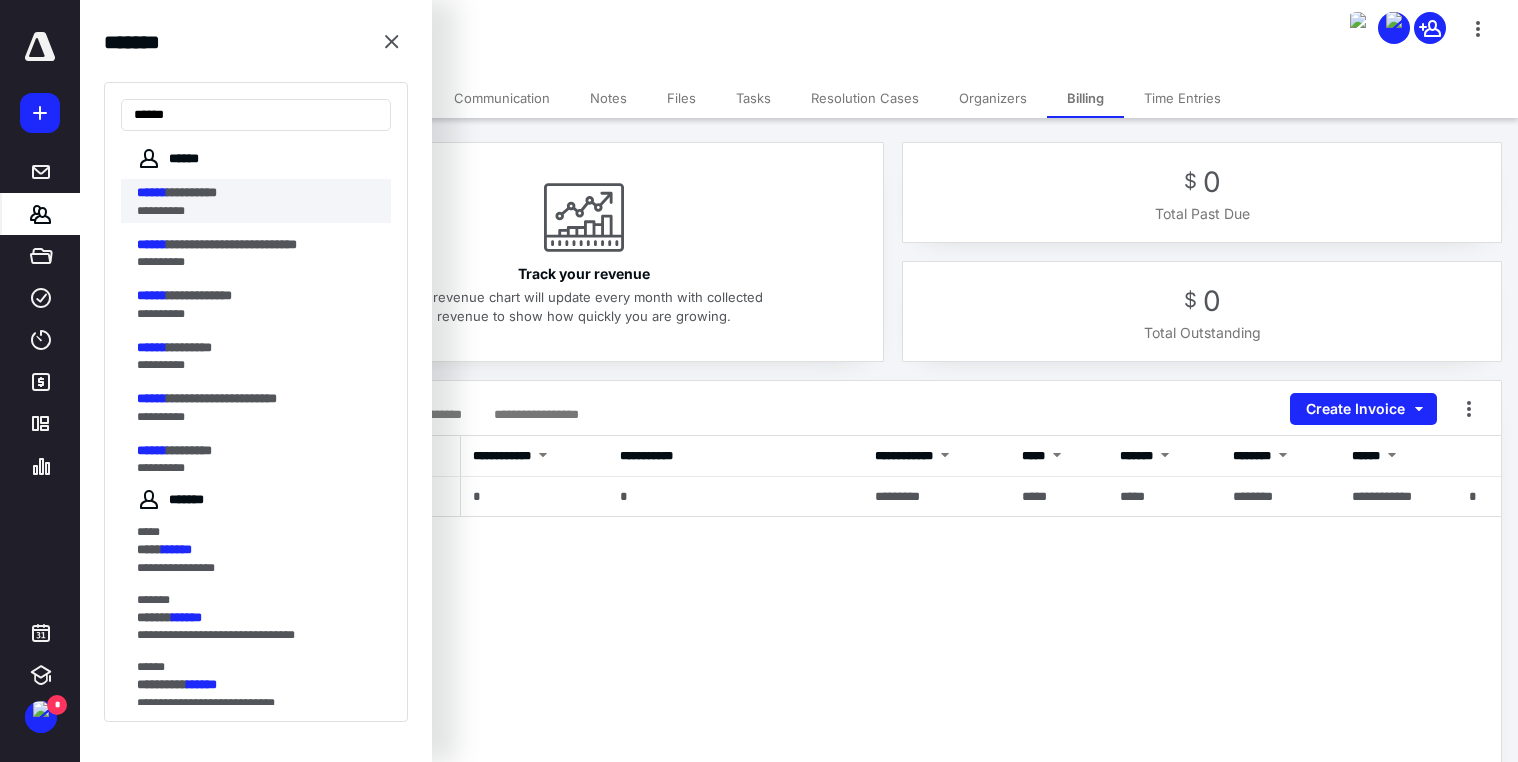 type on "******" 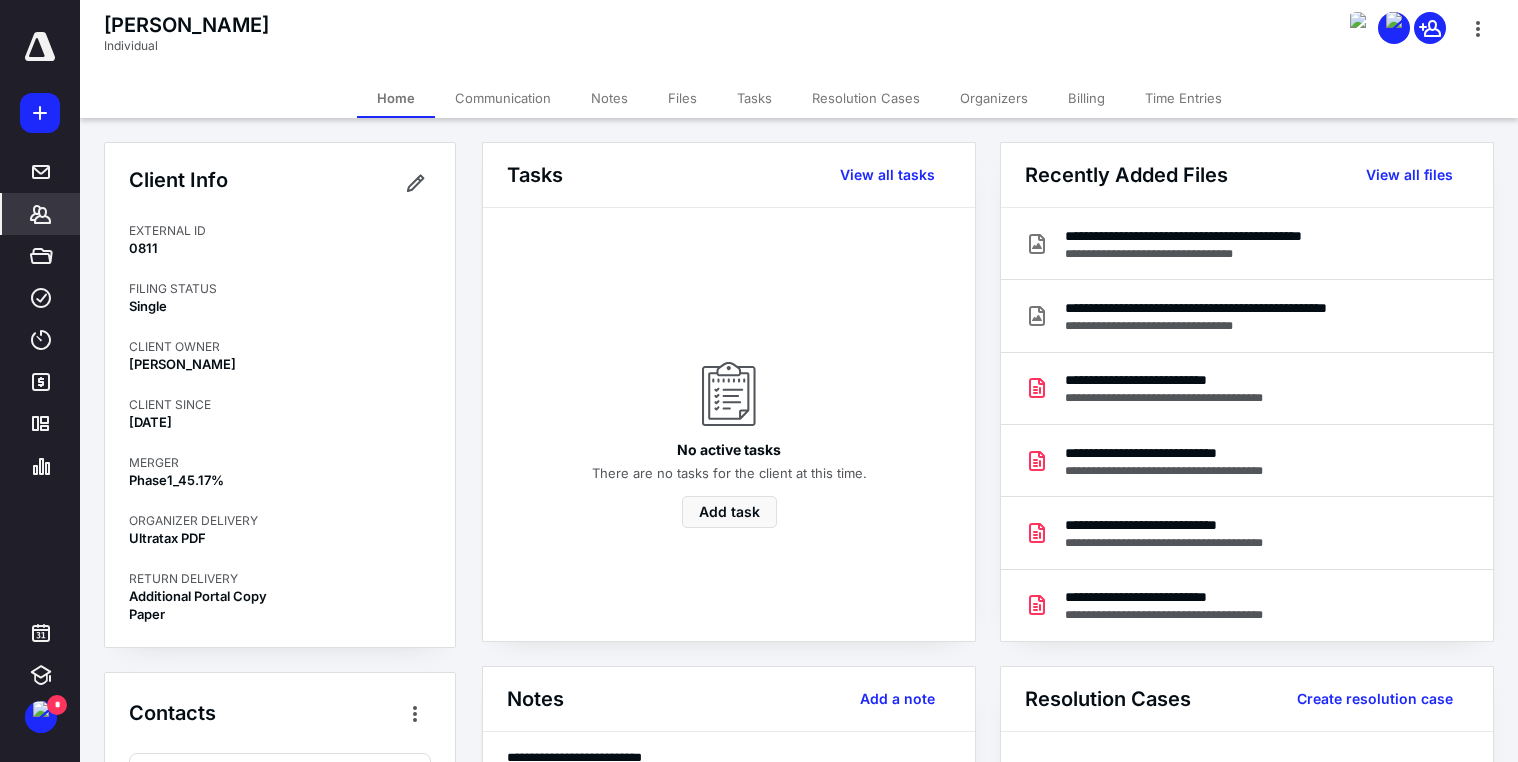click on "Billing" at bounding box center [1086, 98] 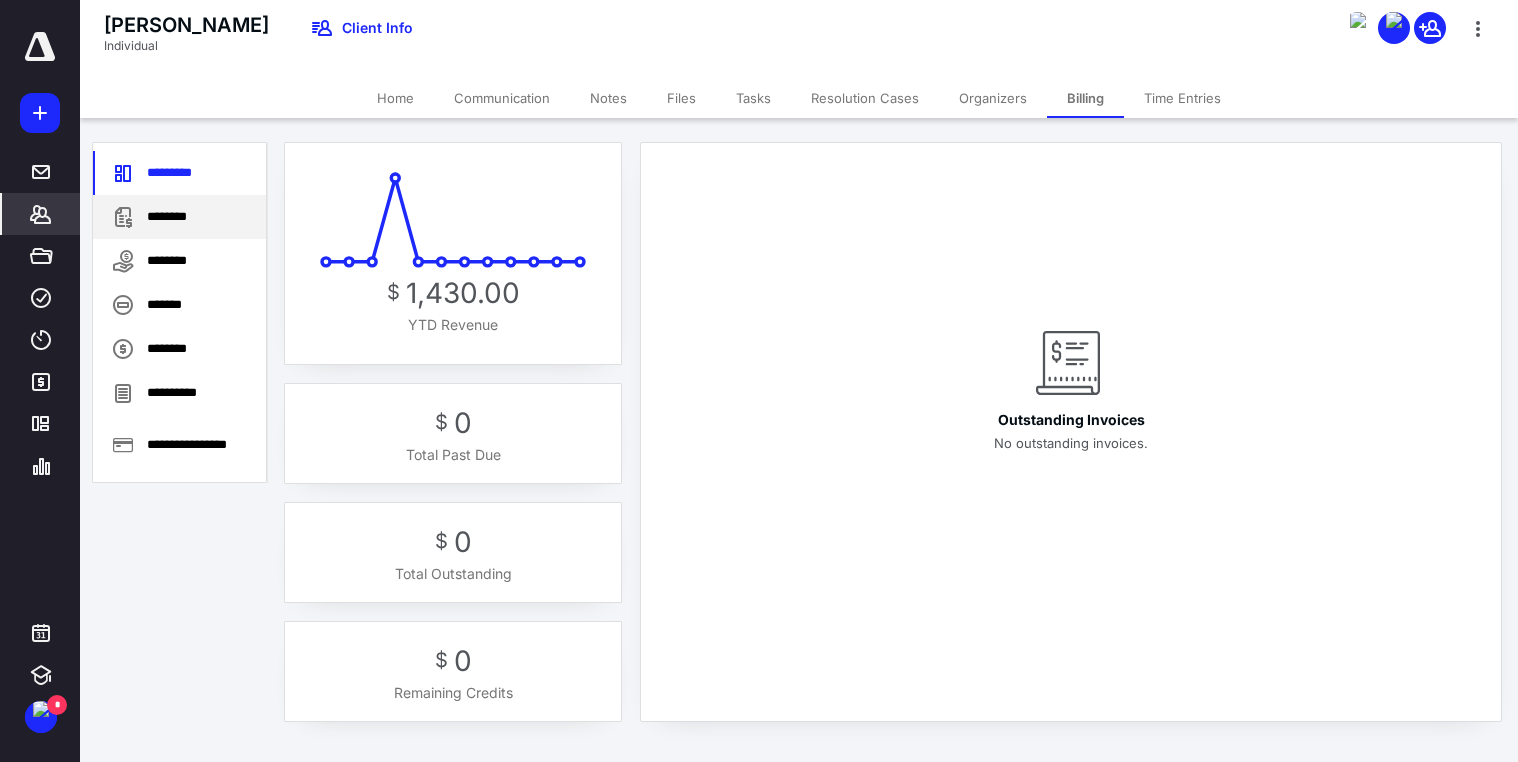 click on "********" at bounding box center [179, 217] 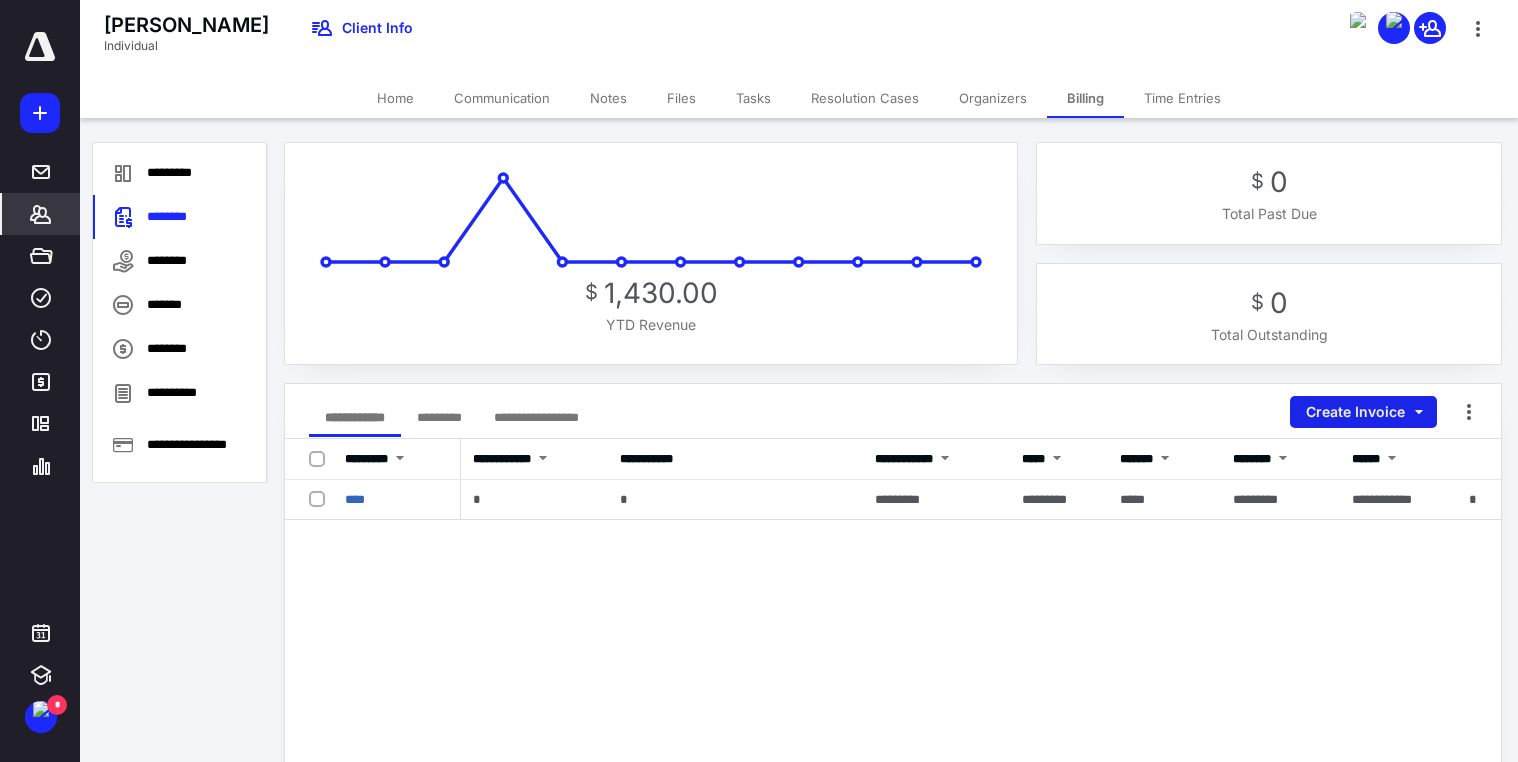 click on "Create Invoice" at bounding box center (1363, 412) 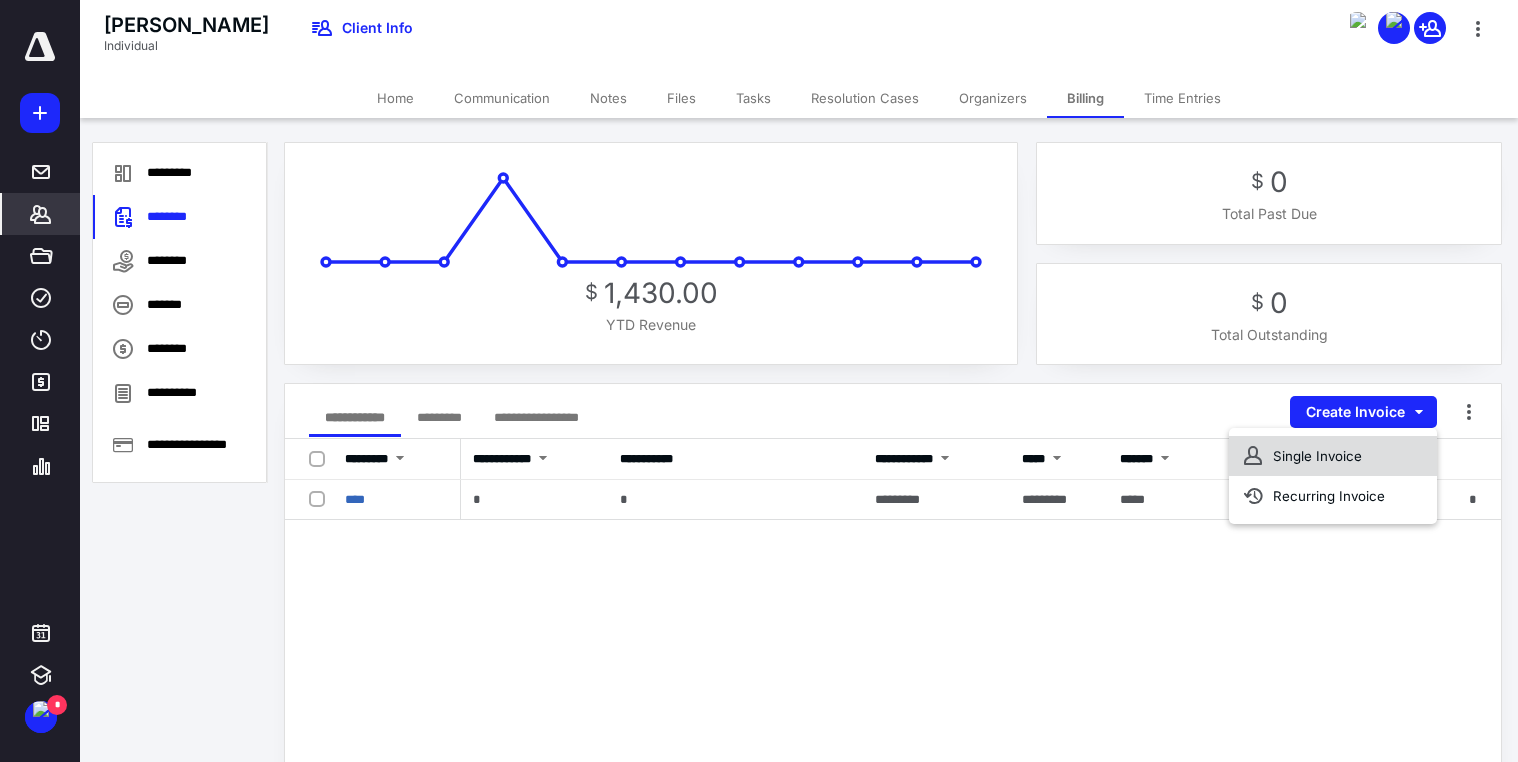 click on "Single Invoice" at bounding box center [1333, 456] 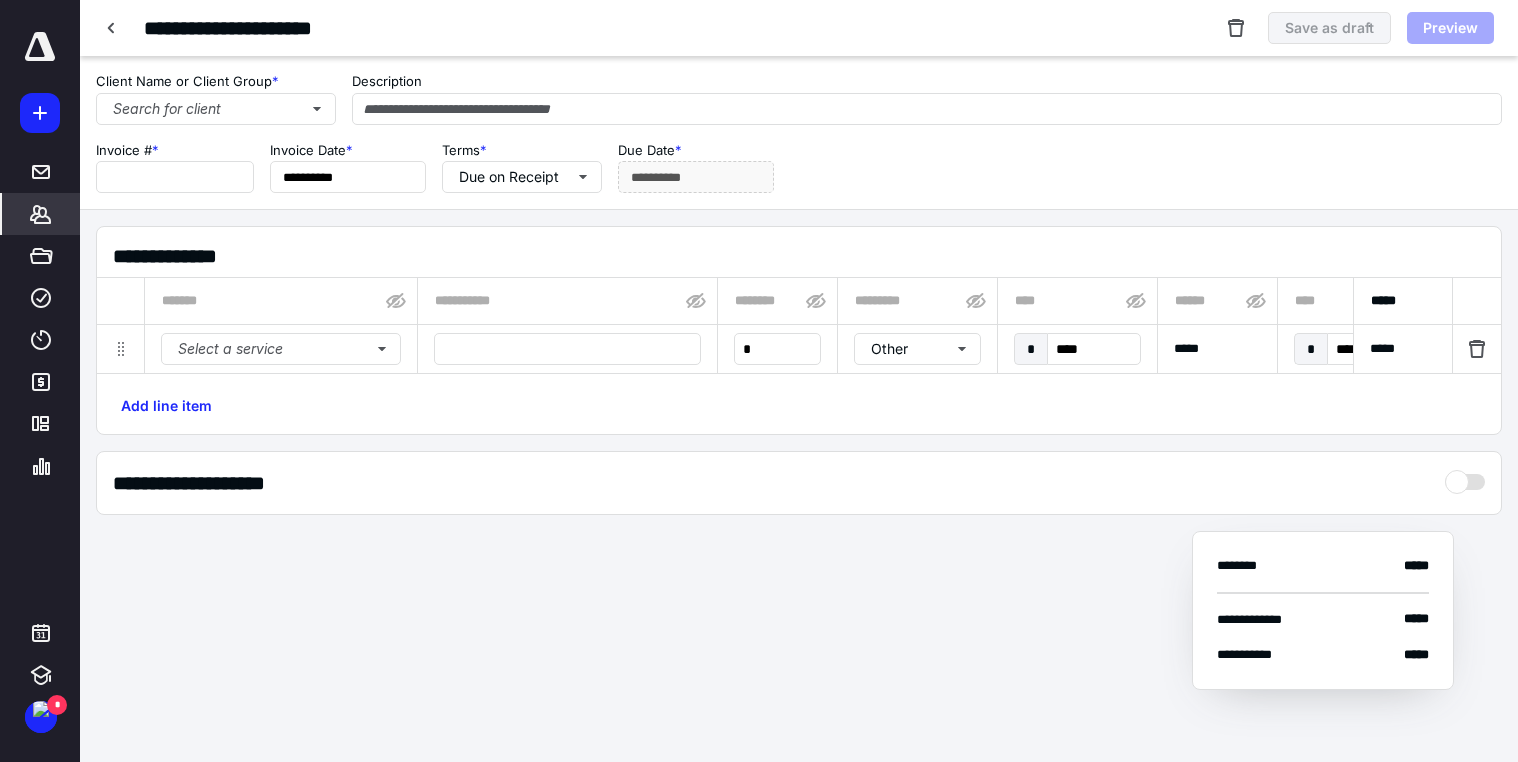 type on "****" 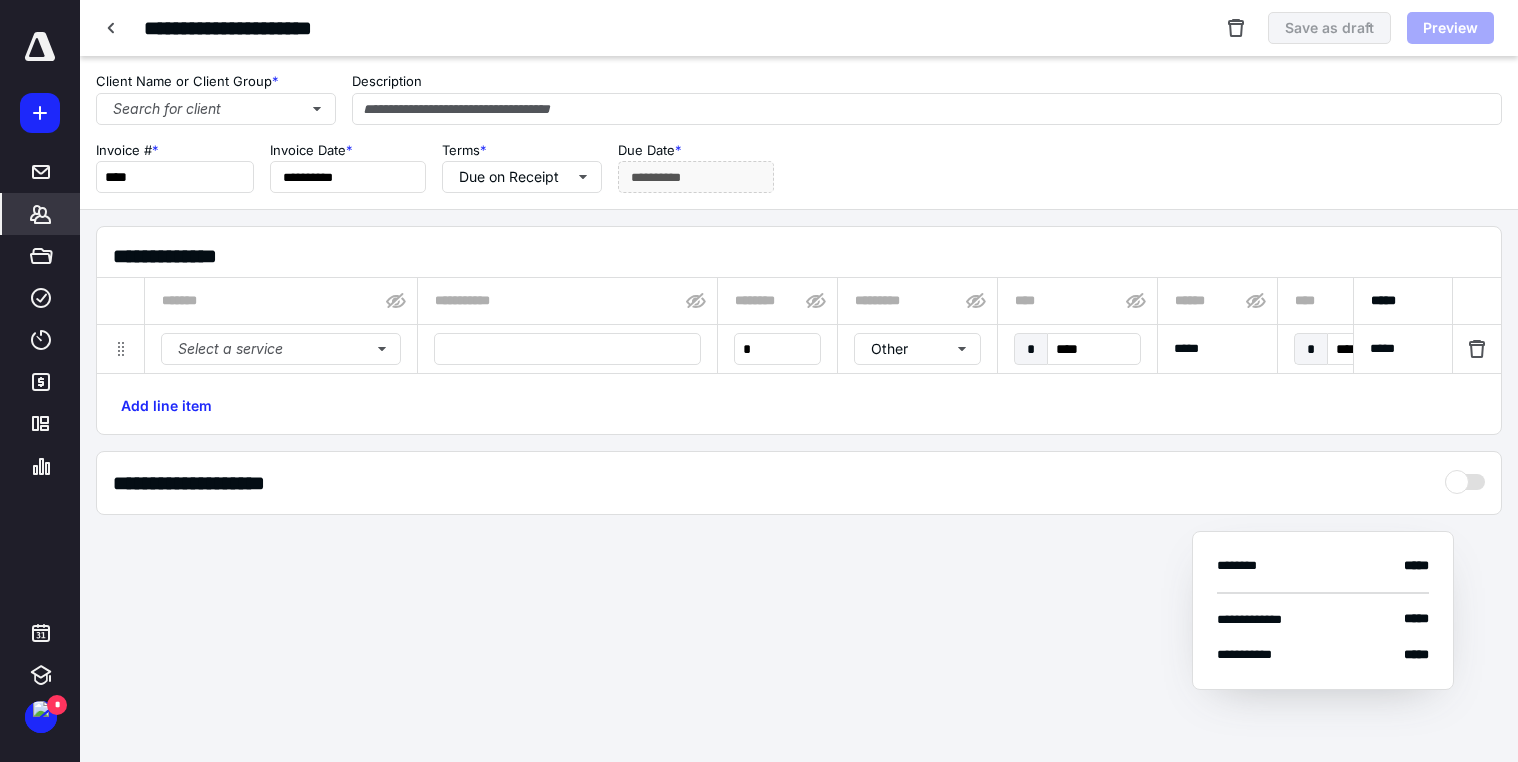type on "**********" 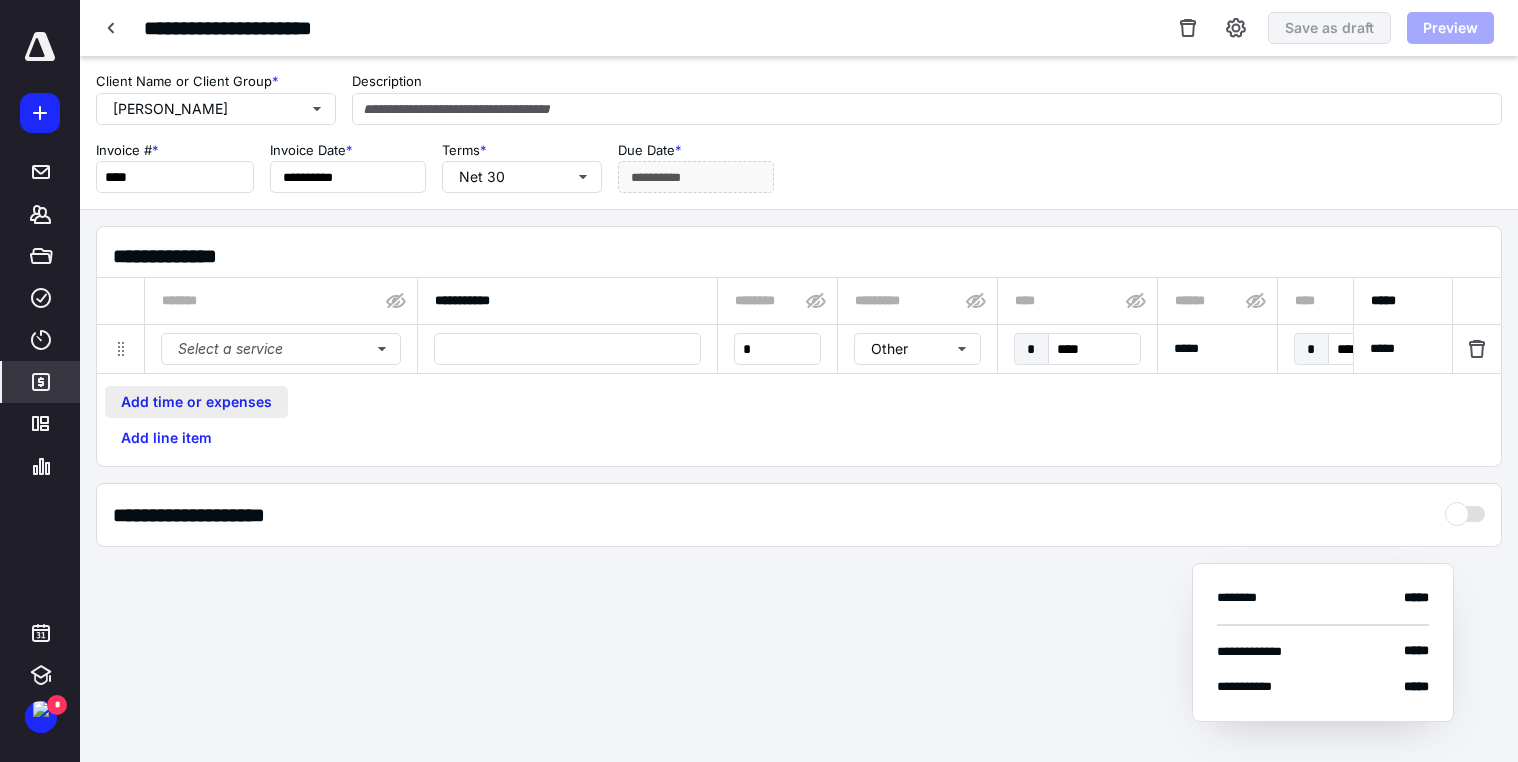 click on "Add time or expenses" at bounding box center [196, 402] 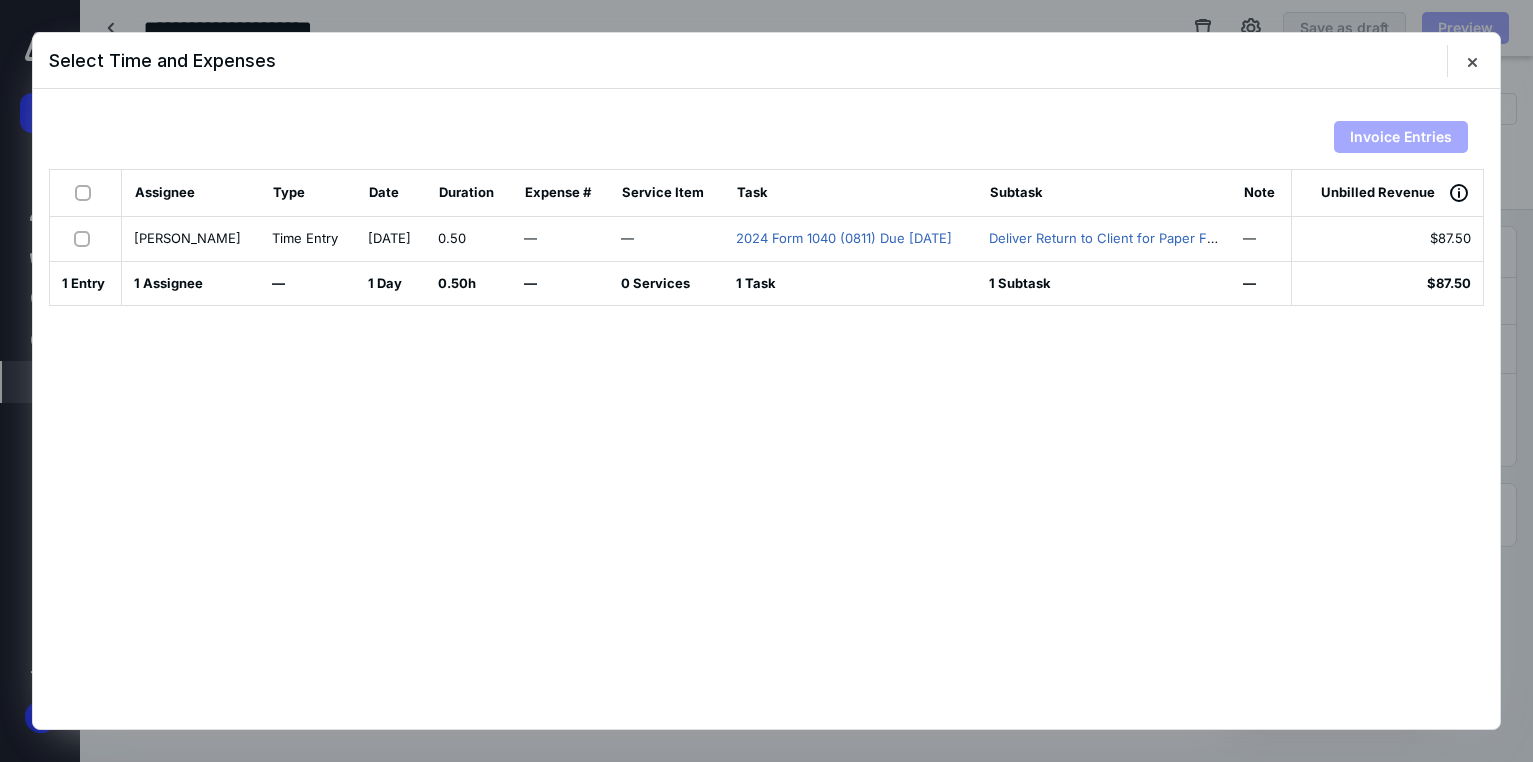 click at bounding box center (86, 238) 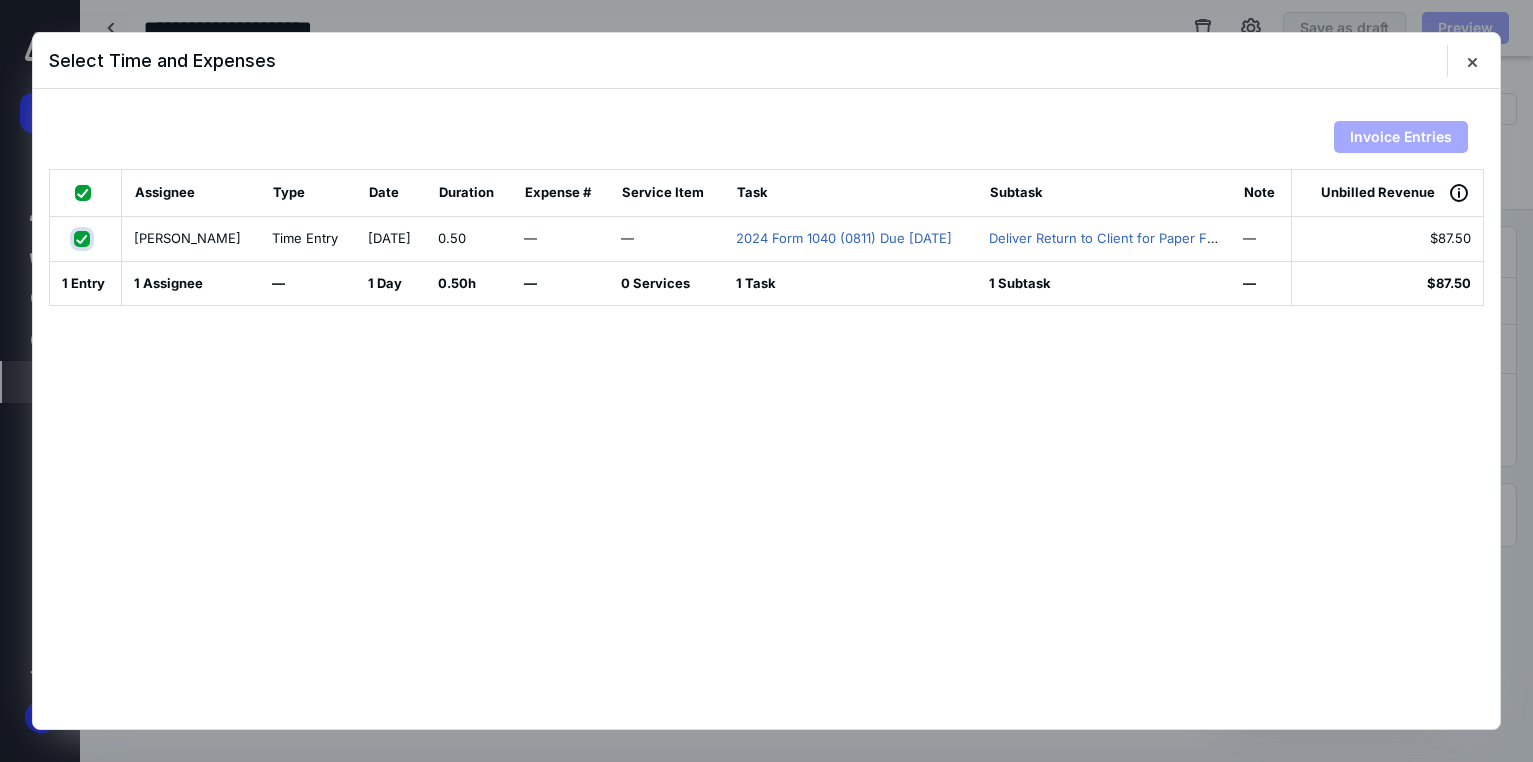checkbox on "true" 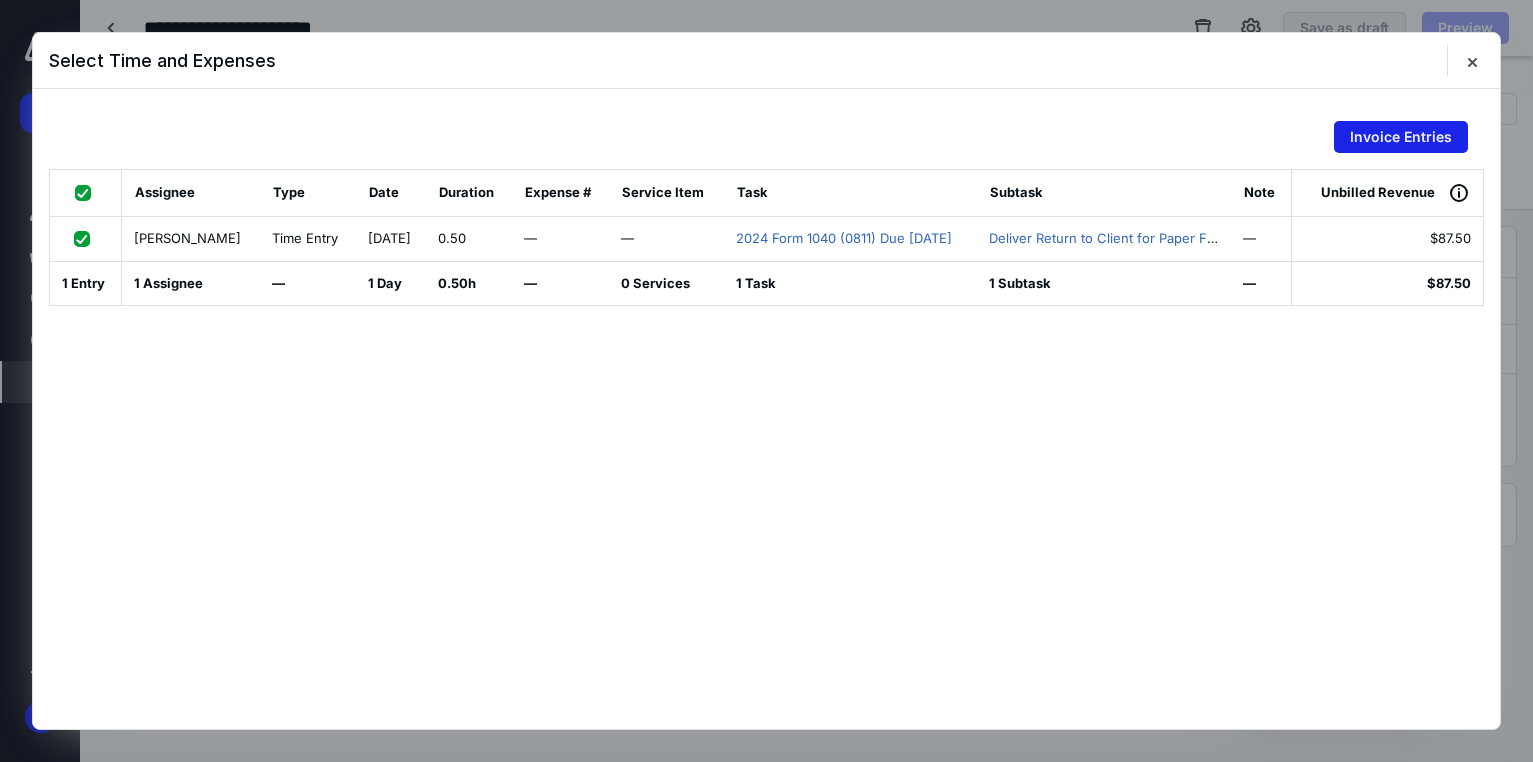 click on "Invoice Entries" at bounding box center [1401, 137] 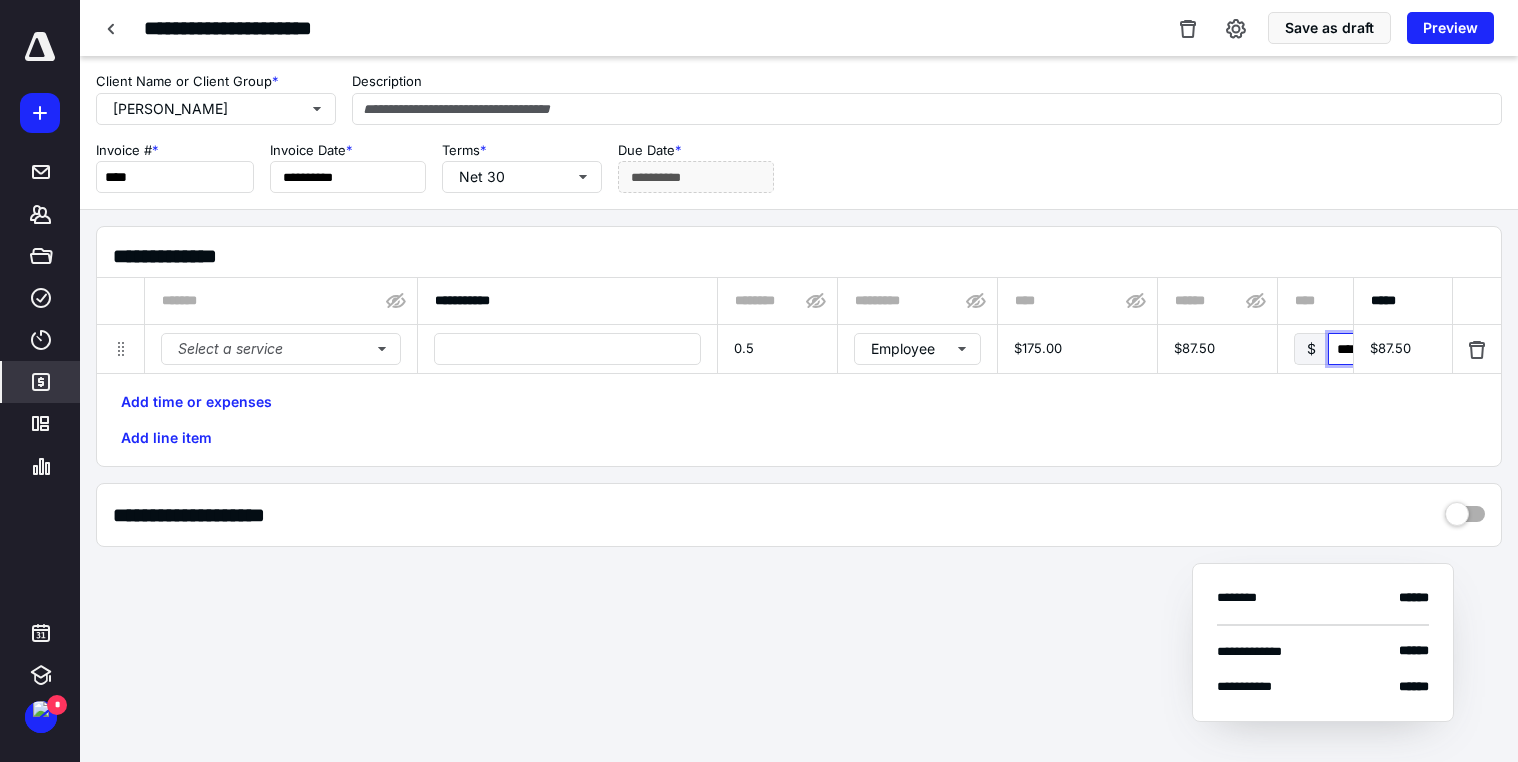 click on "****" at bounding box center [1374, 349] 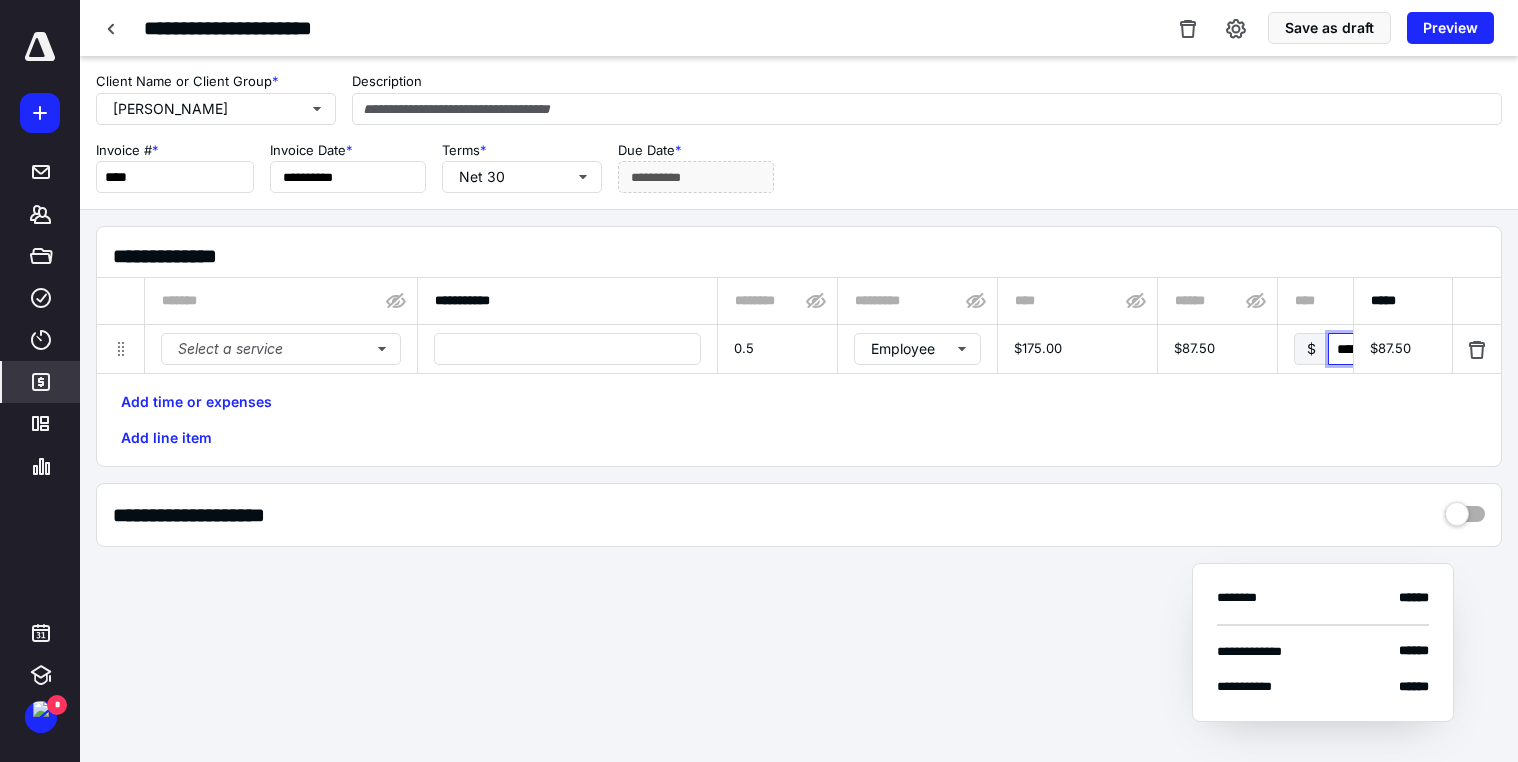 type on "******" 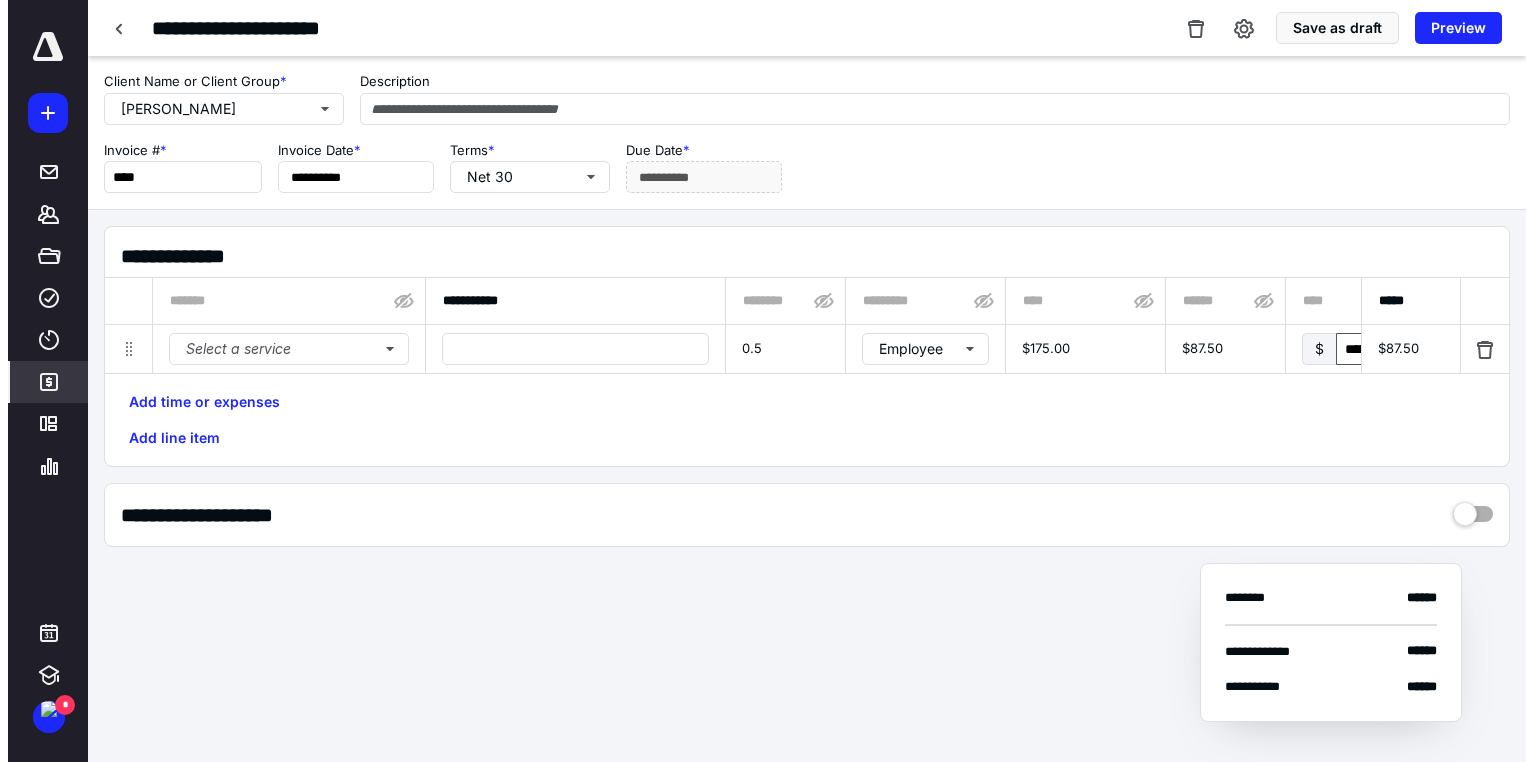 scroll, scrollTop: 0, scrollLeft: 1111, axis: horizontal 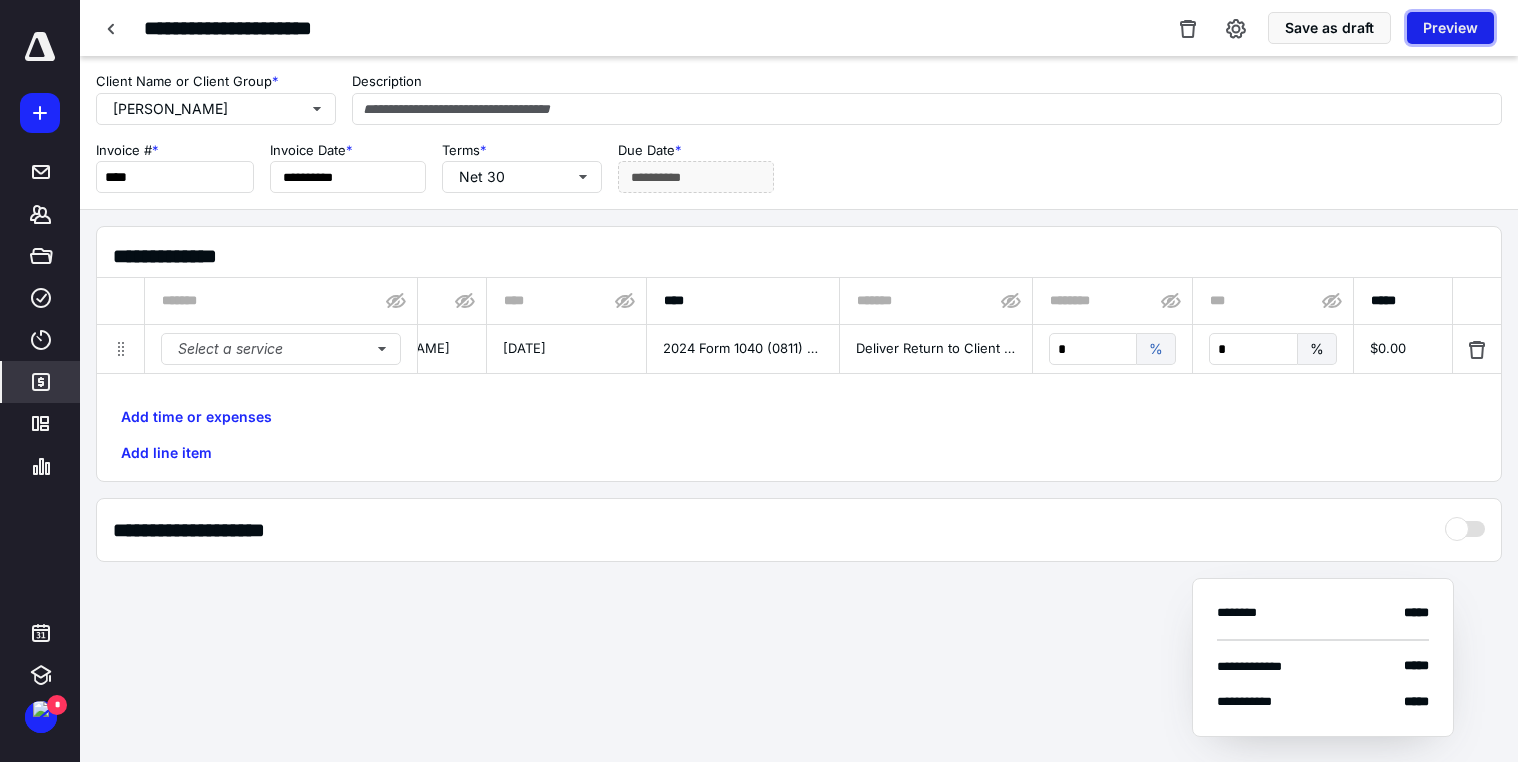 click on "Preview" at bounding box center (1450, 28) 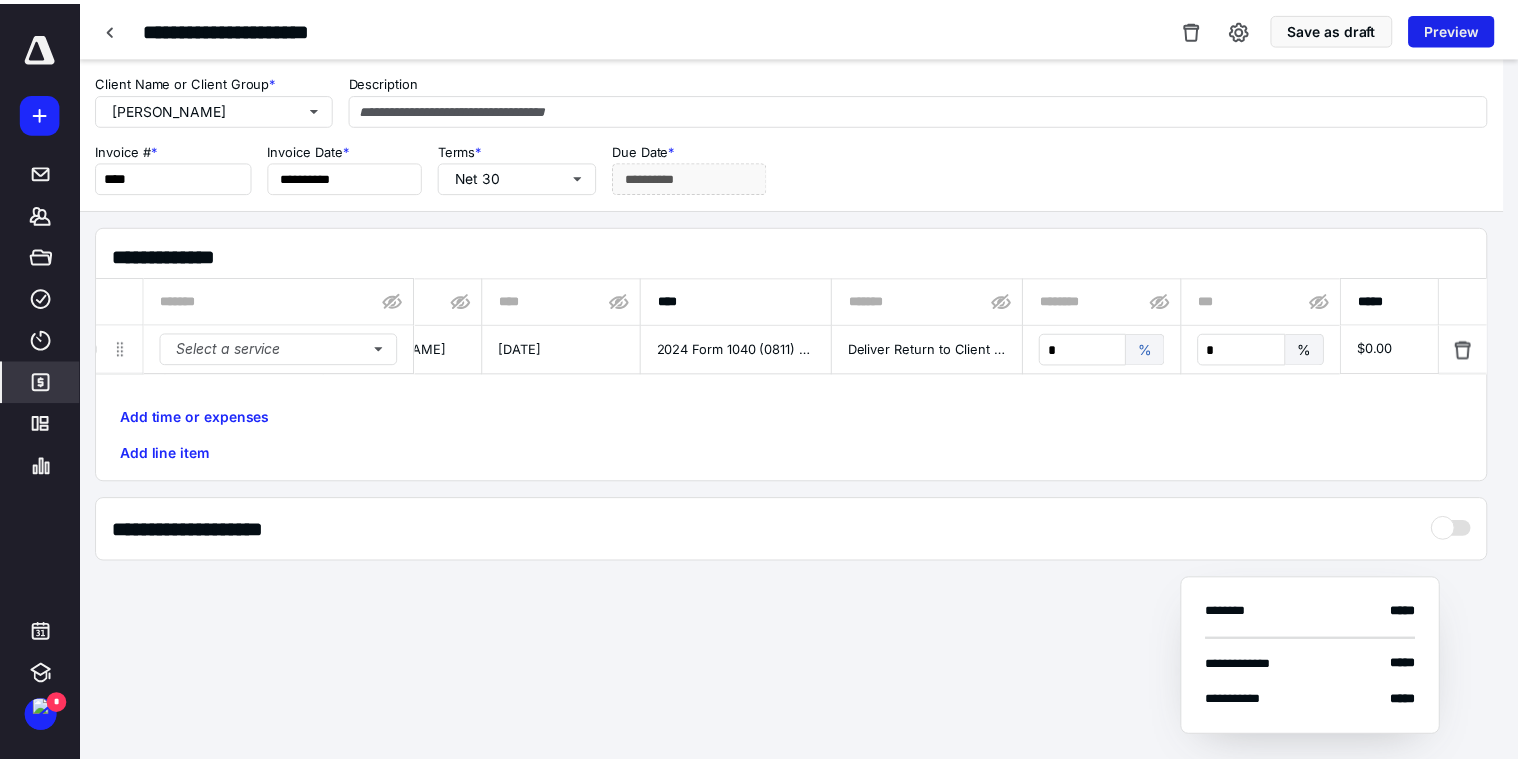 scroll, scrollTop: 0, scrollLeft: 1096, axis: horizontal 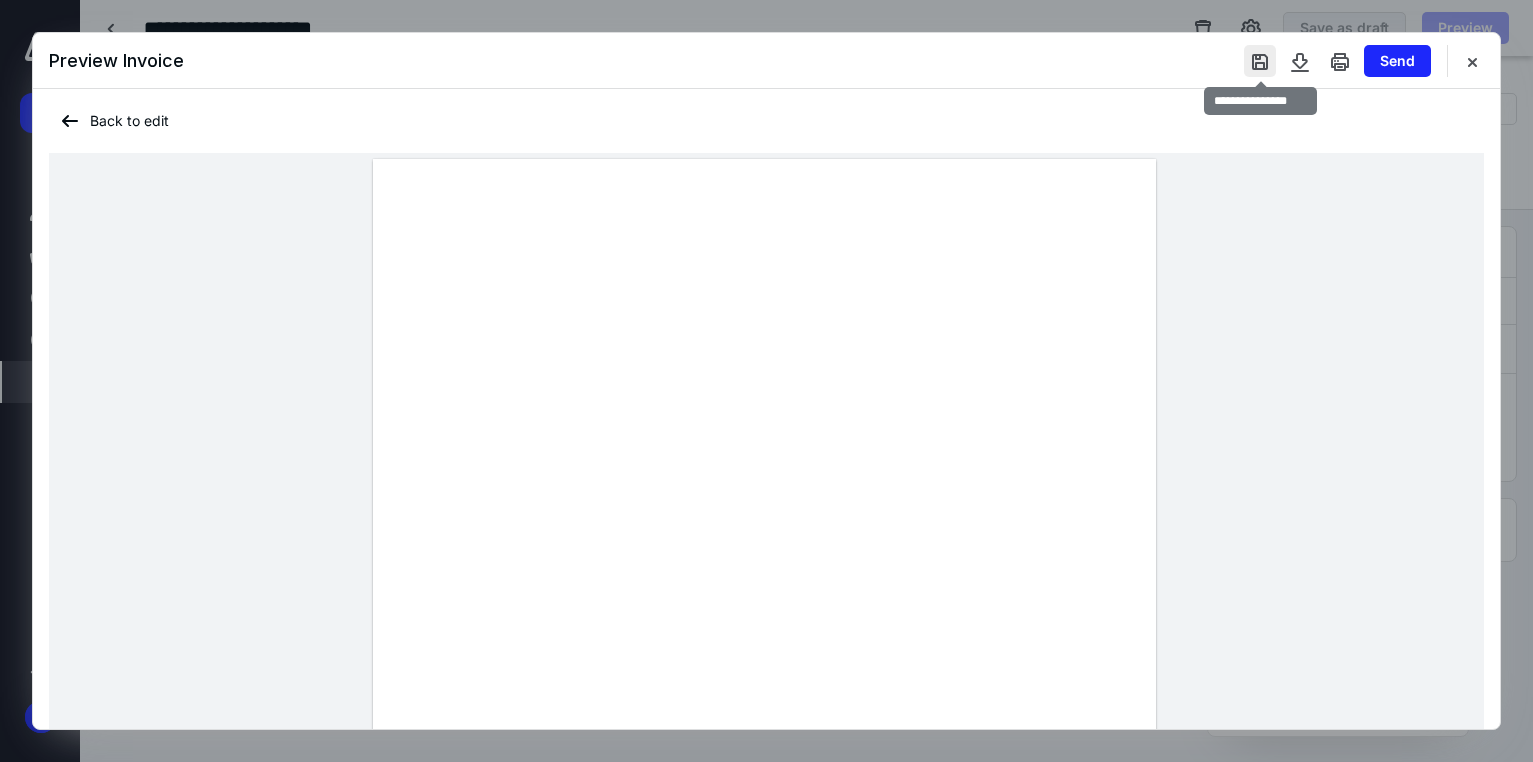 click at bounding box center [1260, 61] 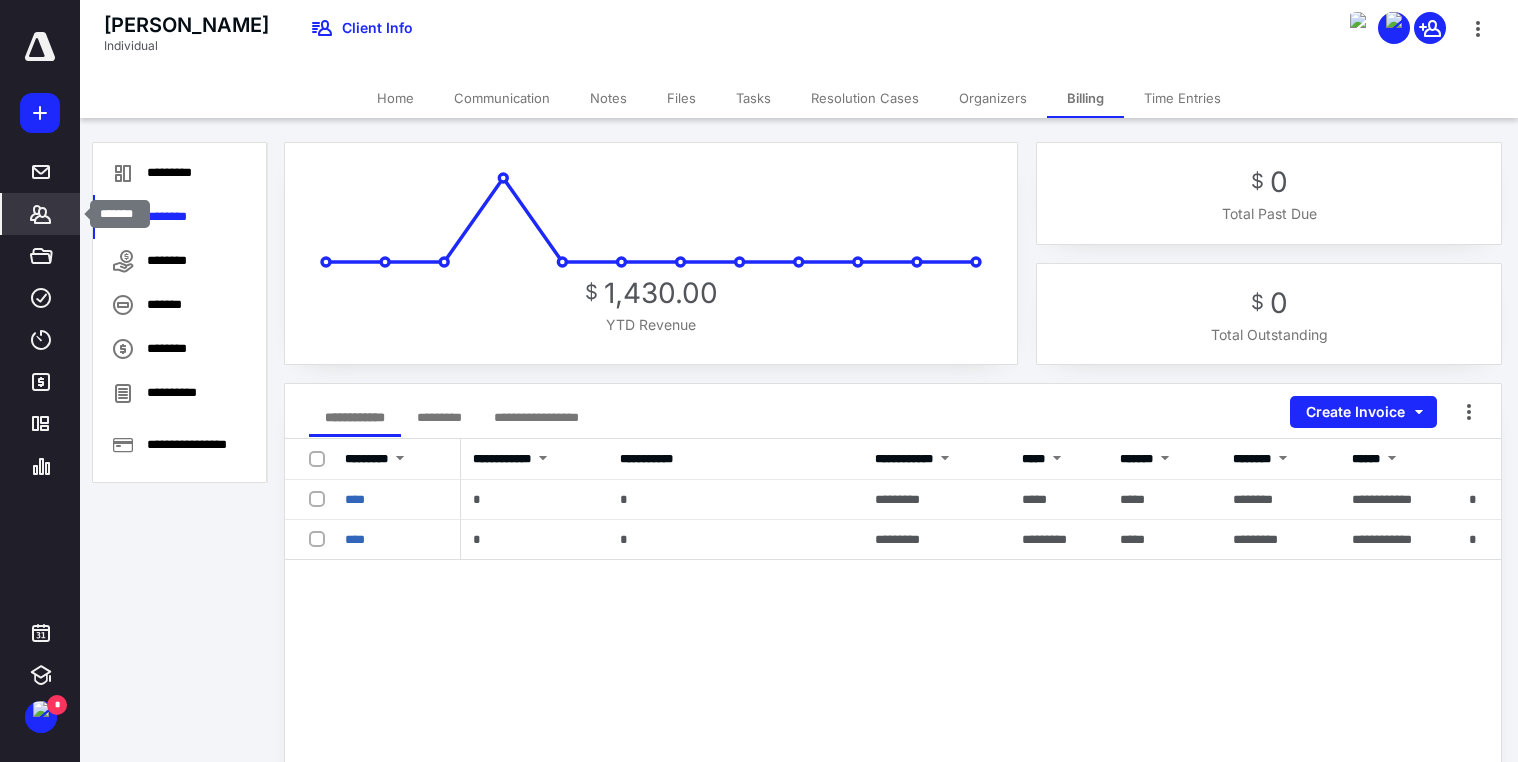 click on "*******" at bounding box center [41, 214] 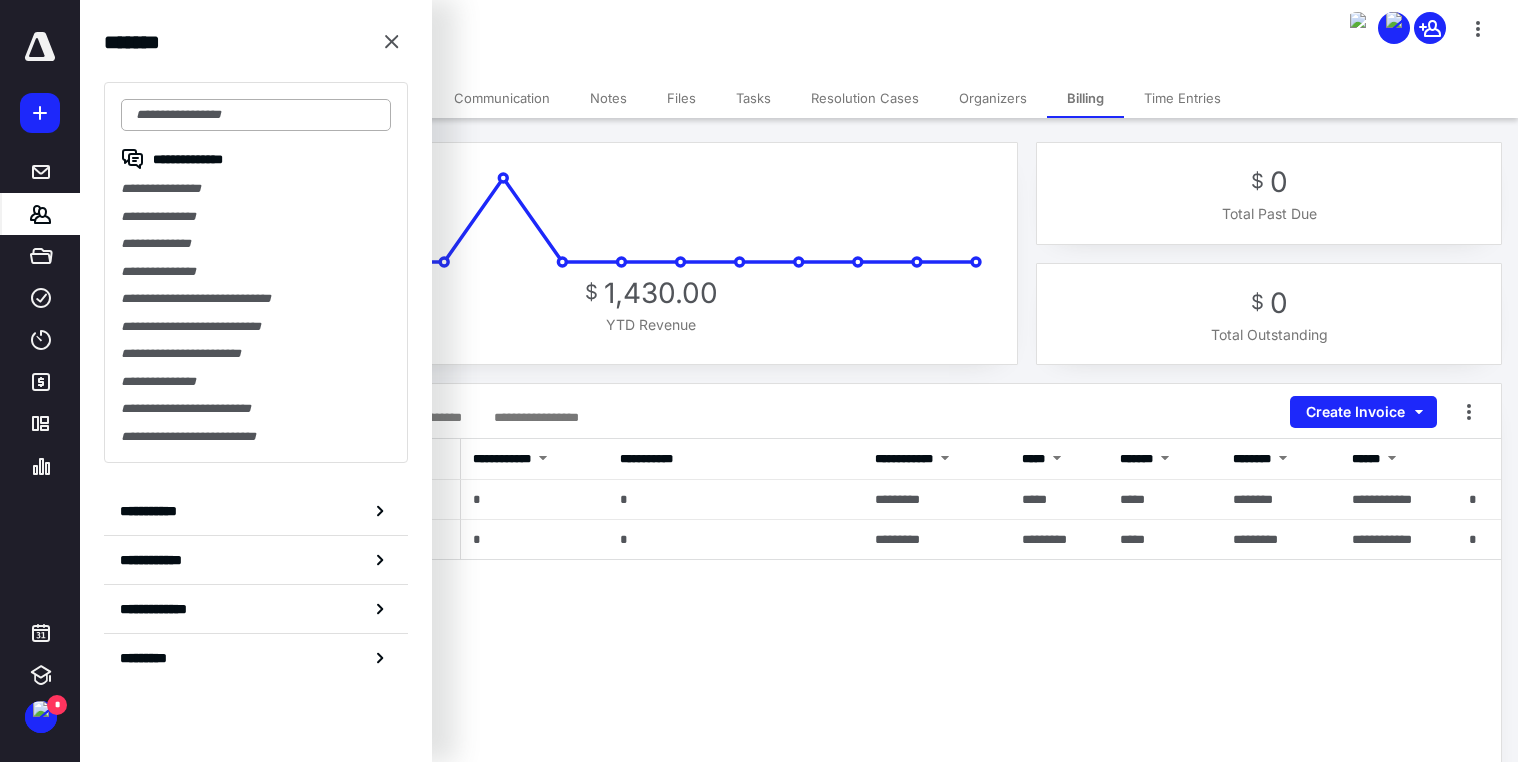 click at bounding box center (256, 115) 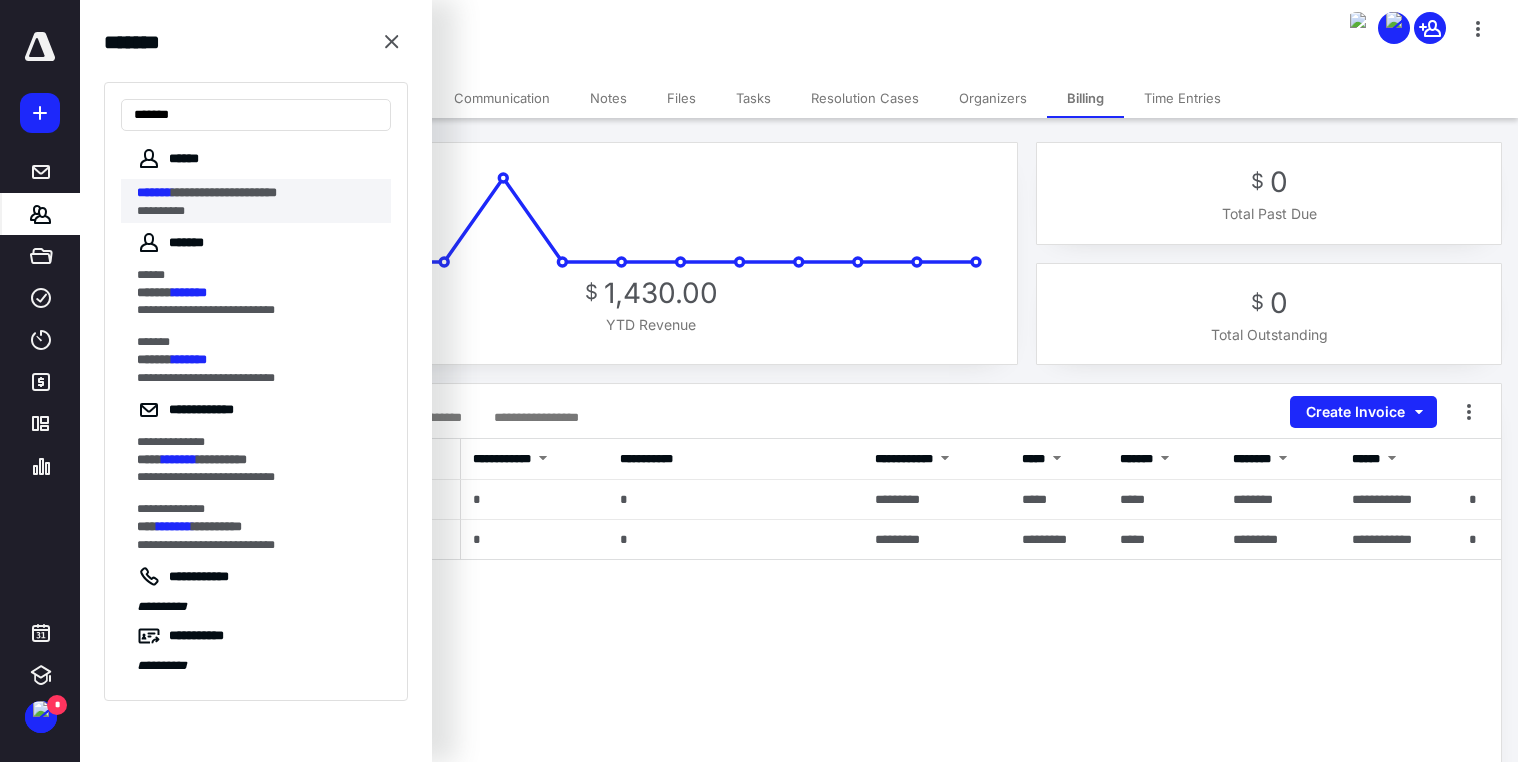 type on "*******" 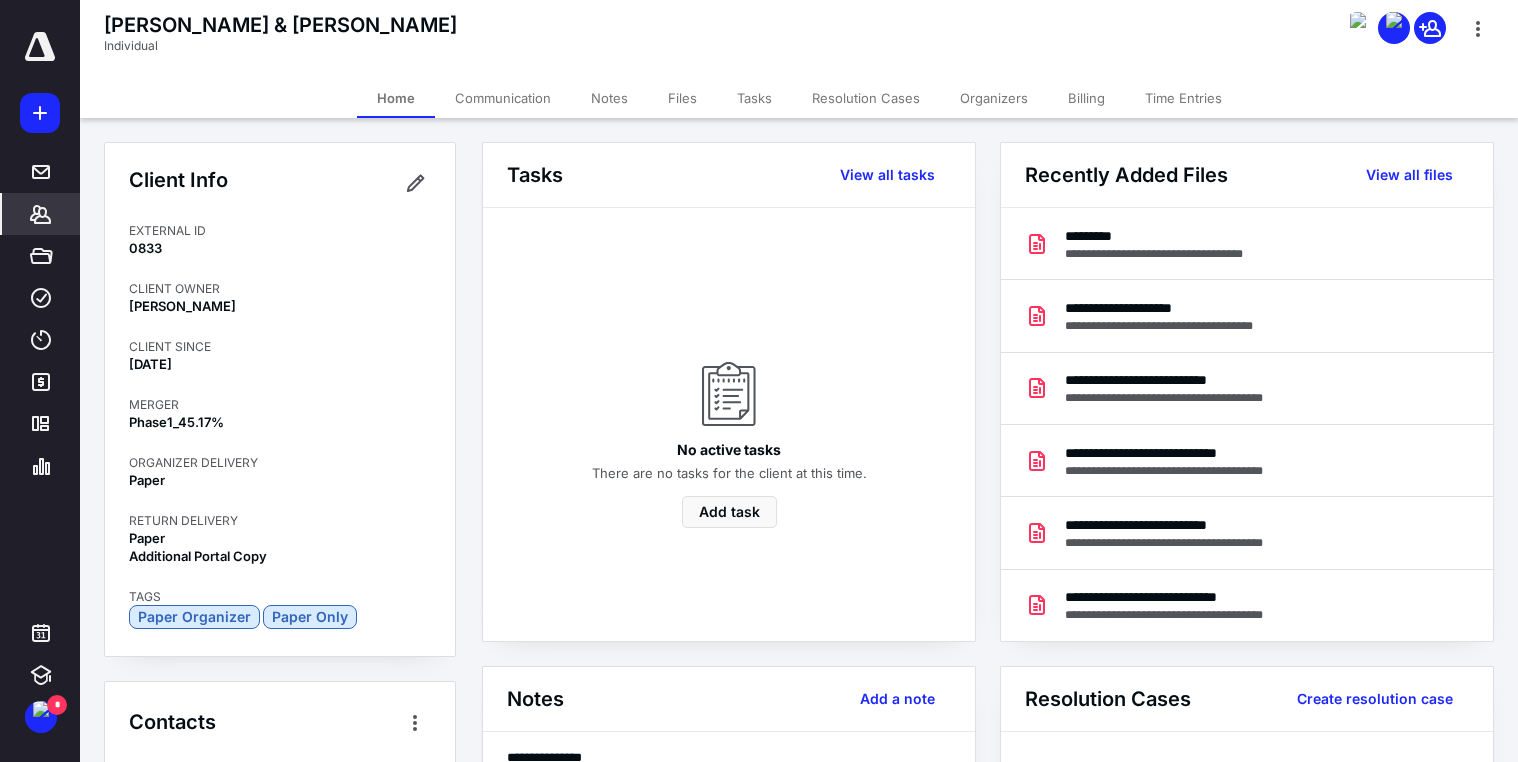 click on "Billing" at bounding box center (1086, 98) 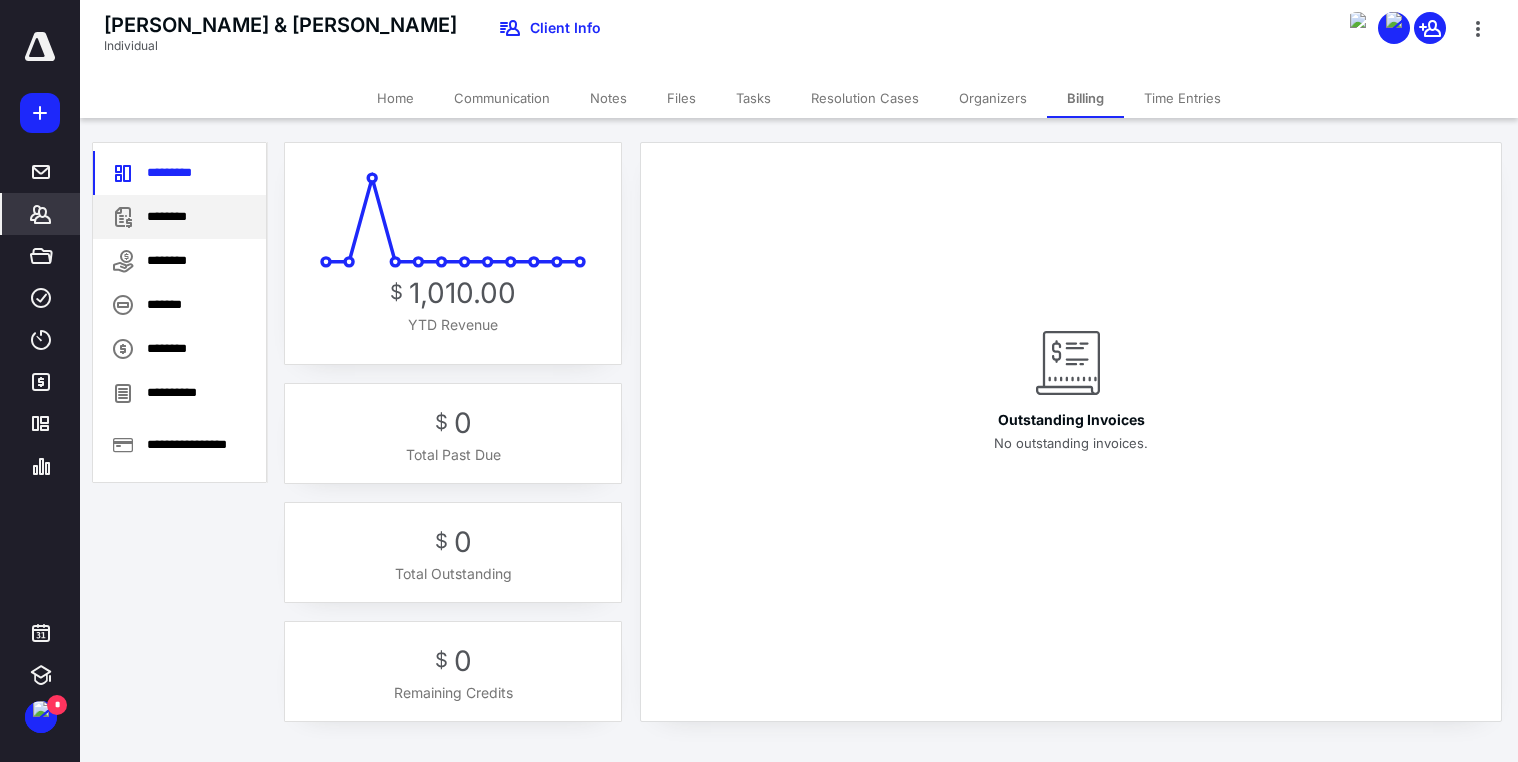 click on "********" at bounding box center (179, 217) 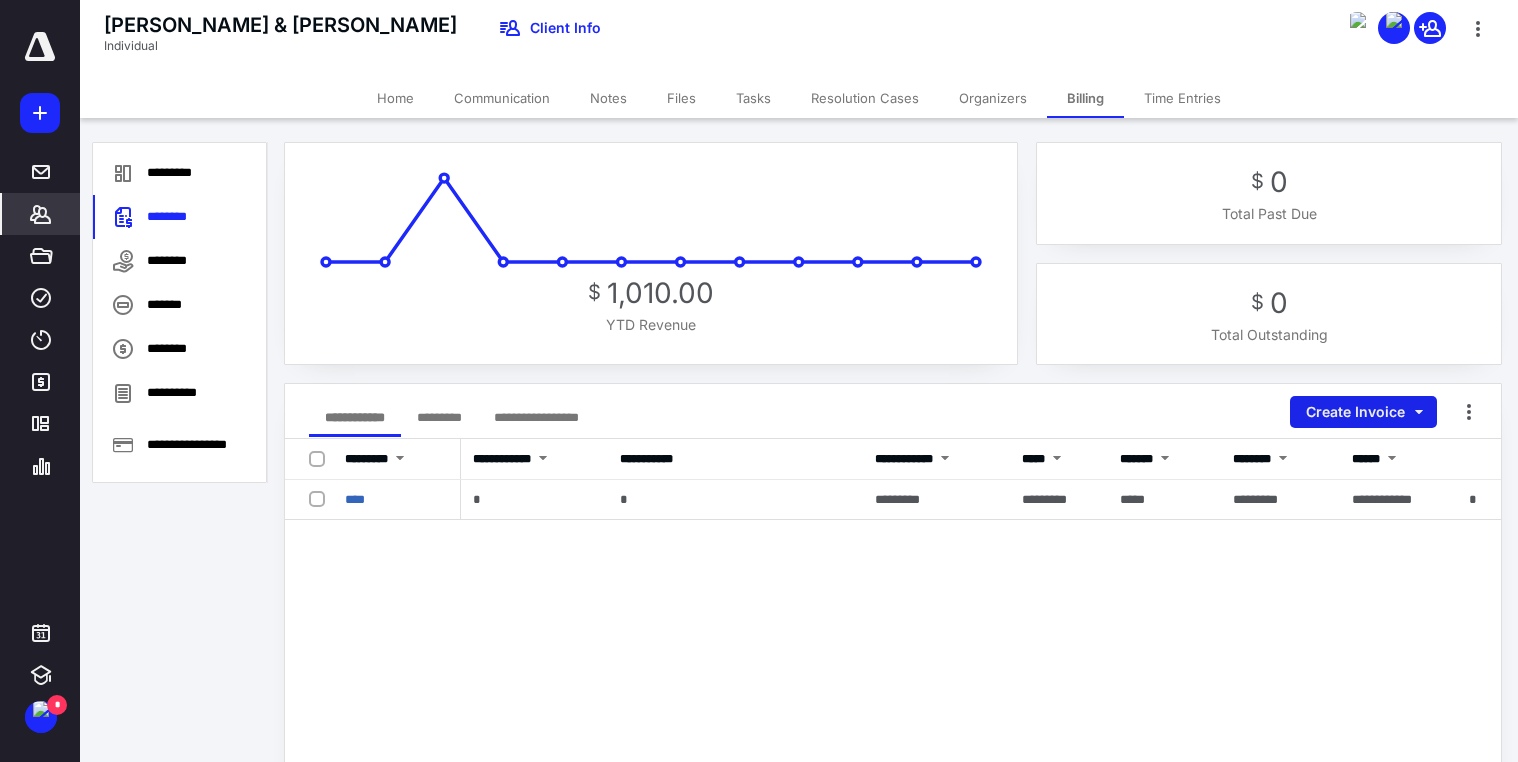 click on "Create Invoice" at bounding box center [1363, 412] 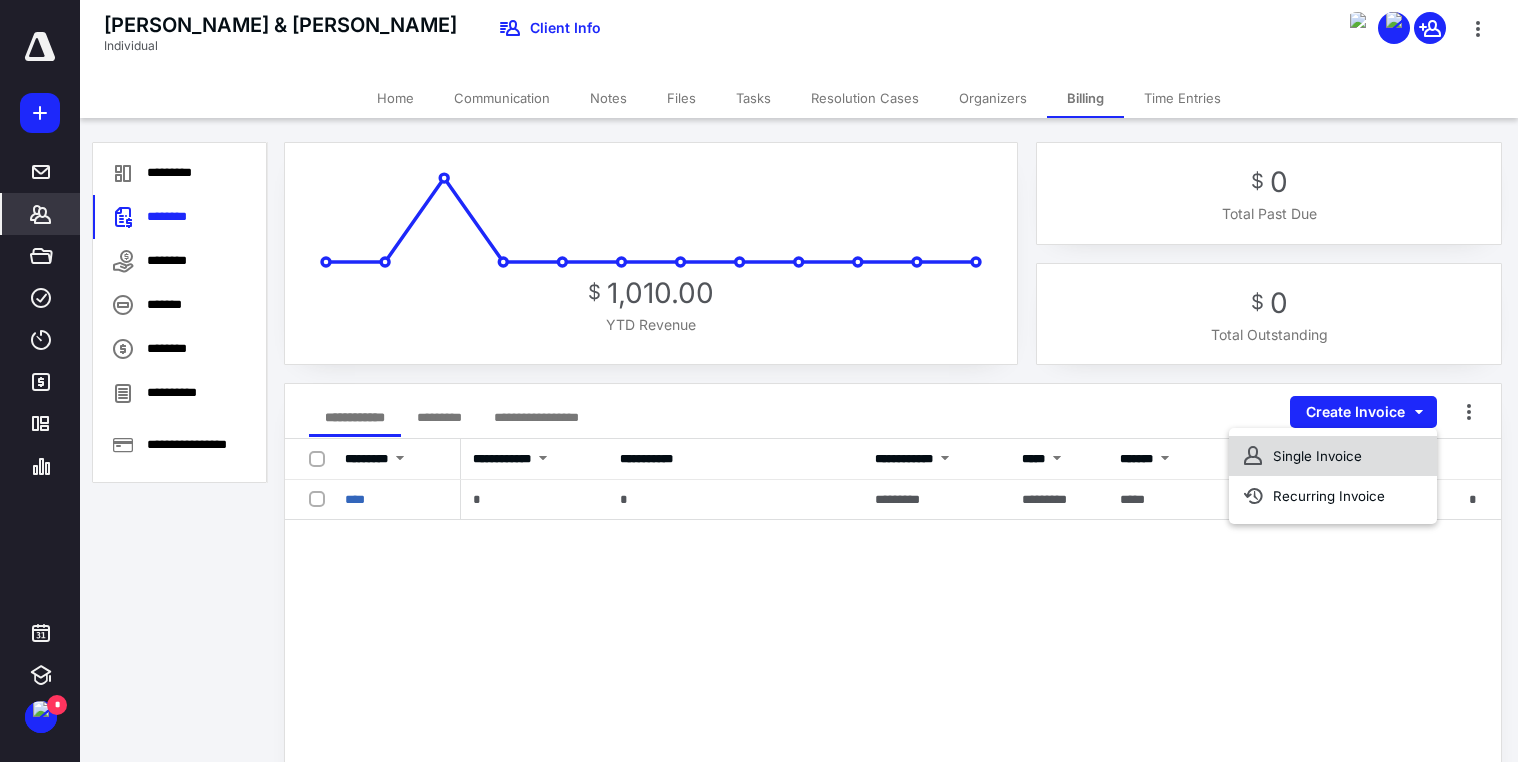 click on "Single Invoice" at bounding box center [1333, 456] 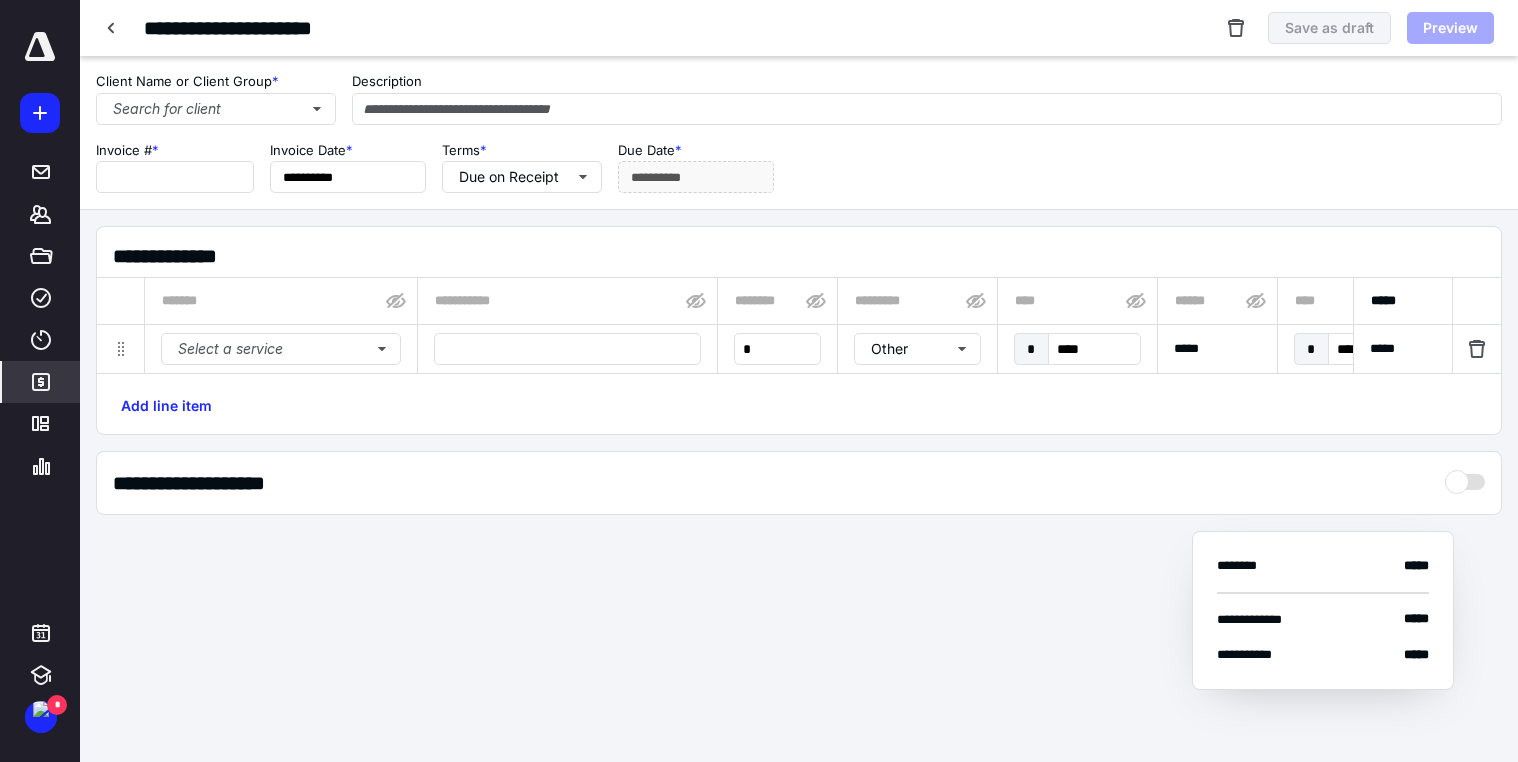 type on "**********" 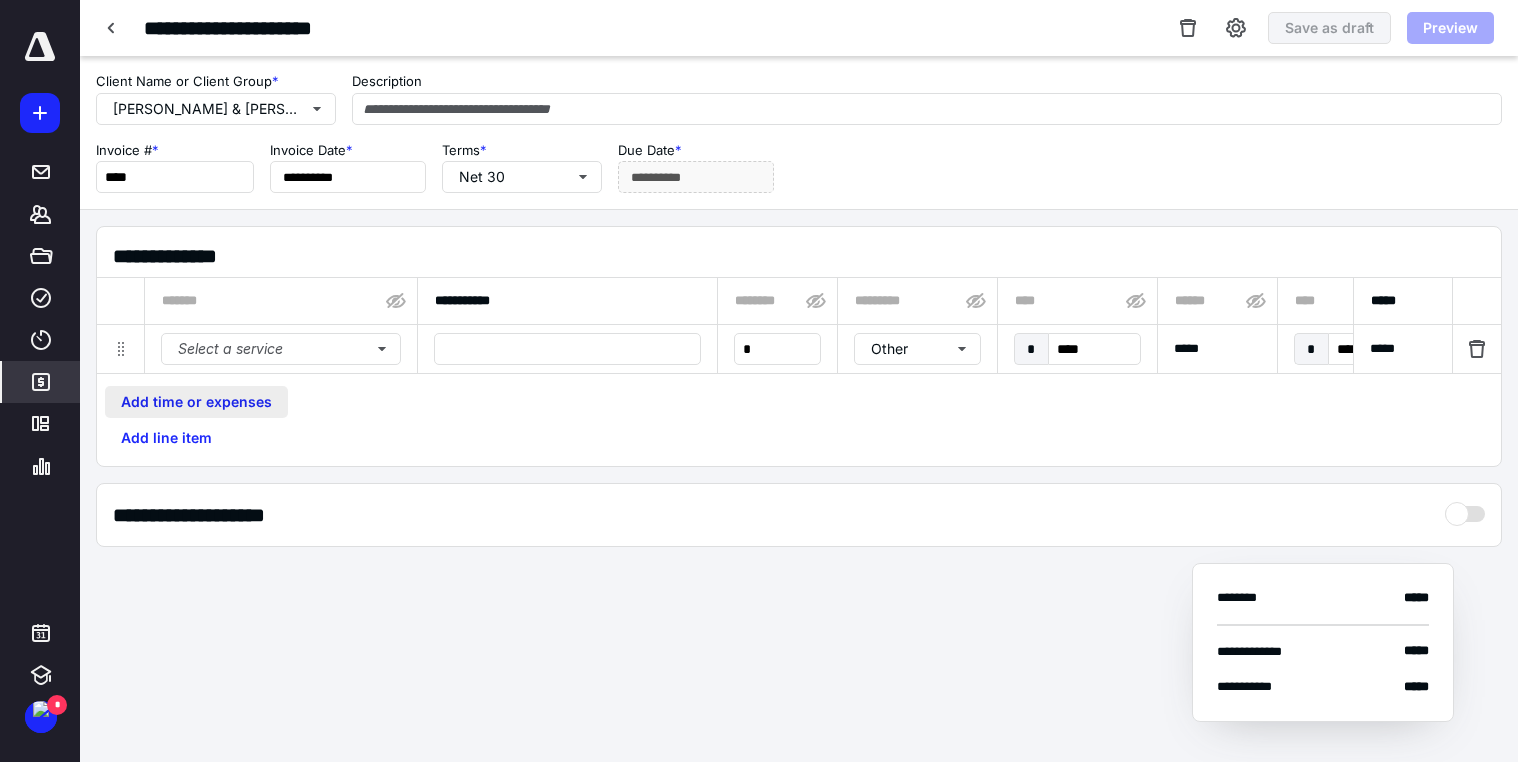 click on "Add time or expenses" at bounding box center (196, 402) 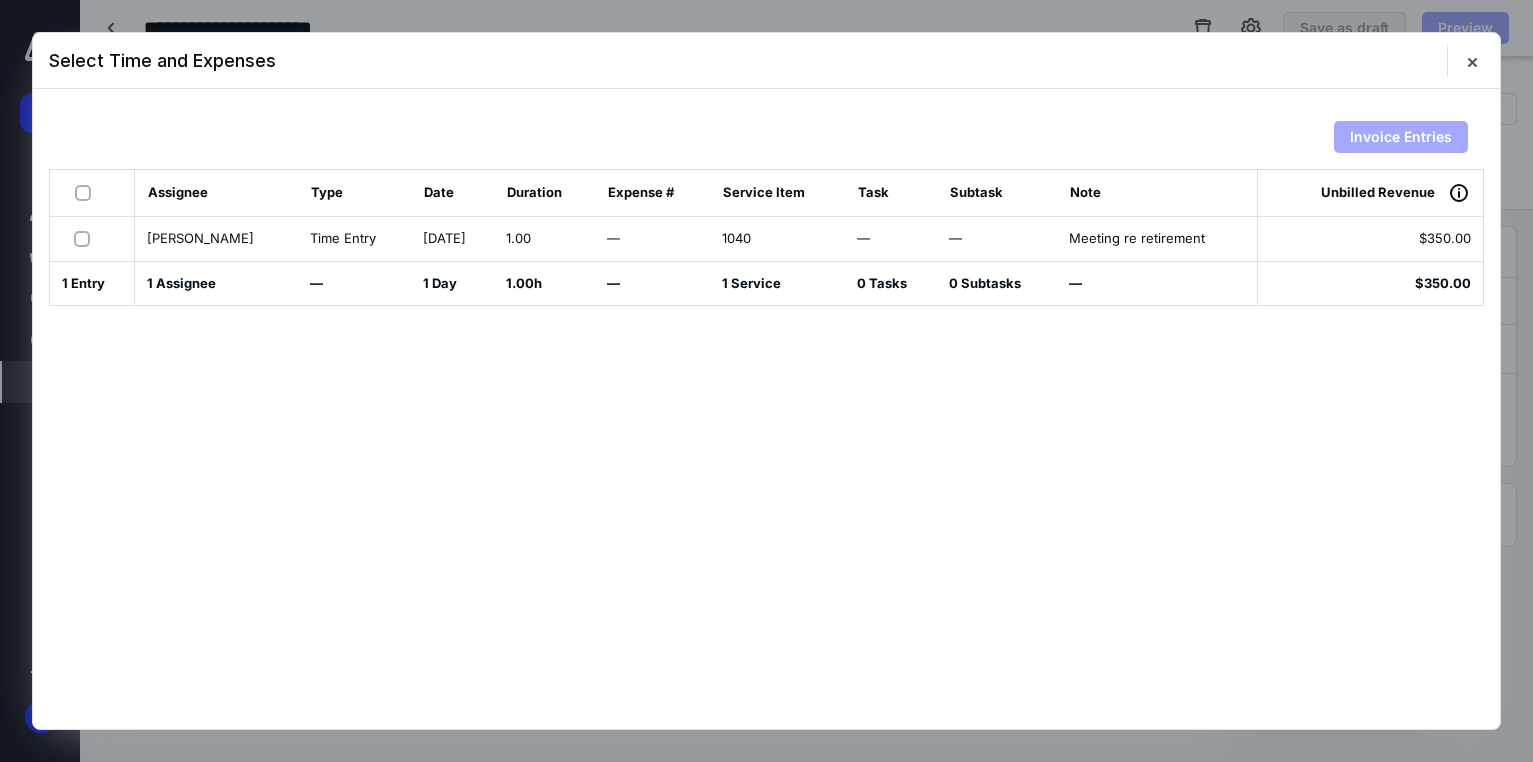 click at bounding box center (86, 238) 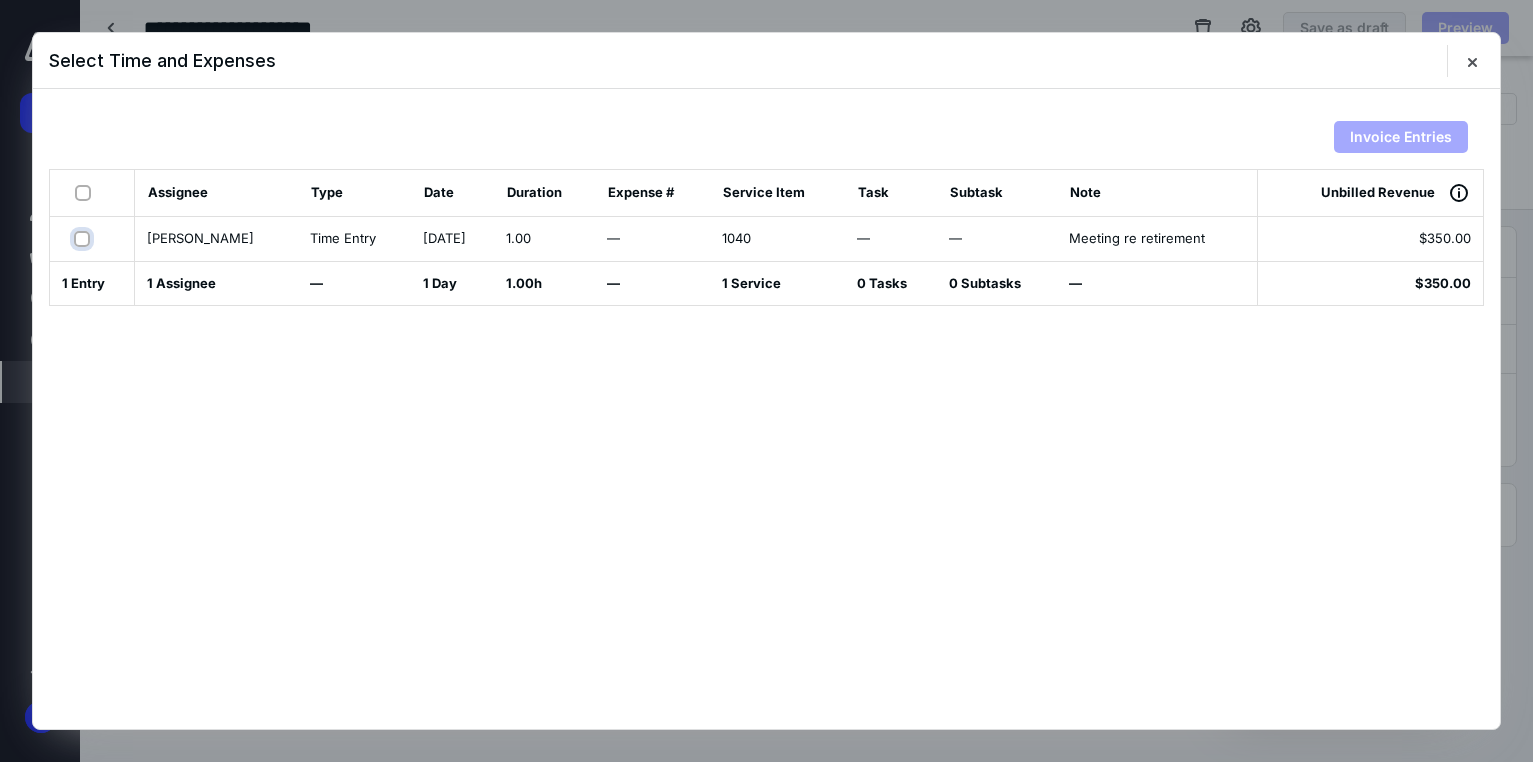 checkbox on "true" 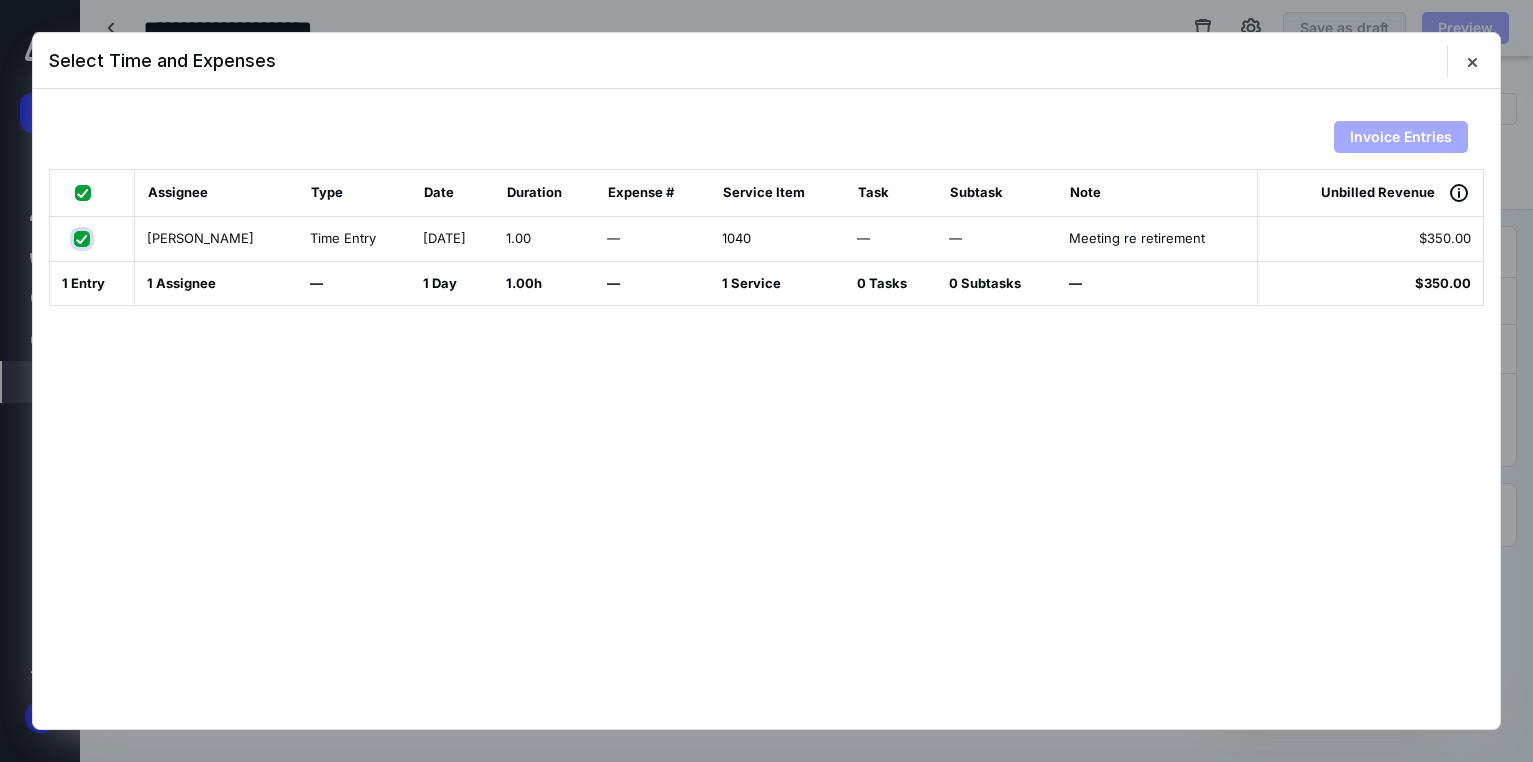 checkbox on "true" 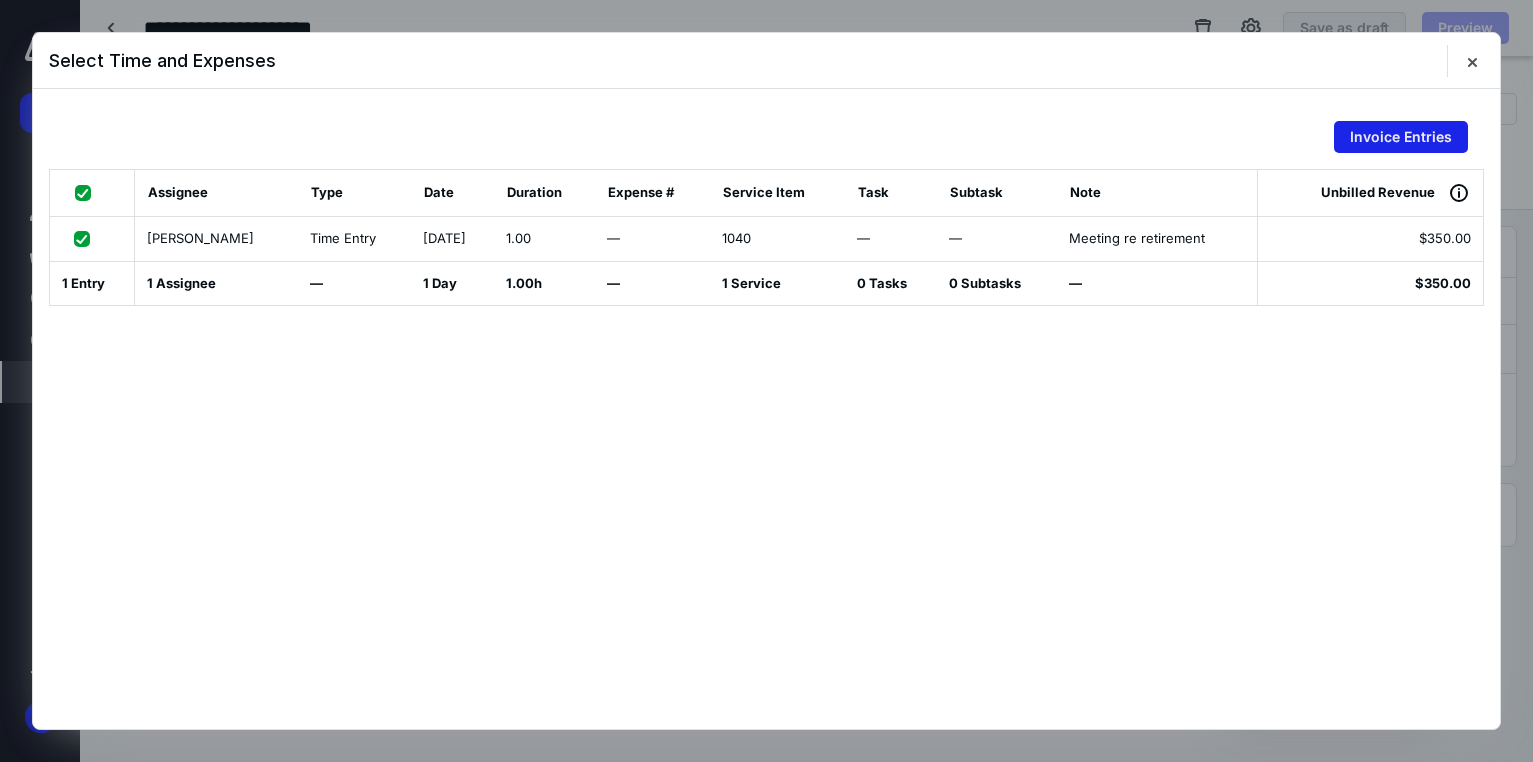 click on "Invoice Entries" at bounding box center (1401, 137) 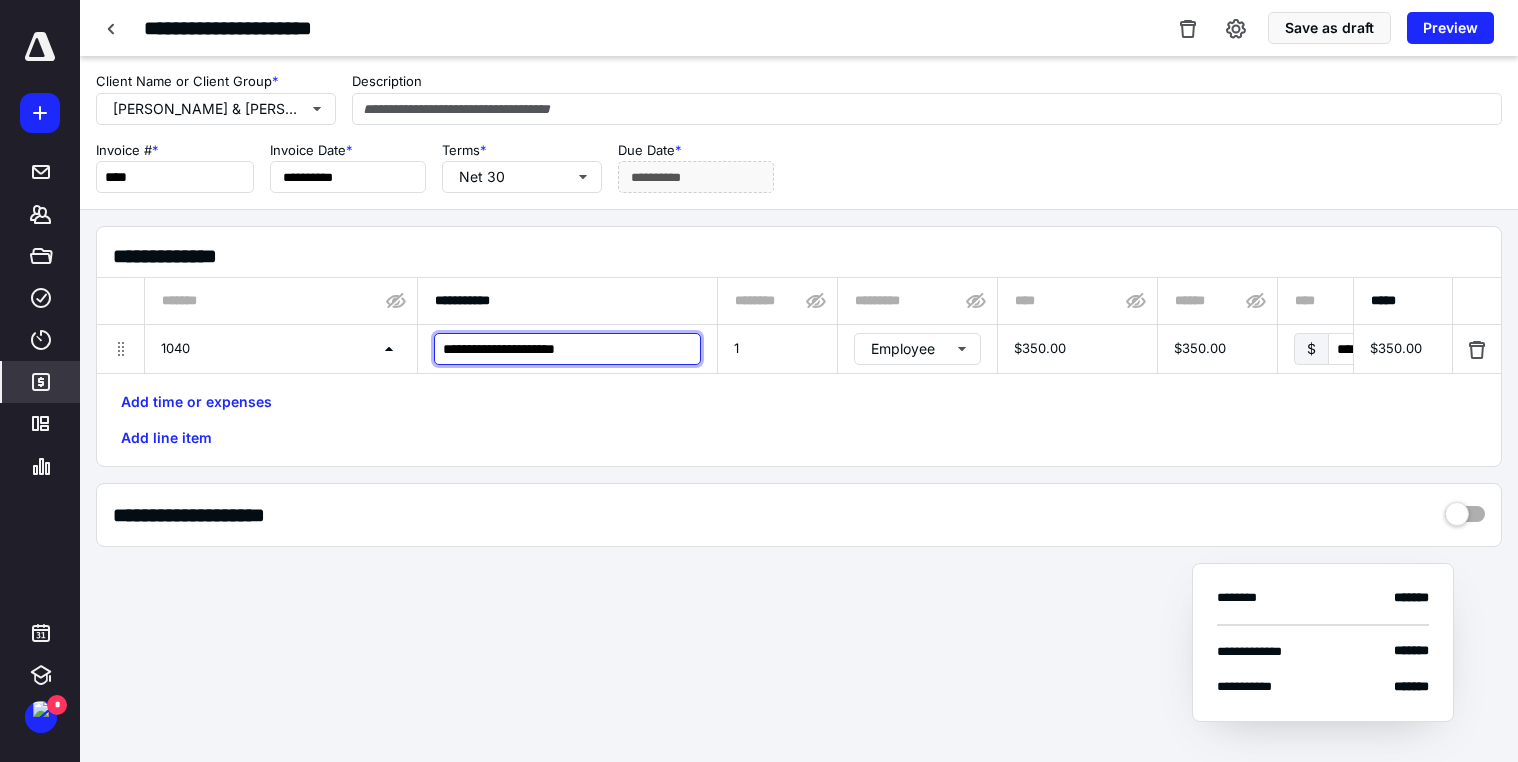 drag, startPoint x: 599, startPoint y: 348, endPoint x: 413, endPoint y: 334, distance: 186.52614 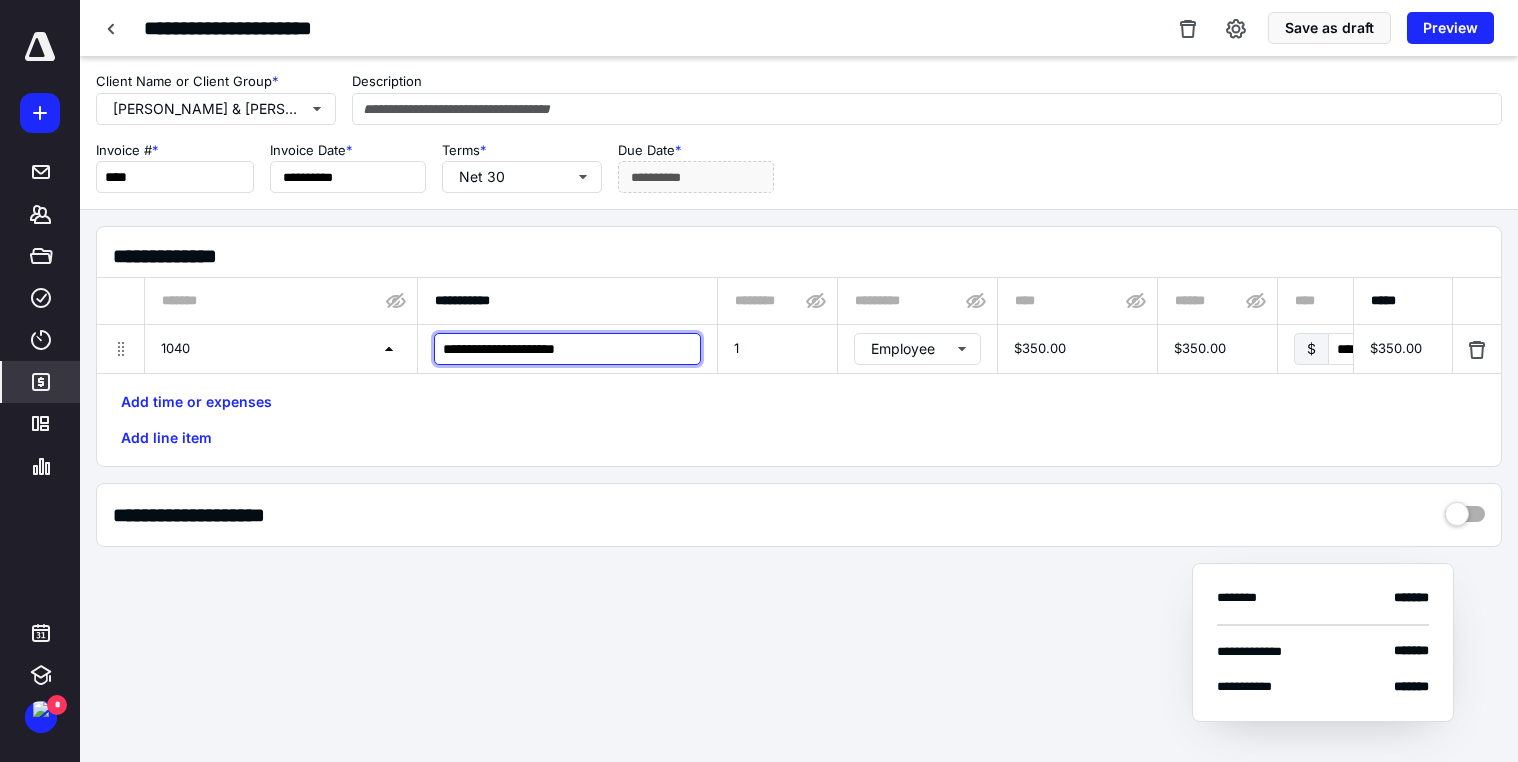 type on "**********" 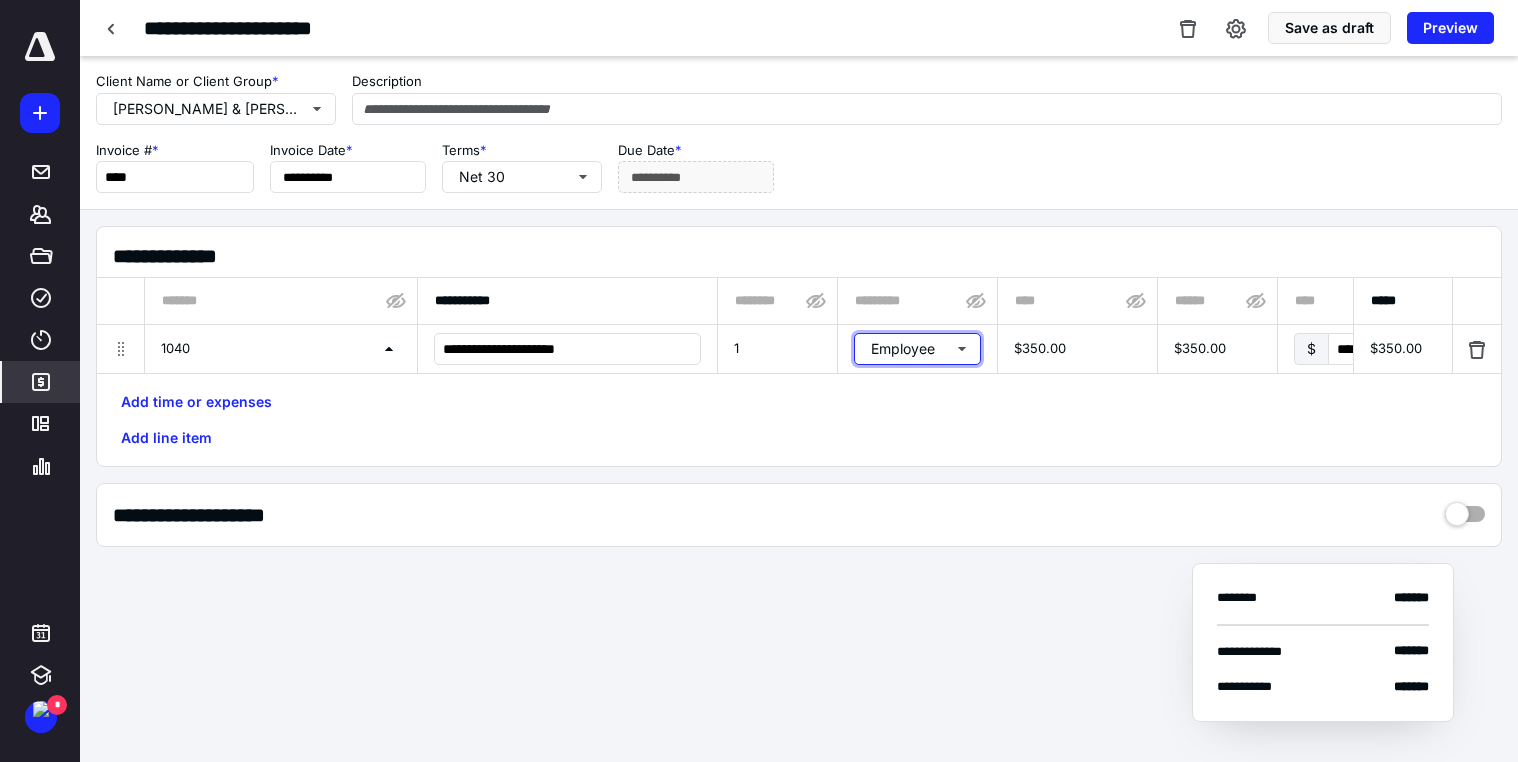 type 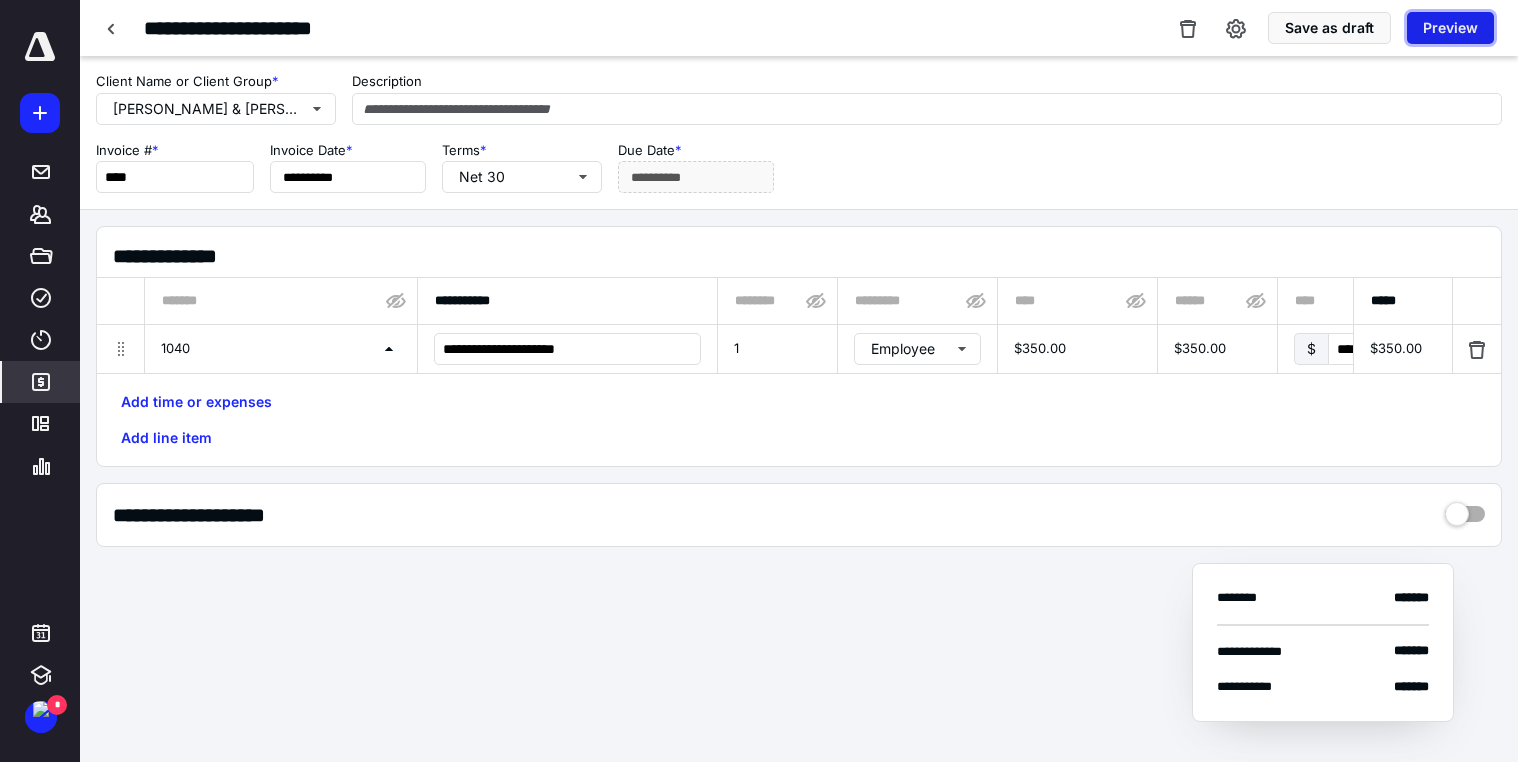 click on "Preview" at bounding box center (1450, 28) 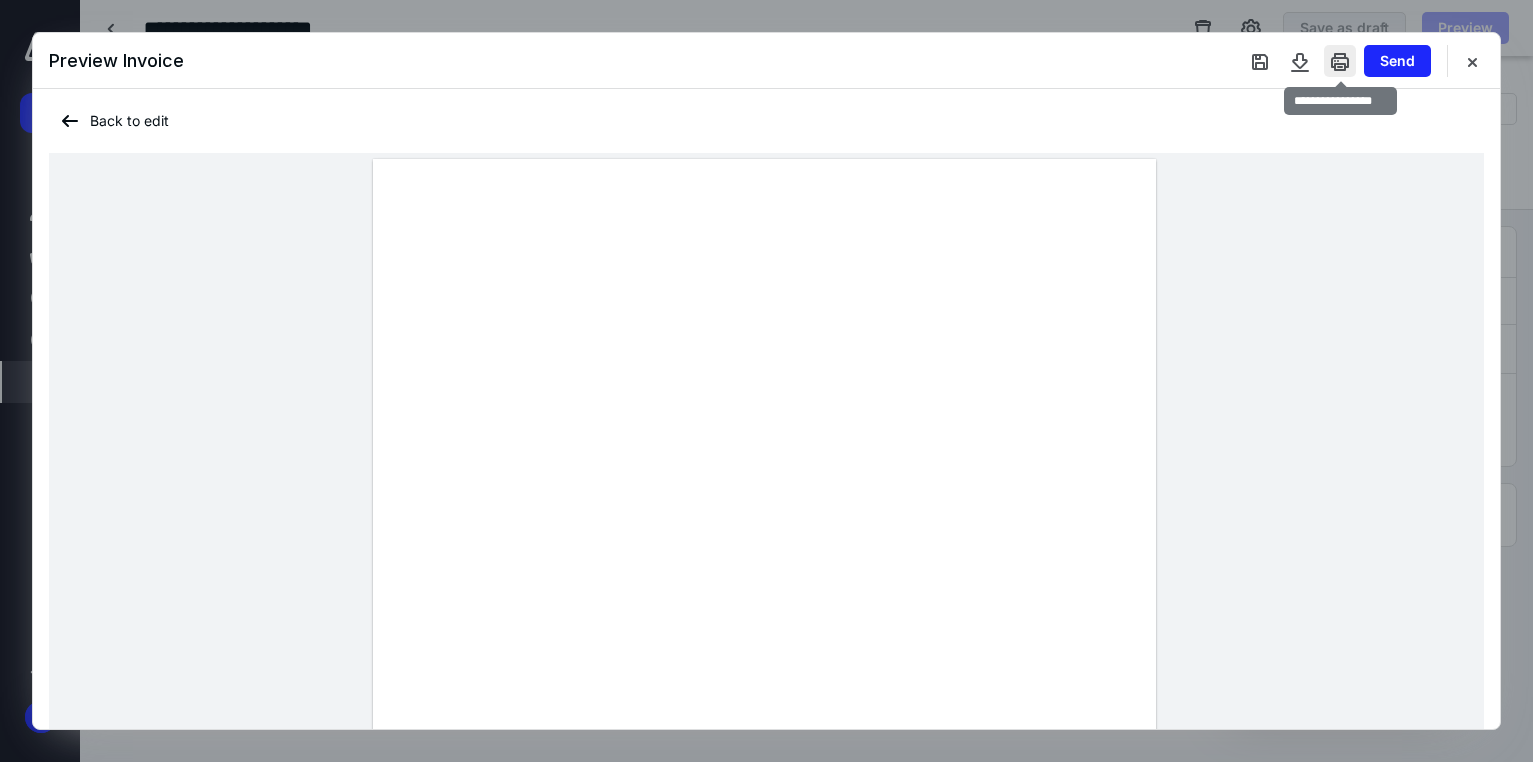 click at bounding box center [1340, 61] 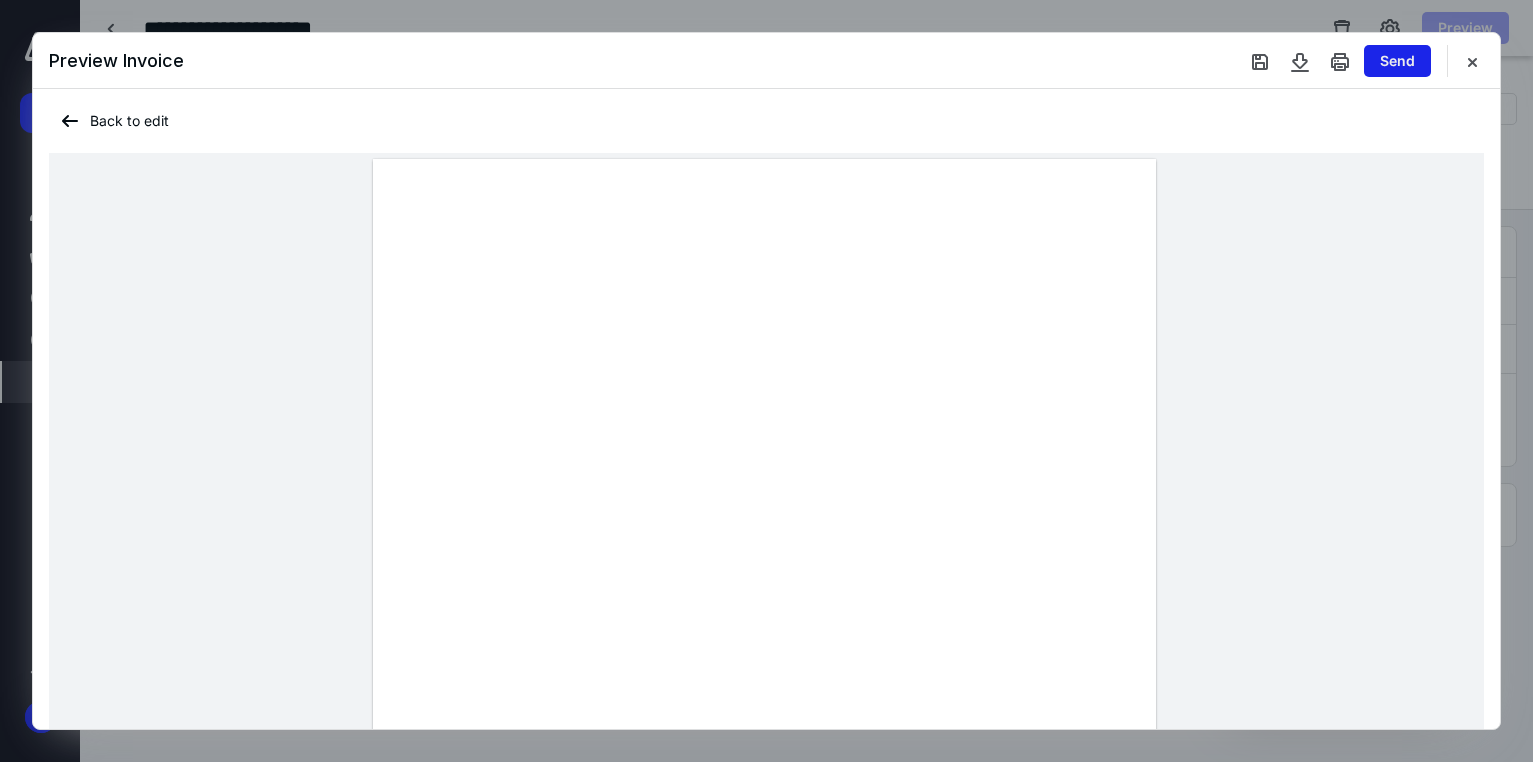 click on "Send" at bounding box center [1397, 61] 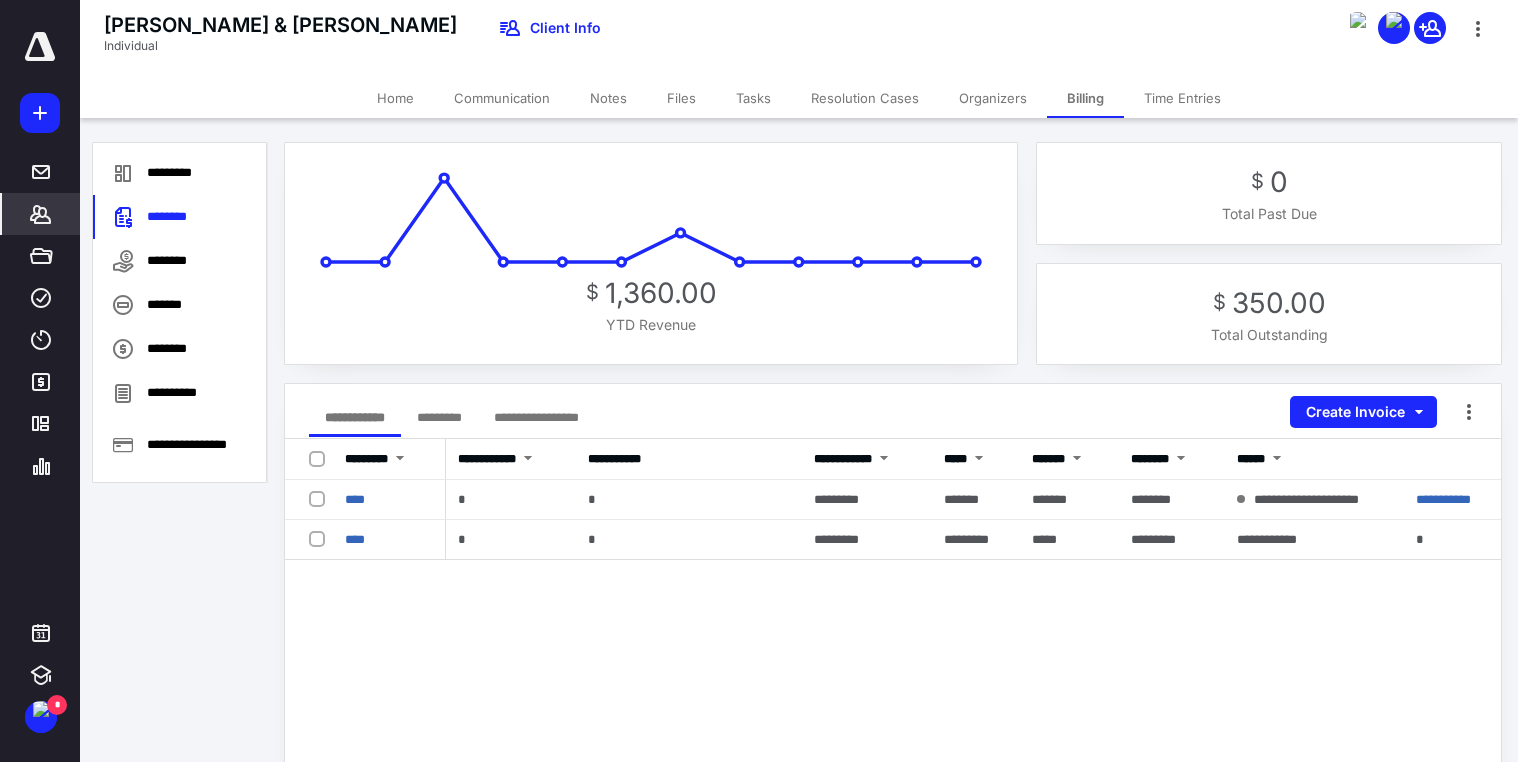 click on "Home" at bounding box center (395, 98) 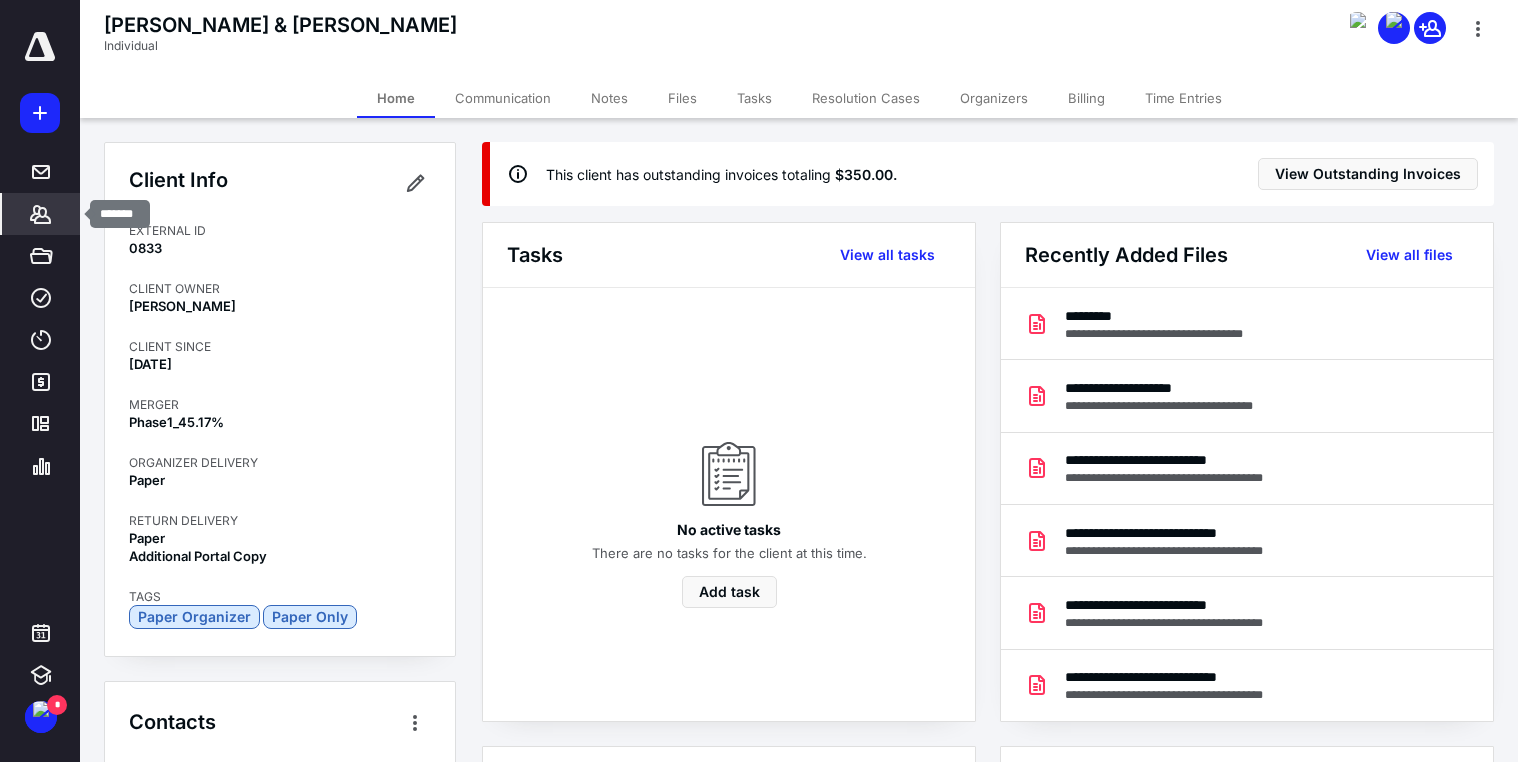 click 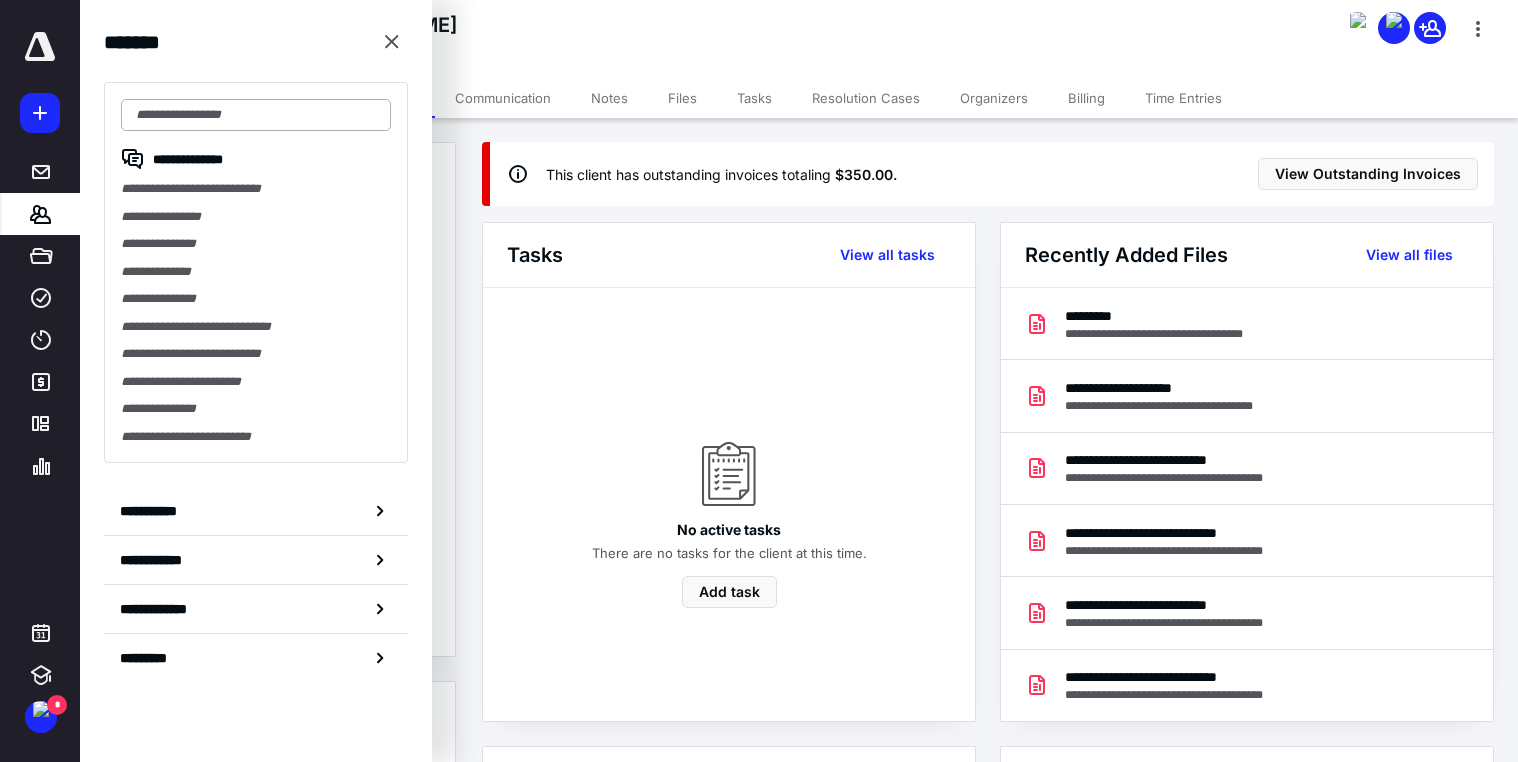 click at bounding box center (256, 115) 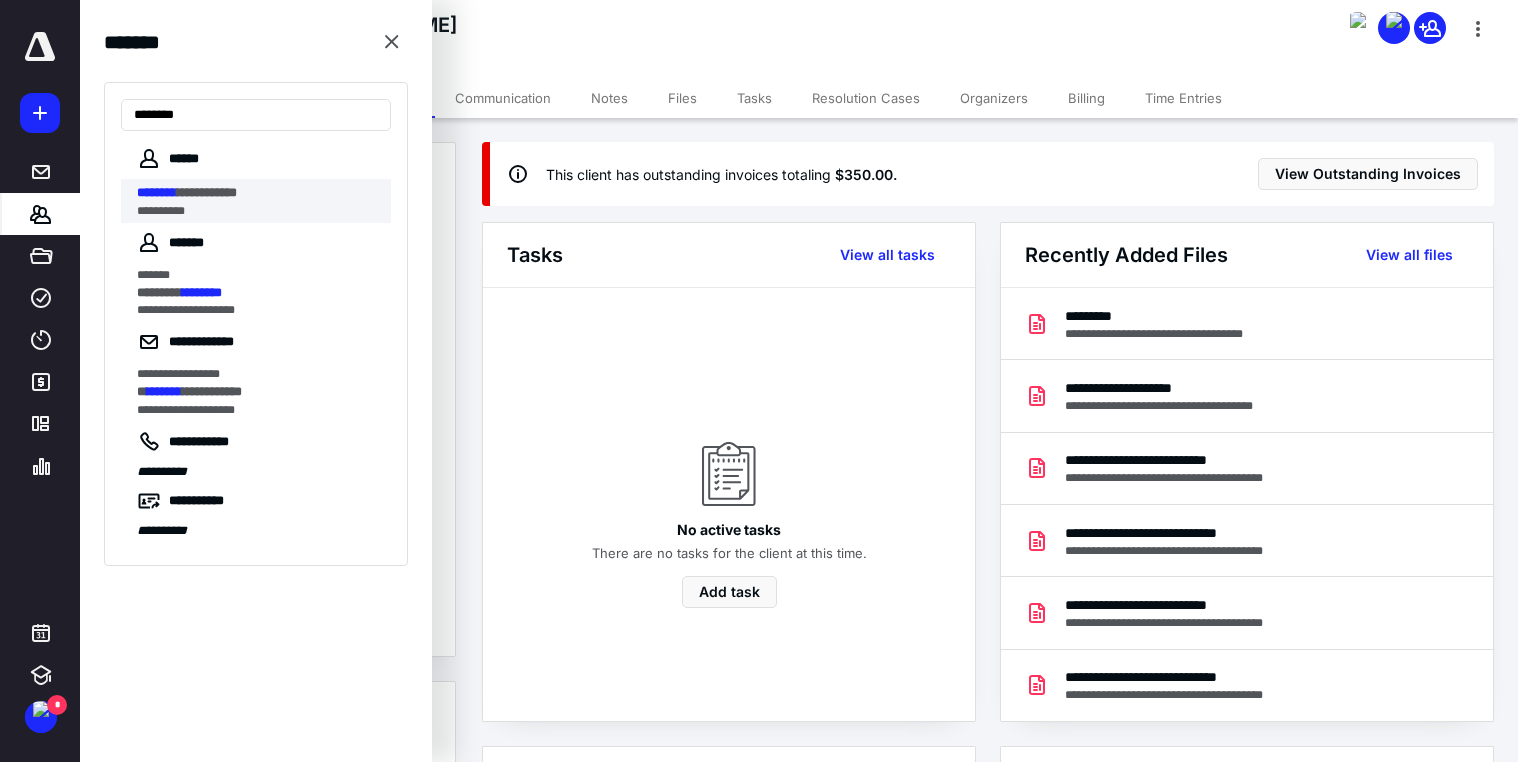 type on "********" 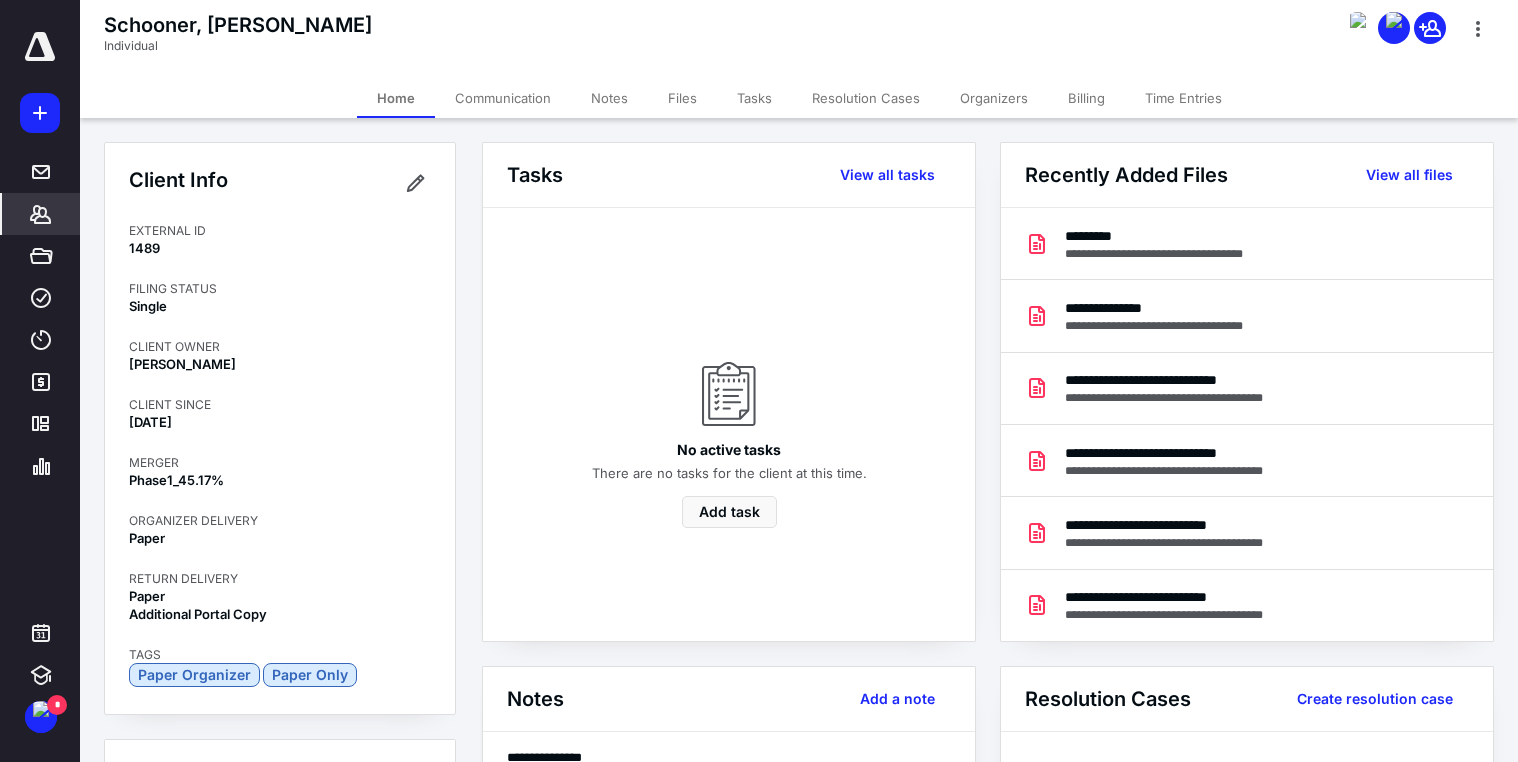 click on "Billing" at bounding box center (1086, 98) 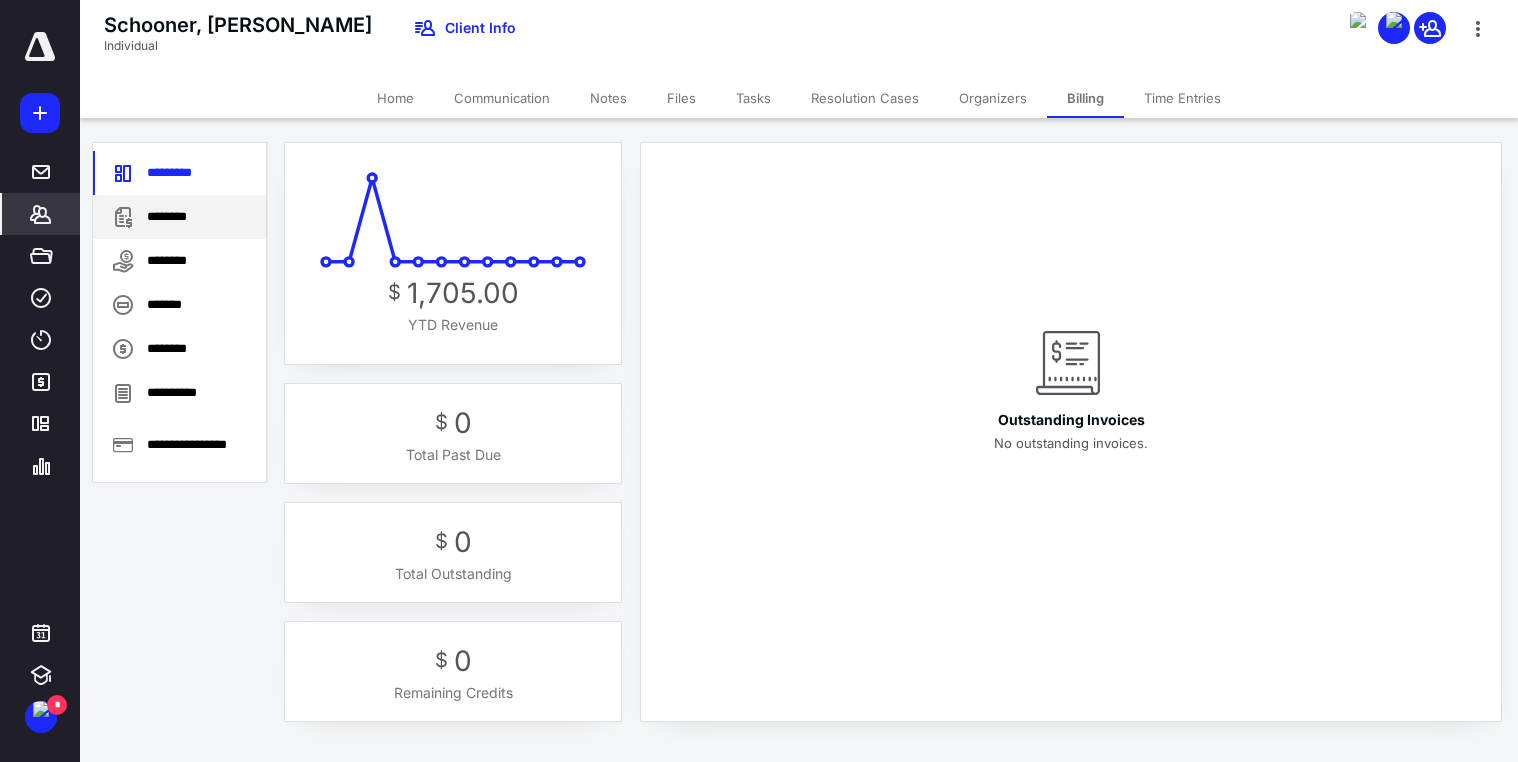 click on "********" at bounding box center (179, 217) 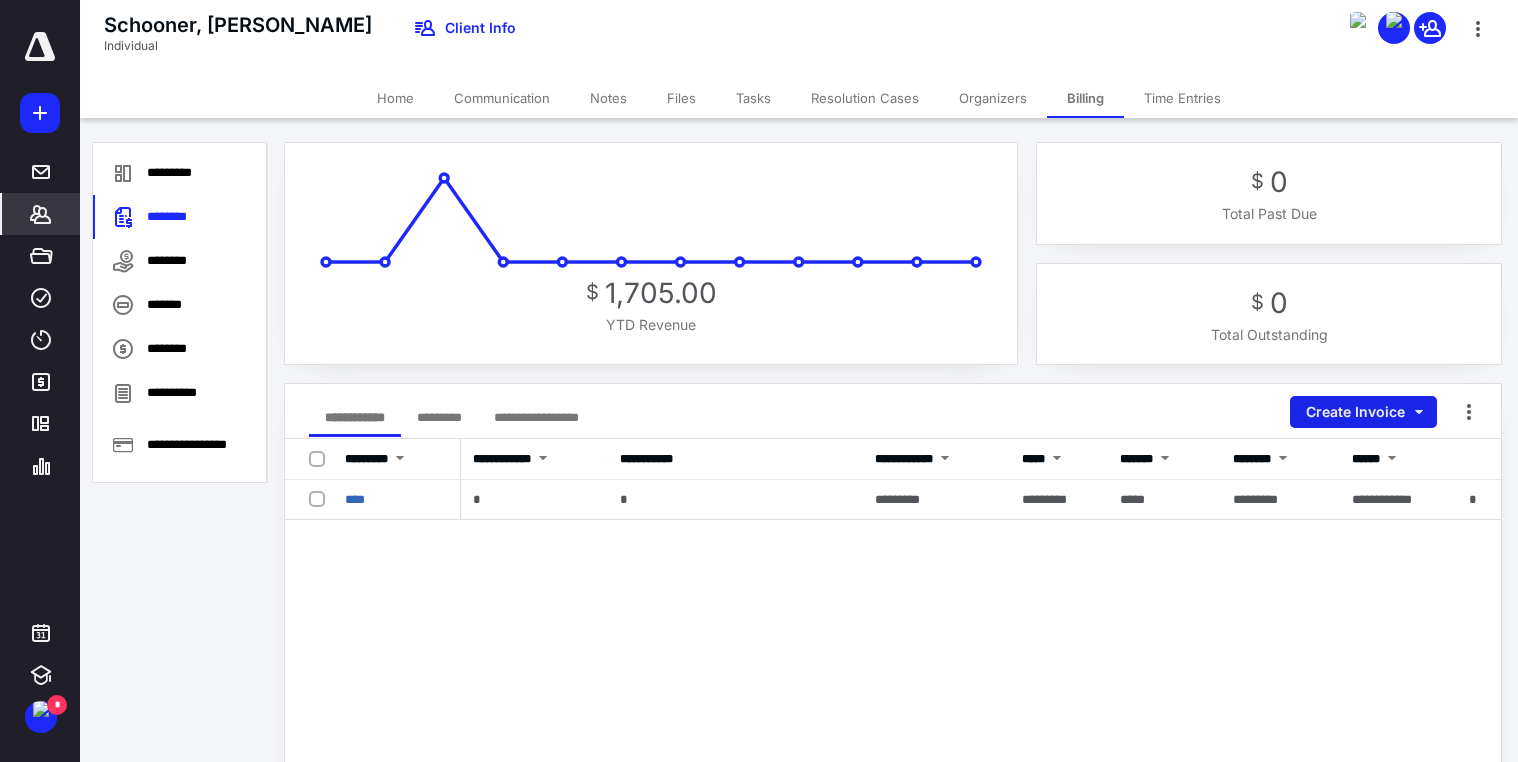 click on "Create Invoice" at bounding box center [1363, 412] 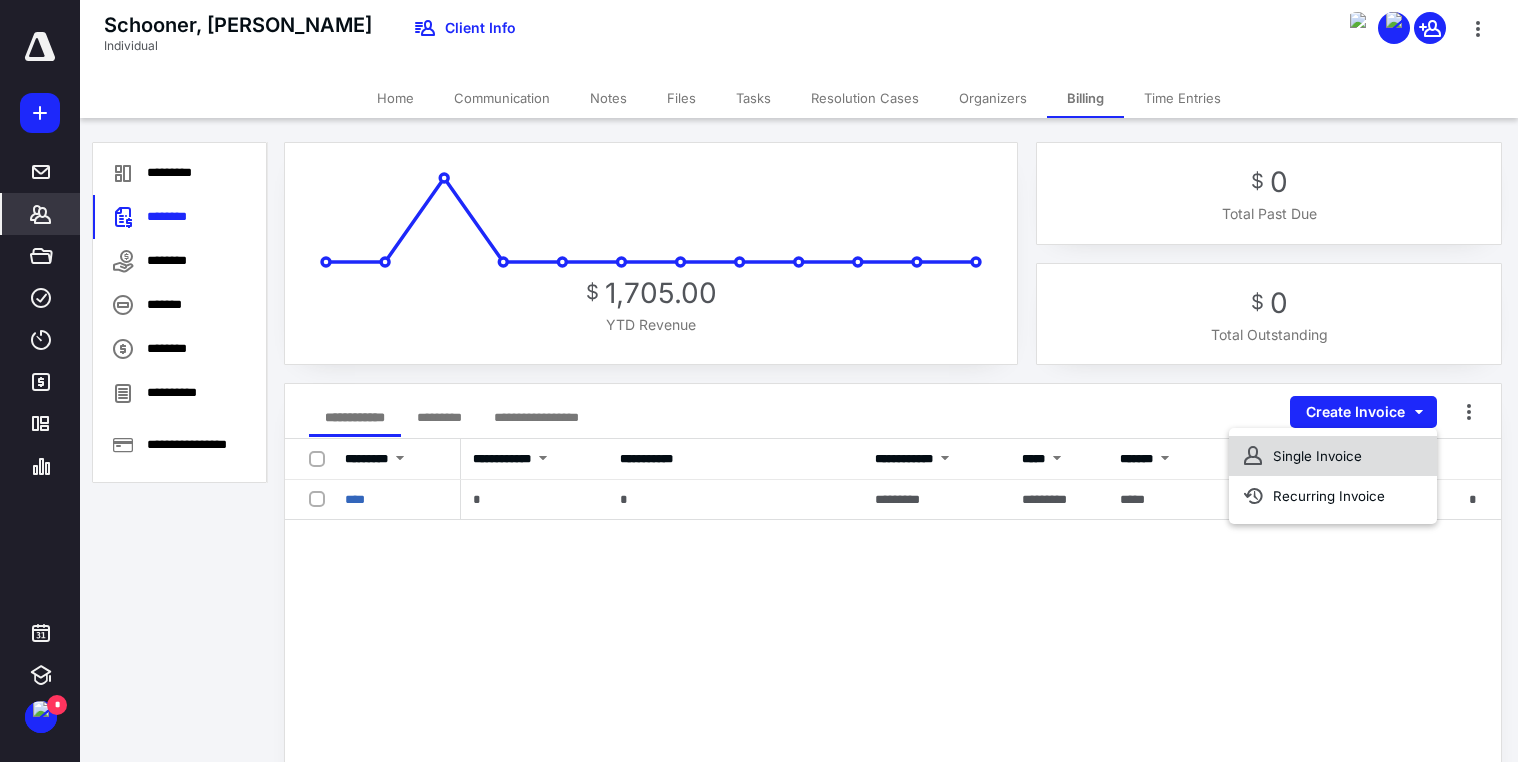 click on "Single Invoice" at bounding box center (1333, 456) 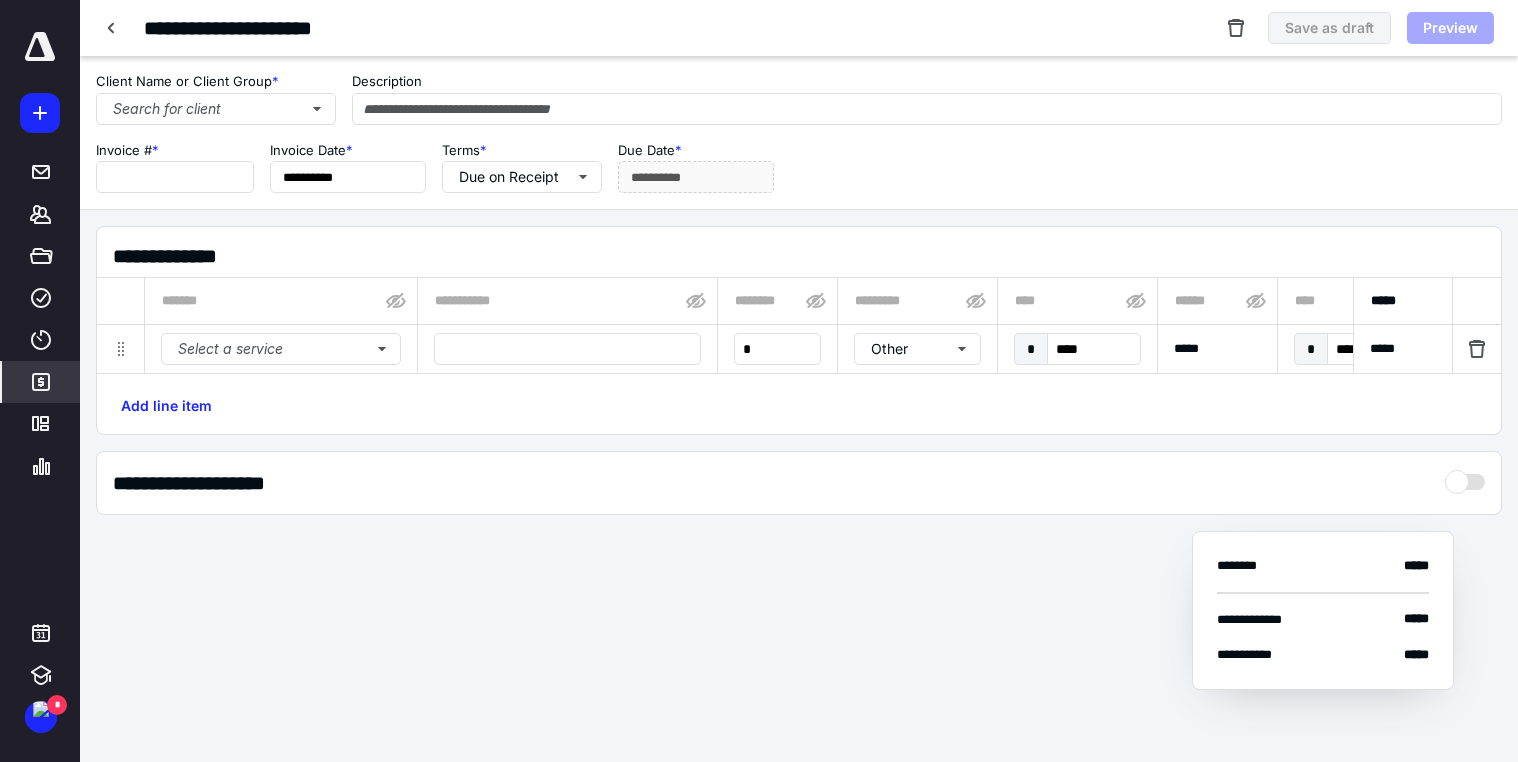 type on "**********" 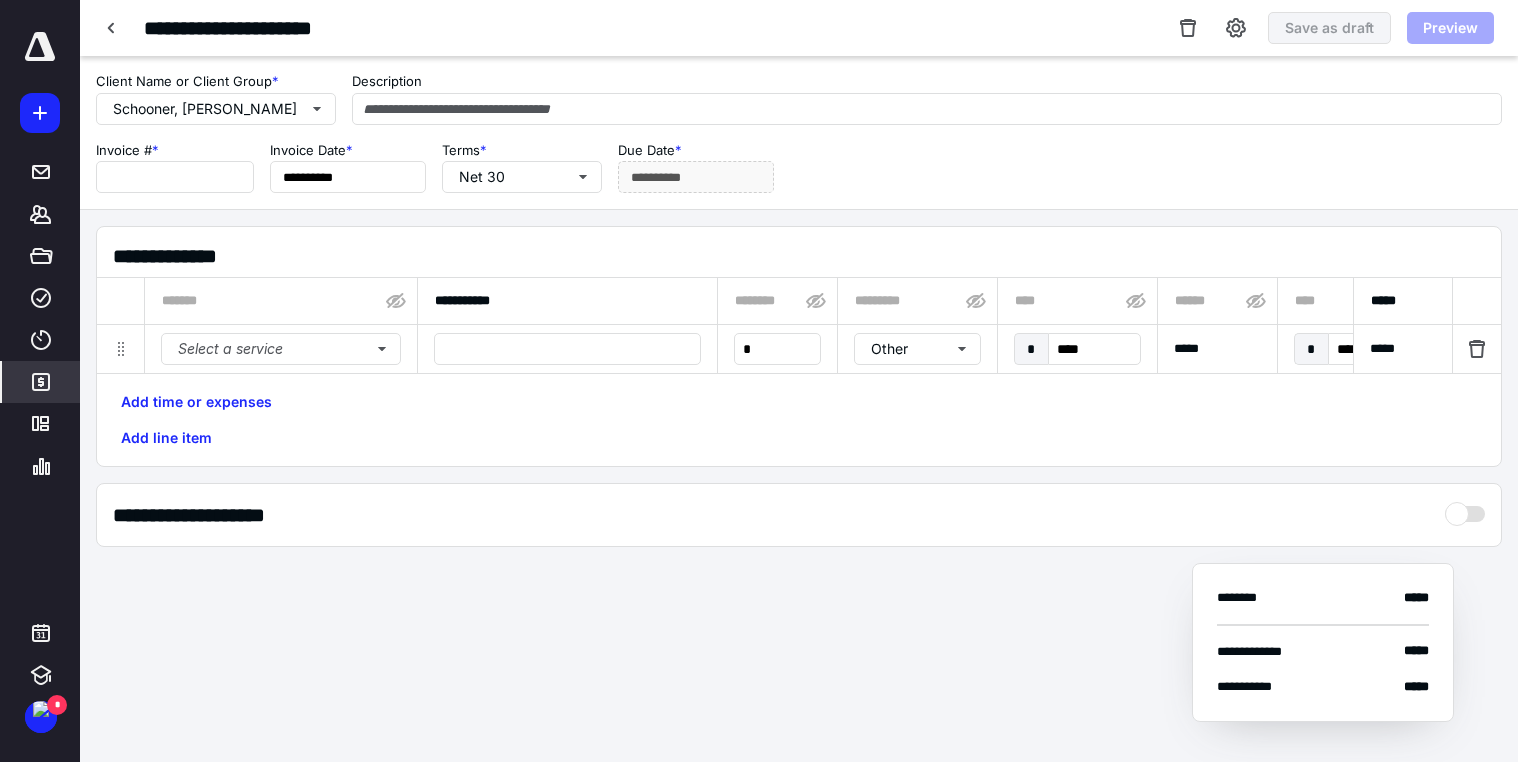 type on "****" 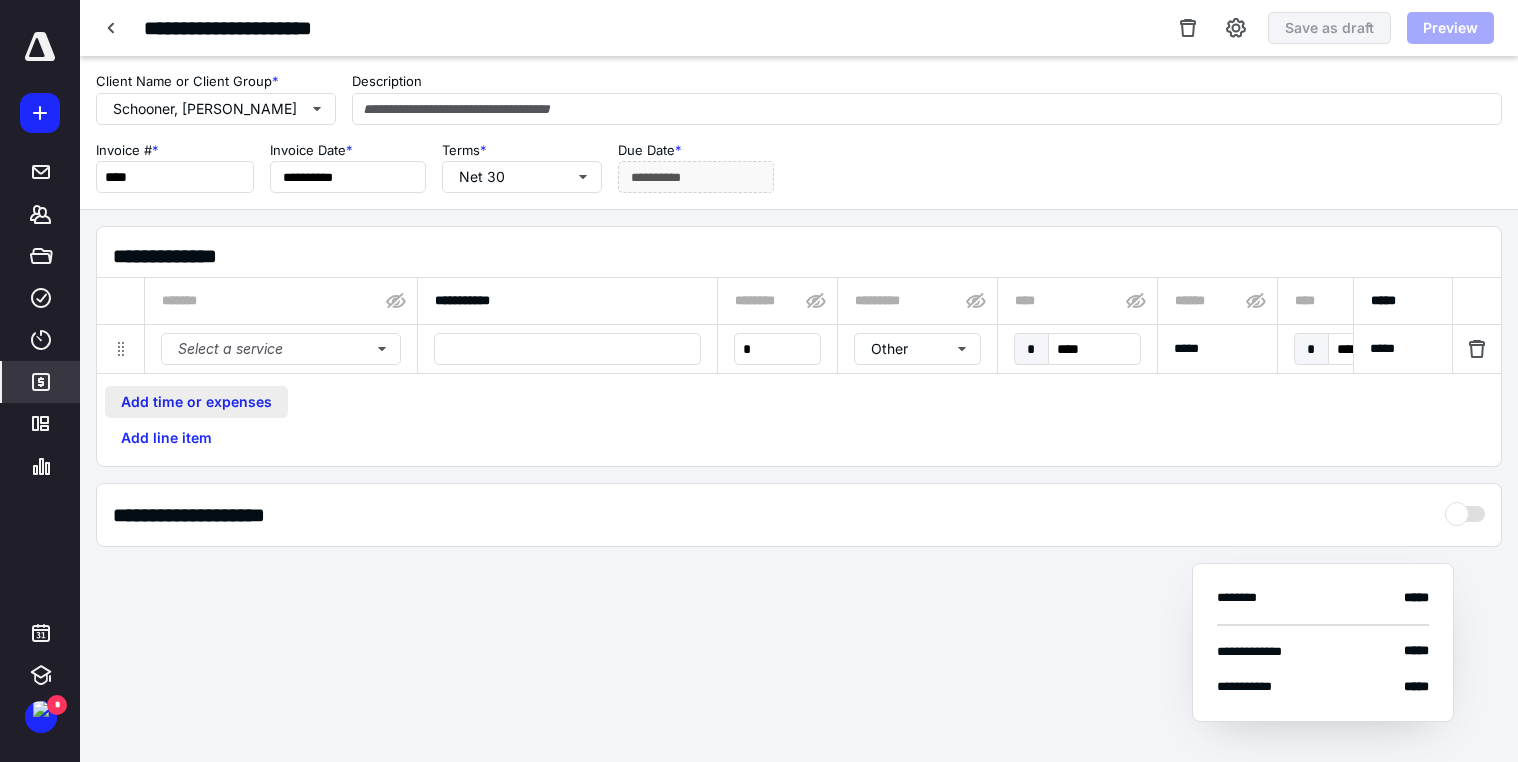 click on "Add time or expenses" at bounding box center [196, 402] 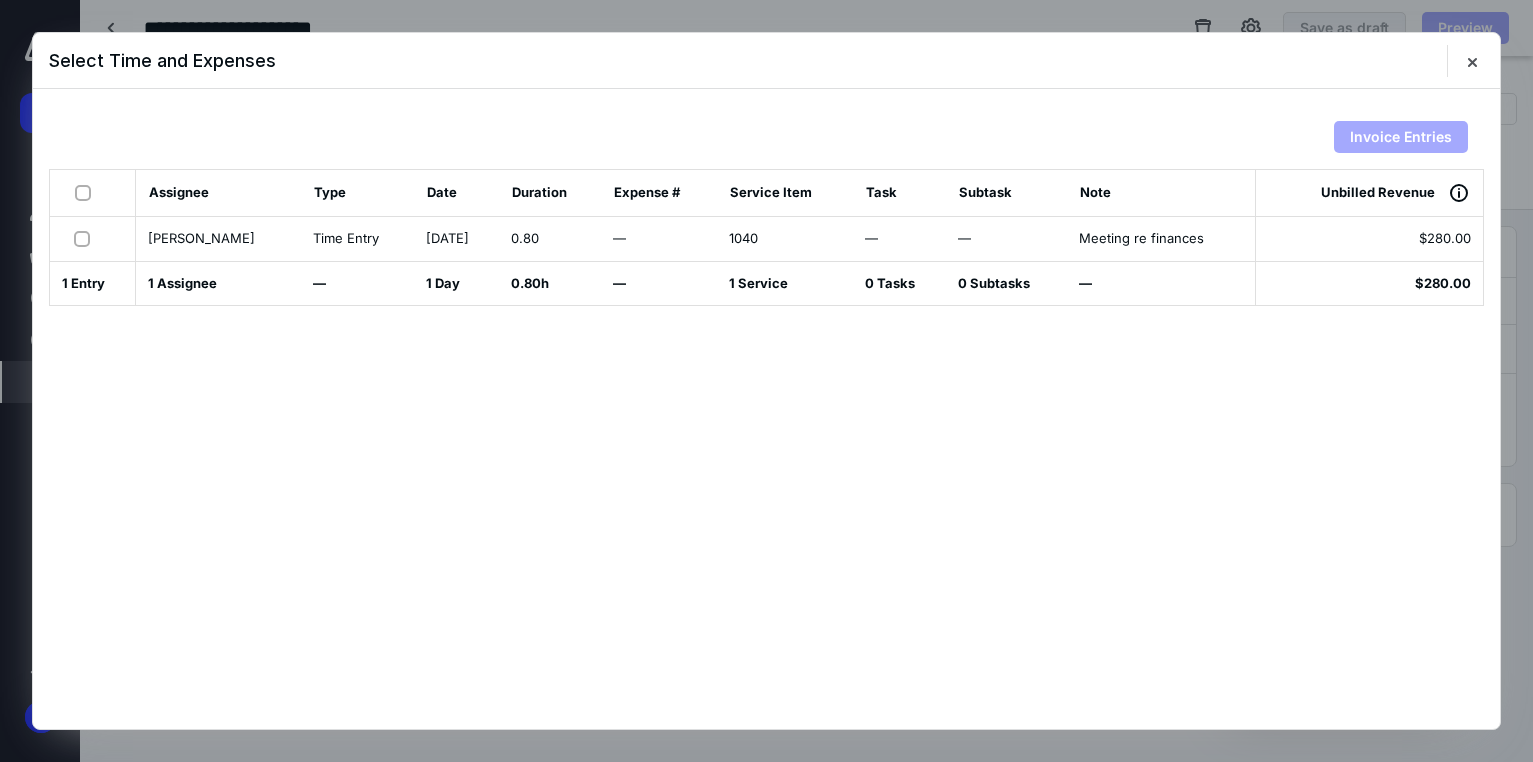 click at bounding box center [87, 192] 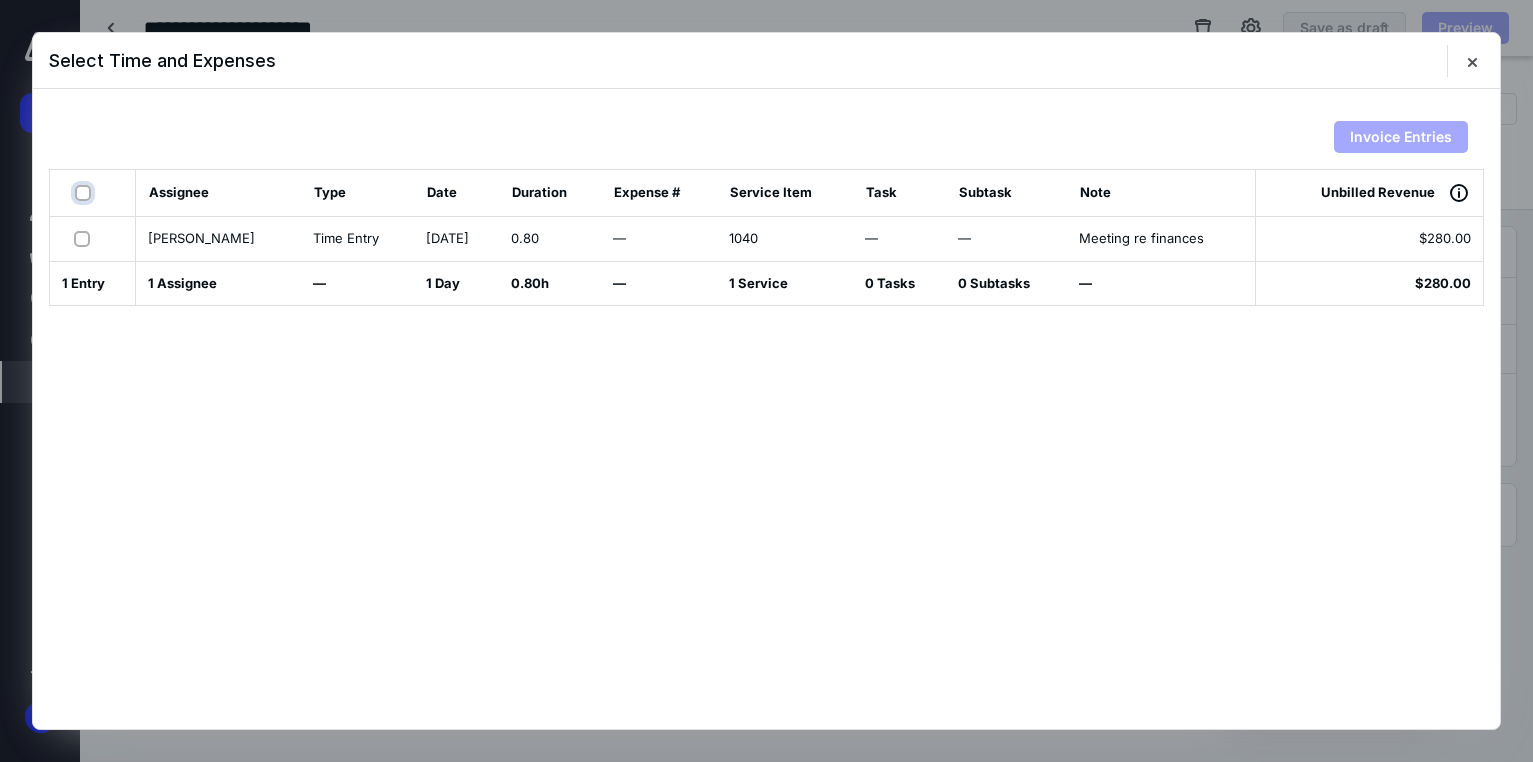 click at bounding box center [85, 193] 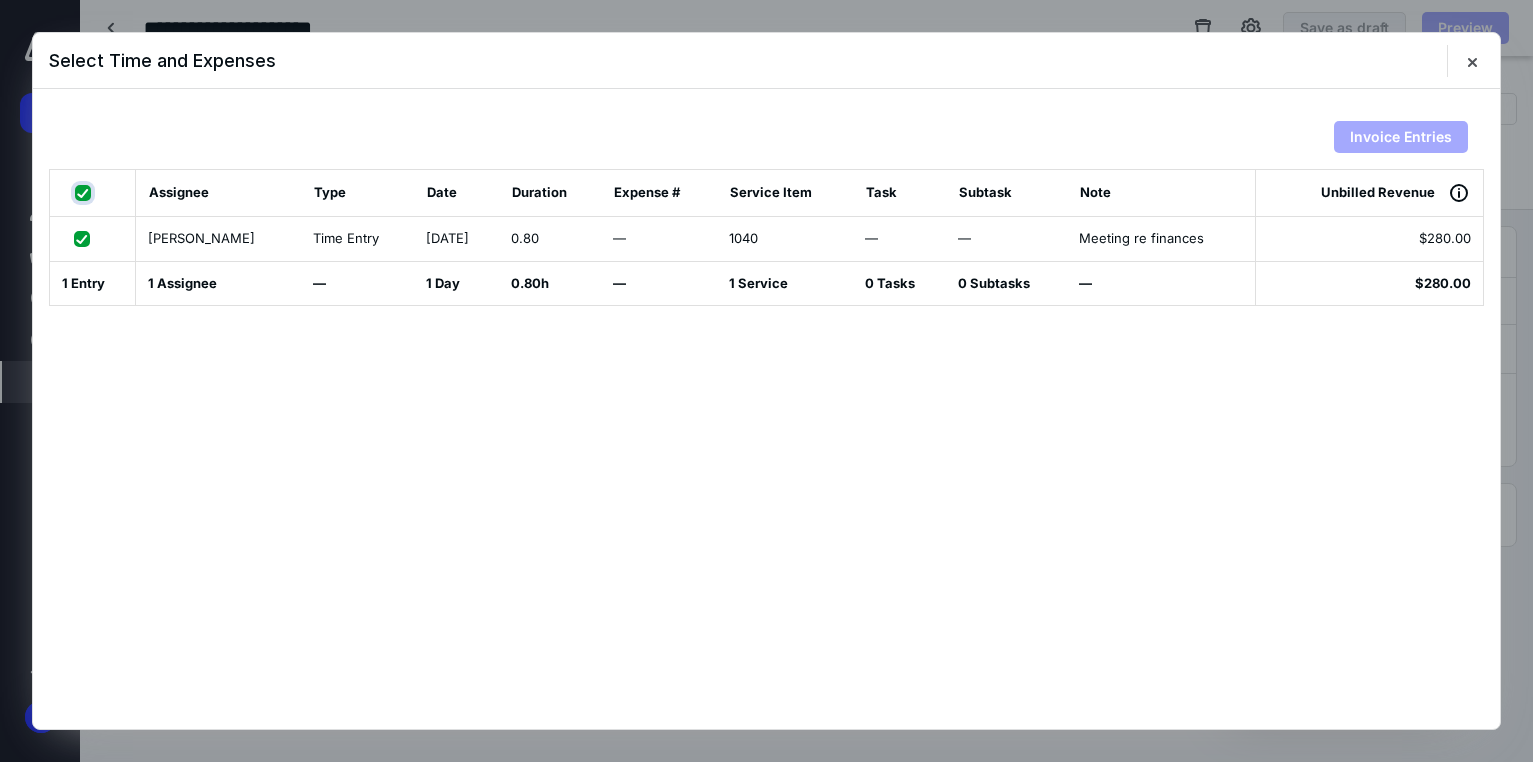 checkbox on "true" 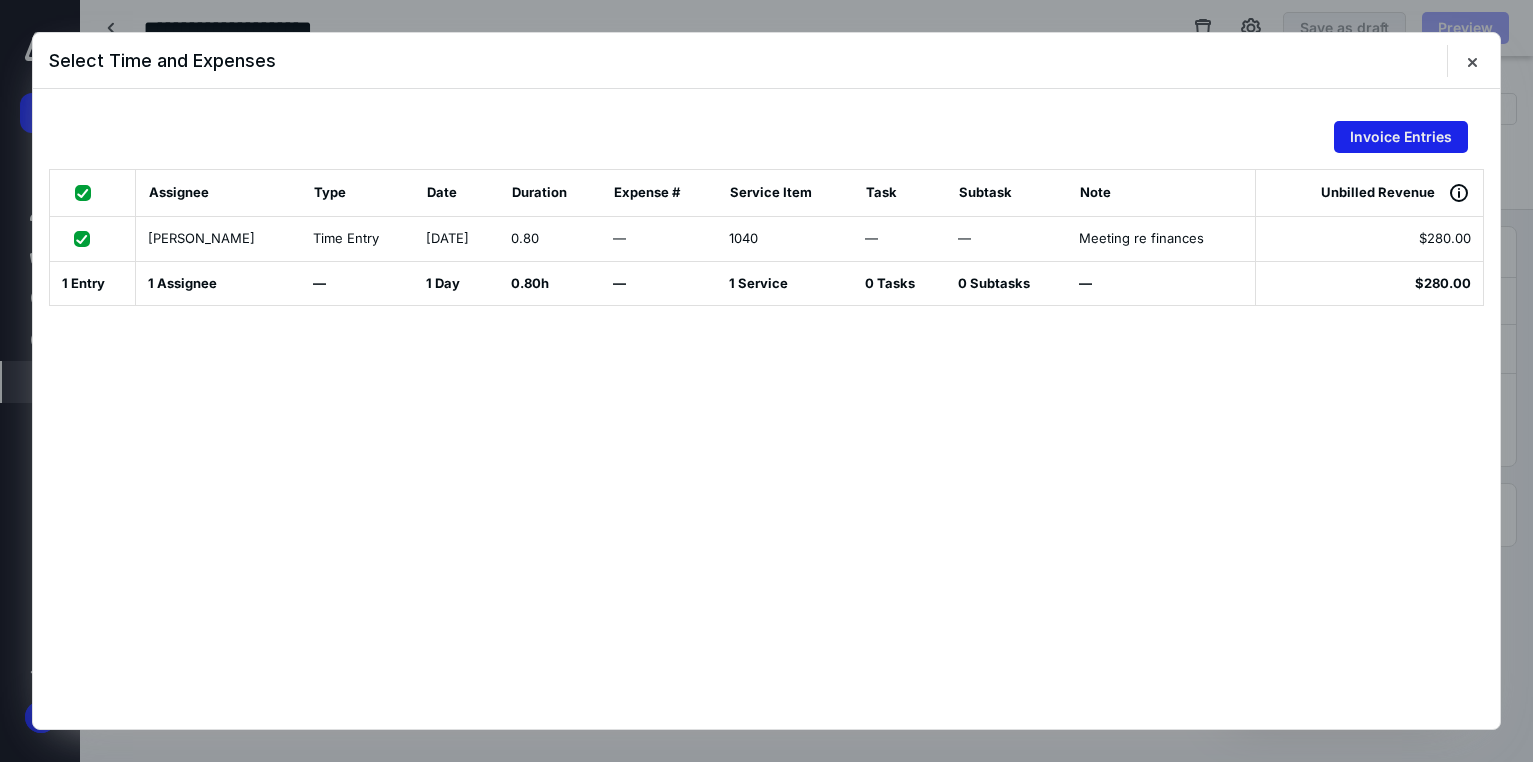 click on "Invoice Entries" at bounding box center (1401, 137) 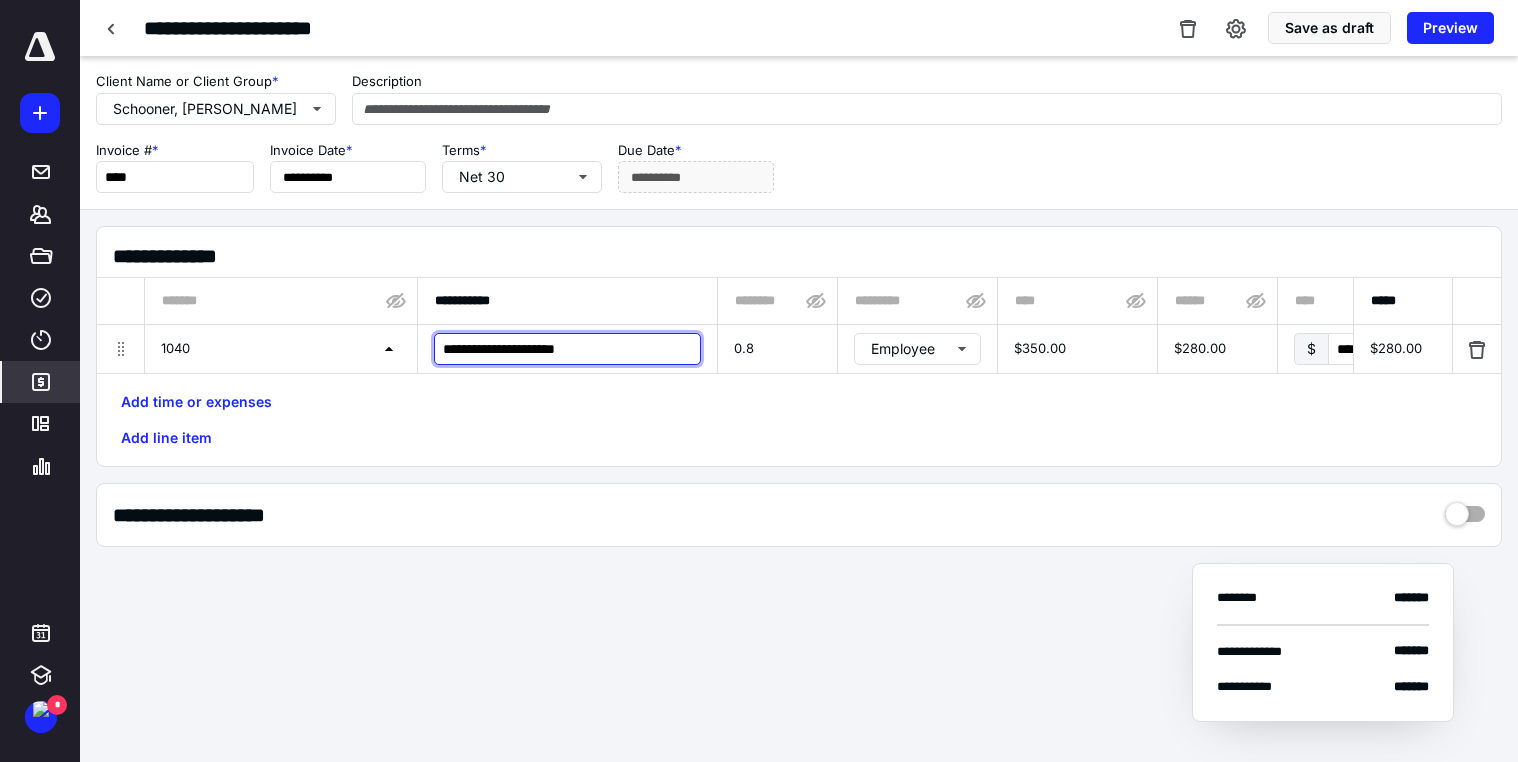click on "**********" at bounding box center [567, 349] 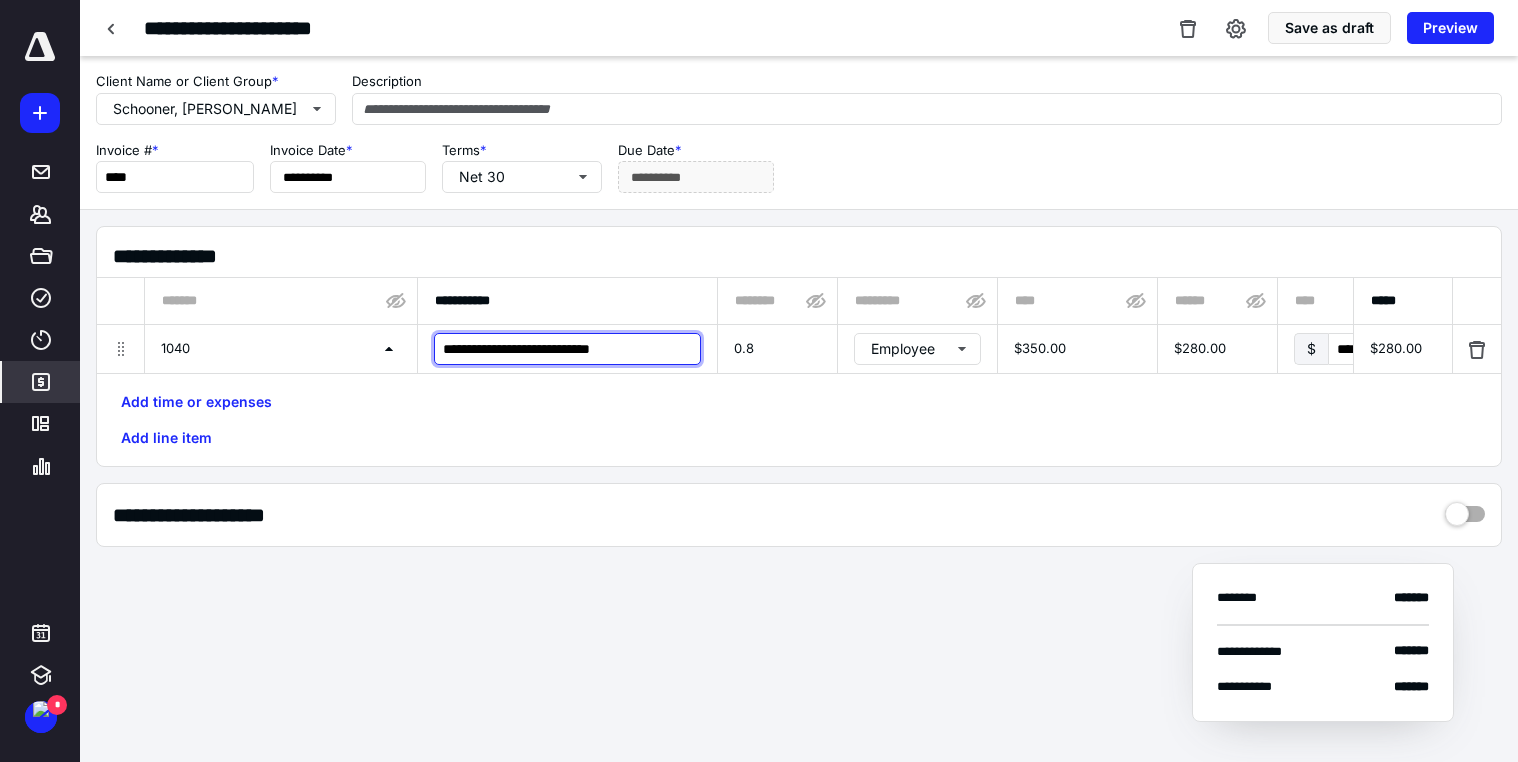 type on "**********" 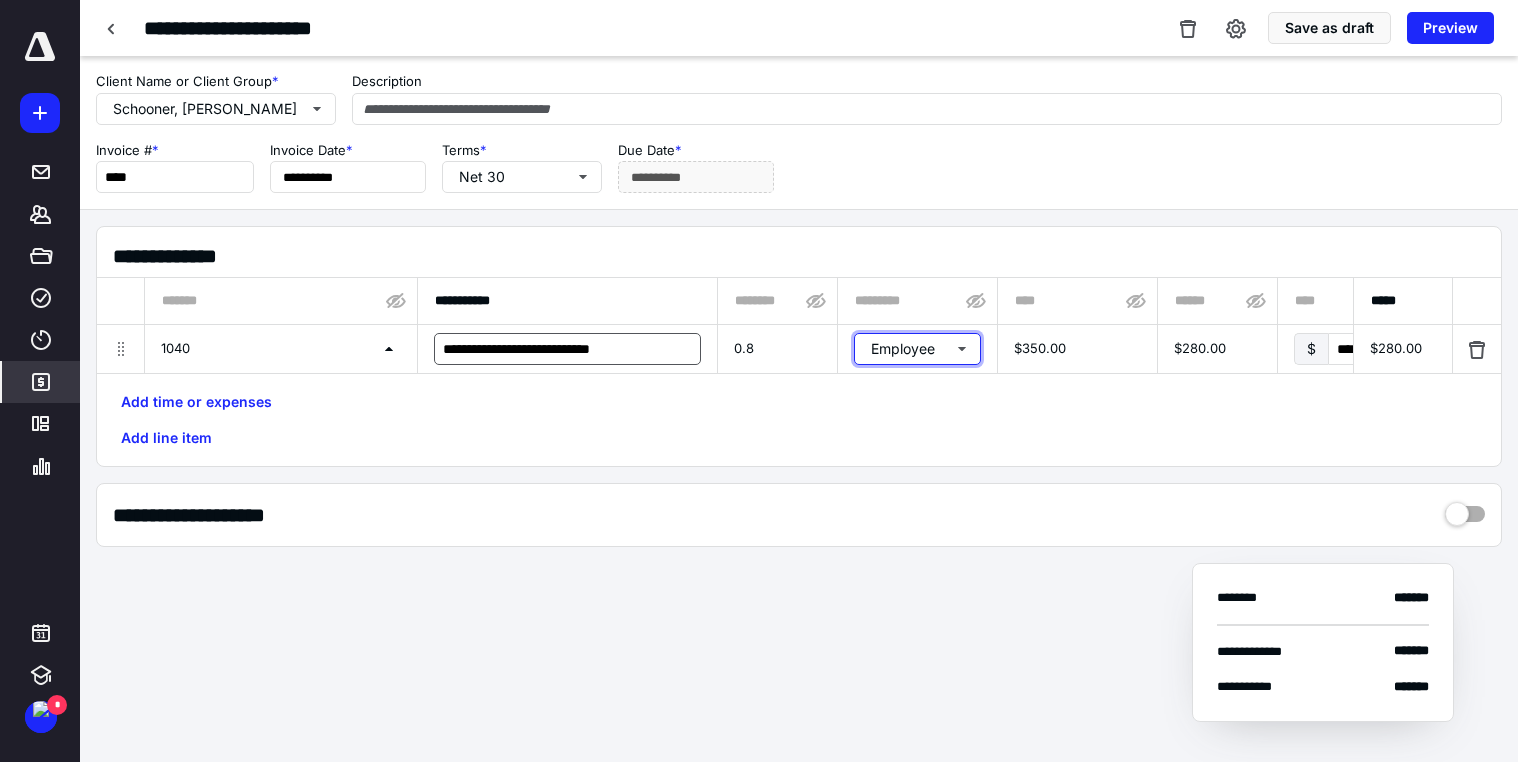 type 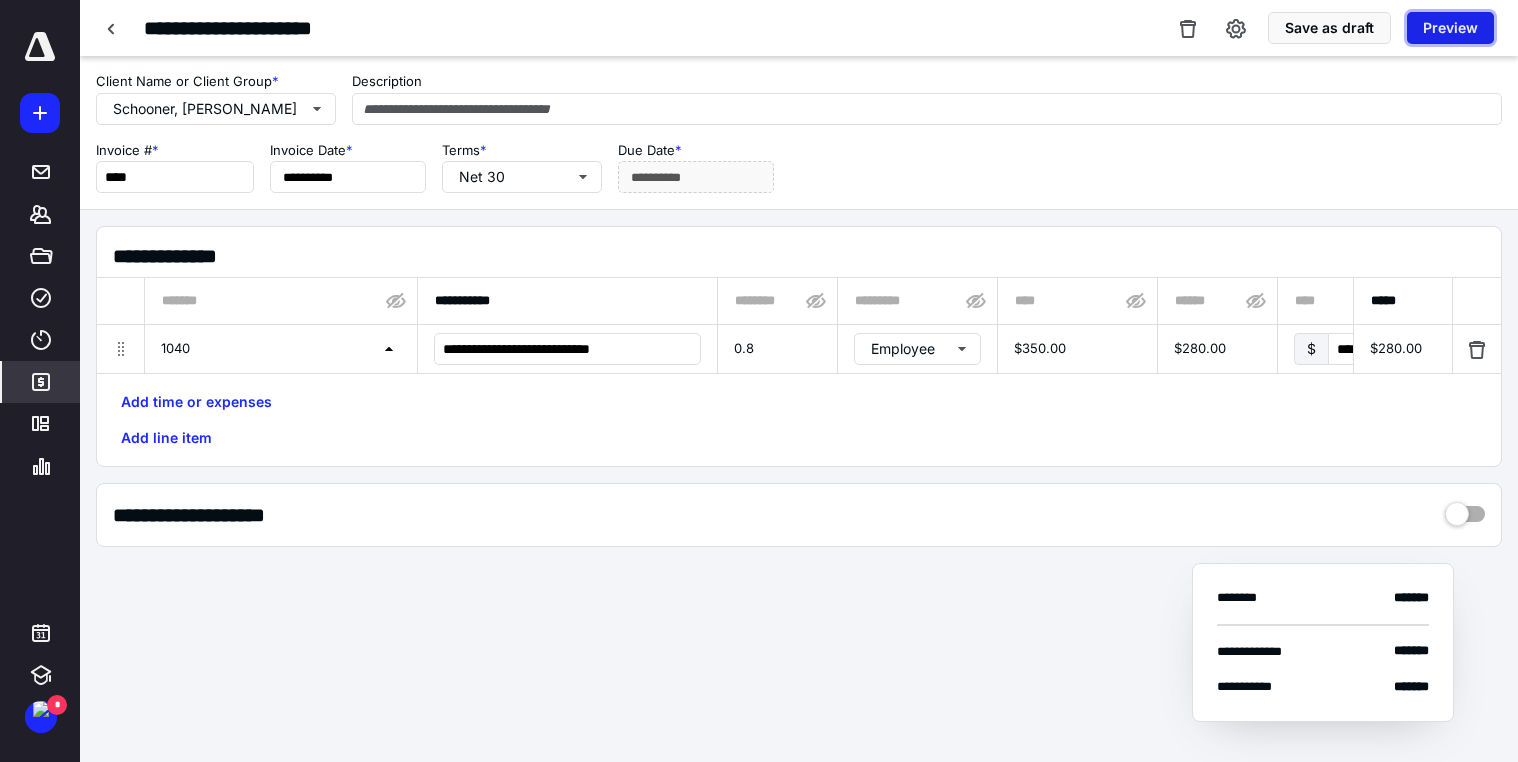 click on "Preview" at bounding box center (1450, 28) 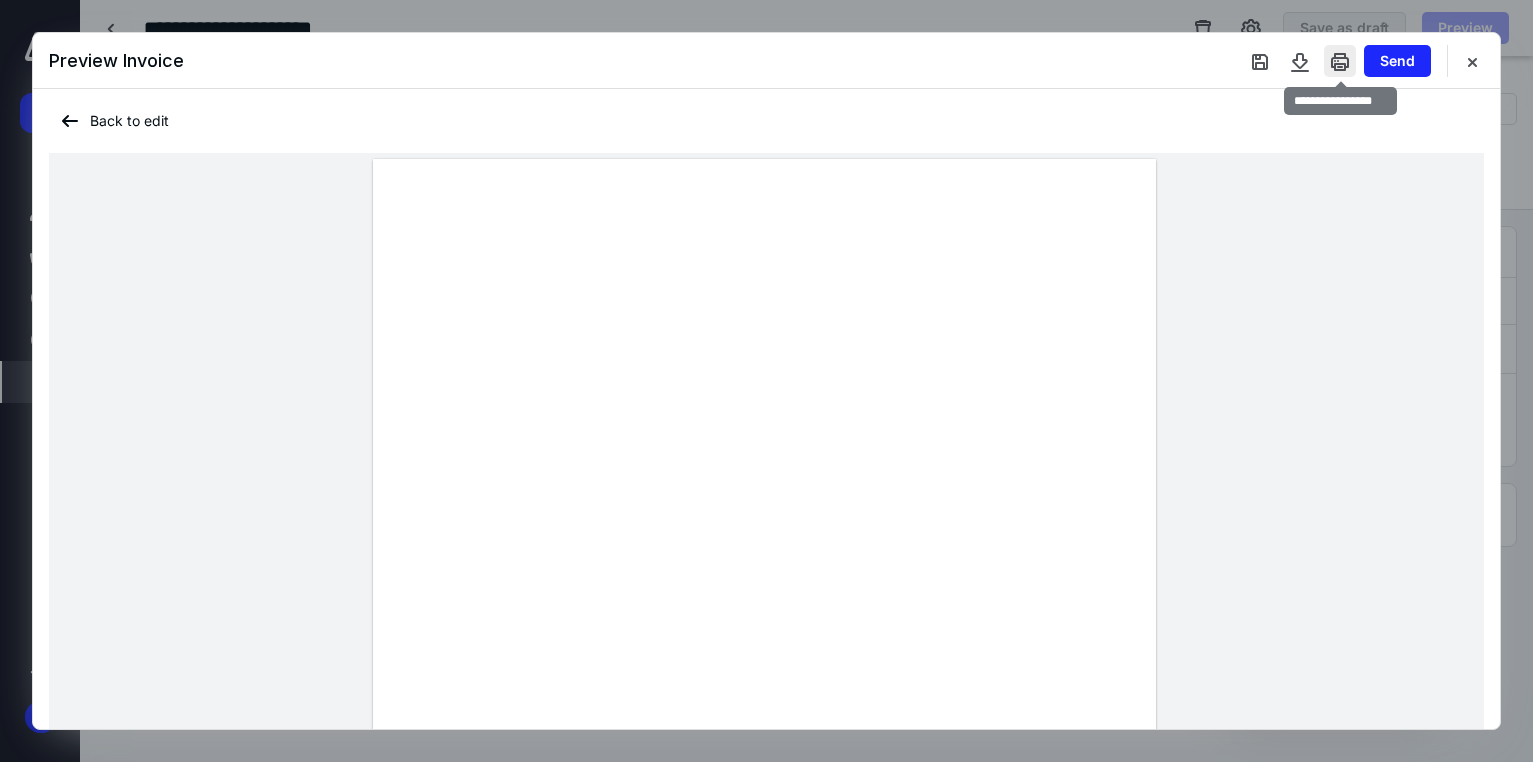 click at bounding box center [1340, 61] 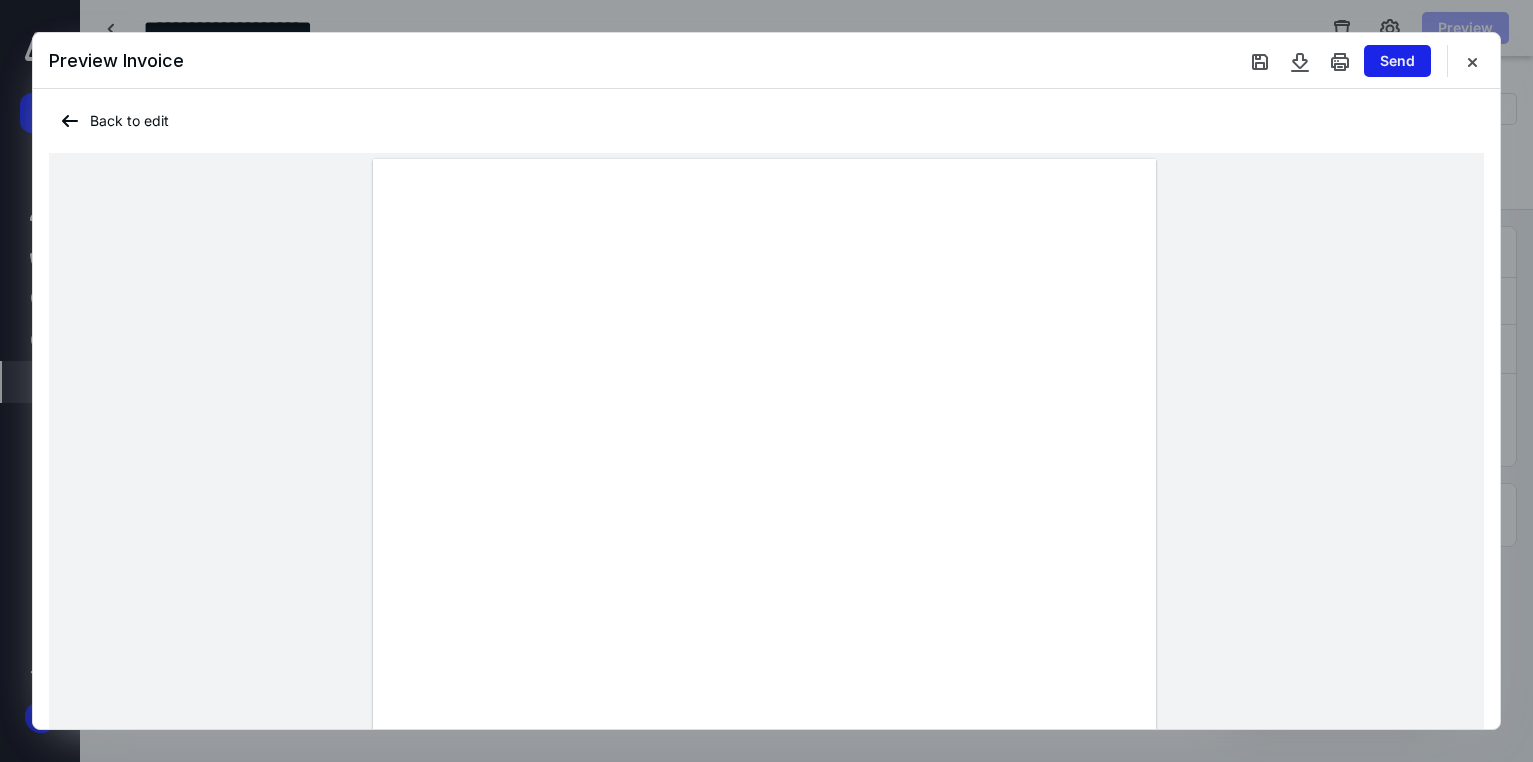 click on "Send" at bounding box center [1397, 61] 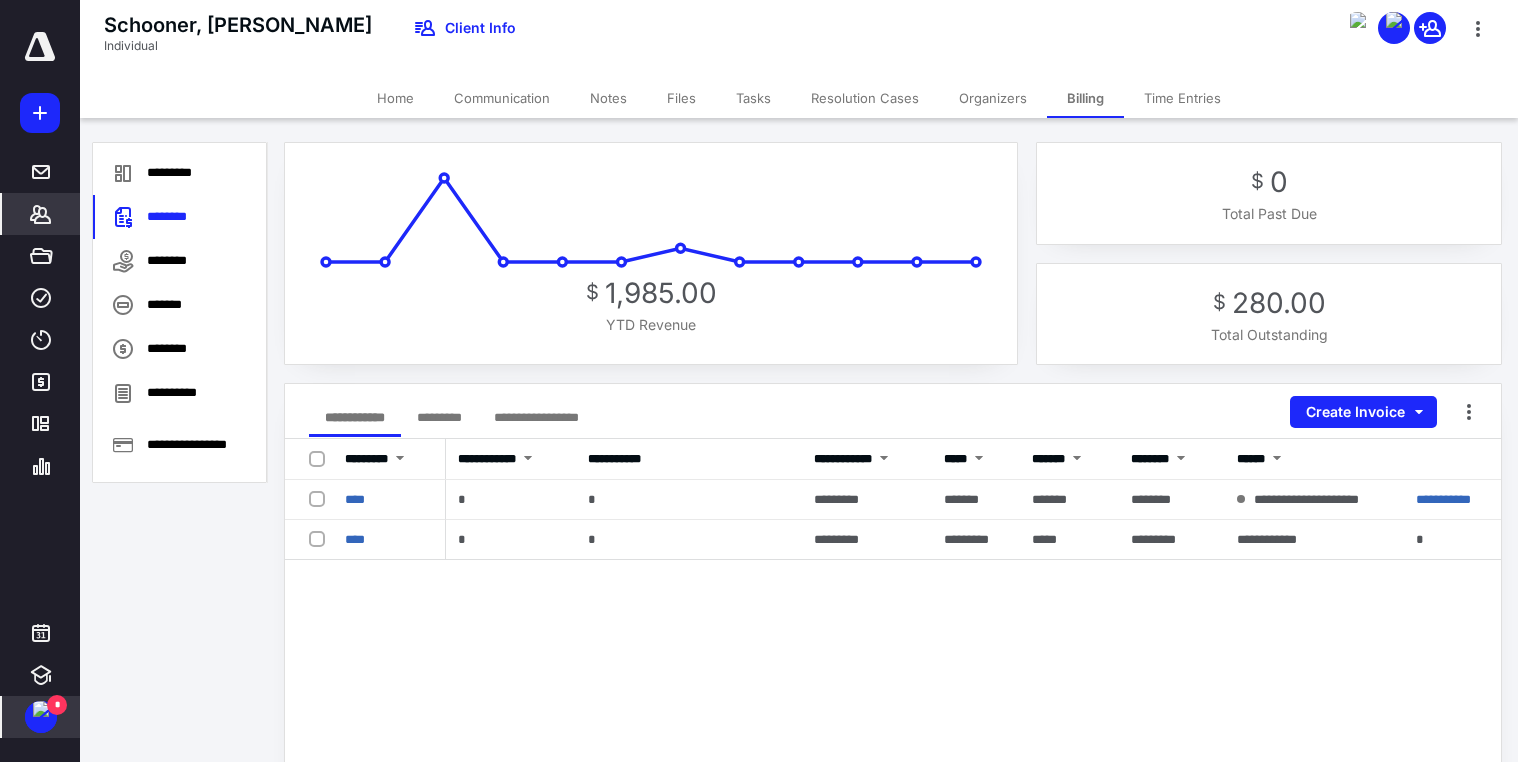 click at bounding box center (41, 709) 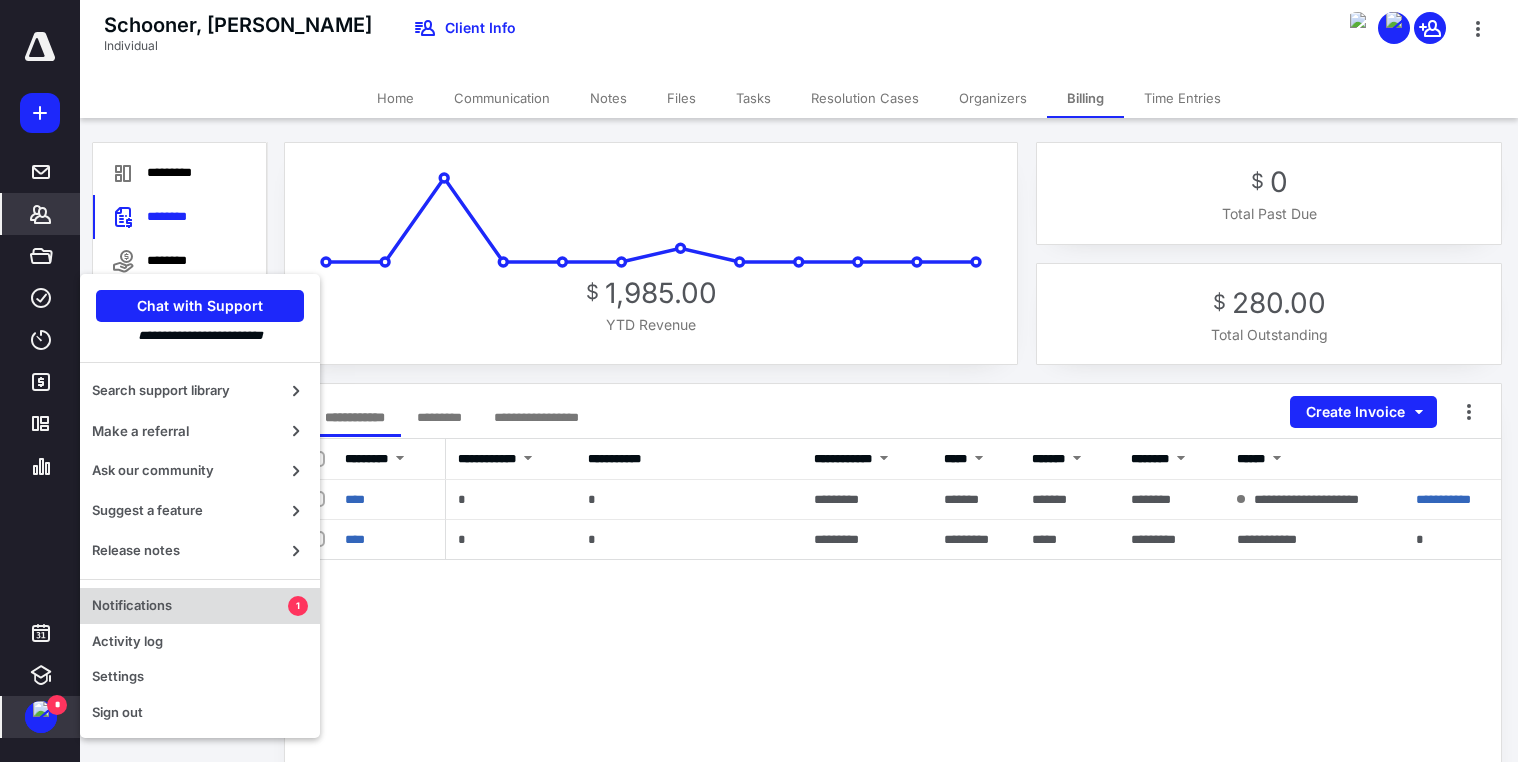 click on "Notifications" at bounding box center [190, 606] 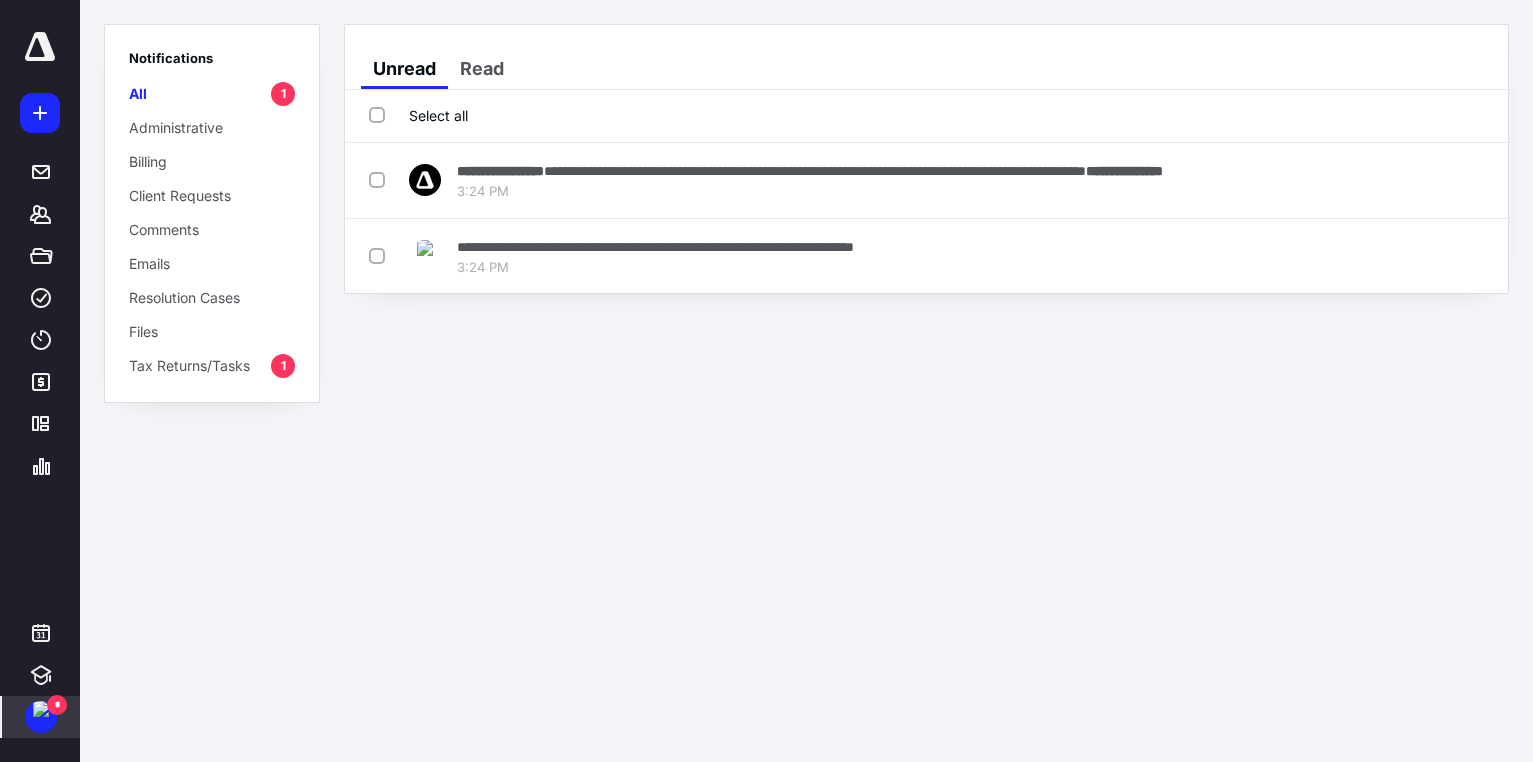 click on "Select all" at bounding box center (418, 115) 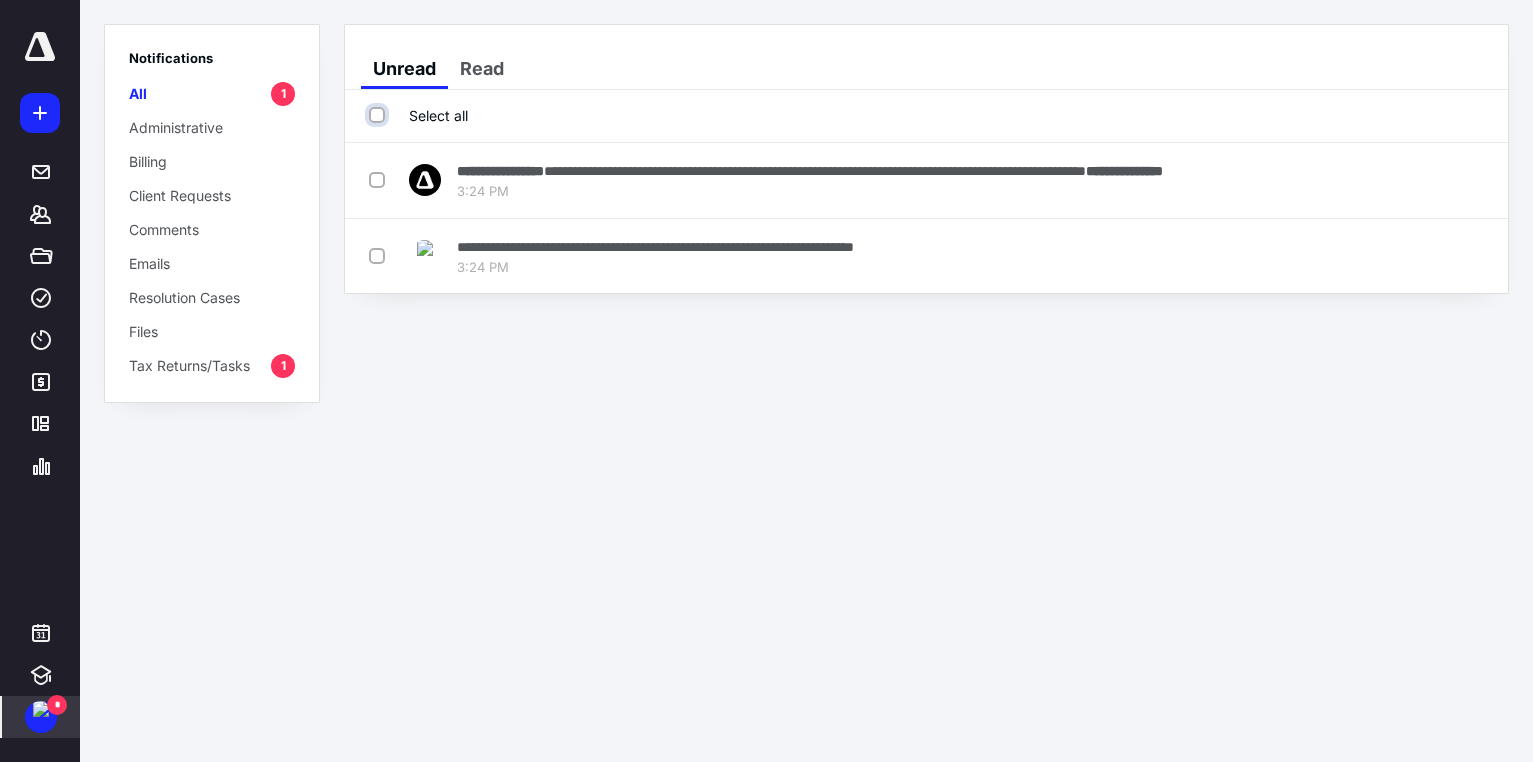 click on "Select all" at bounding box center (379, 115) 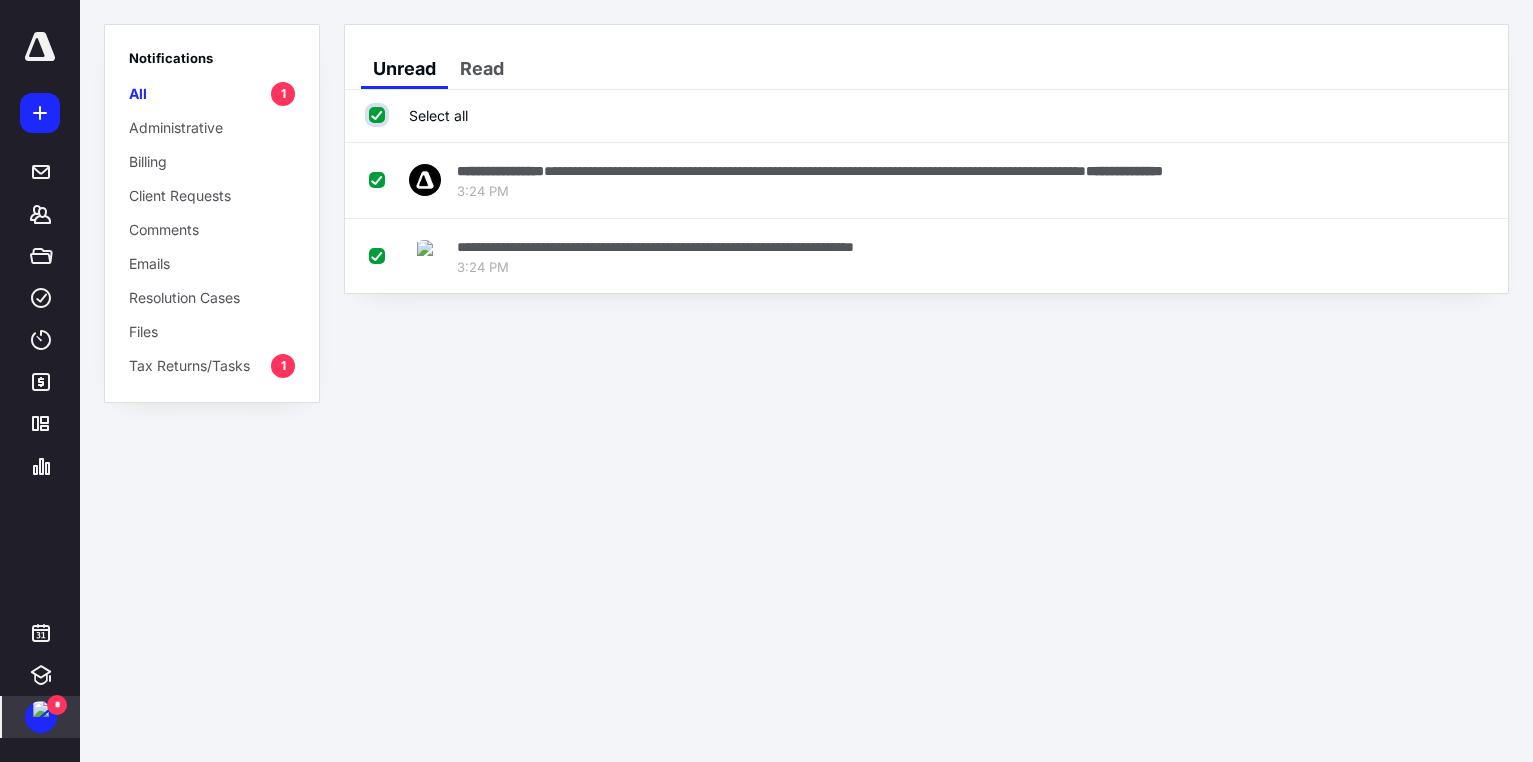 checkbox on "true" 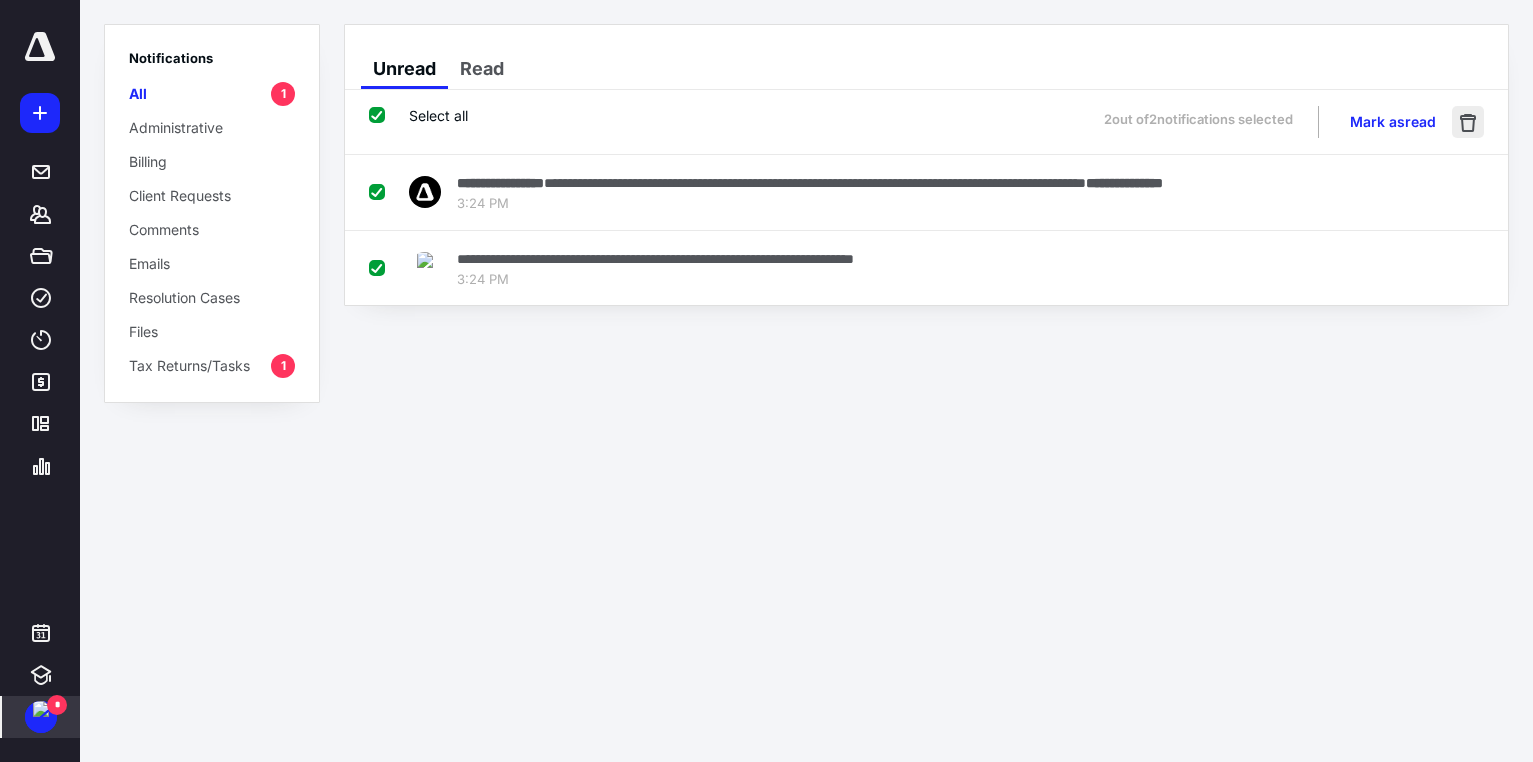 click at bounding box center [1468, 122] 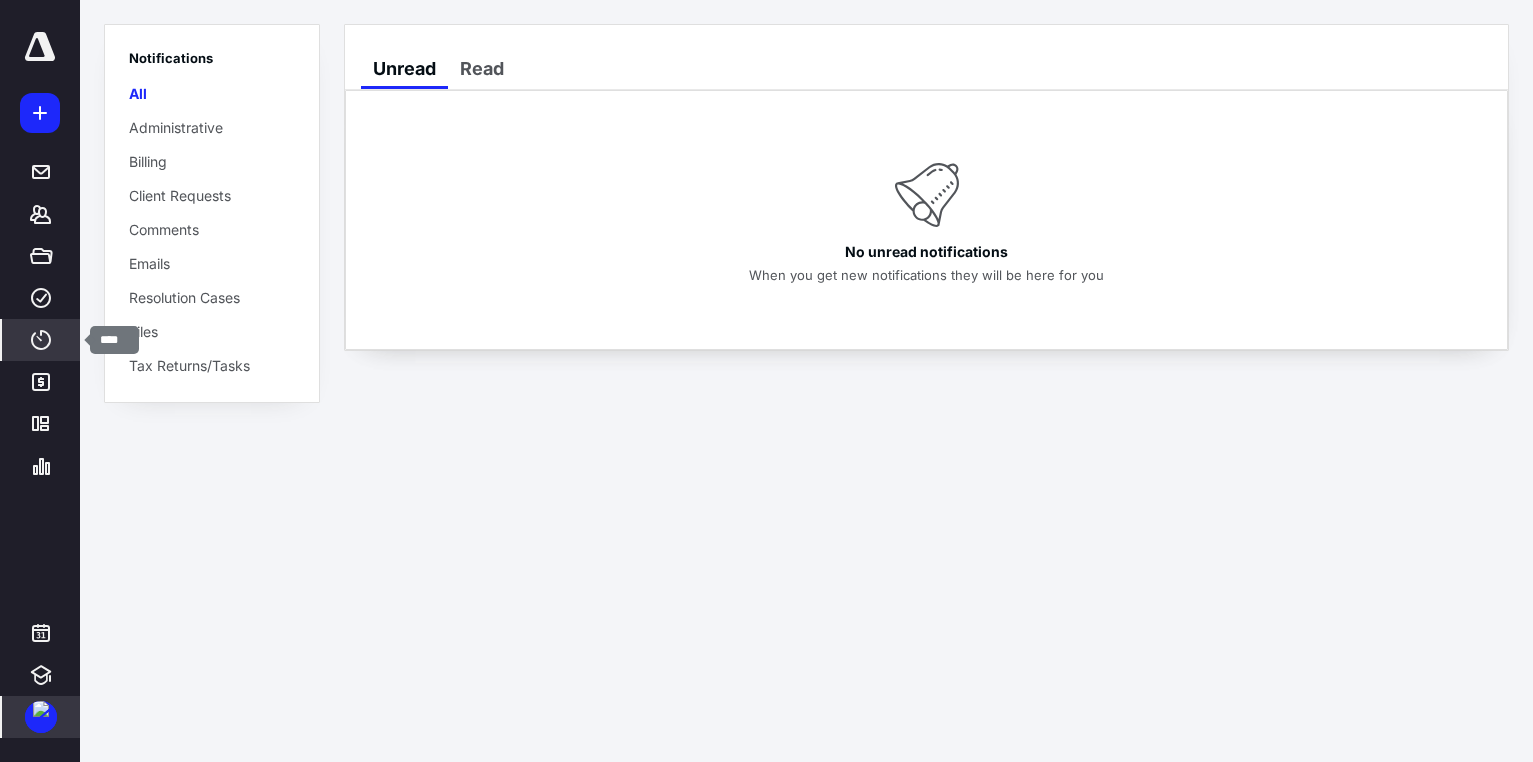 click 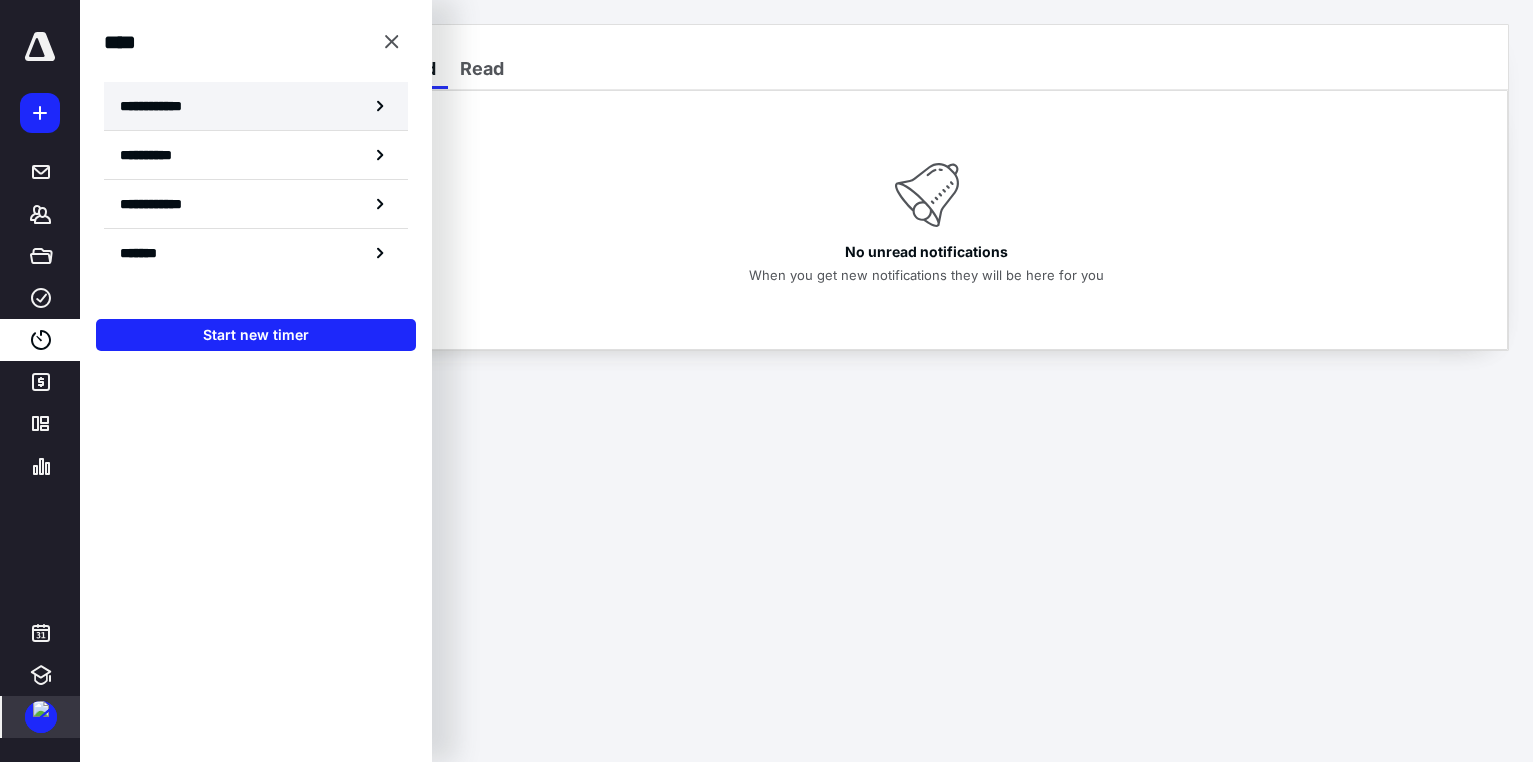 click on "**********" at bounding box center (162, 106) 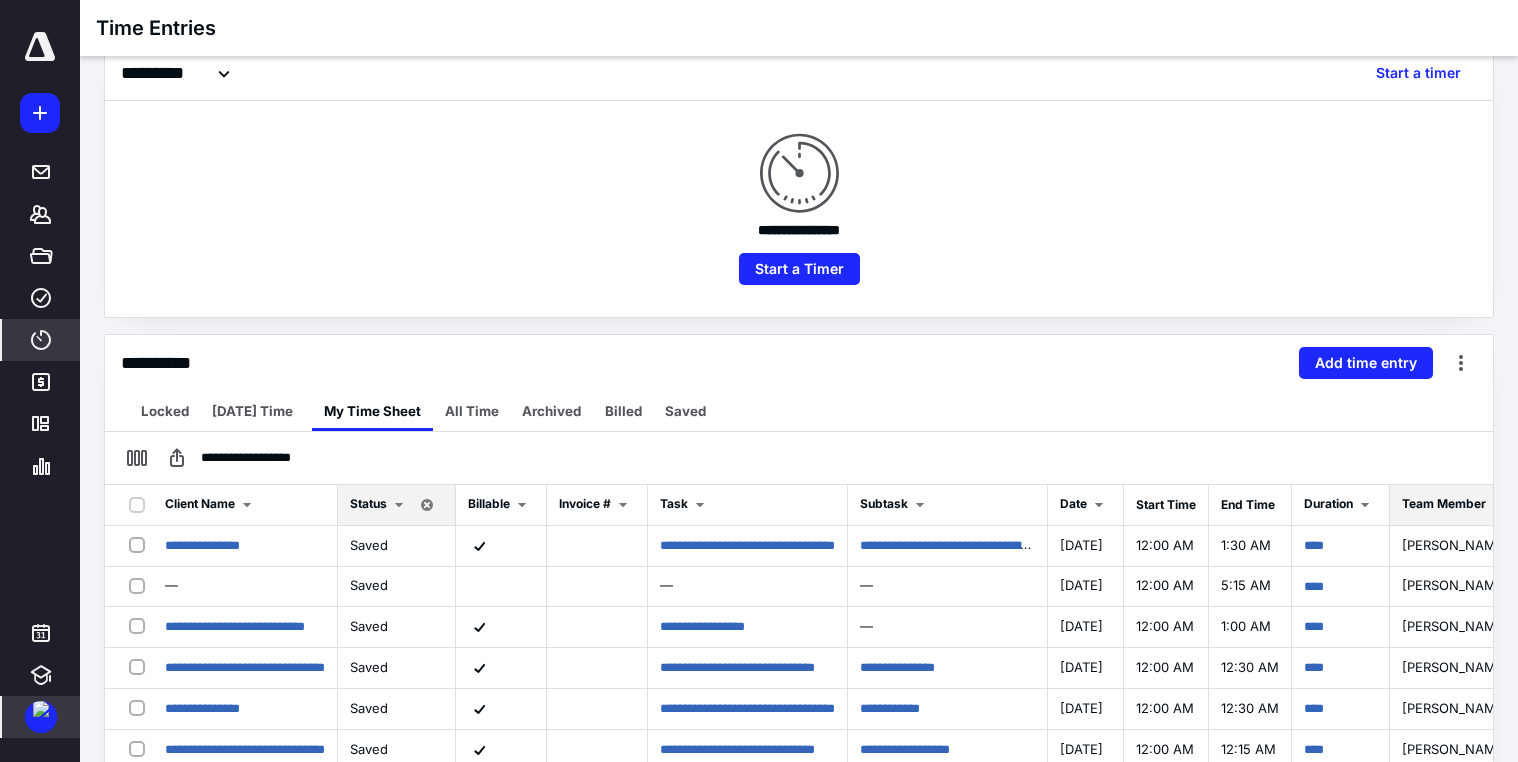 scroll, scrollTop: 200, scrollLeft: 0, axis: vertical 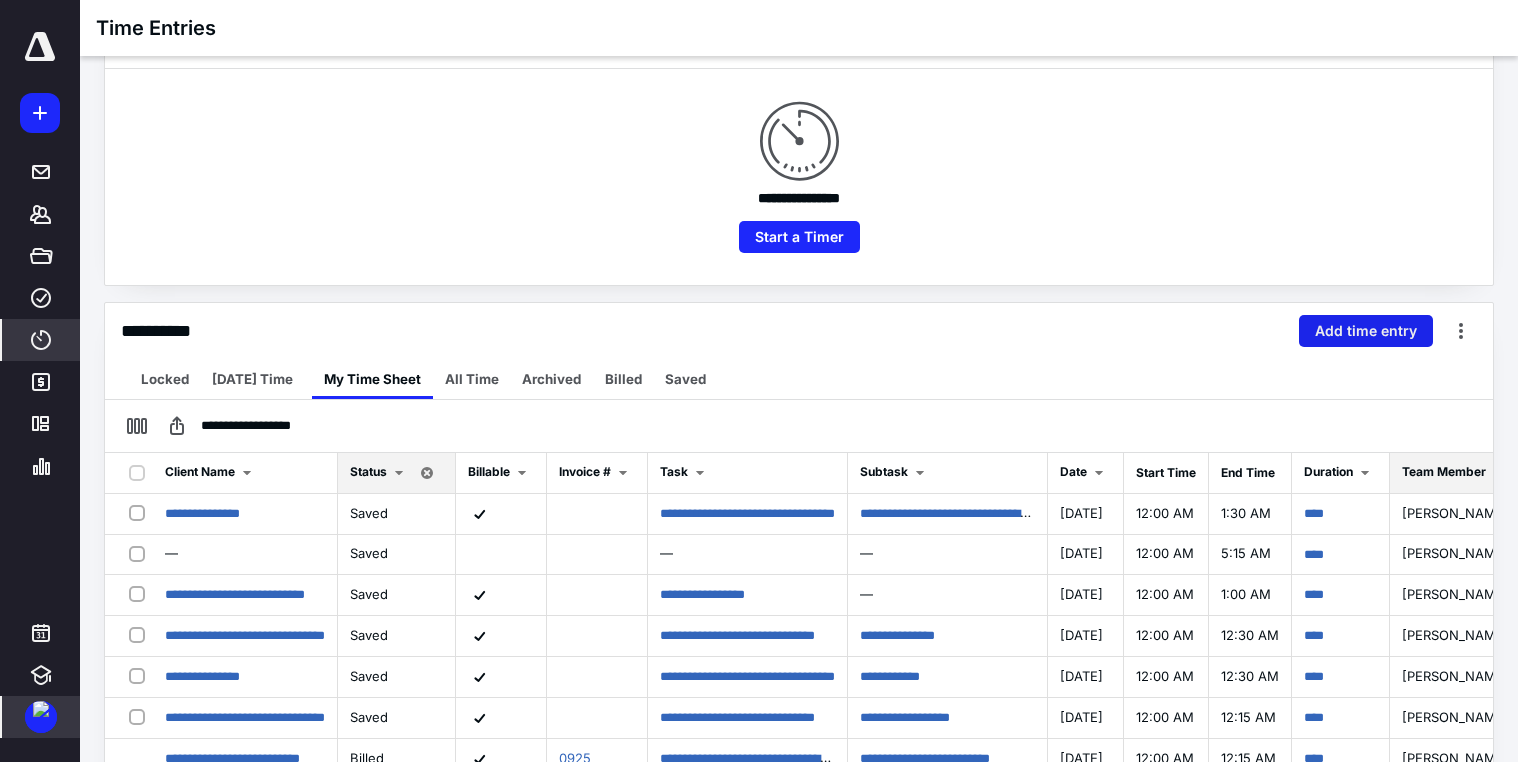 click on "Add time entry" at bounding box center (1366, 331) 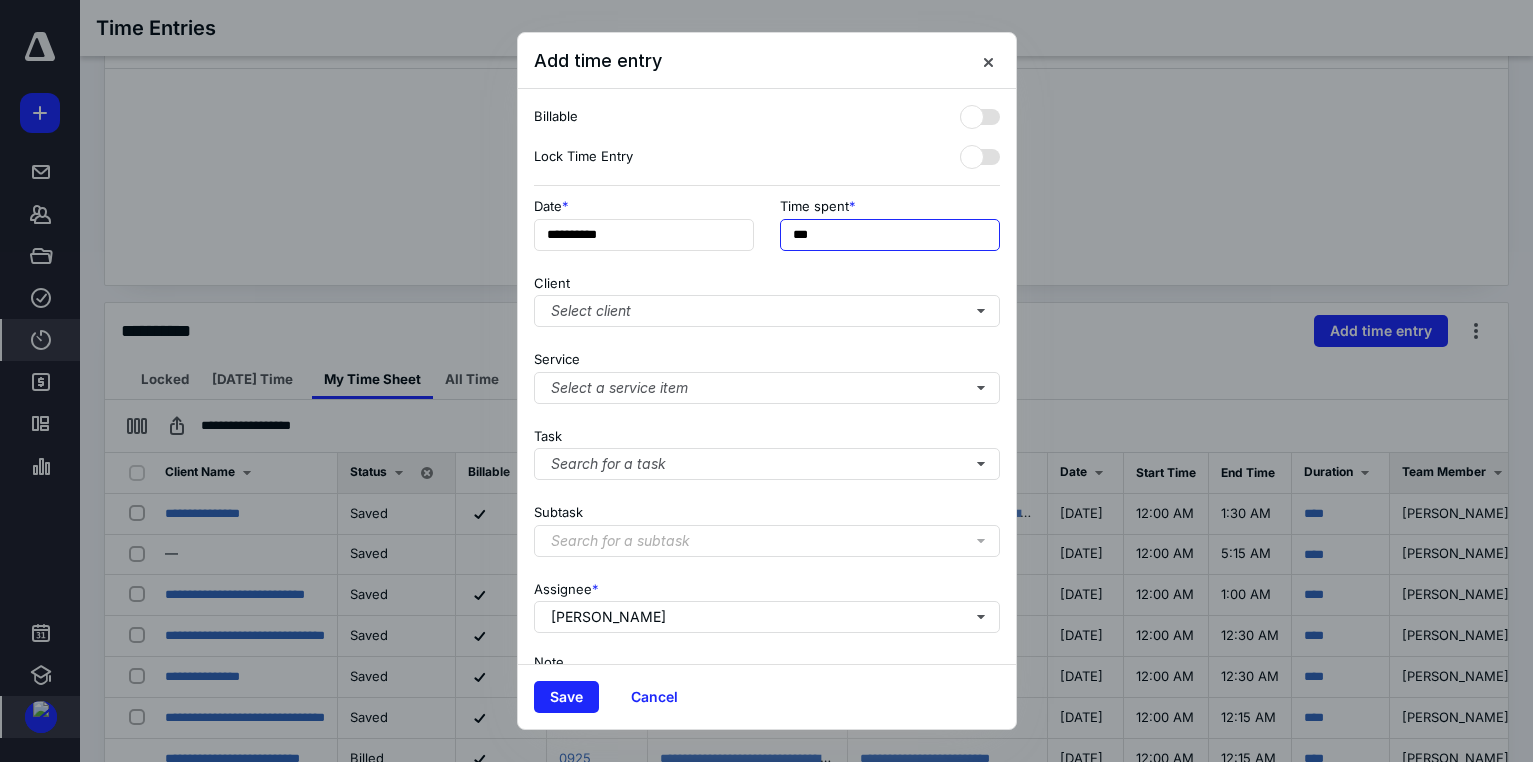 click on "***" at bounding box center (890, 235) 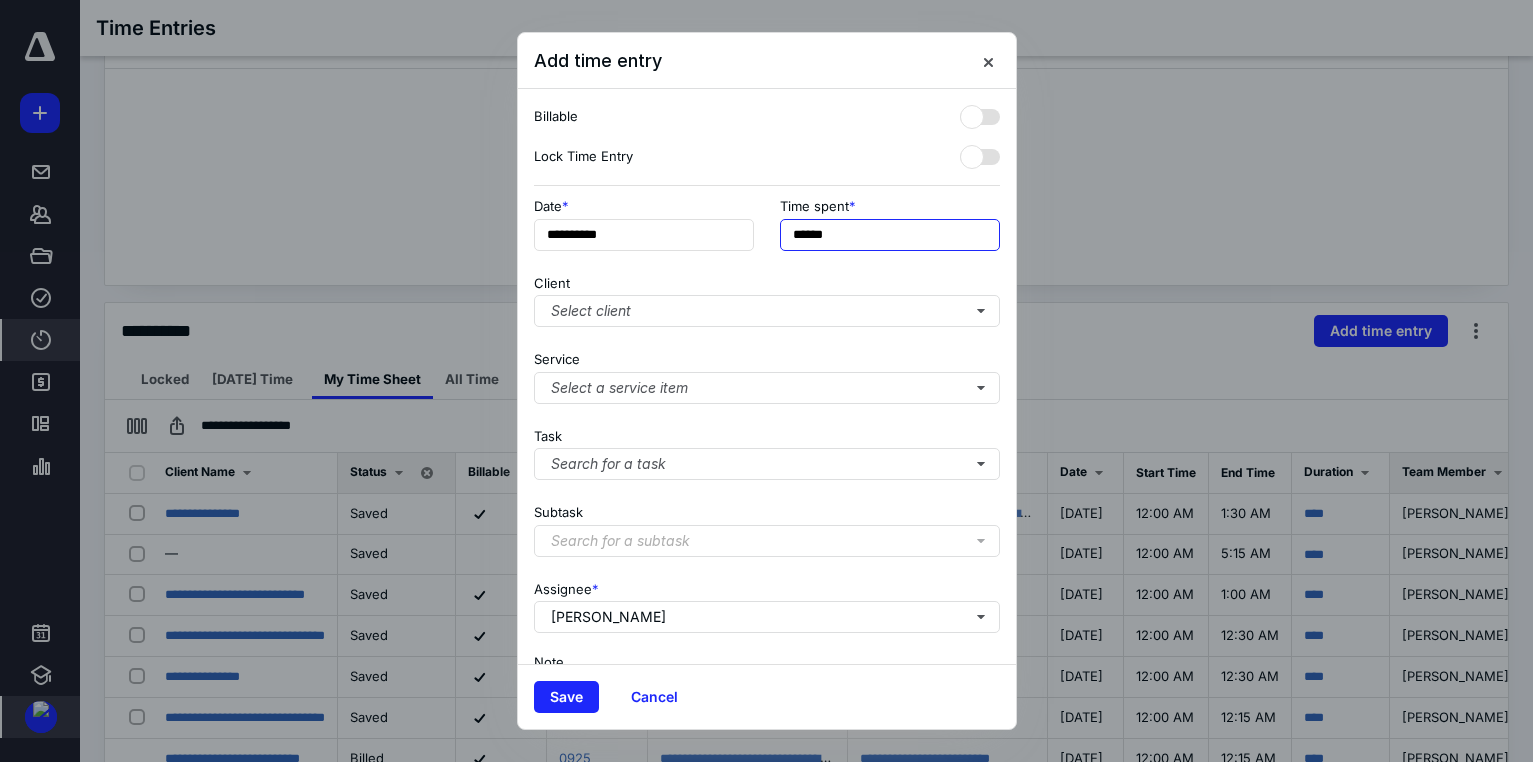 type on "******" 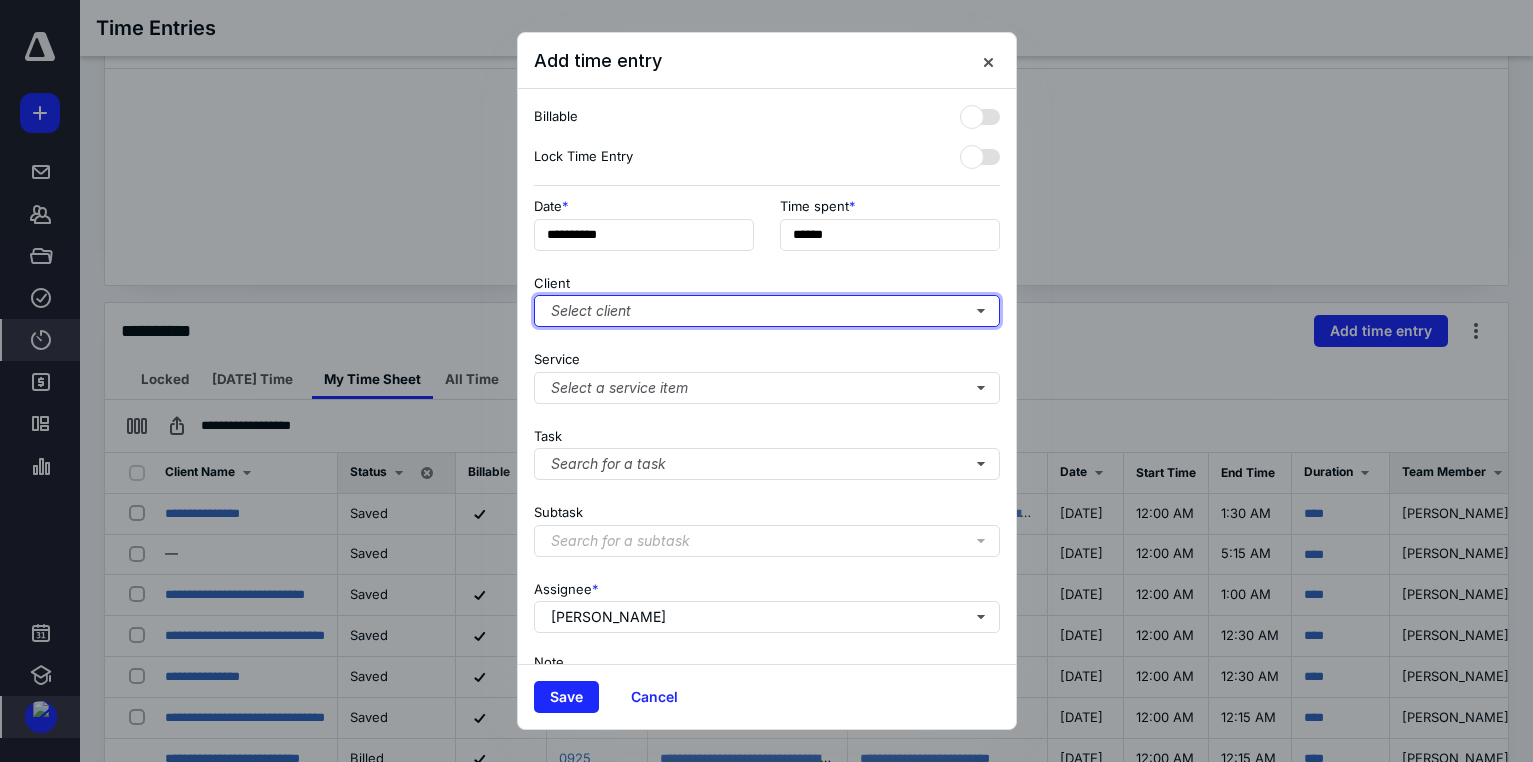 type 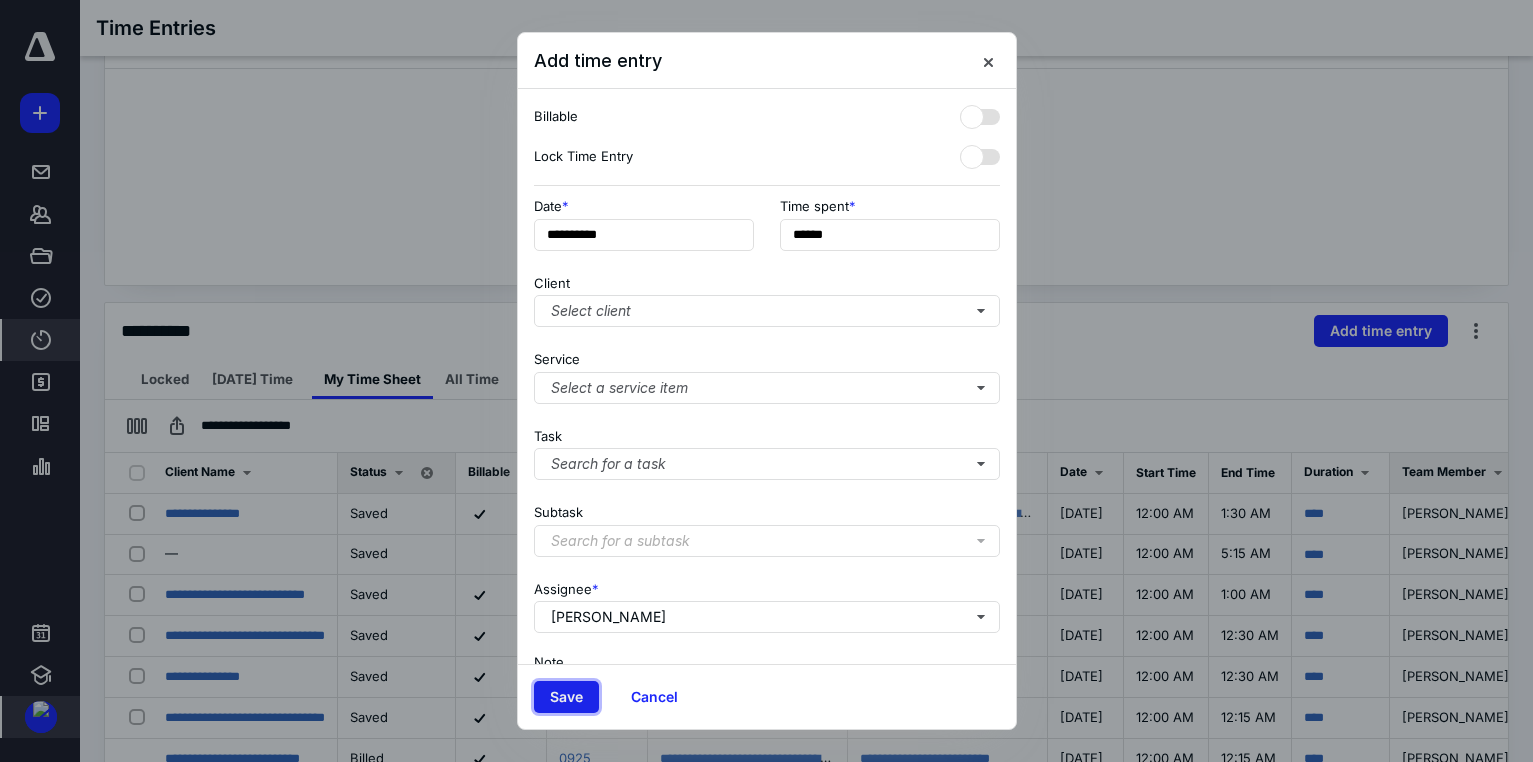 click on "Save" at bounding box center (566, 697) 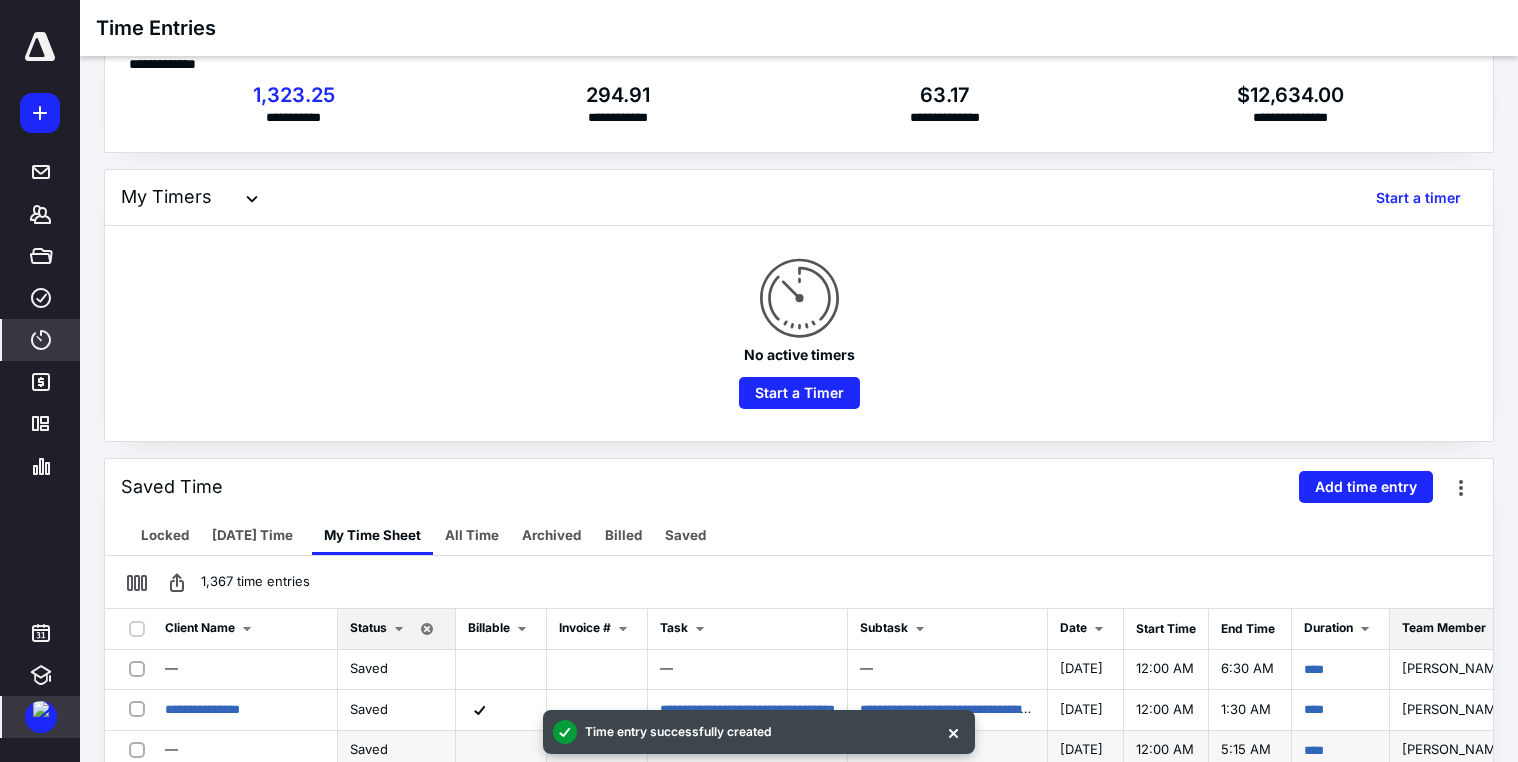 scroll, scrollTop: 0, scrollLeft: 0, axis: both 